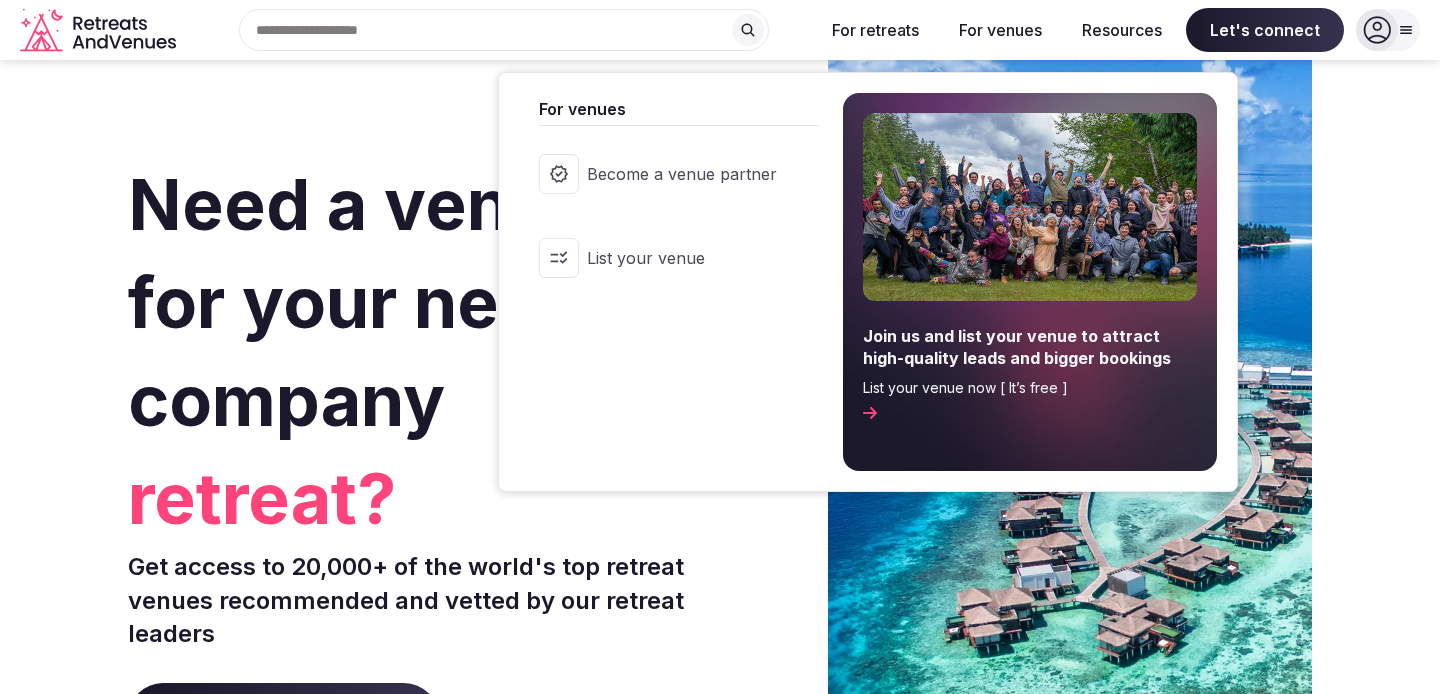 scroll, scrollTop: 0, scrollLeft: 0, axis: both 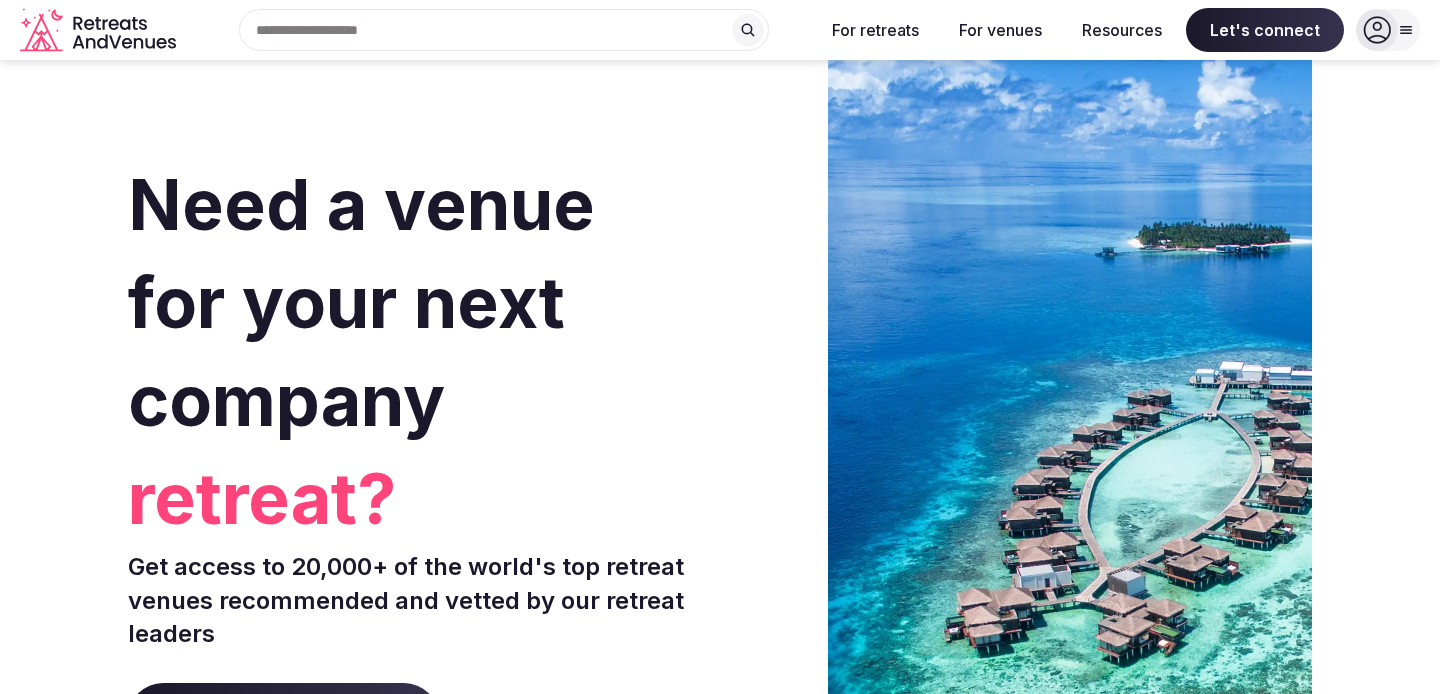 click 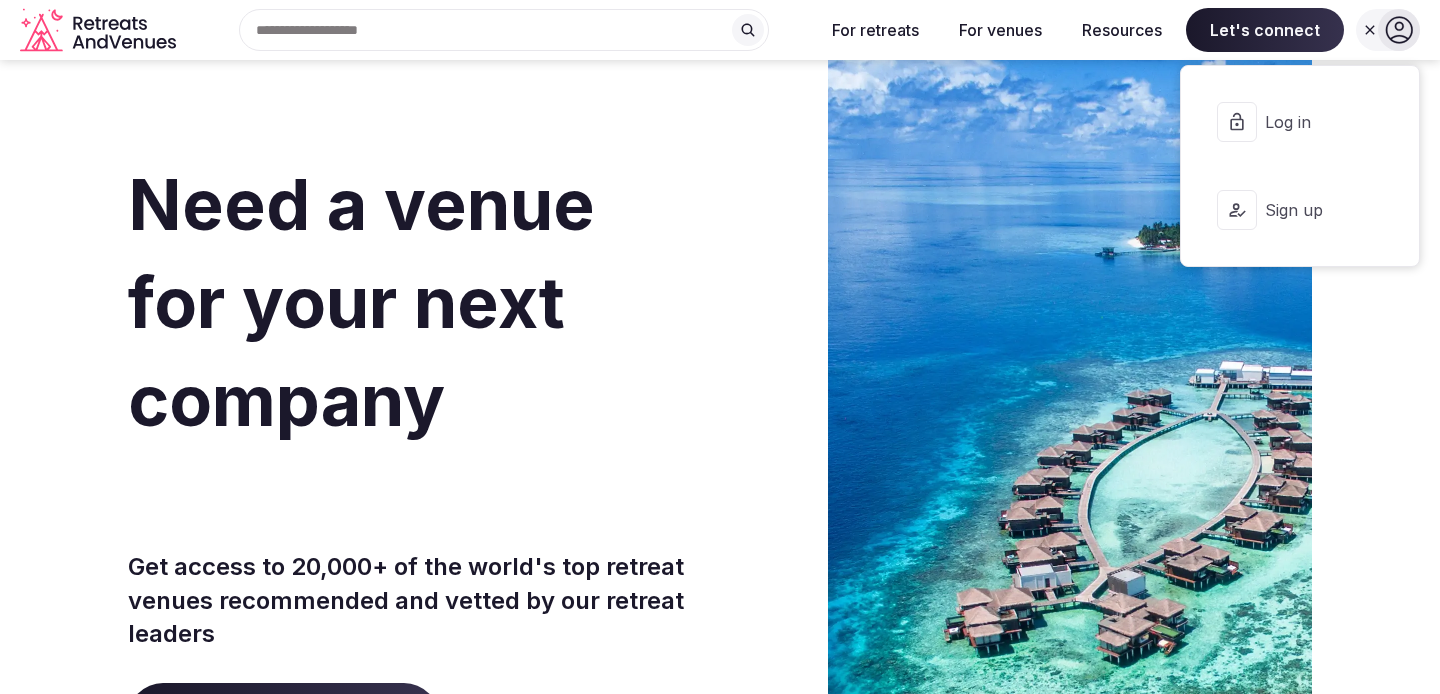 click on "Log in" at bounding box center (1313, 122) 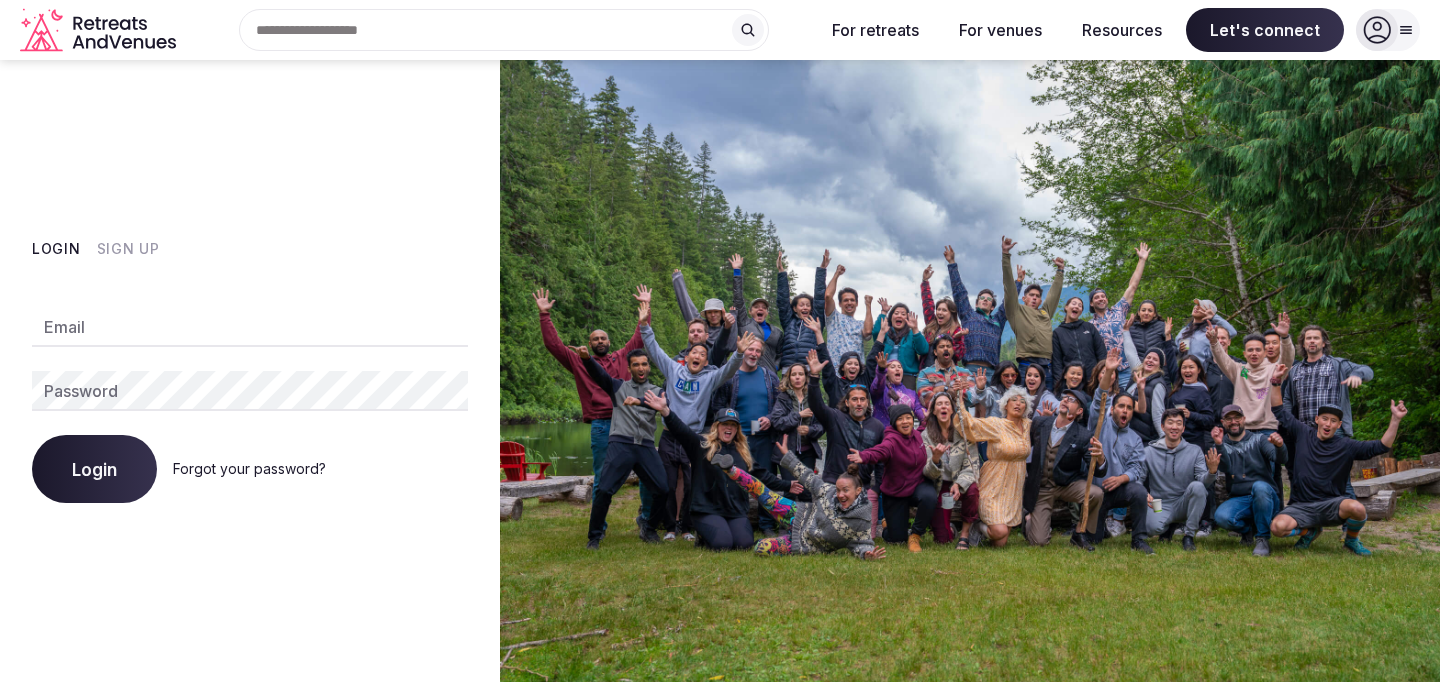 type on "**********" 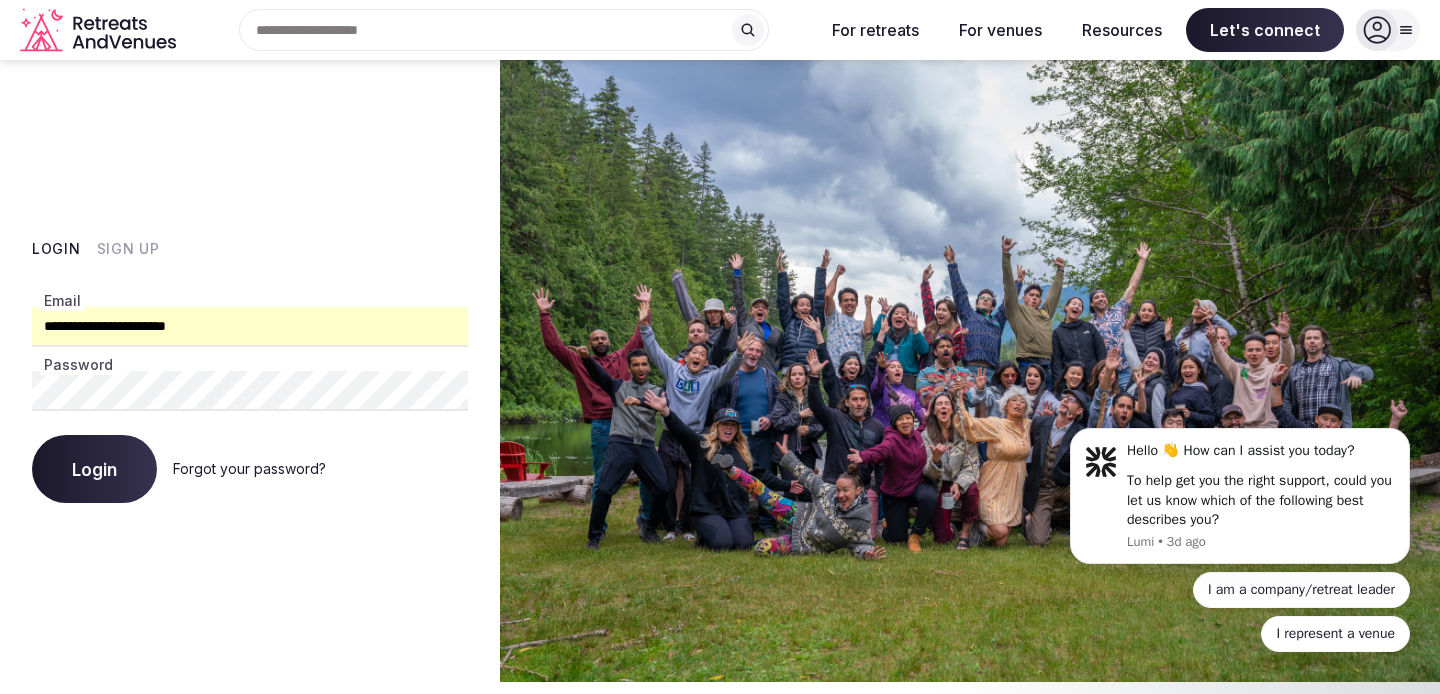 scroll, scrollTop: 0, scrollLeft: 0, axis: both 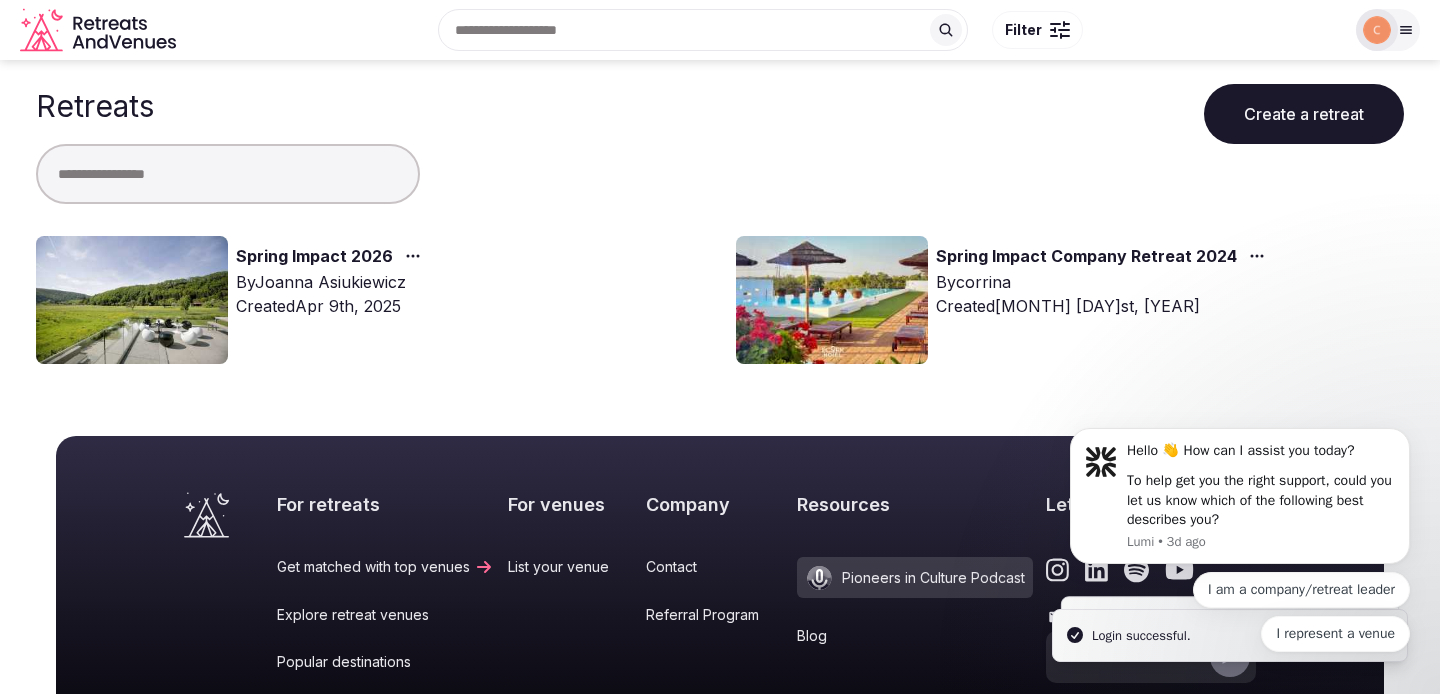 click on "Spring Impact 2026" at bounding box center [314, 257] 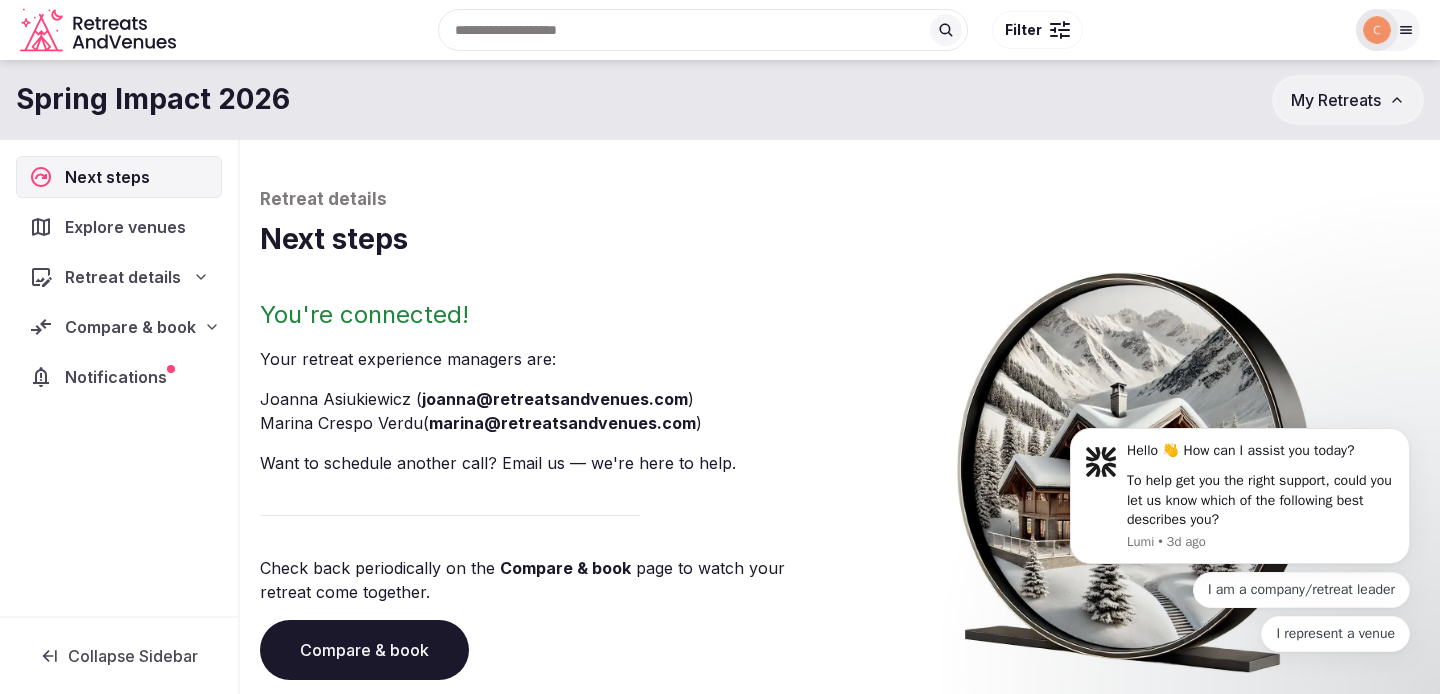 click on "Notifications" at bounding box center (119, 377) 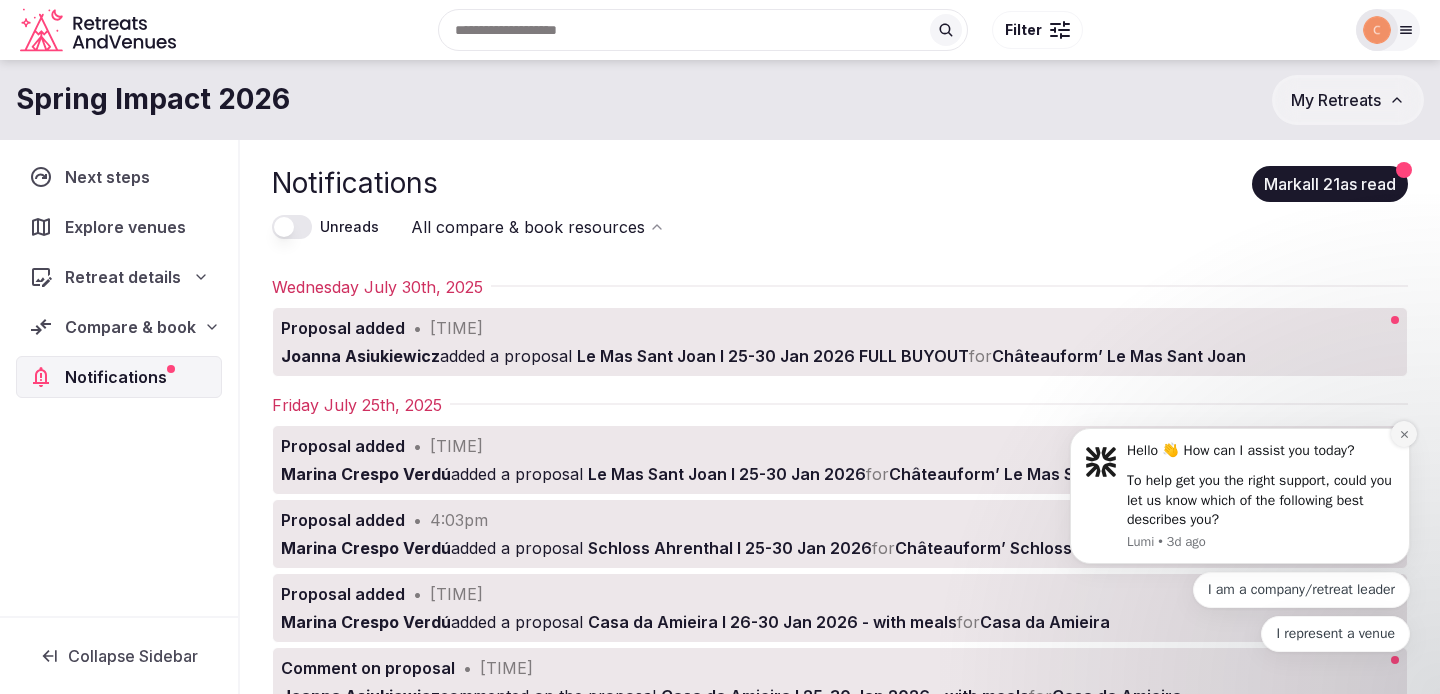 click 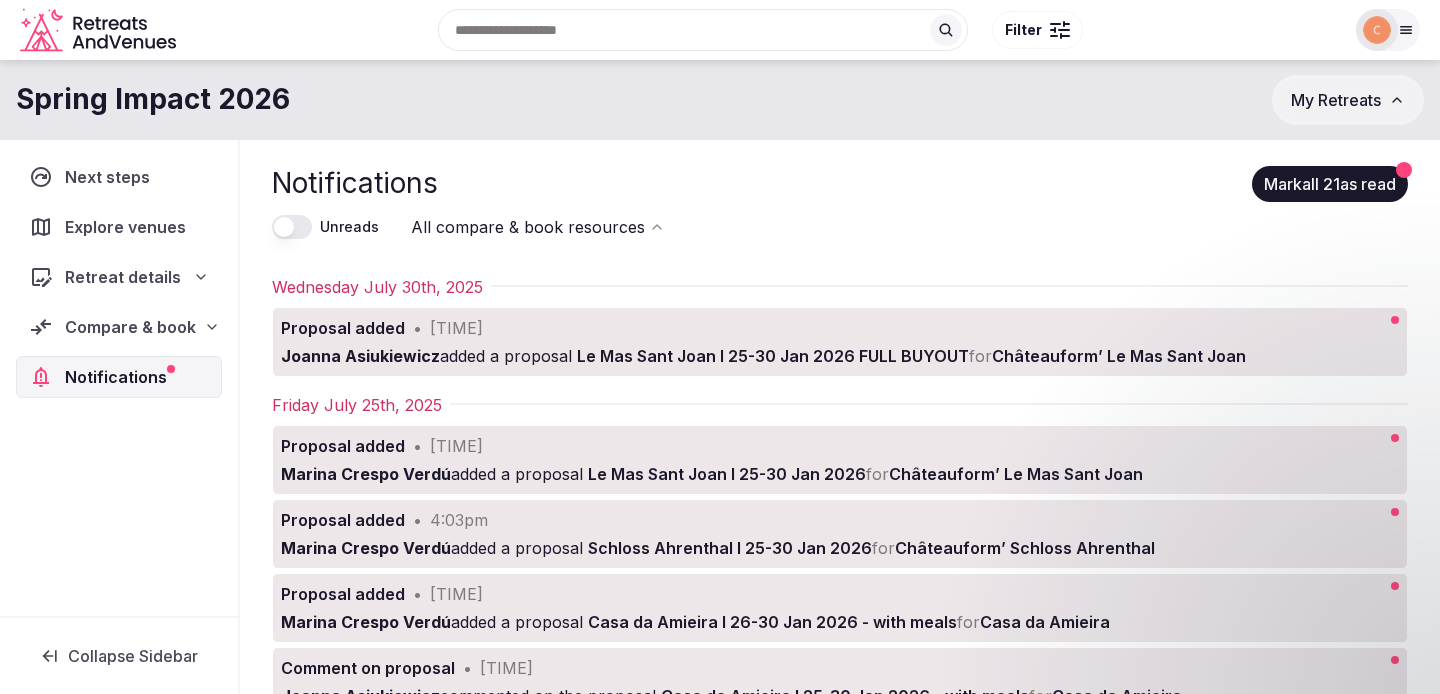 click on "Proposal added • 11:42am" at bounding box center (776, 328) 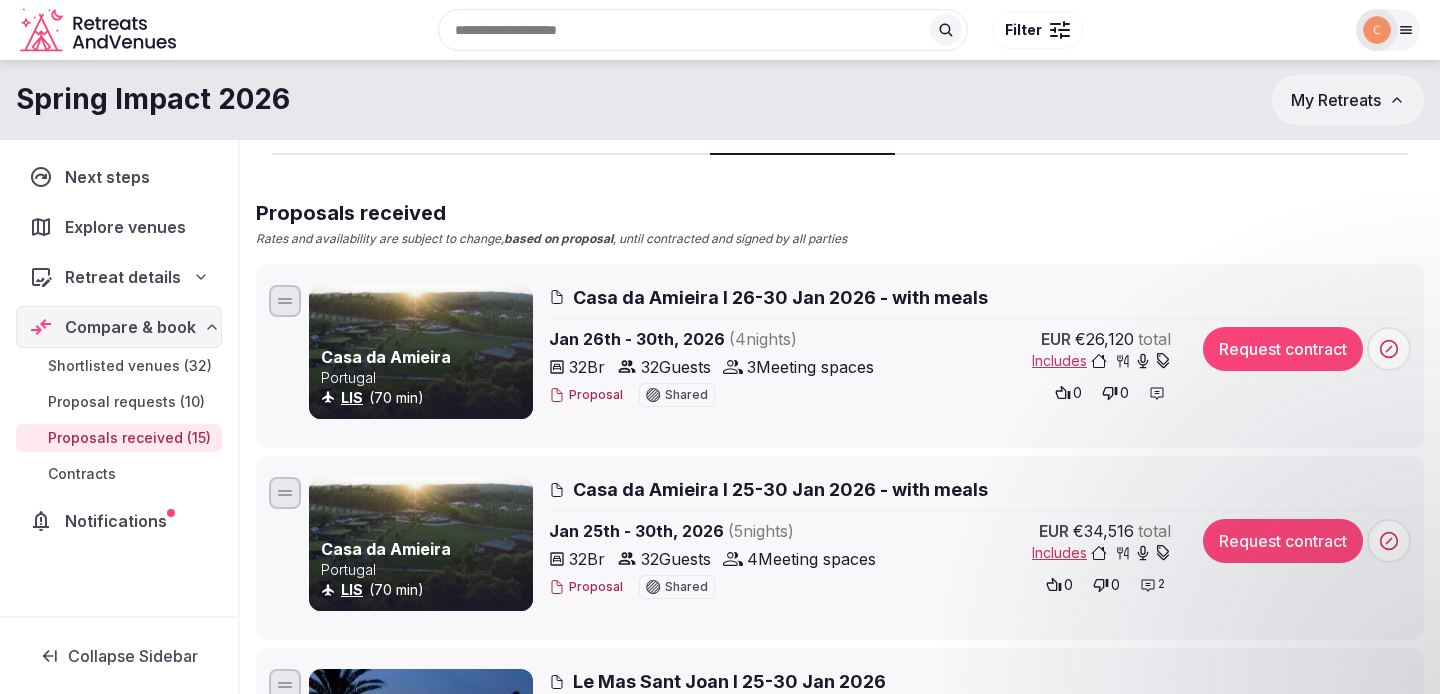 scroll, scrollTop: 0, scrollLeft: 0, axis: both 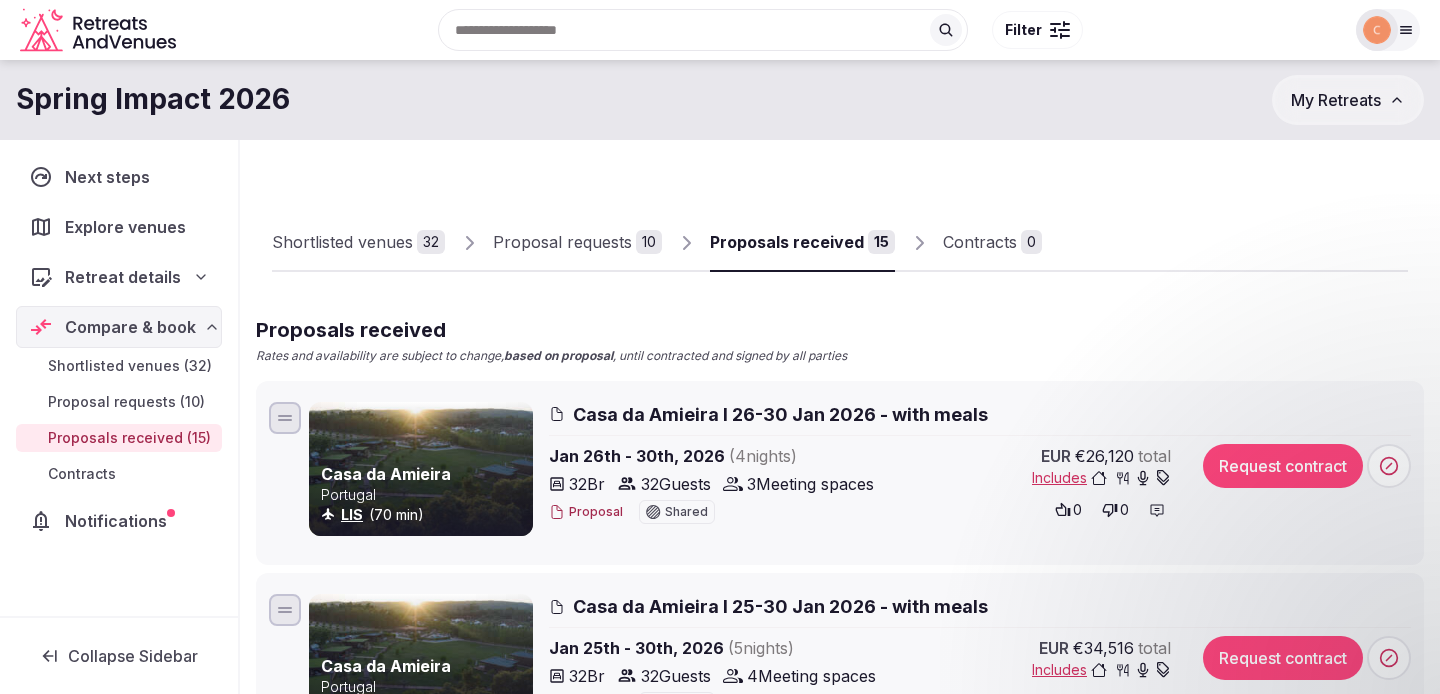 click on "Shortlisted venues (32)" at bounding box center [119, 366] 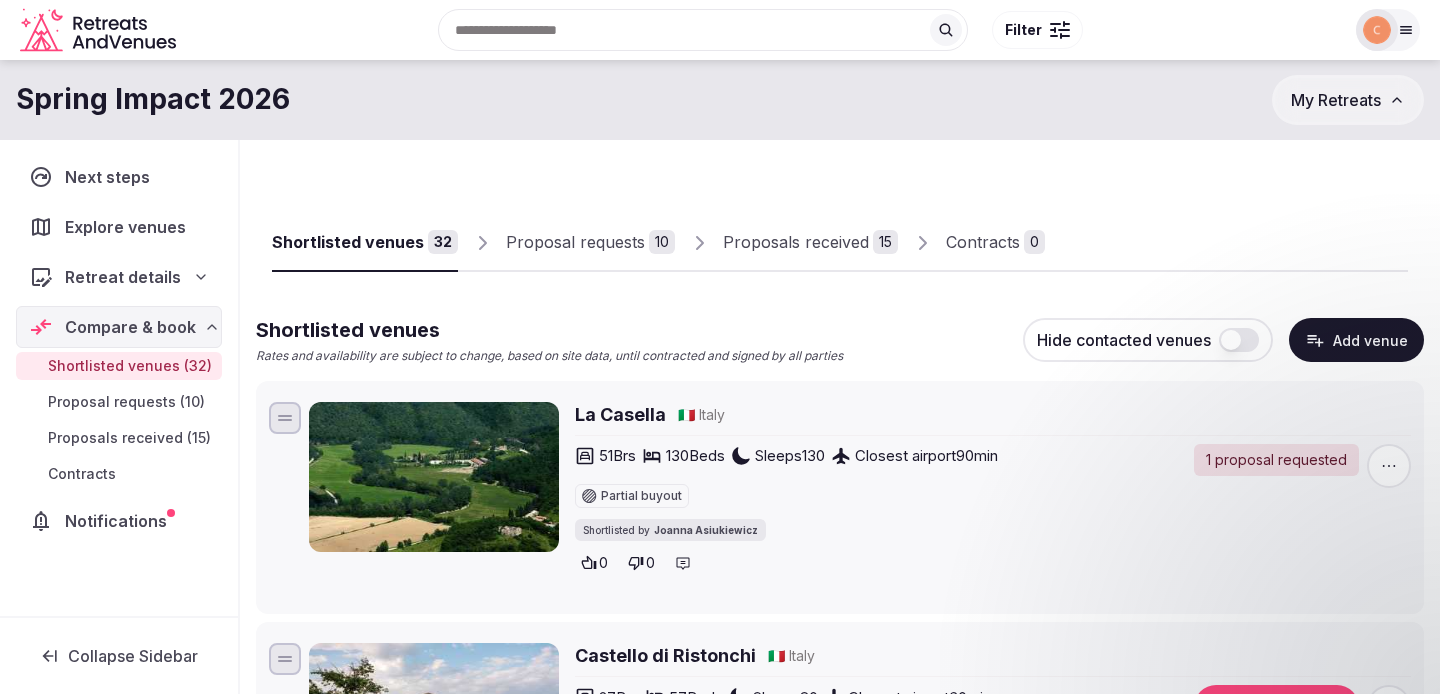 click 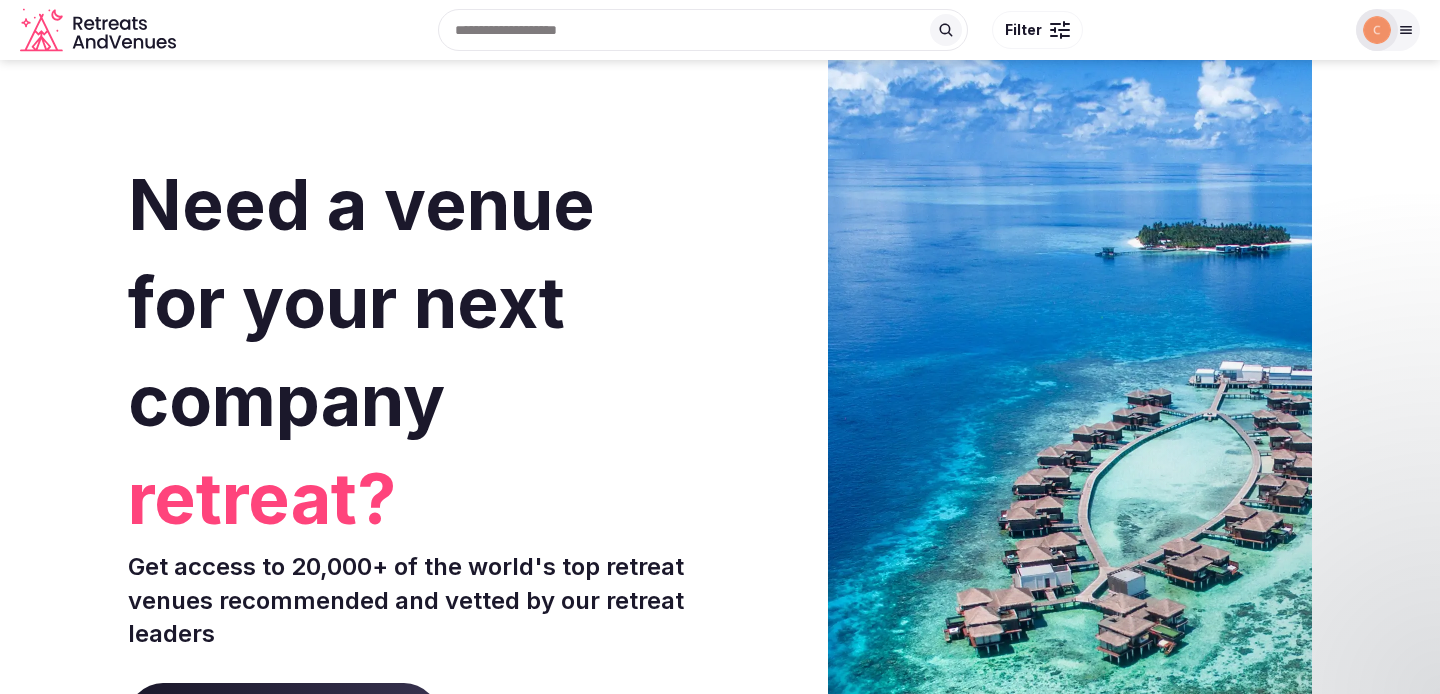 click at bounding box center (1377, 30) 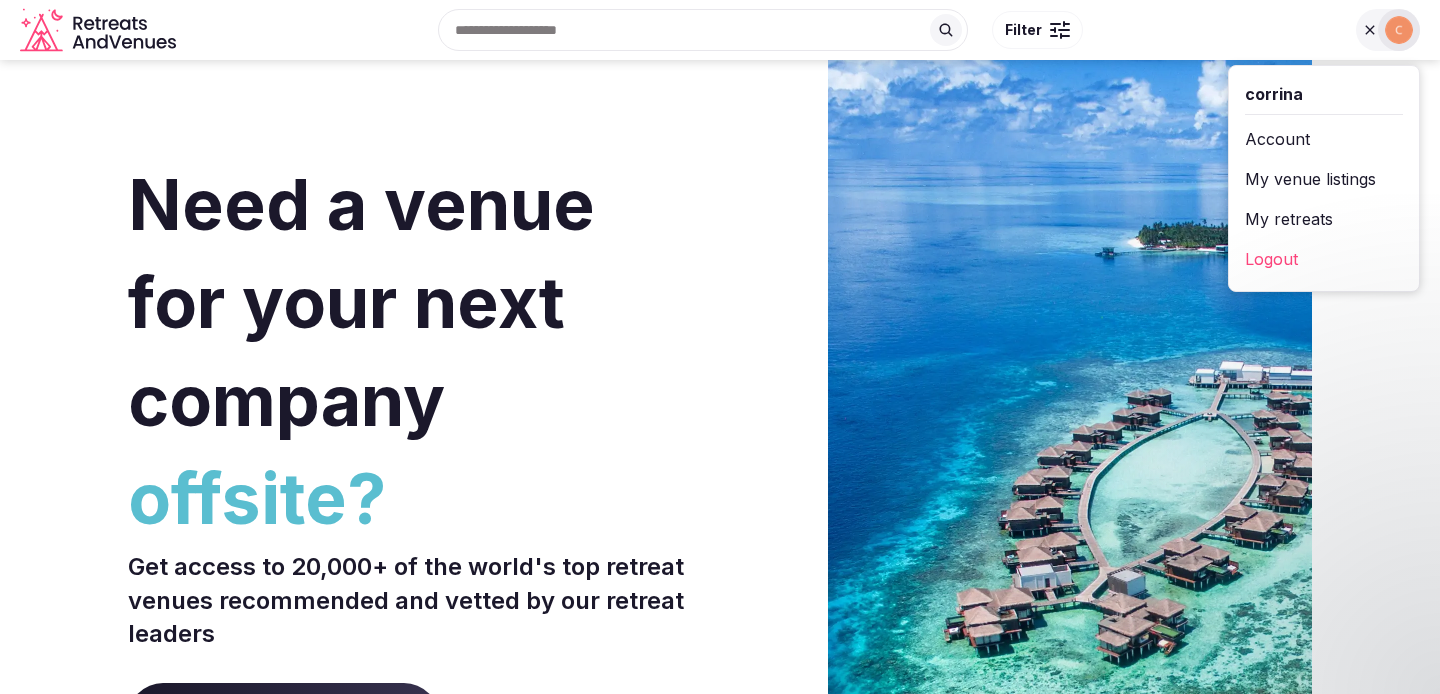 click at bounding box center (703, 30) 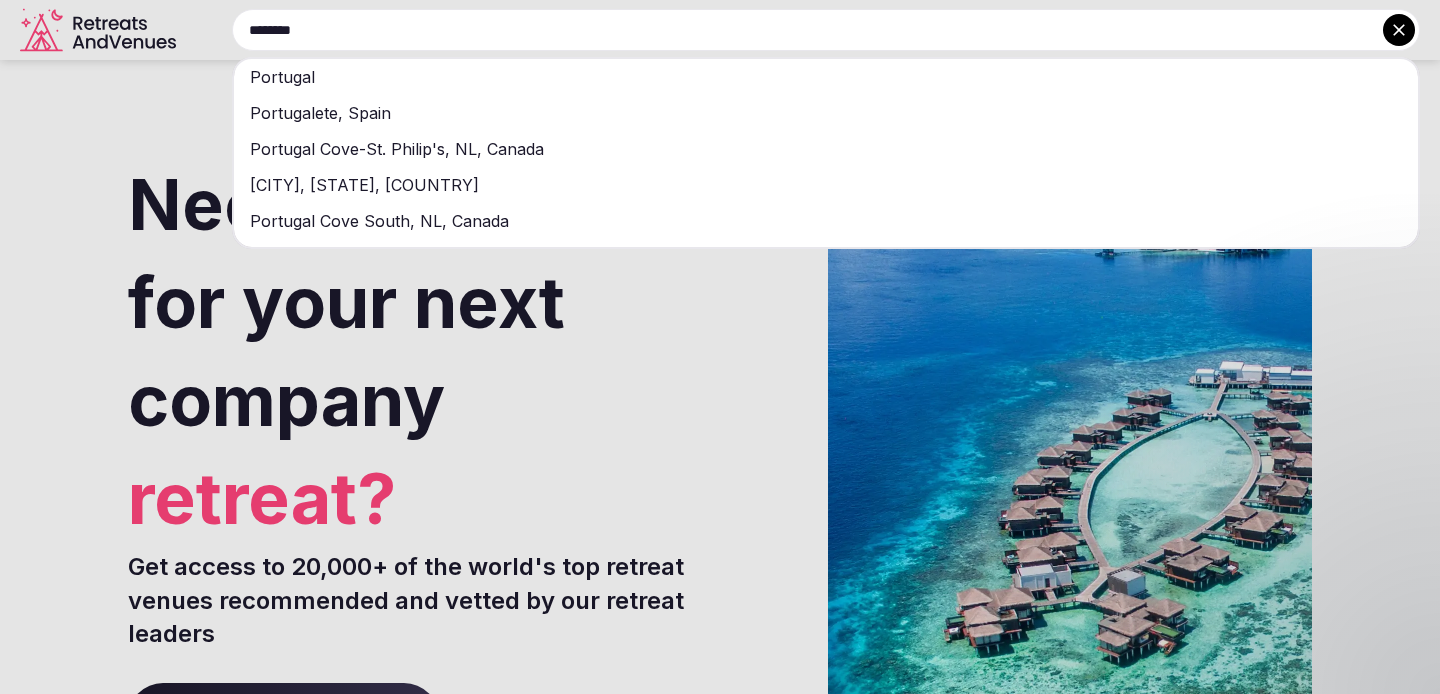 click on "********" at bounding box center (826, 30) 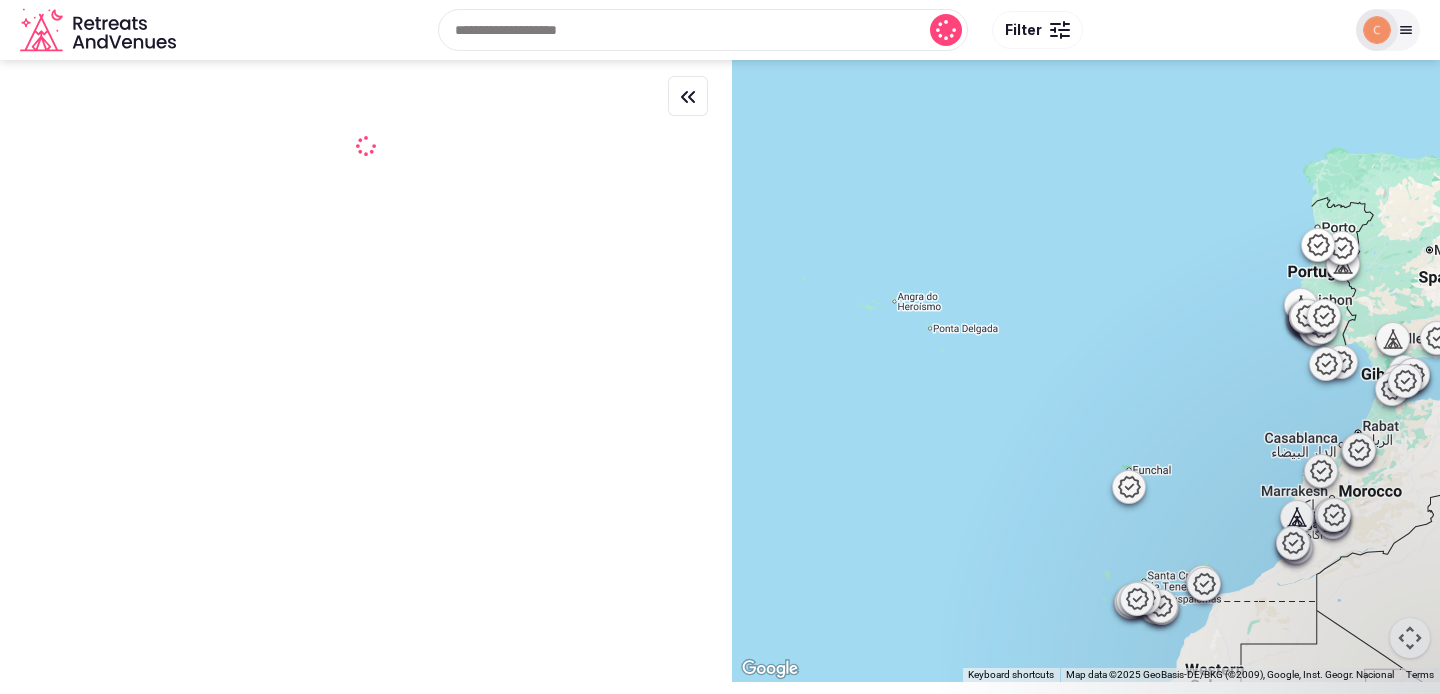 click on "Filter" at bounding box center (1023, 30) 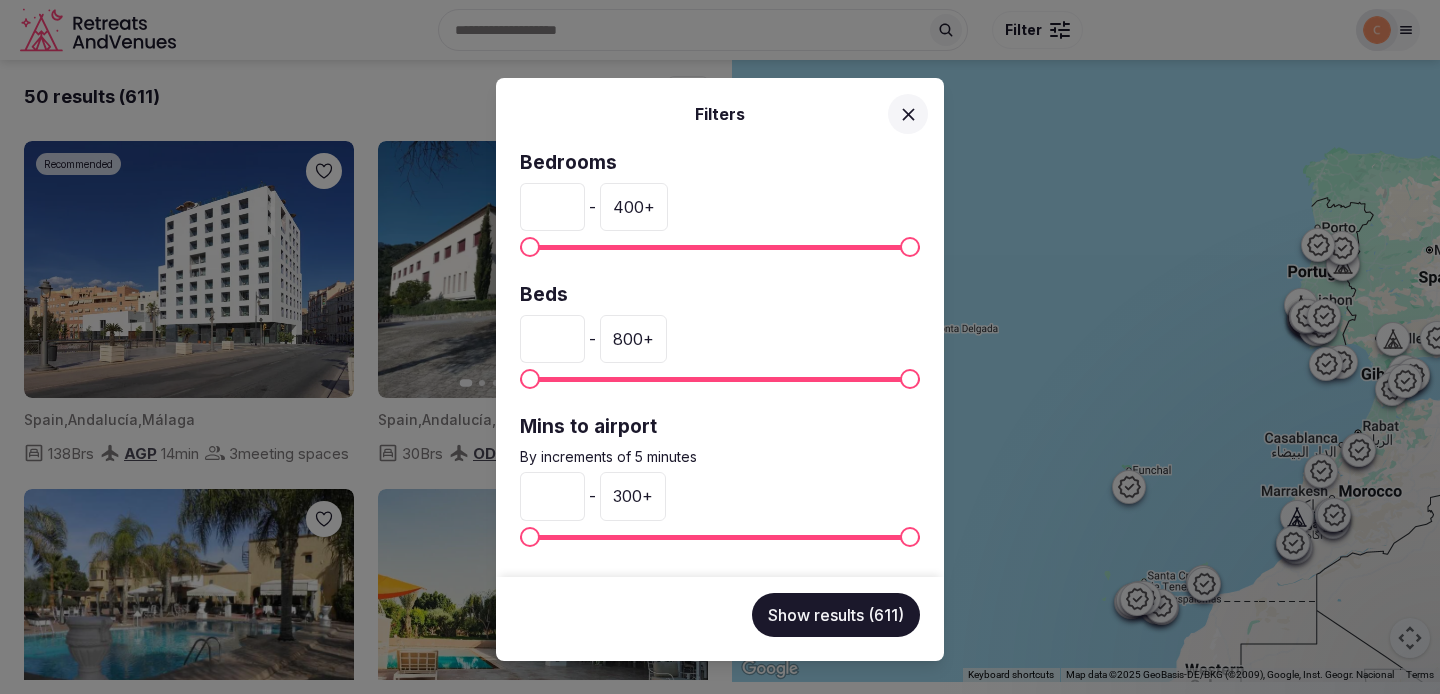 click on "*" at bounding box center [552, 207] 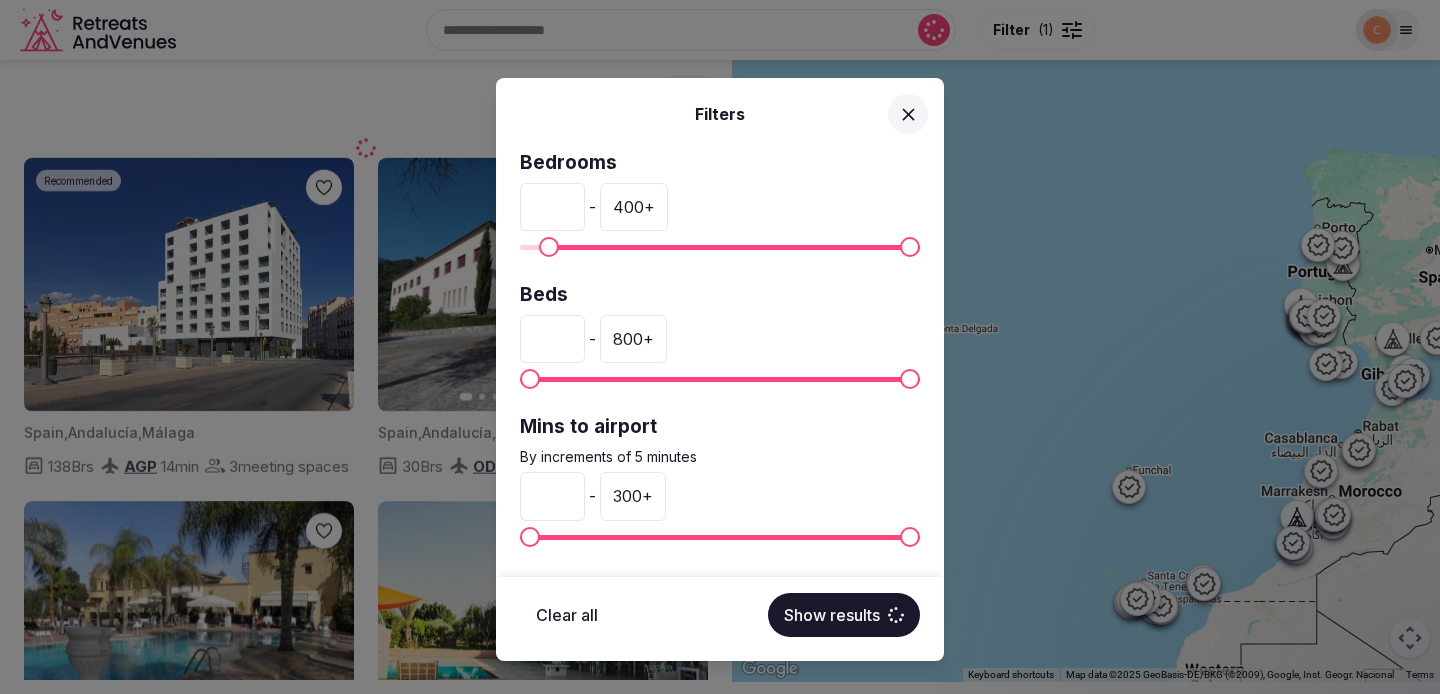 type on "**" 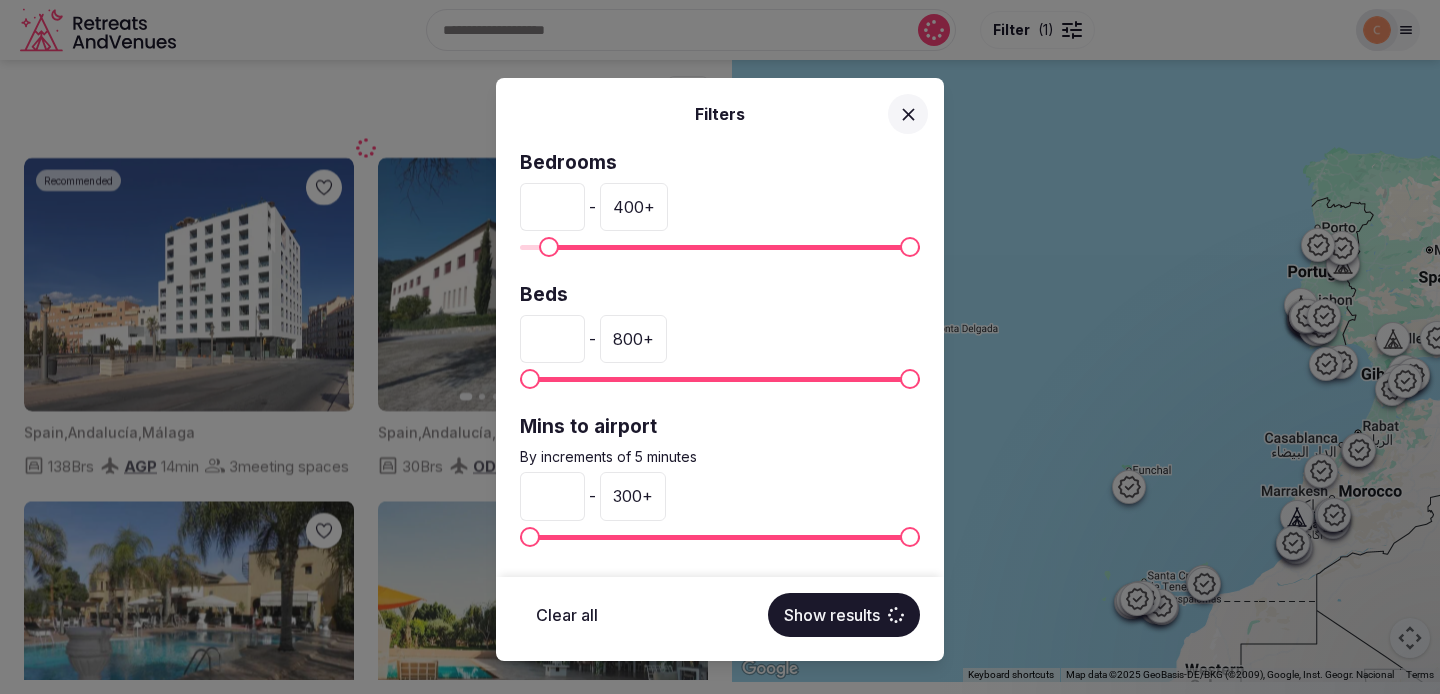 click on "400  +" at bounding box center [634, 207] 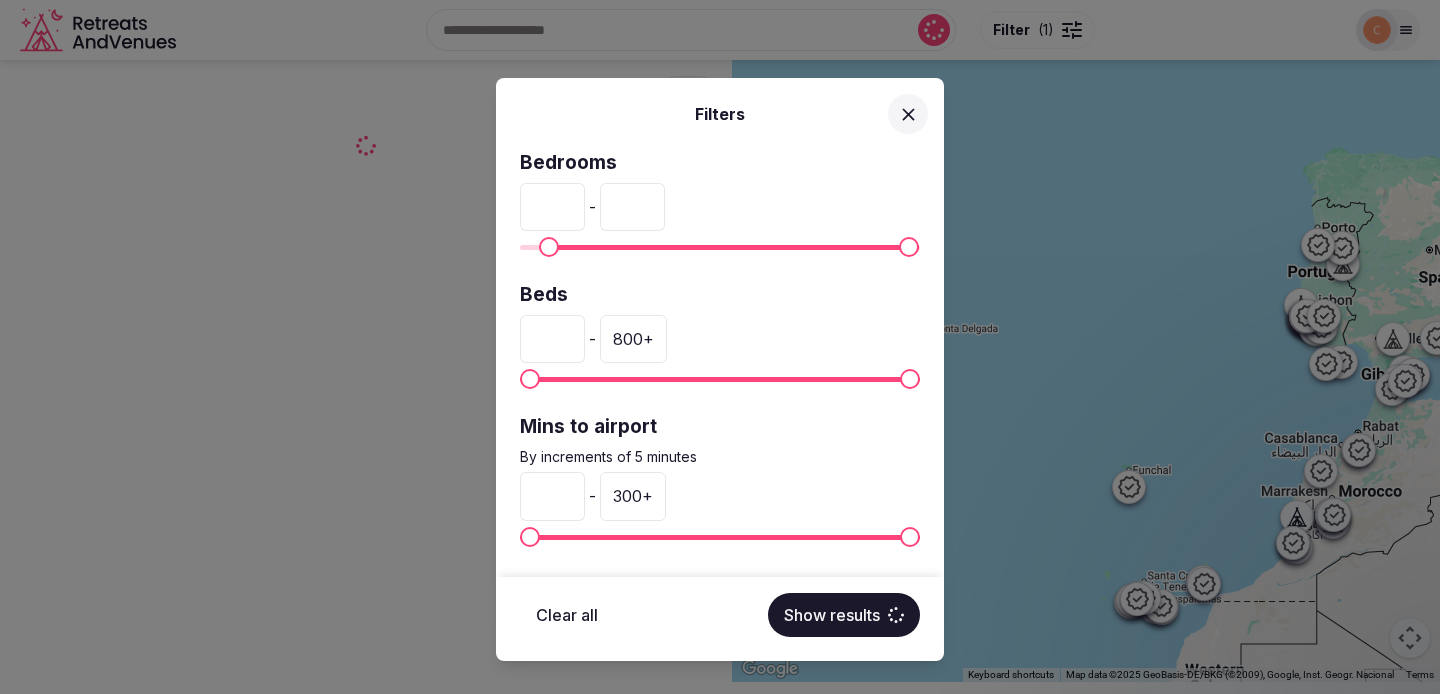 click on "***" at bounding box center (632, 207) 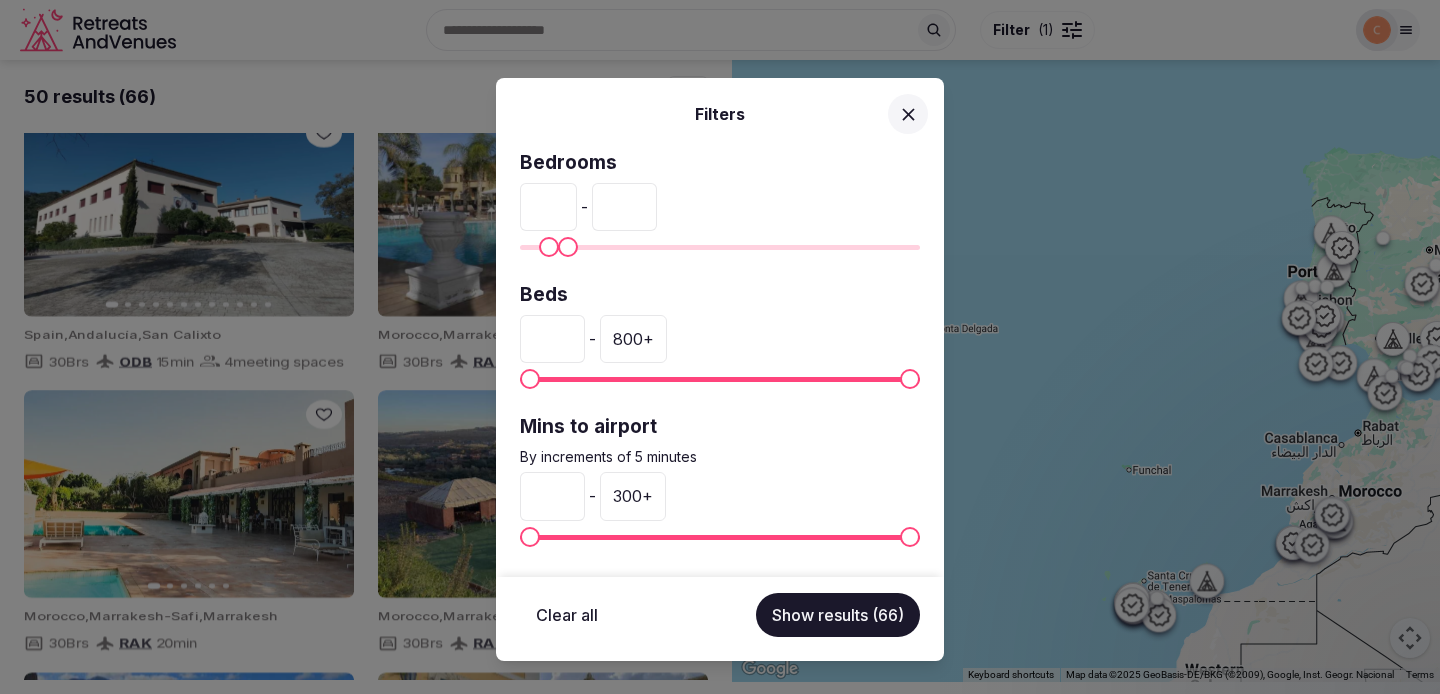 type on "**" 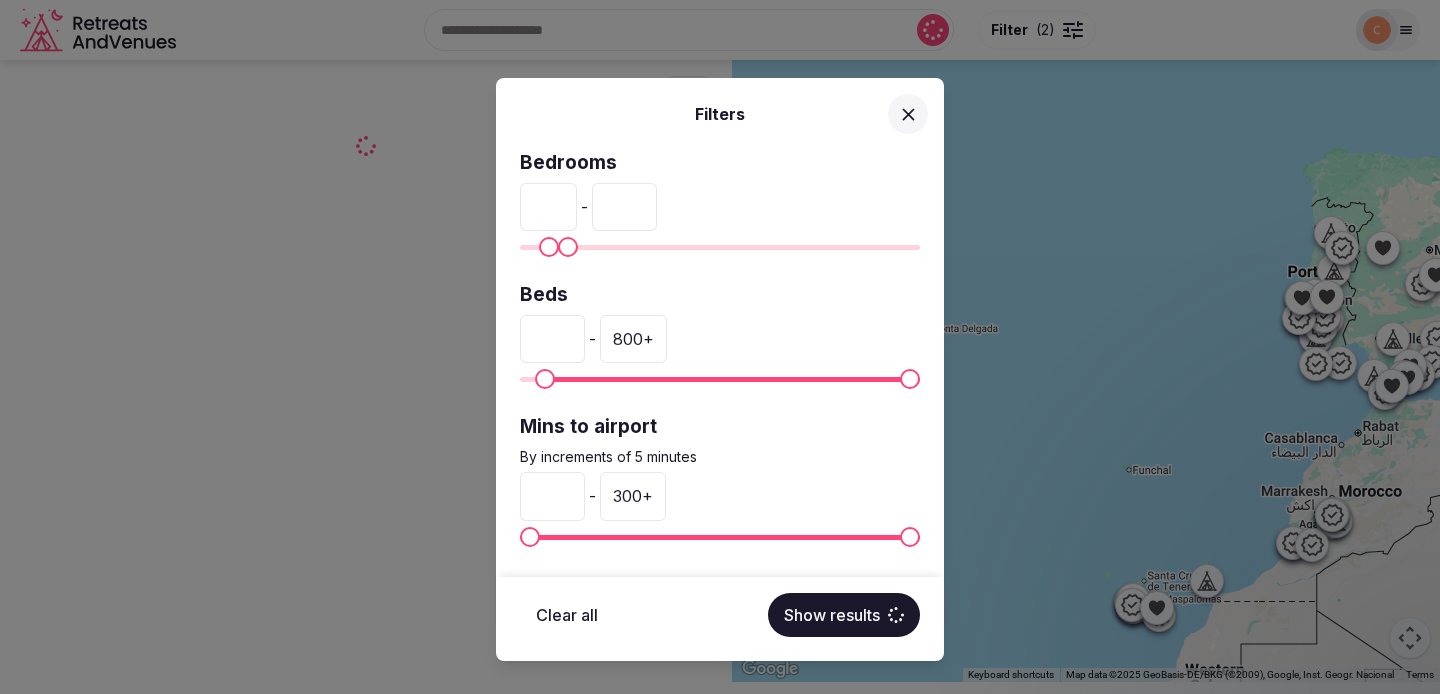 type on "**" 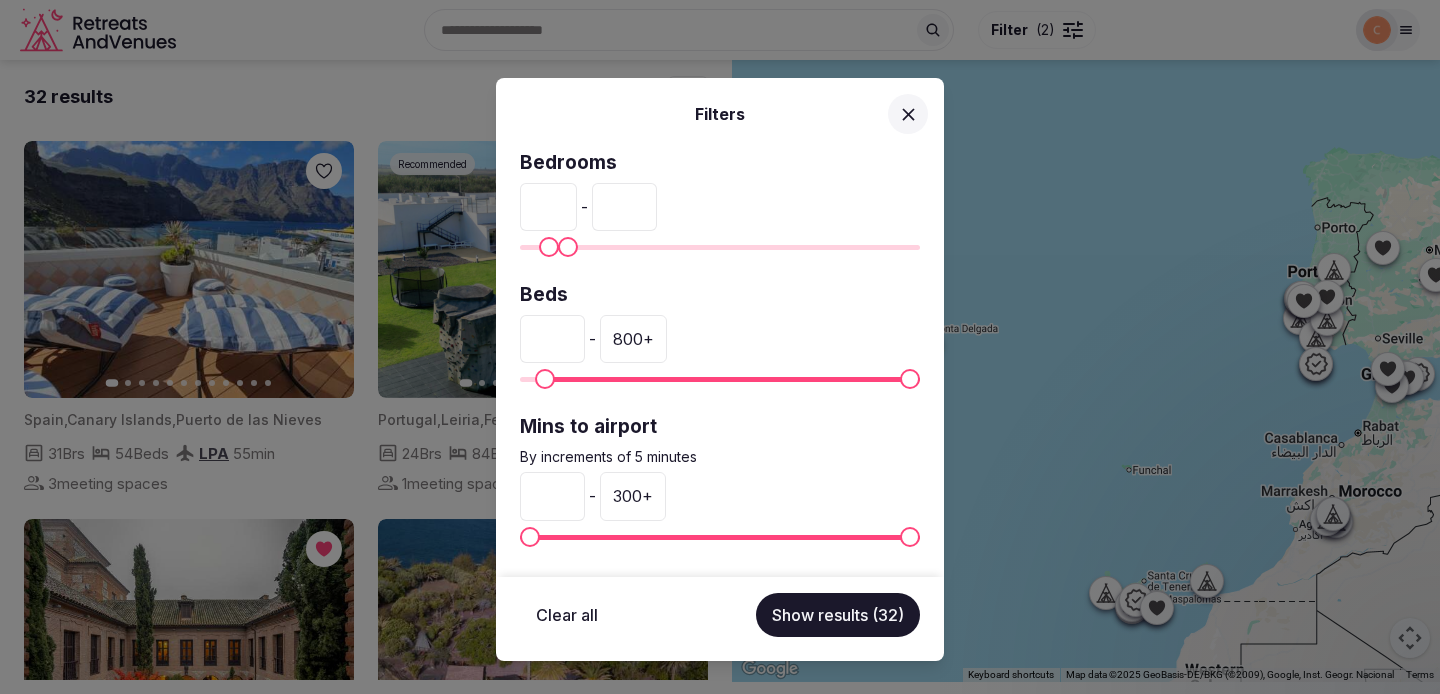 click on "300  +" at bounding box center [633, 496] 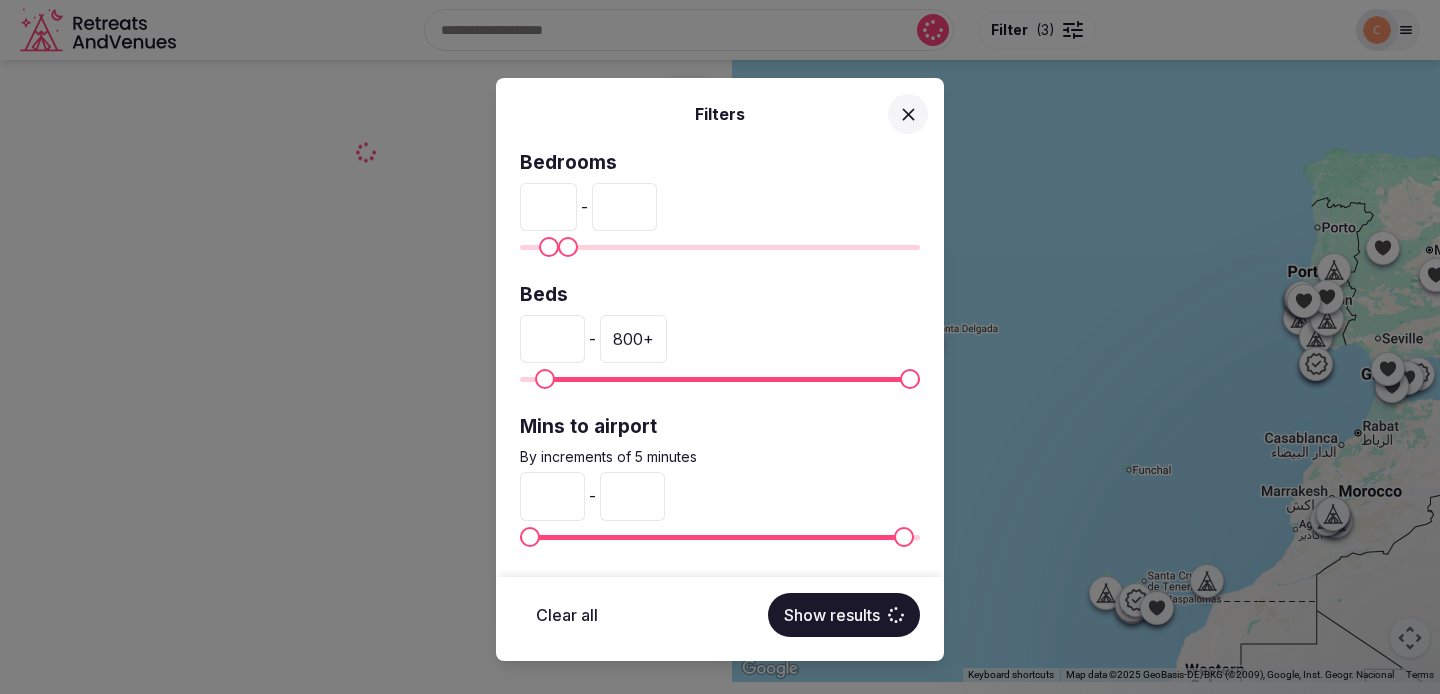 type on "*" 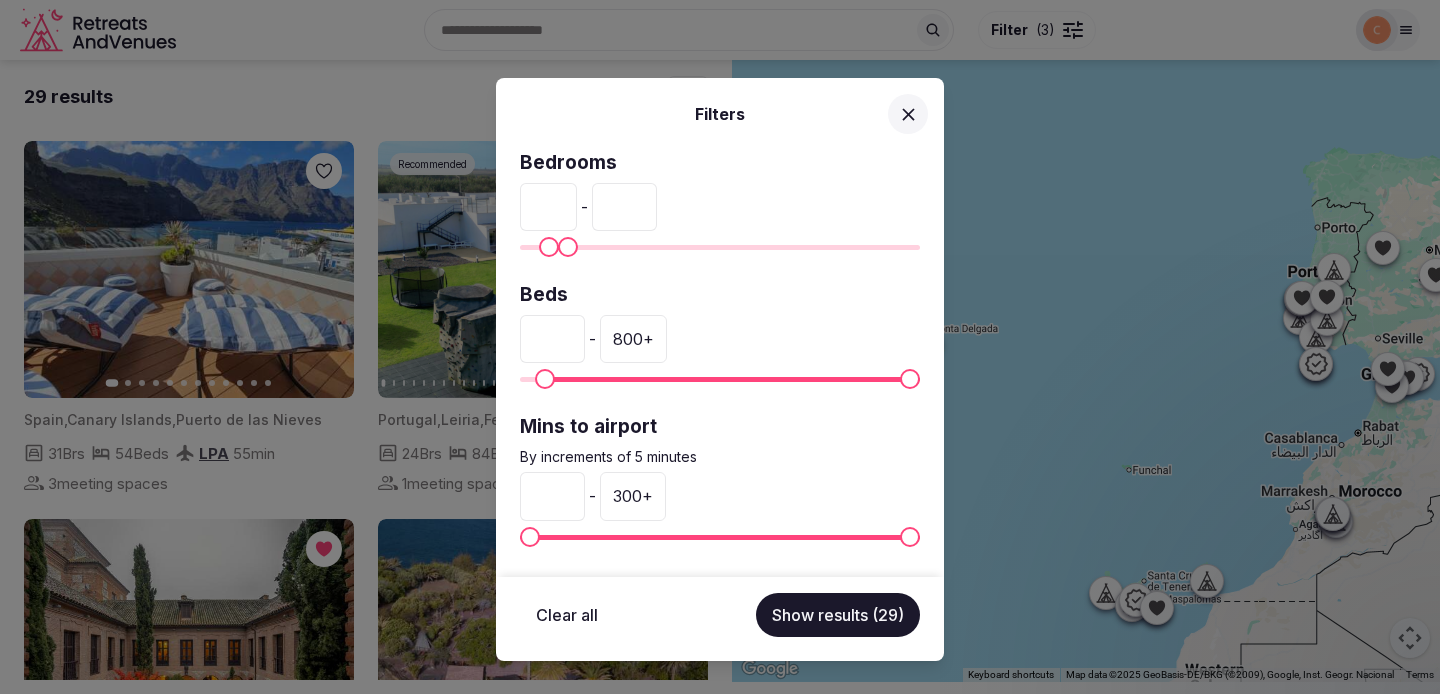 click on "300  +" at bounding box center (633, 496) 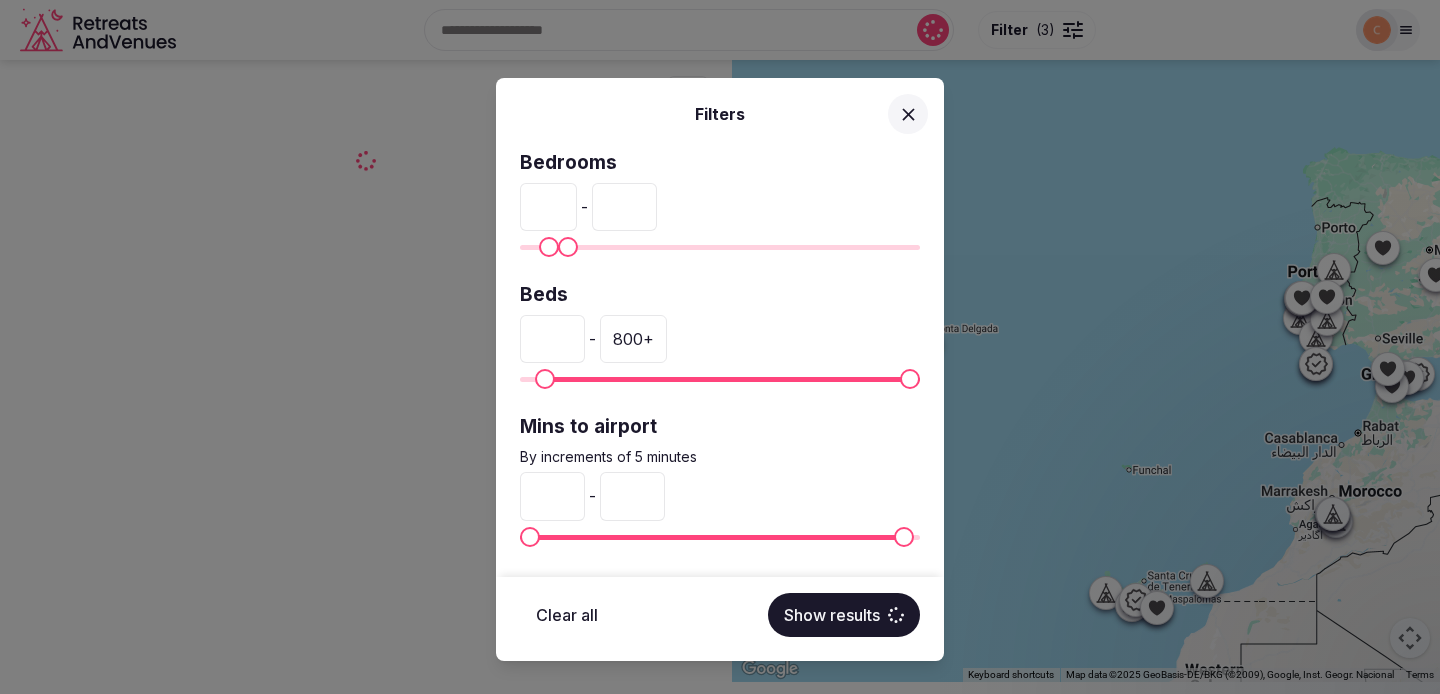 click on "***" at bounding box center [632, 496] 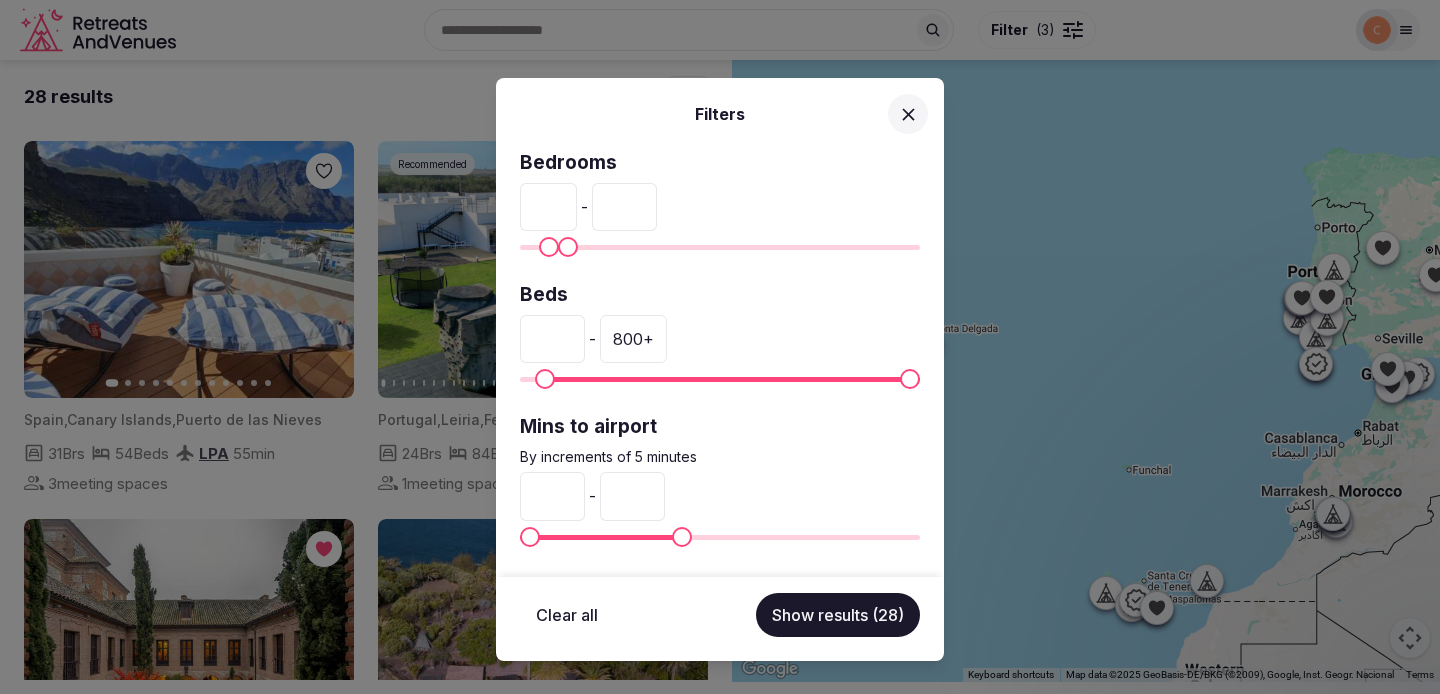 type on "***" 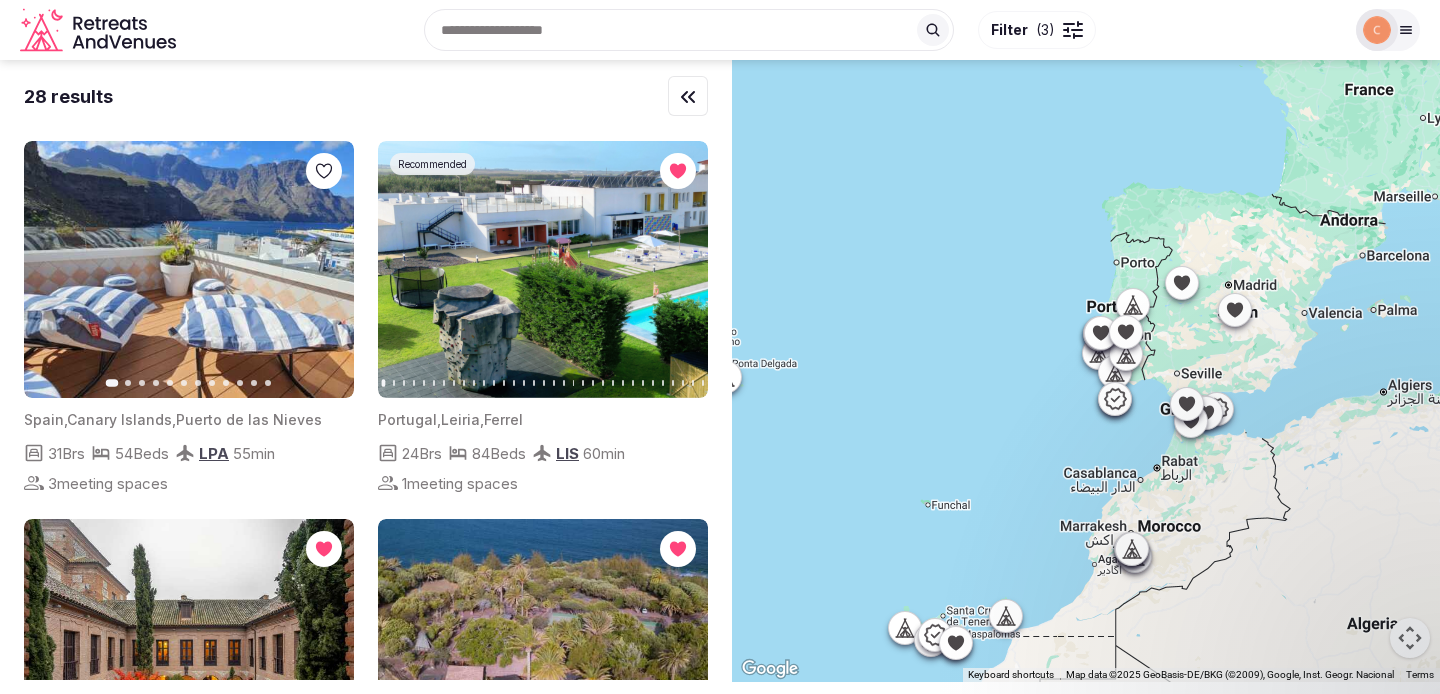 drag, startPoint x: 1134, startPoint y: 412, endPoint x: 925, endPoint y: 445, distance: 211.58922 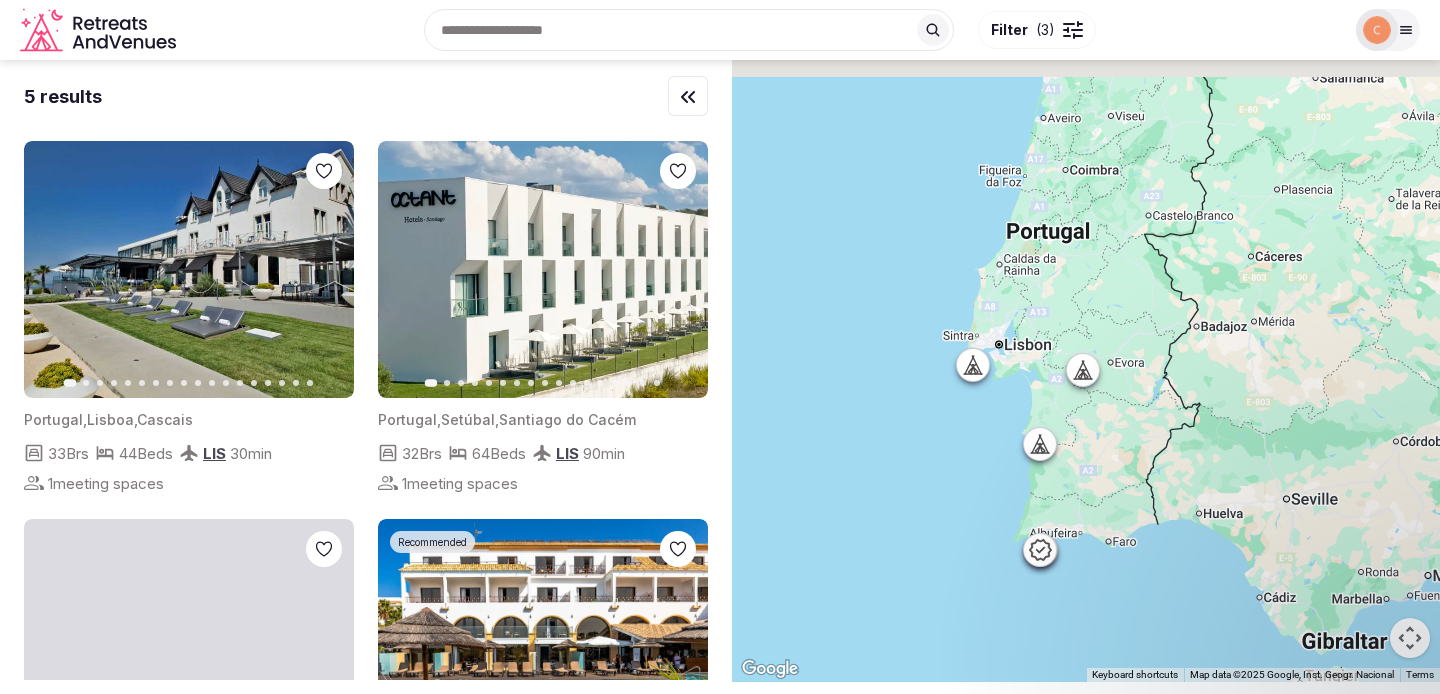 drag, startPoint x: 1242, startPoint y: 378, endPoint x: 1123, endPoint y: 600, distance: 251.8829 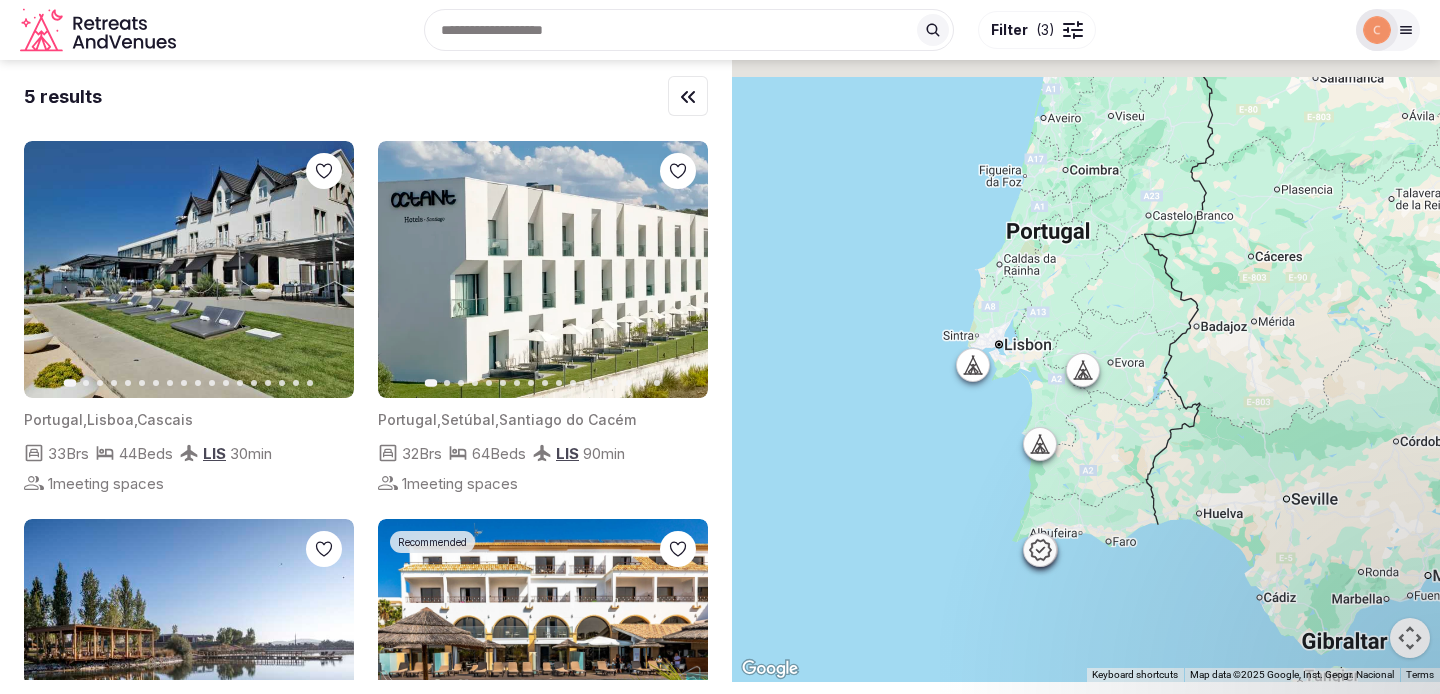 click at bounding box center [1086, 371] 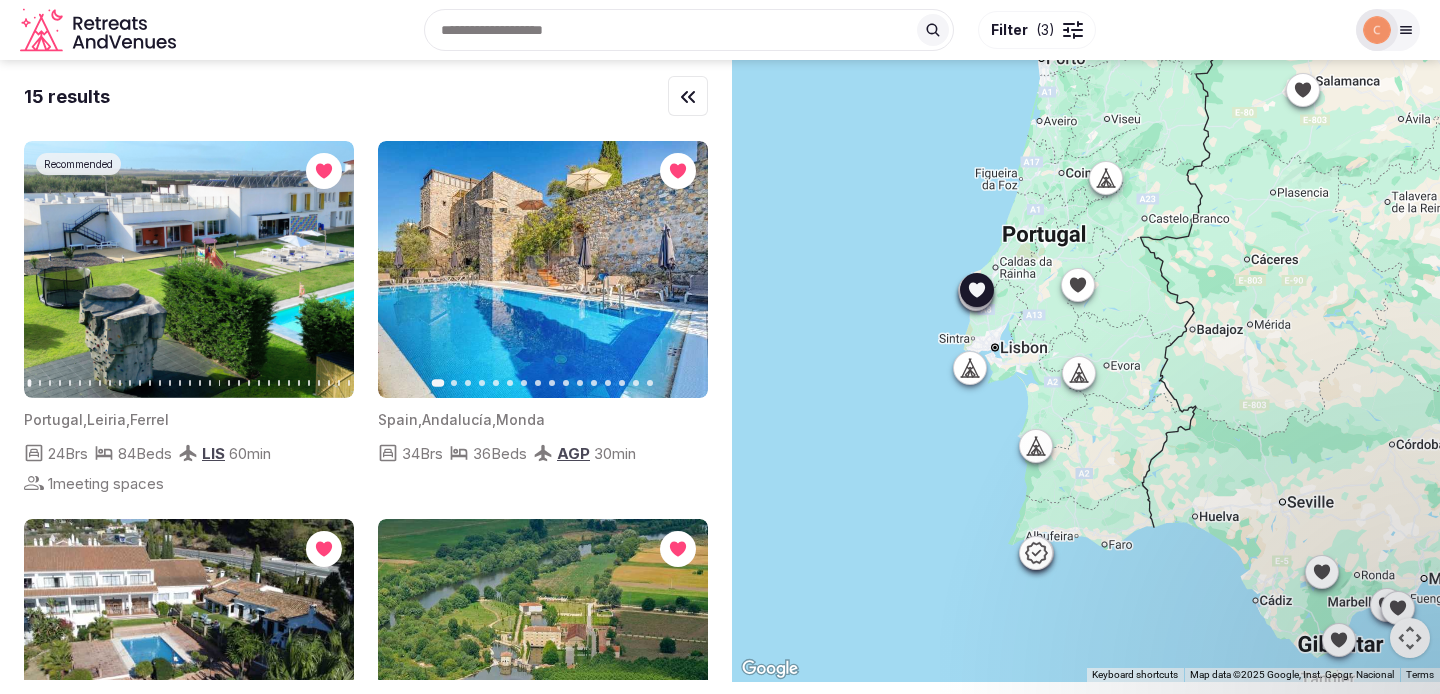 click 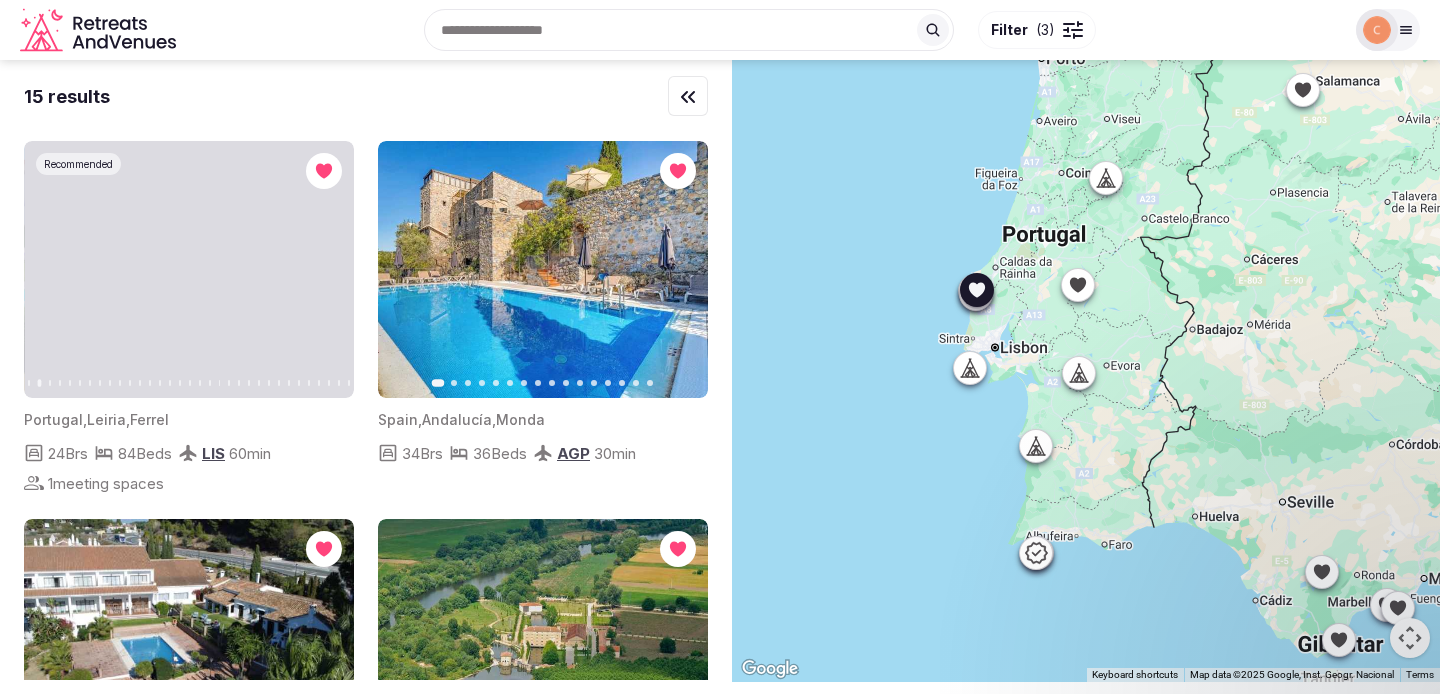 click 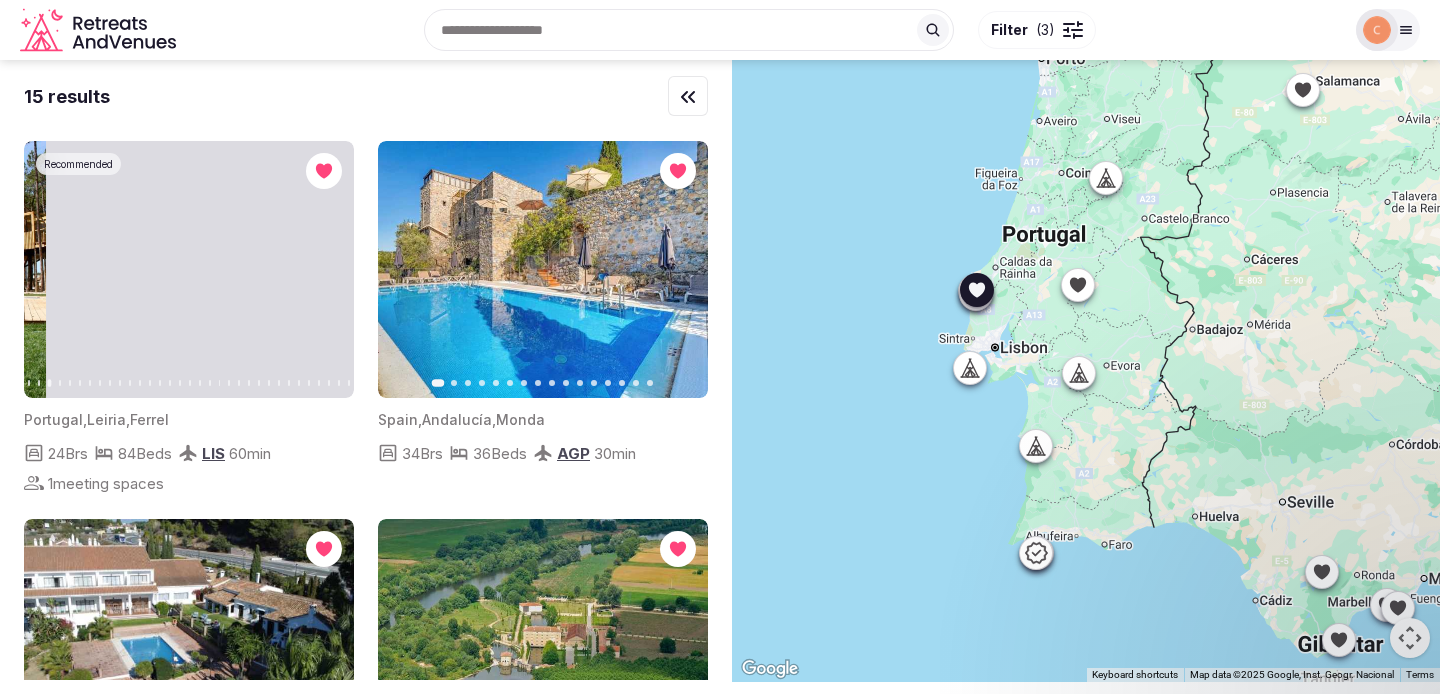 click 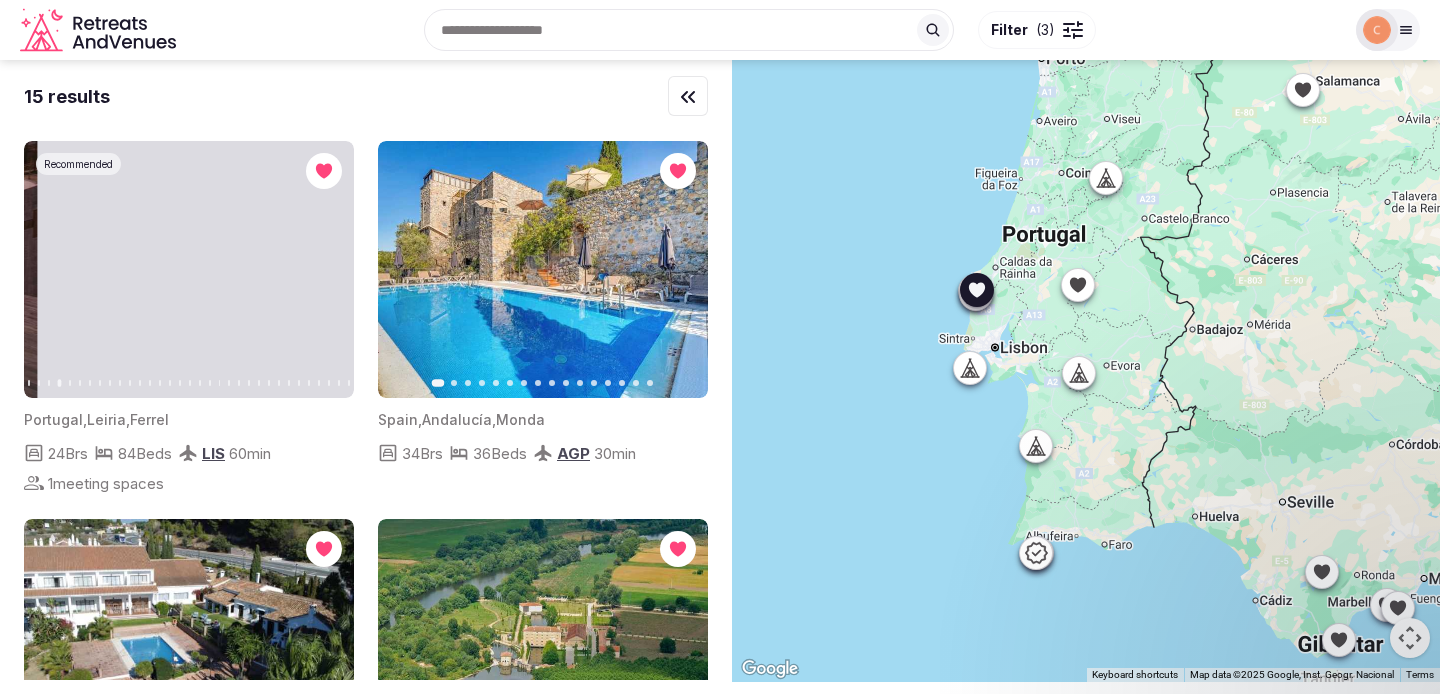 click 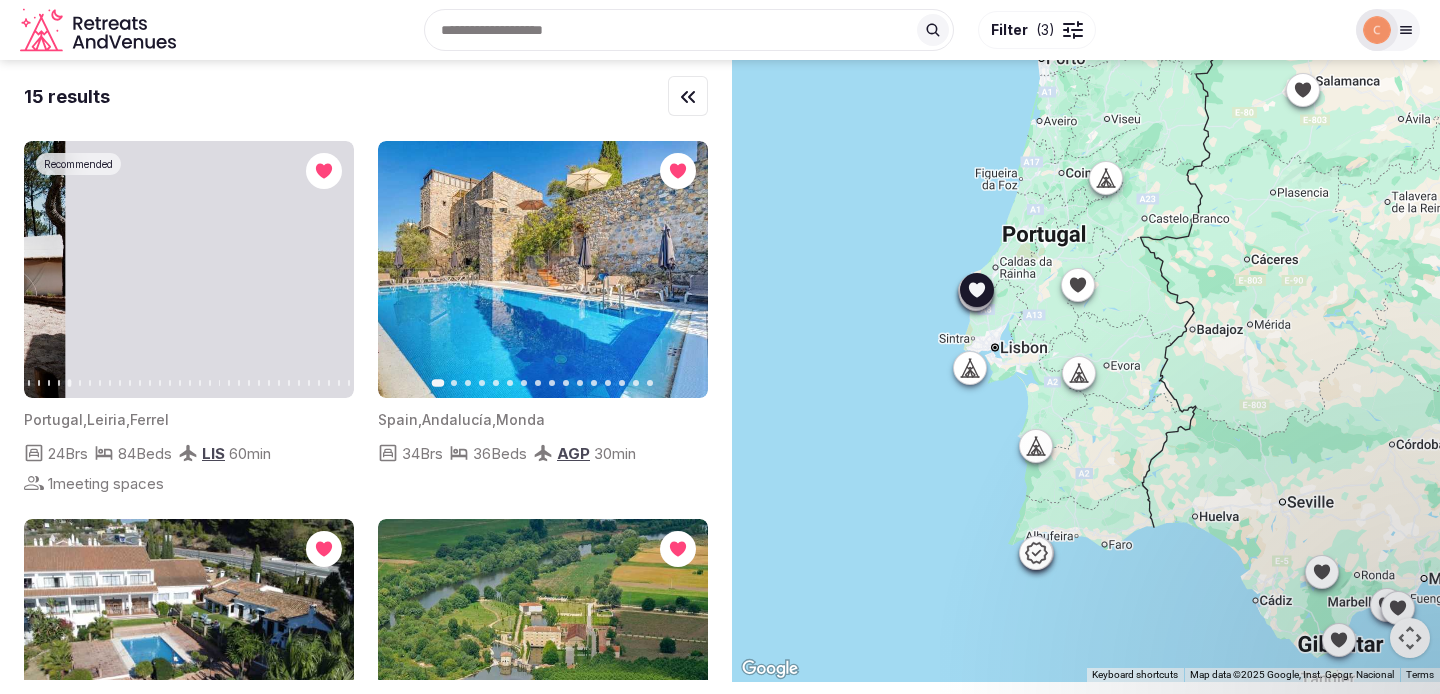 click 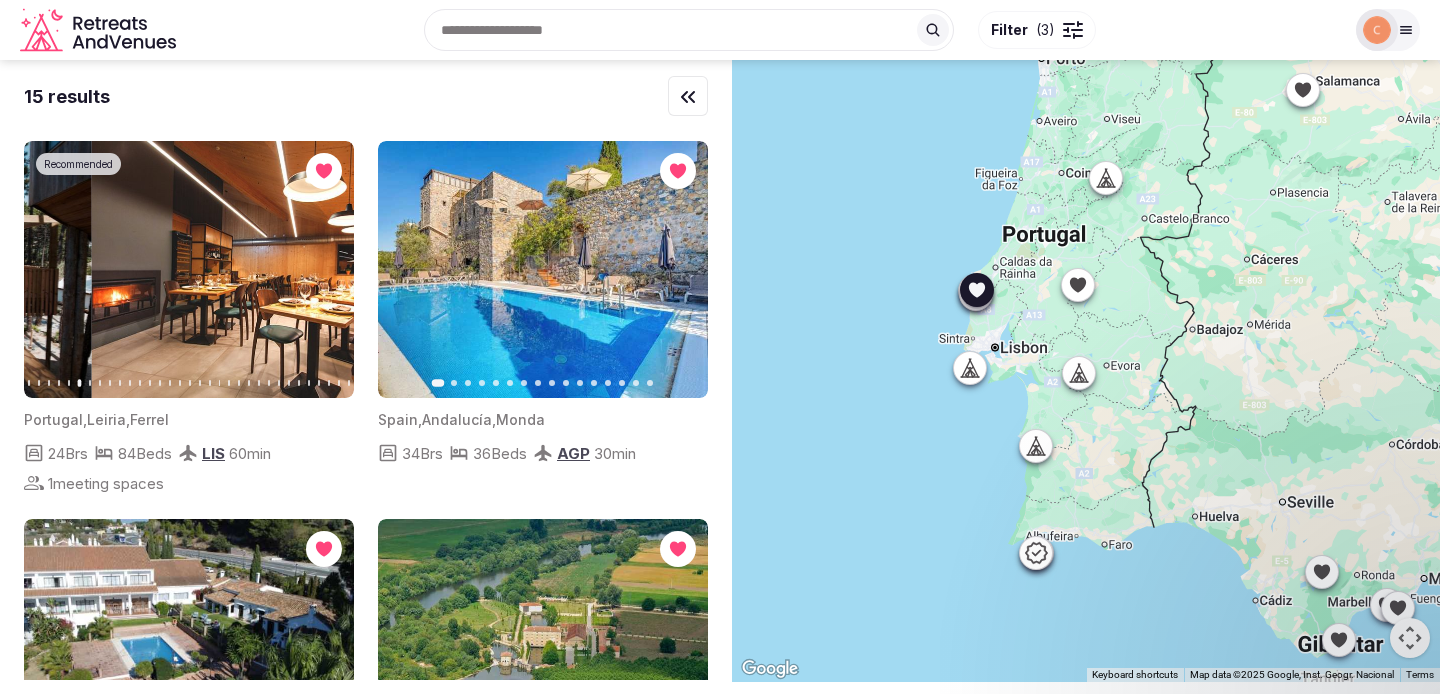click 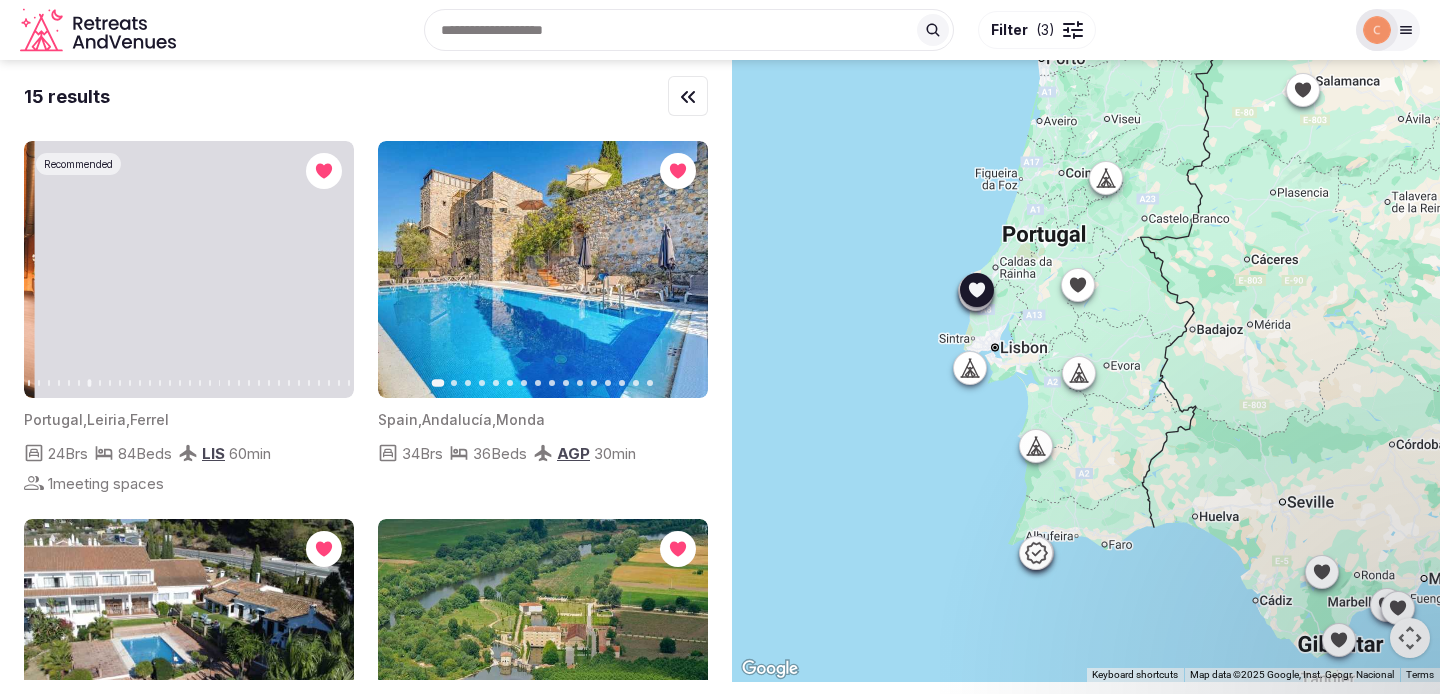 click 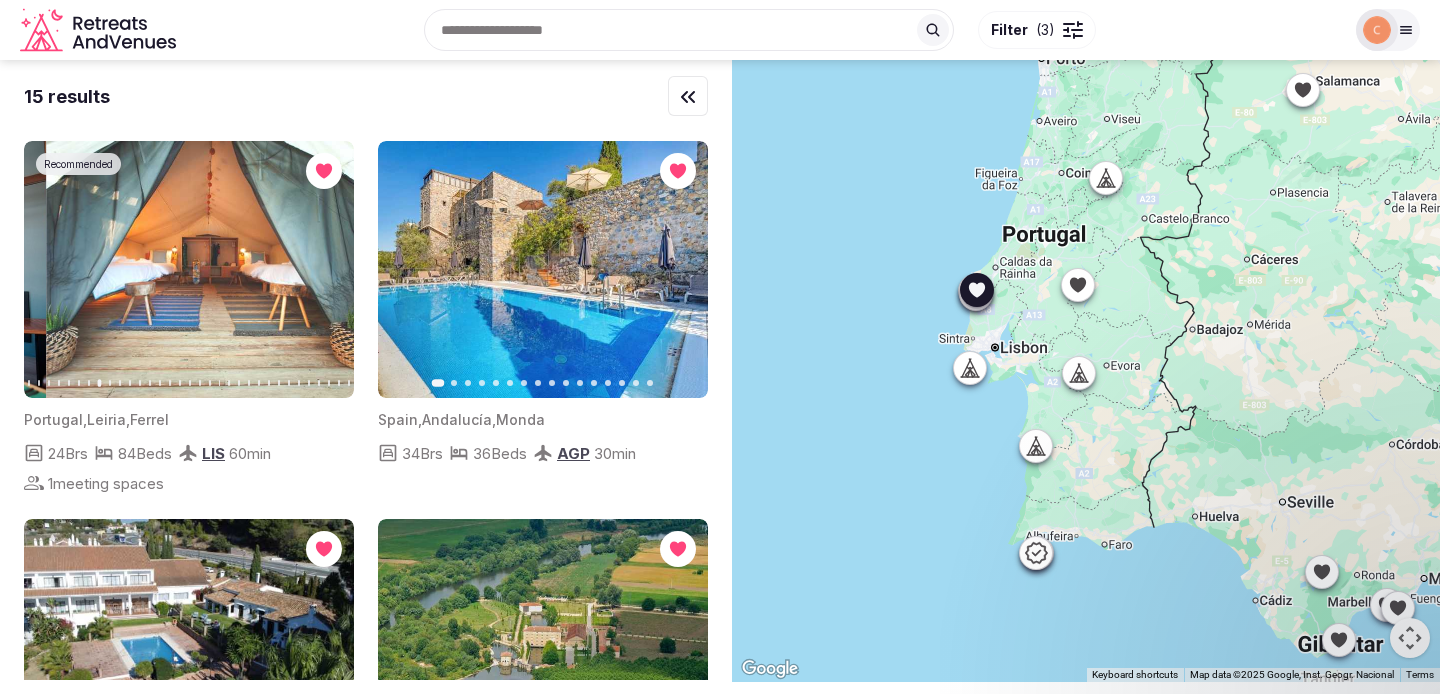 click 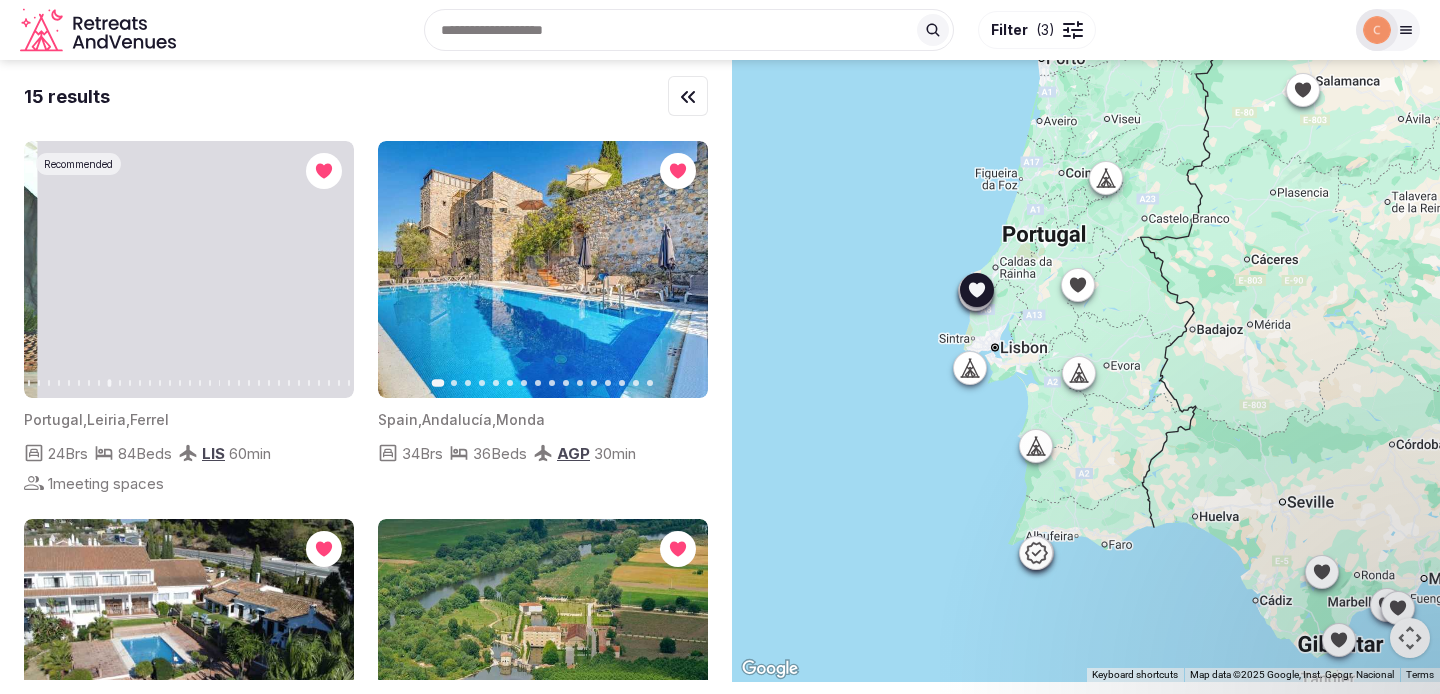 click 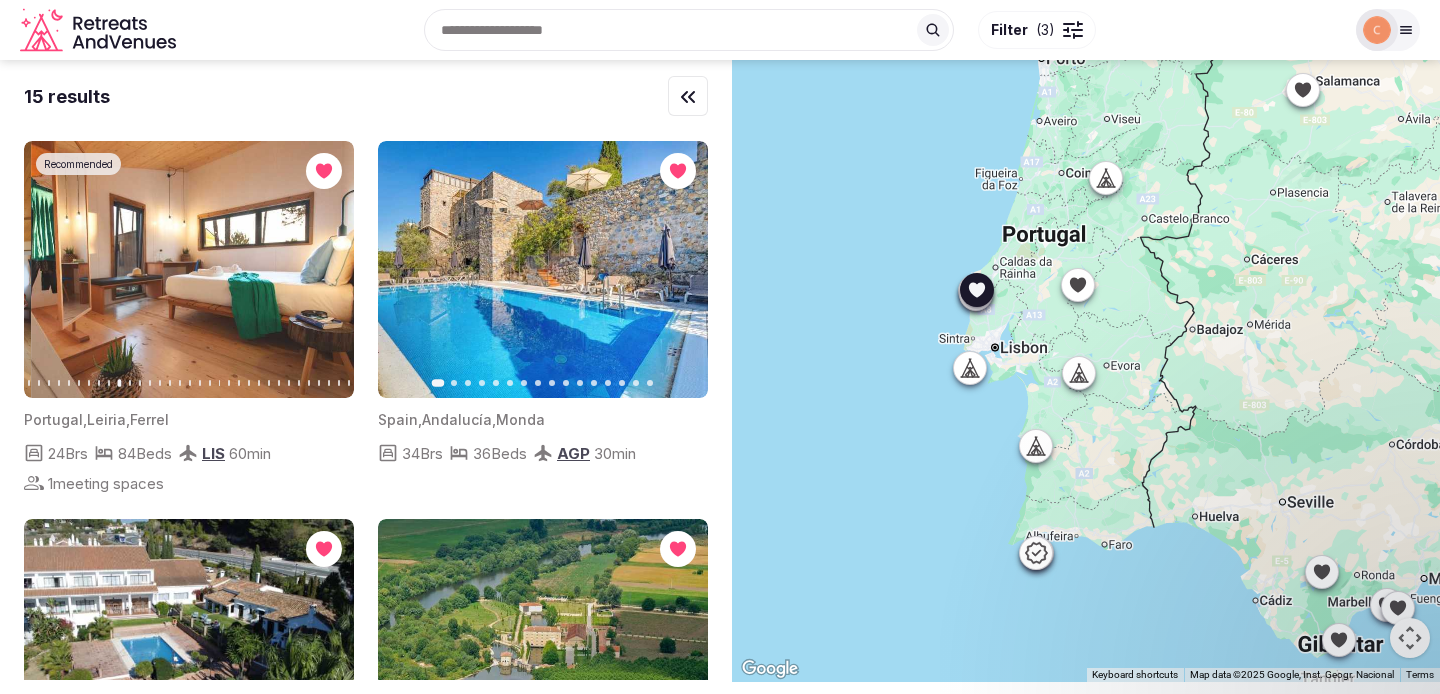 click 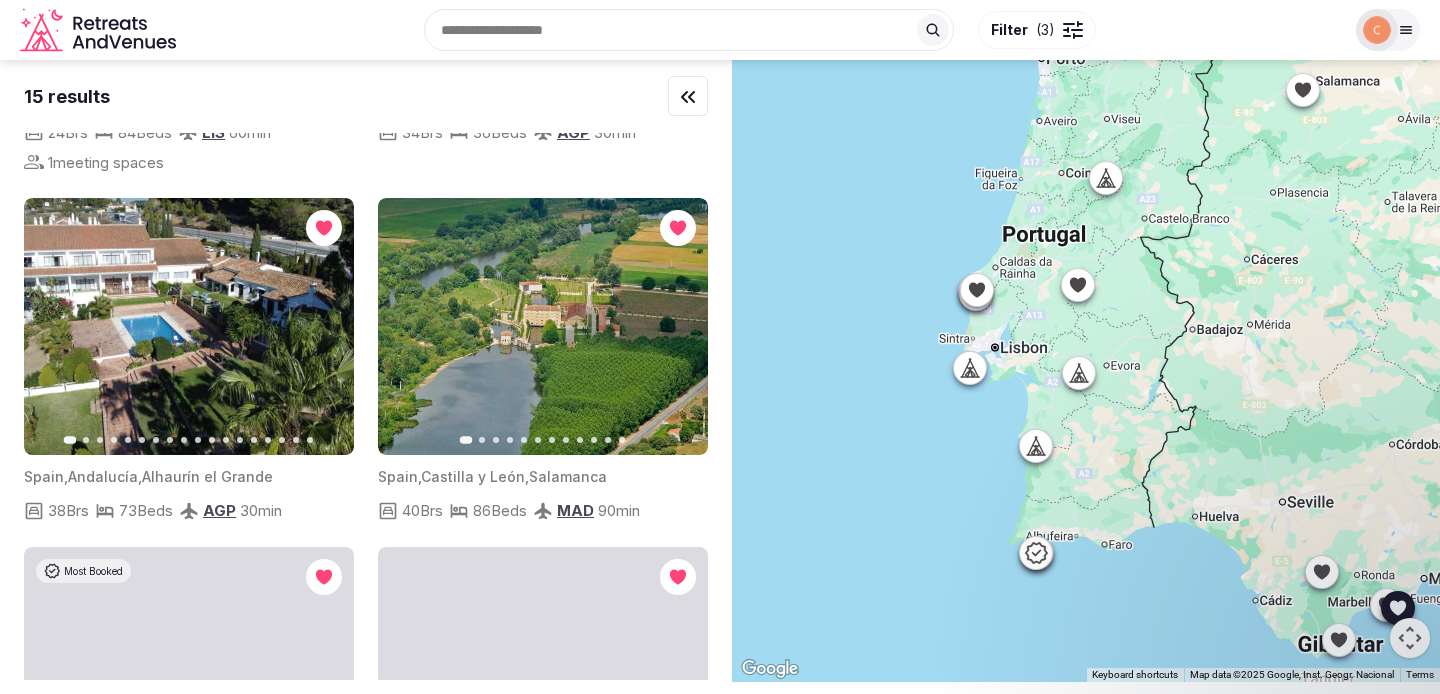 scroll, scrollTop: 320, scrollLeft: 0, axis: vertical 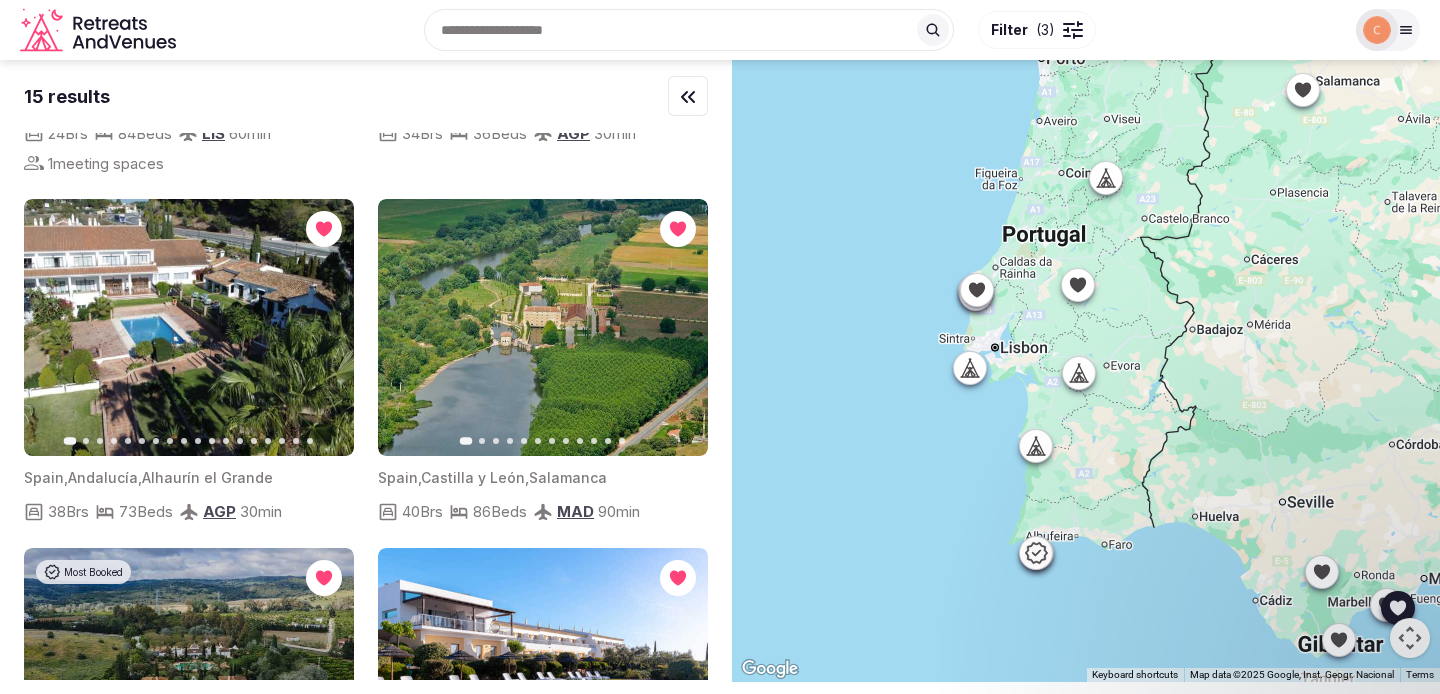 click 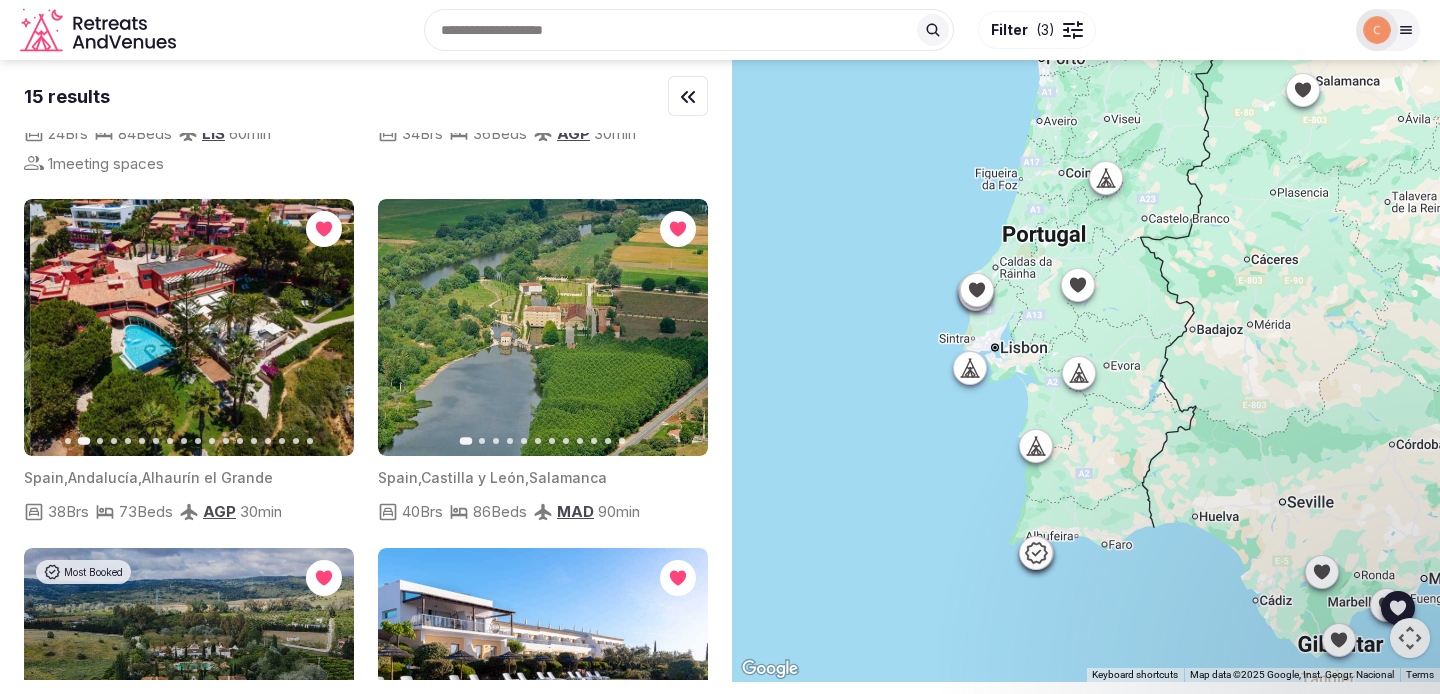 click 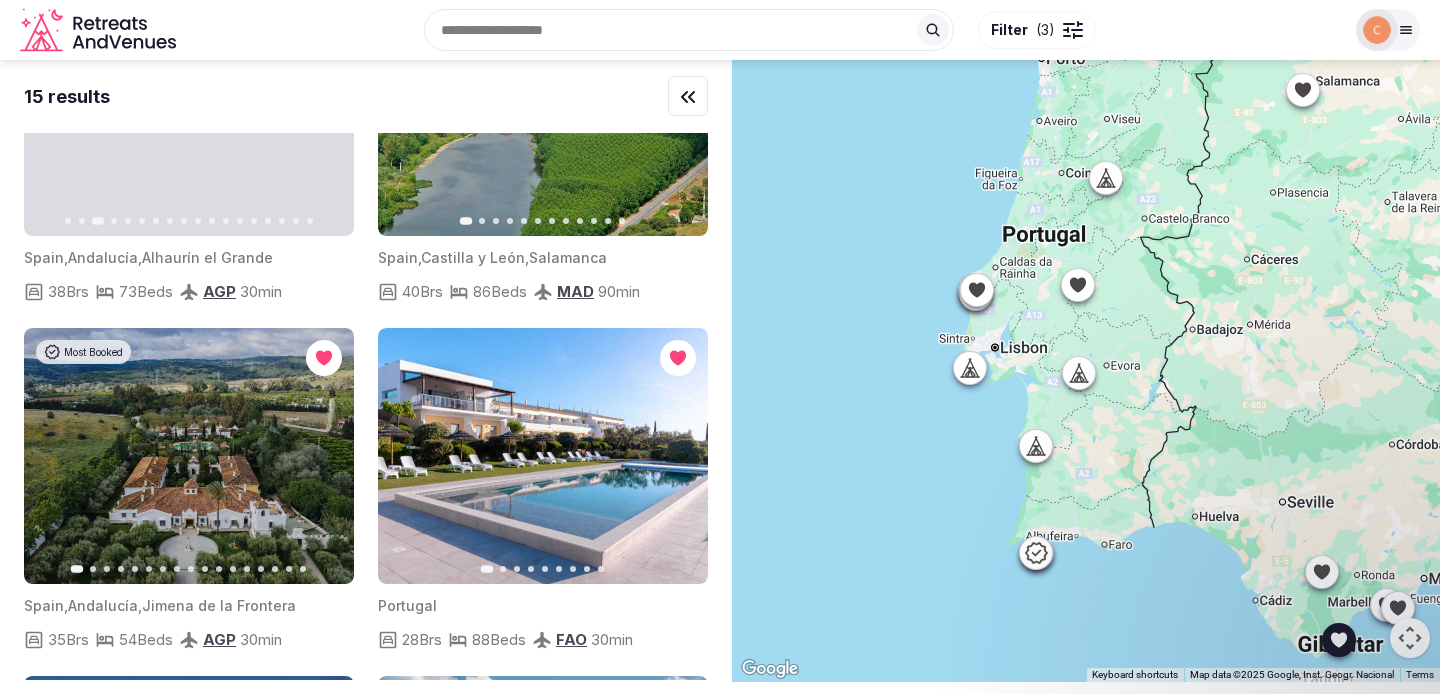 scroll, scrollTop: 807, scrollLeft: 0, axis: vertical 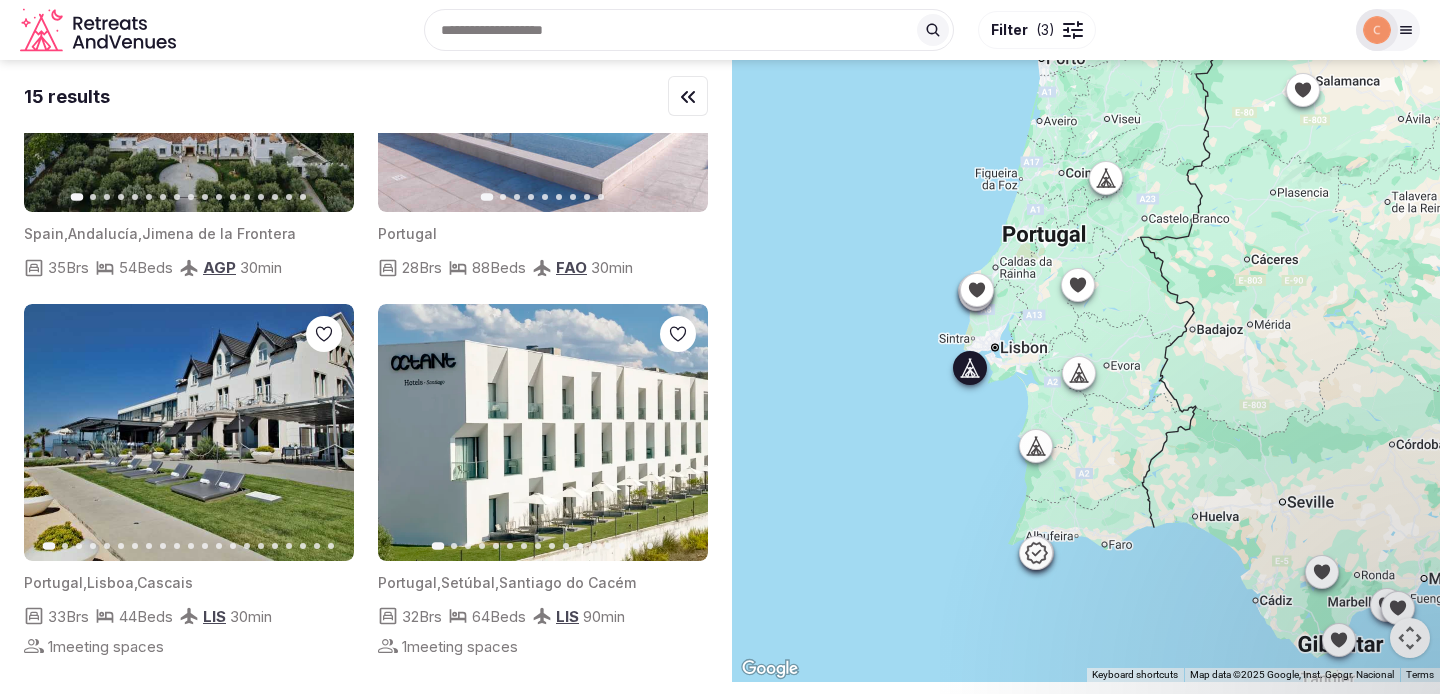 click 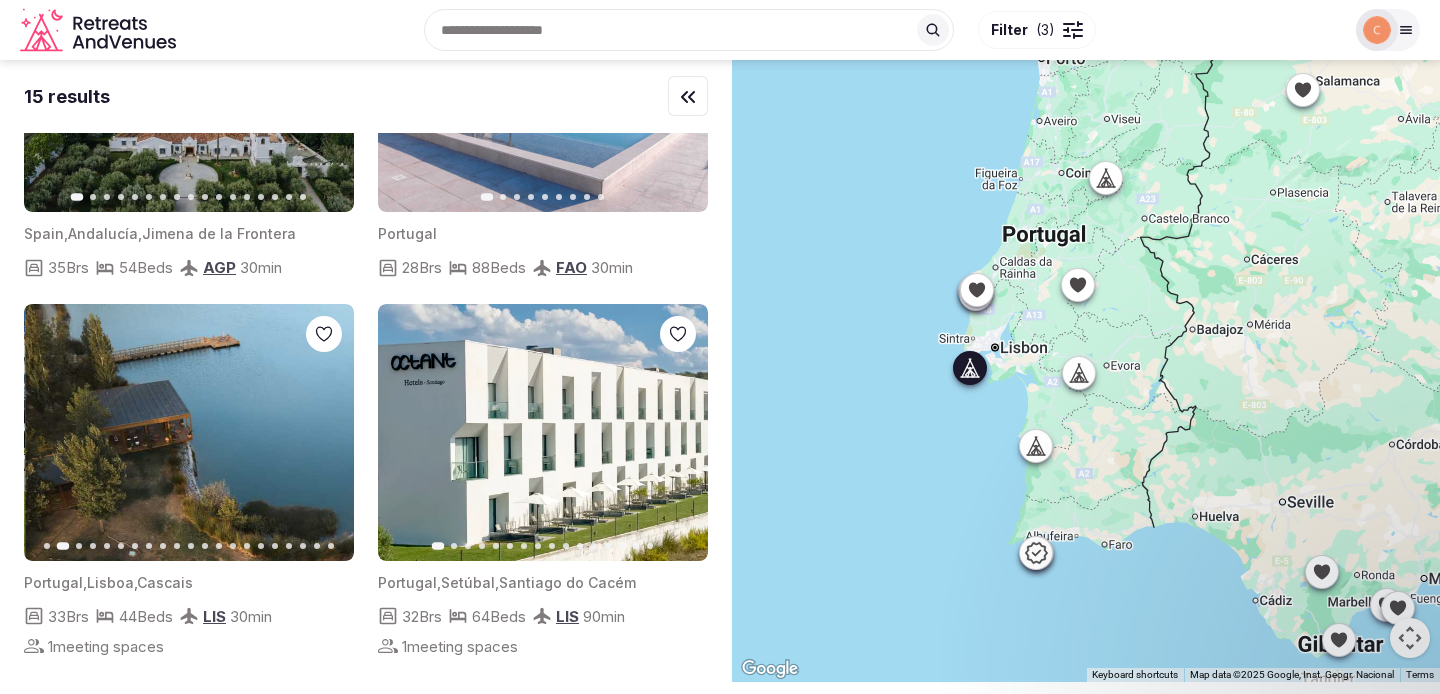 click 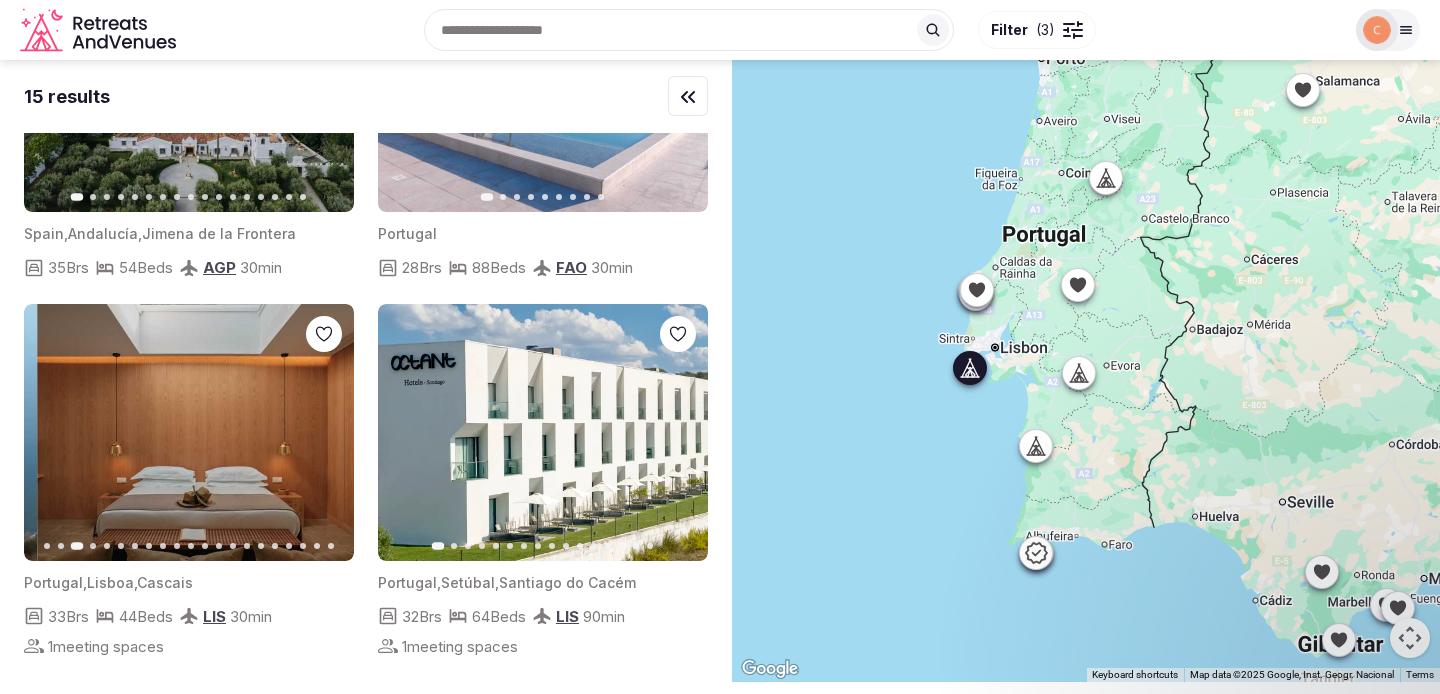 click 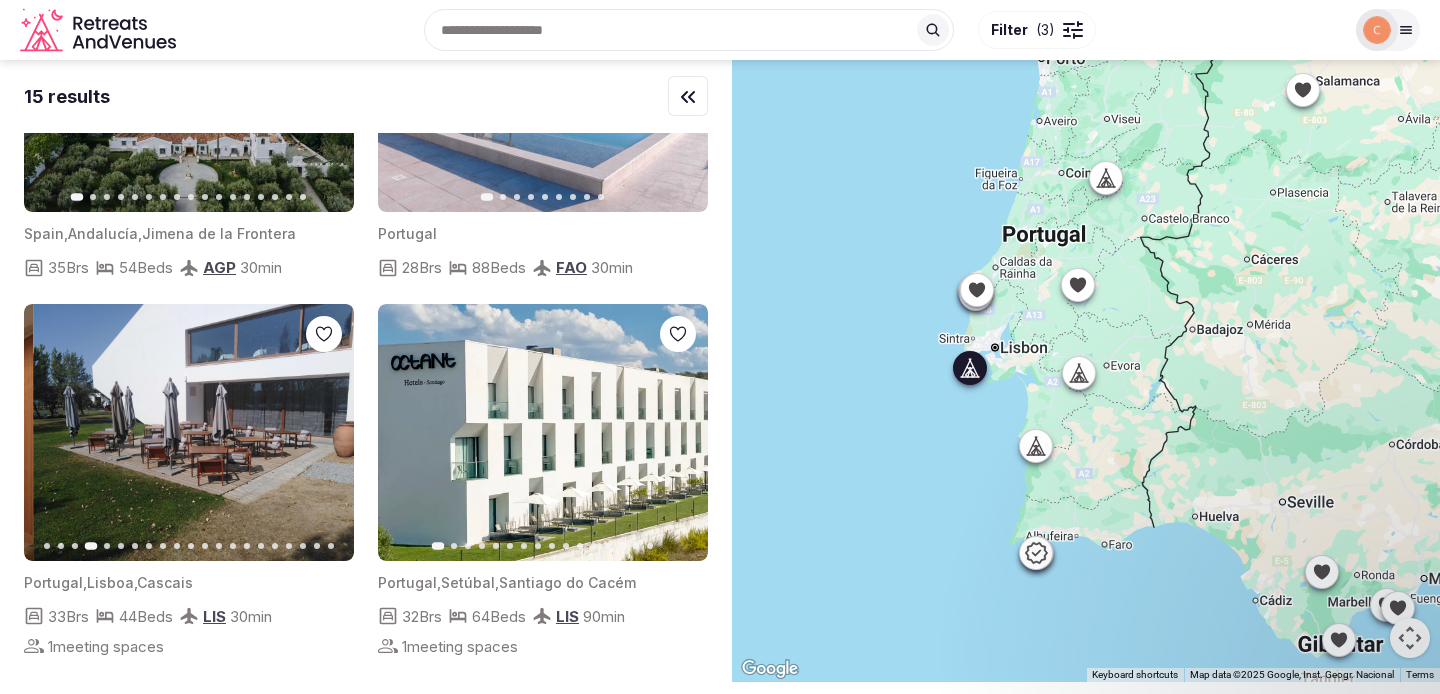 click 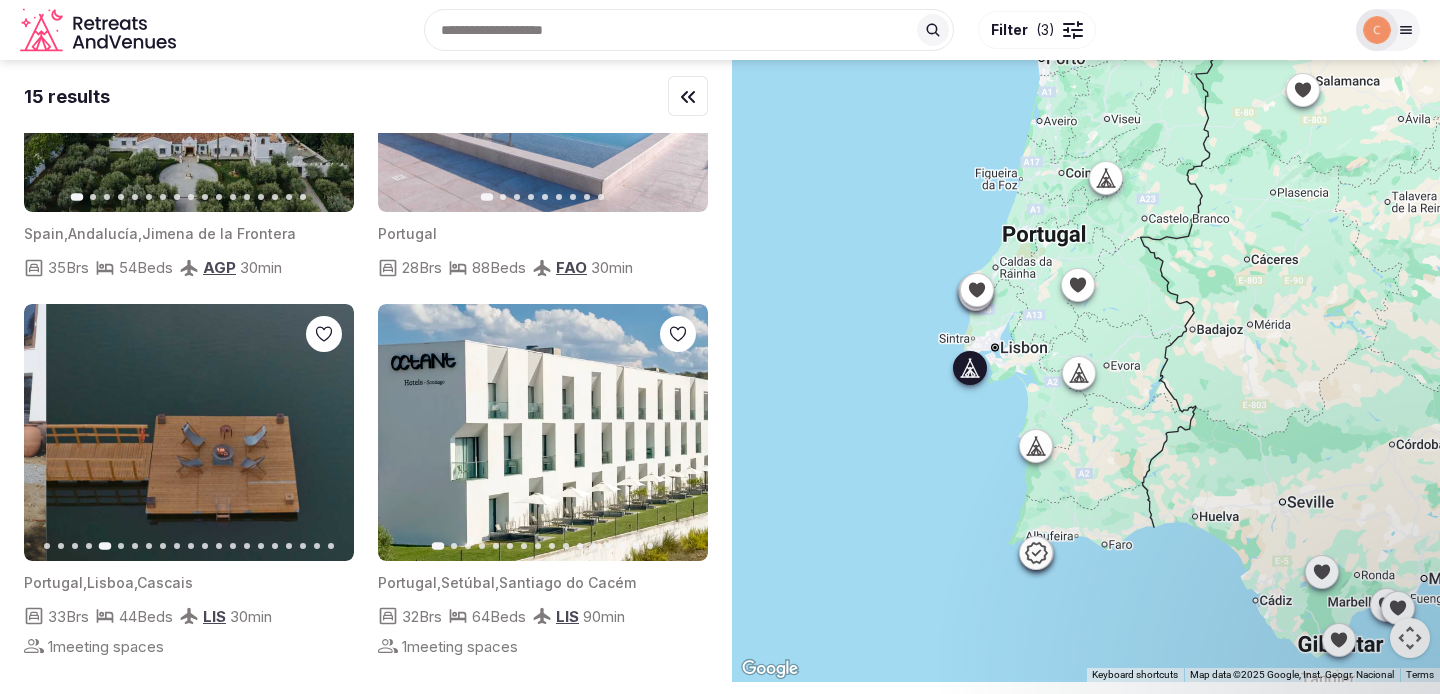 click 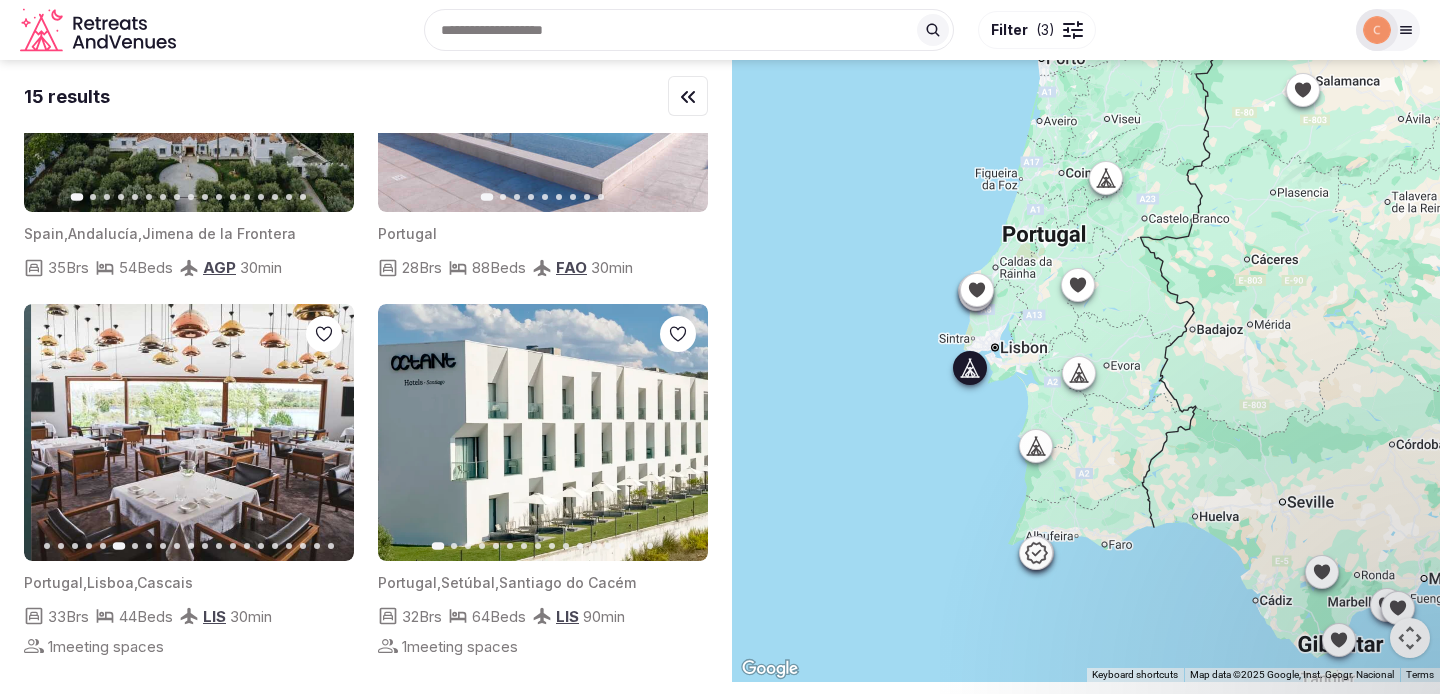 click 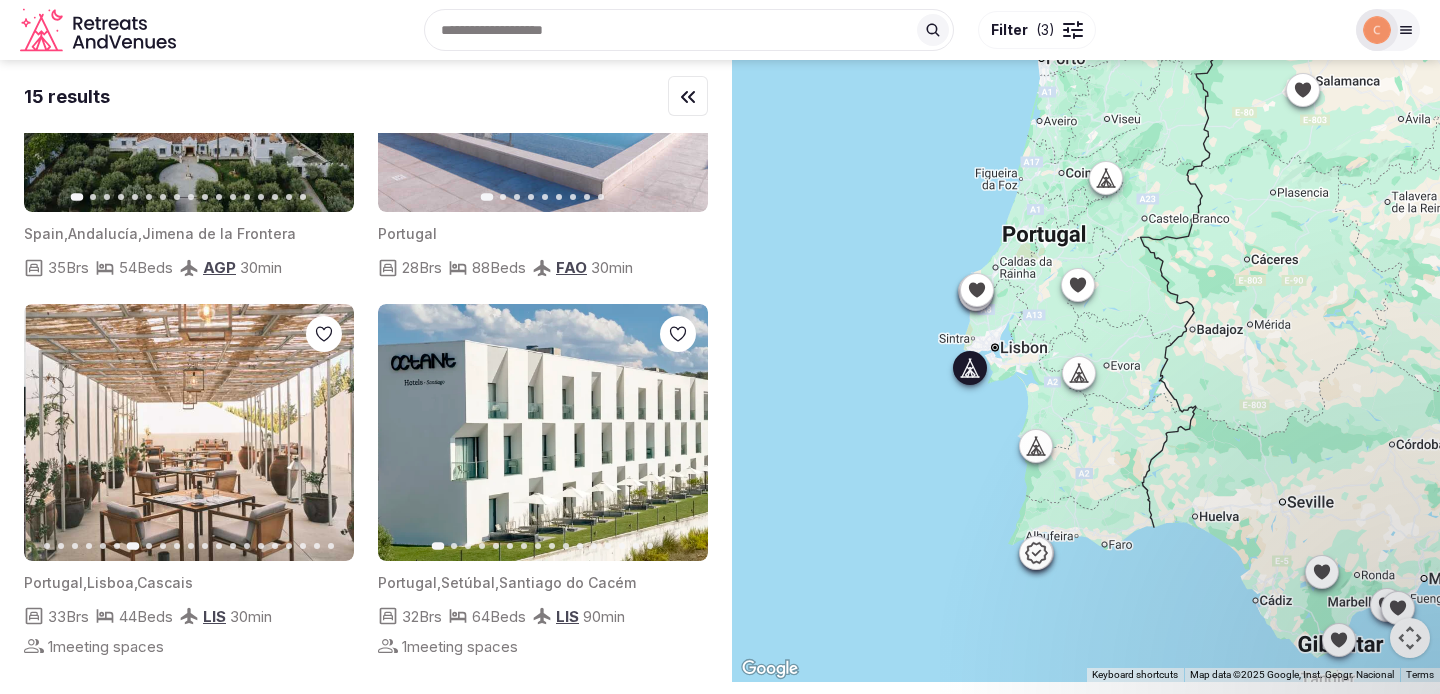 click 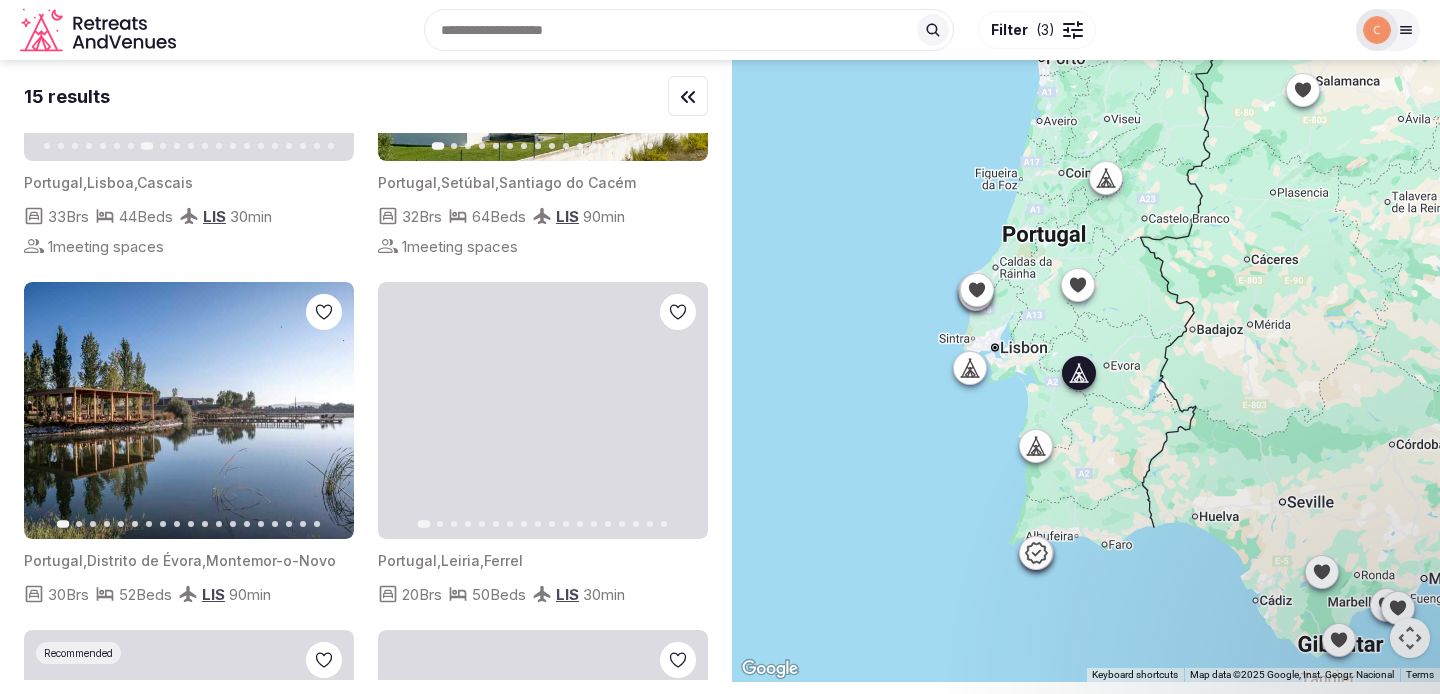 scroll, scrollTop: 1404, scrollLeft: 0, axis: vertical 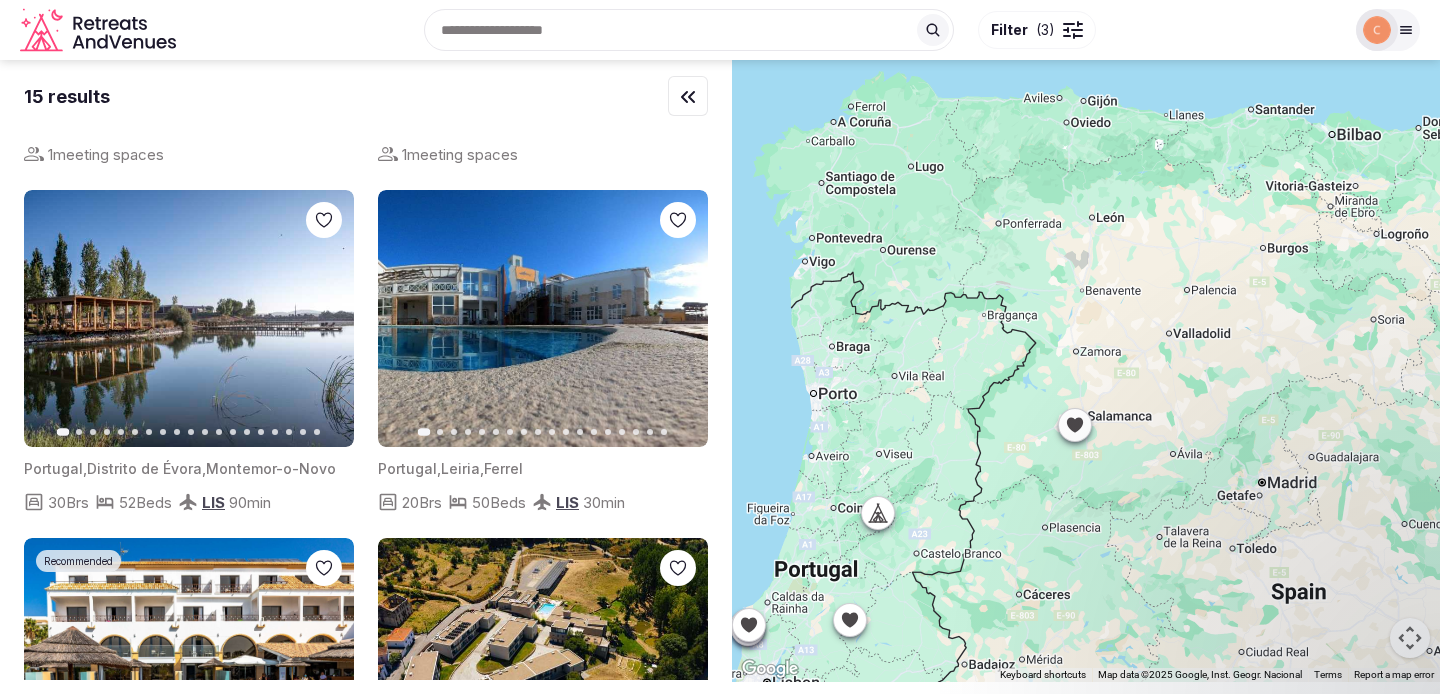 drag, startPoint x: 1274, startPoint y: 380, endPoint x: 1043, endPoint y: 718, distance: 409.3959 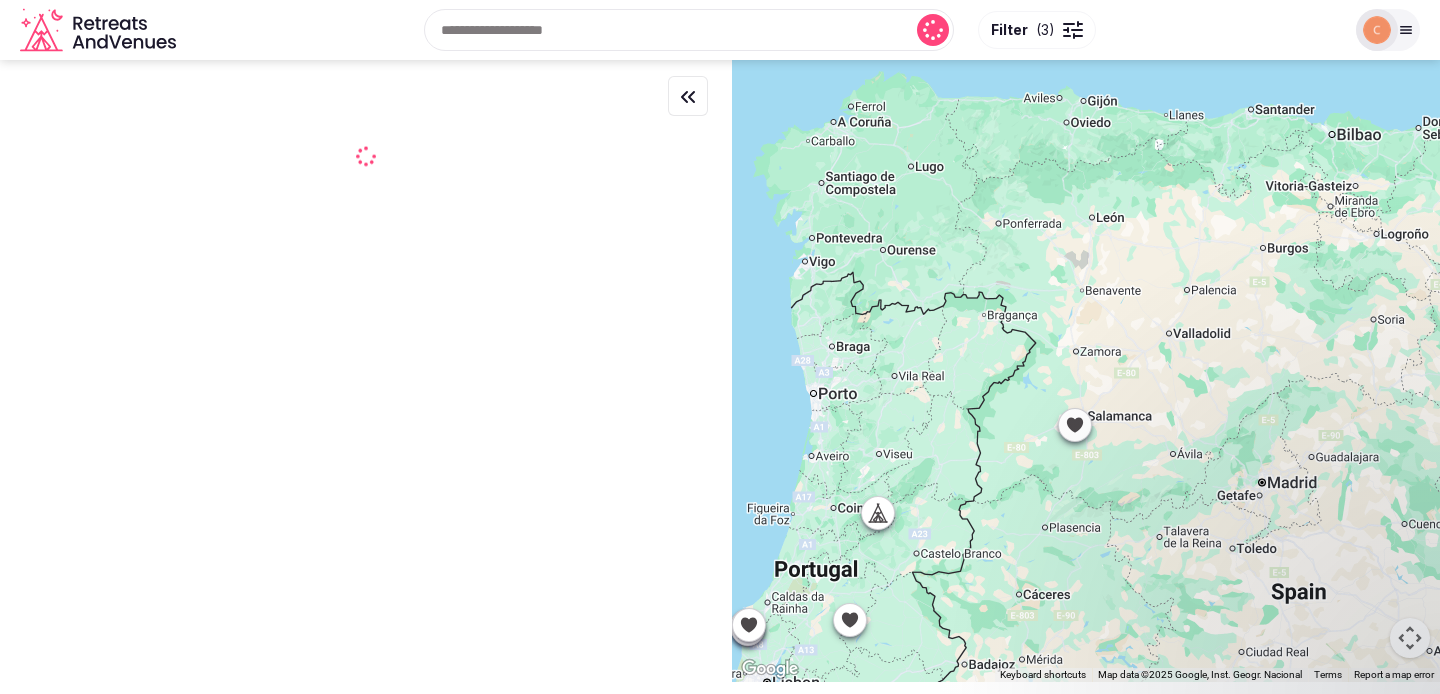 scroll, scrollTop: 0, scrollLeft: 0, axis: both 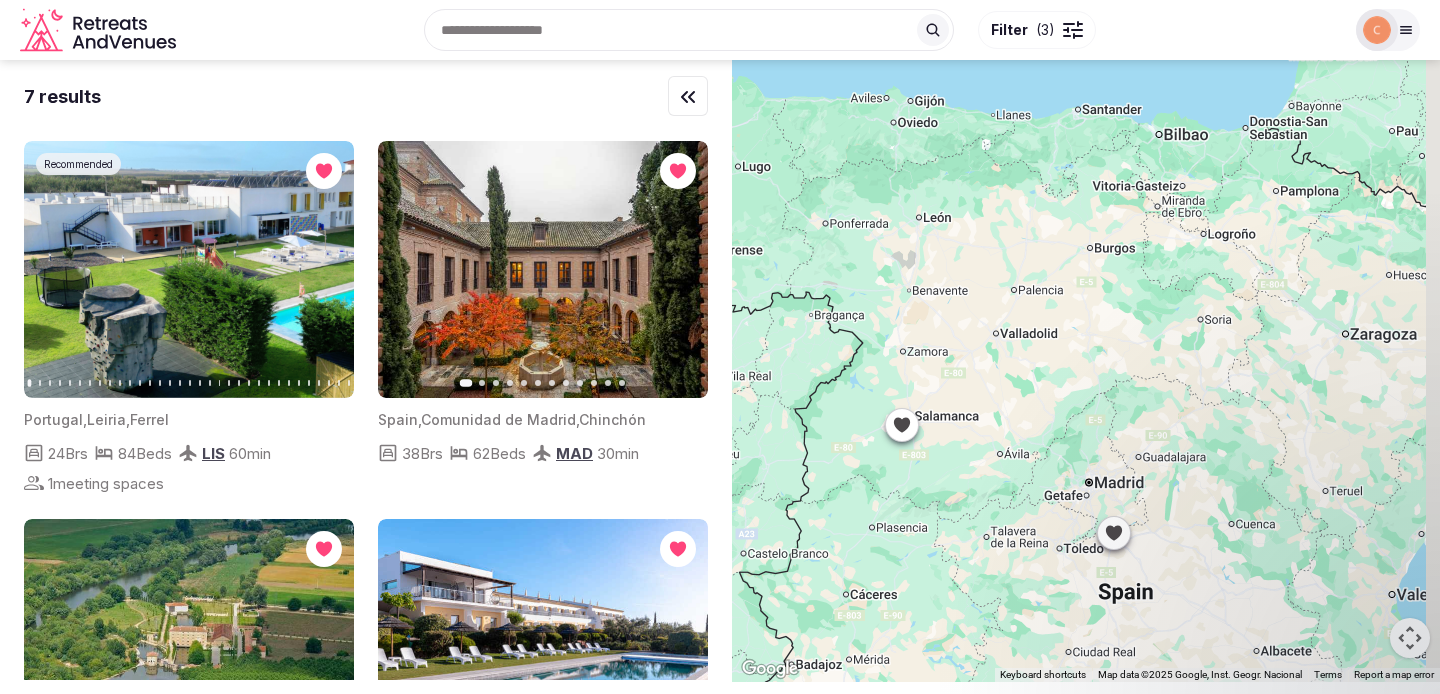 drag, startPoint x: 1222, startPoint y: 564, endPoint x: 1032, endPoint y: 563, distance: 190.00262 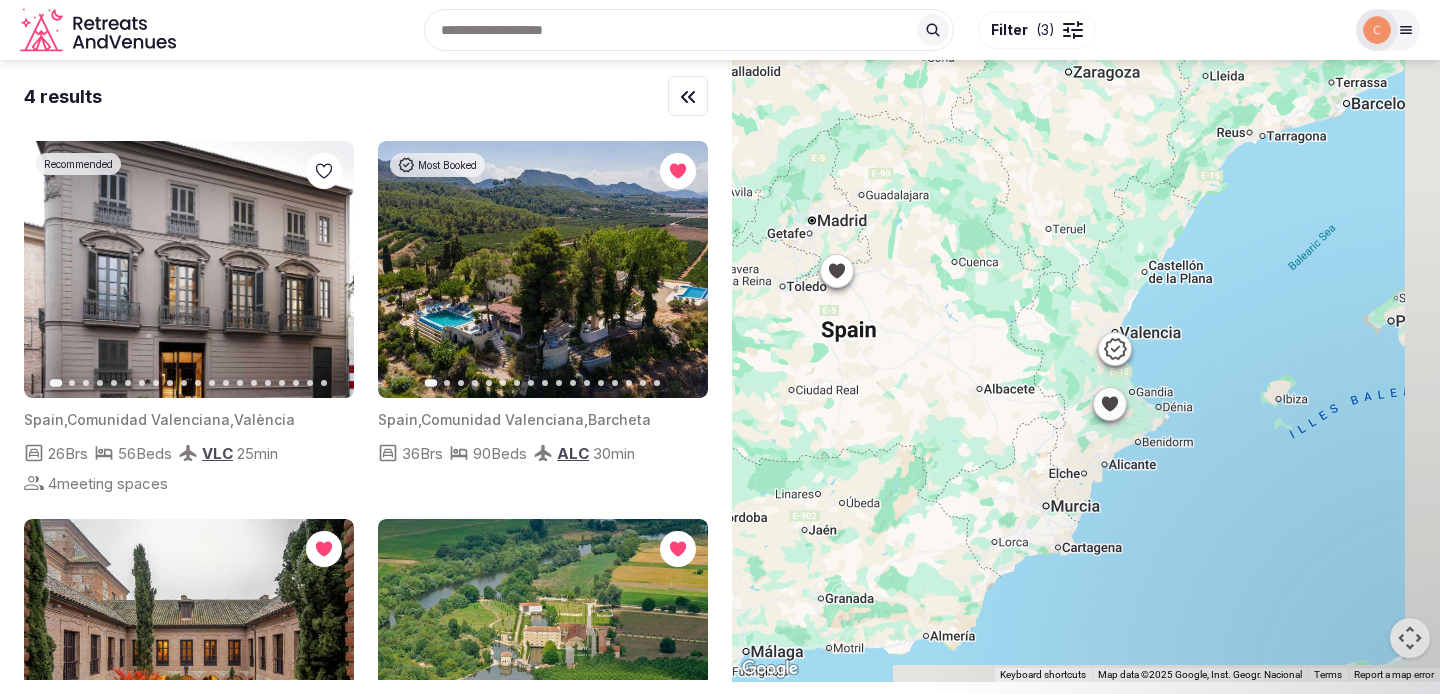 drag, startPoint x: 1262, startPoint y: 437, endPoint x: 1001, endPoint y: 169, distance: 374.09222 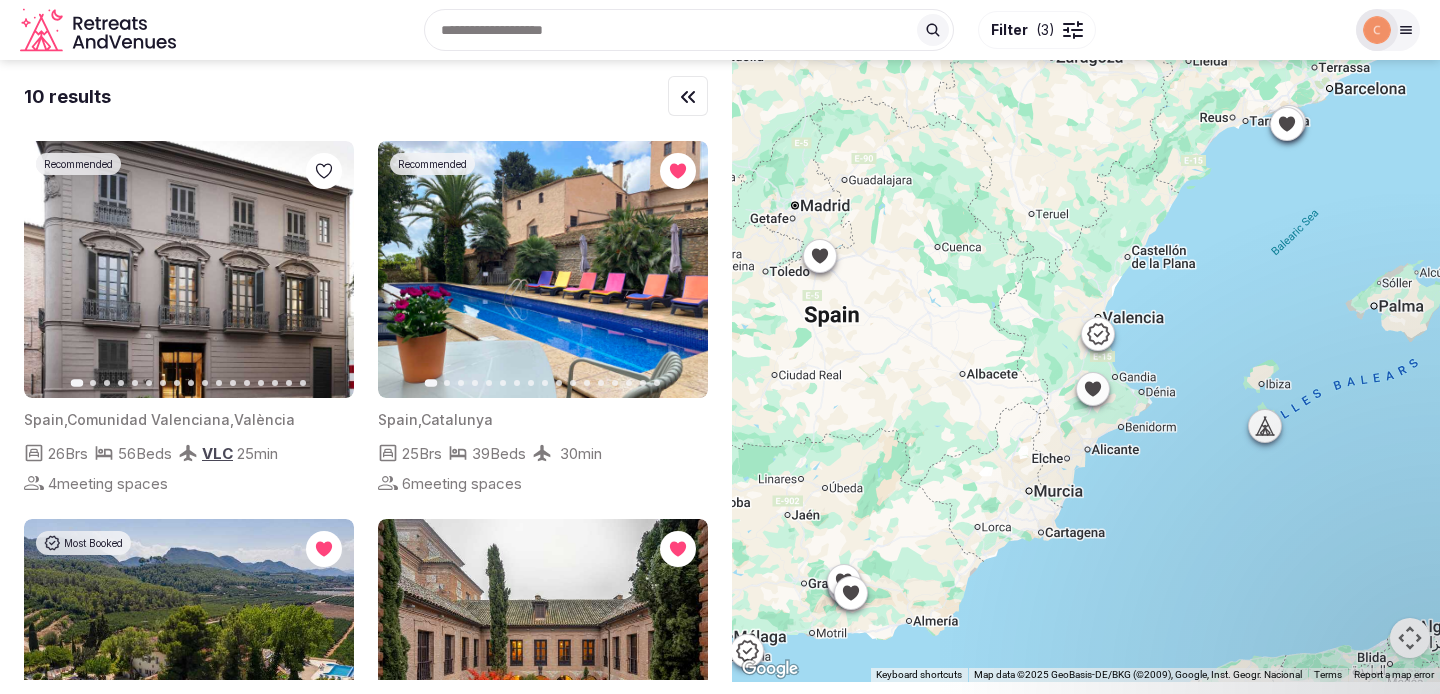 click 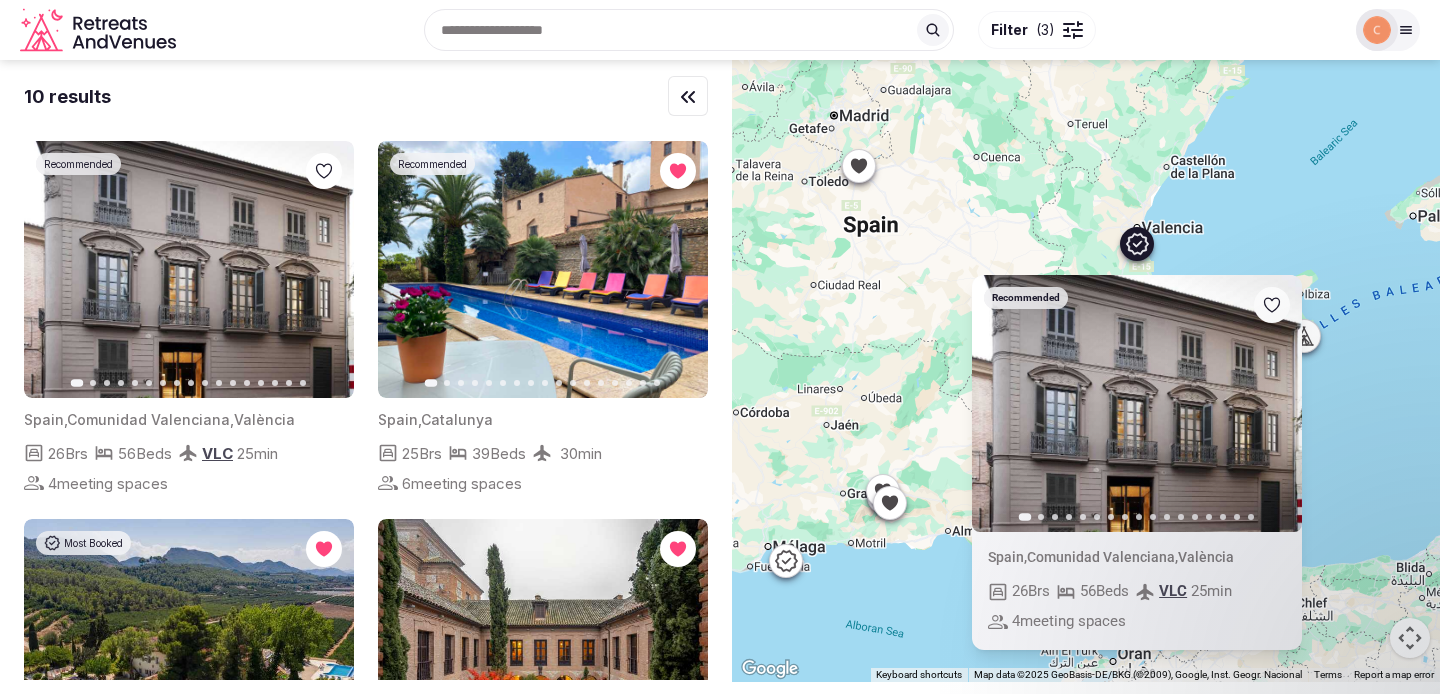 drag, startPoint x: 952, startPoint y: 226, endPoint x: 999, endPoint y: 89, distance: 144.83784 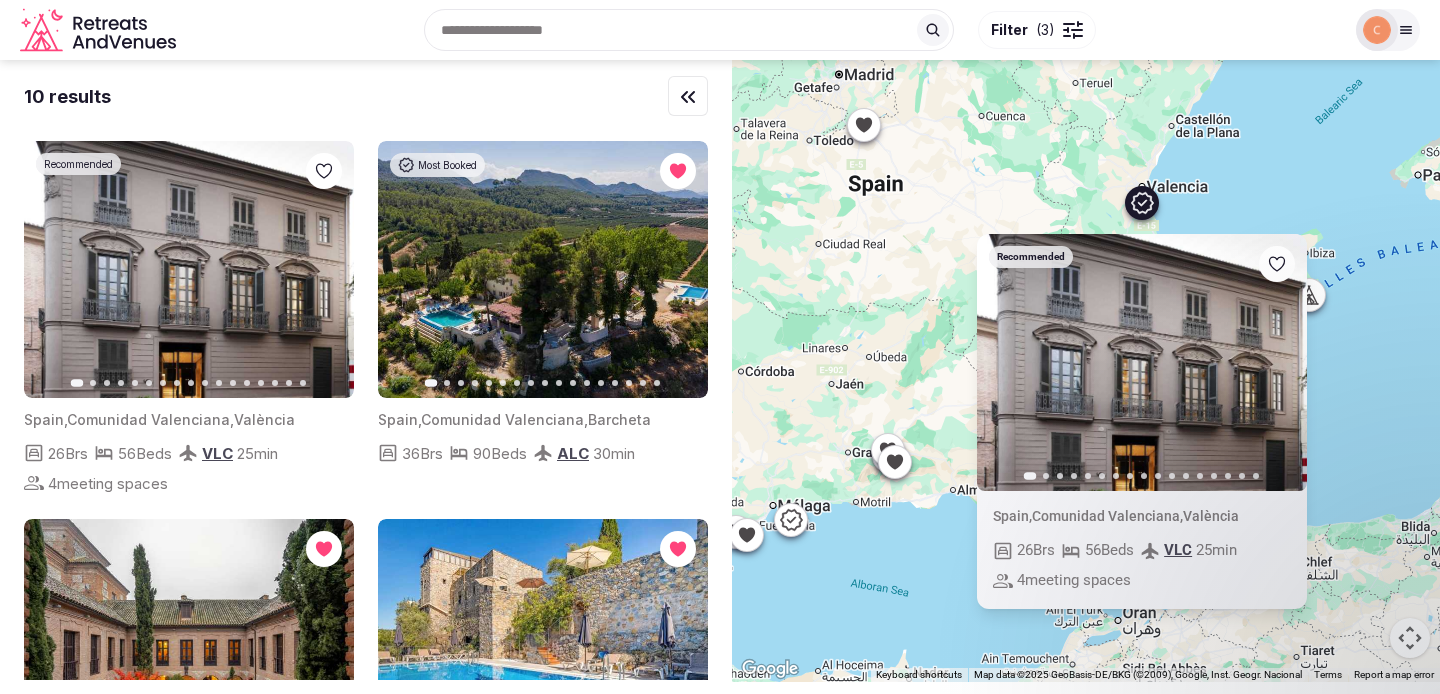 click 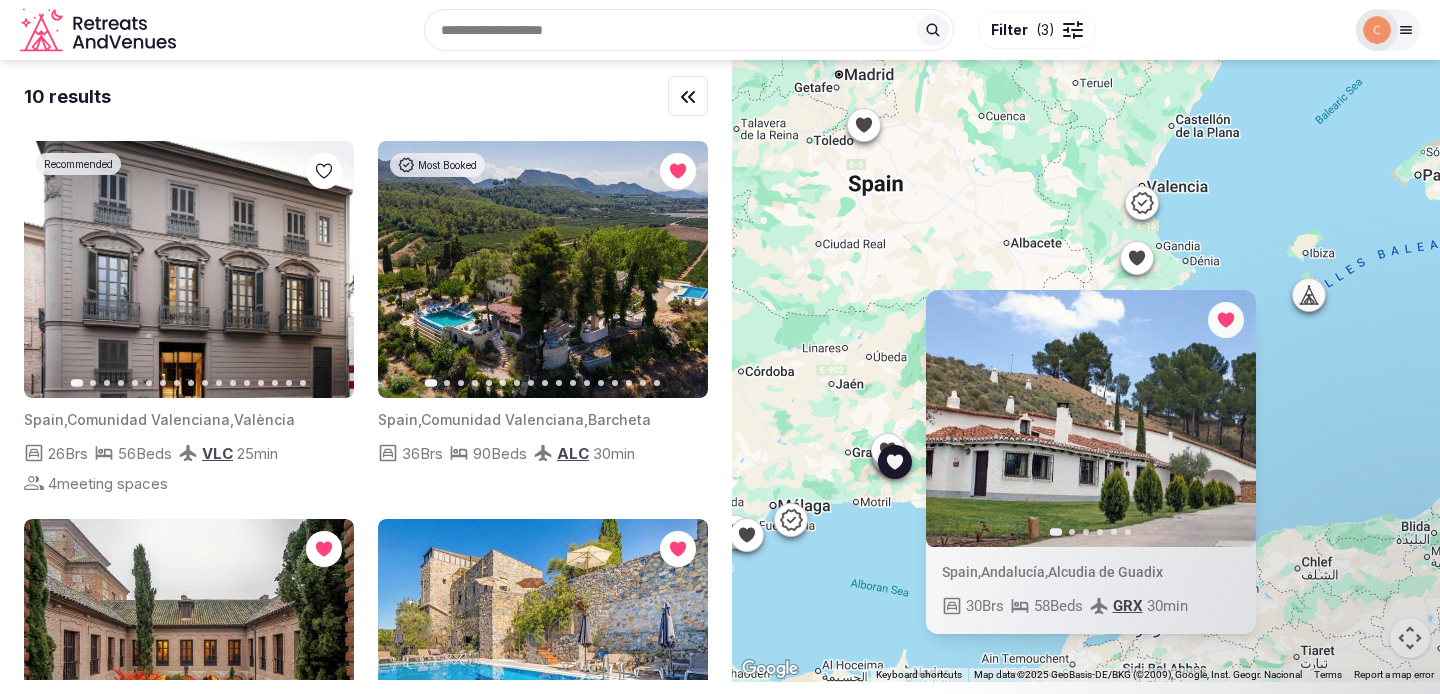 click at bounding box center [1377, 30] 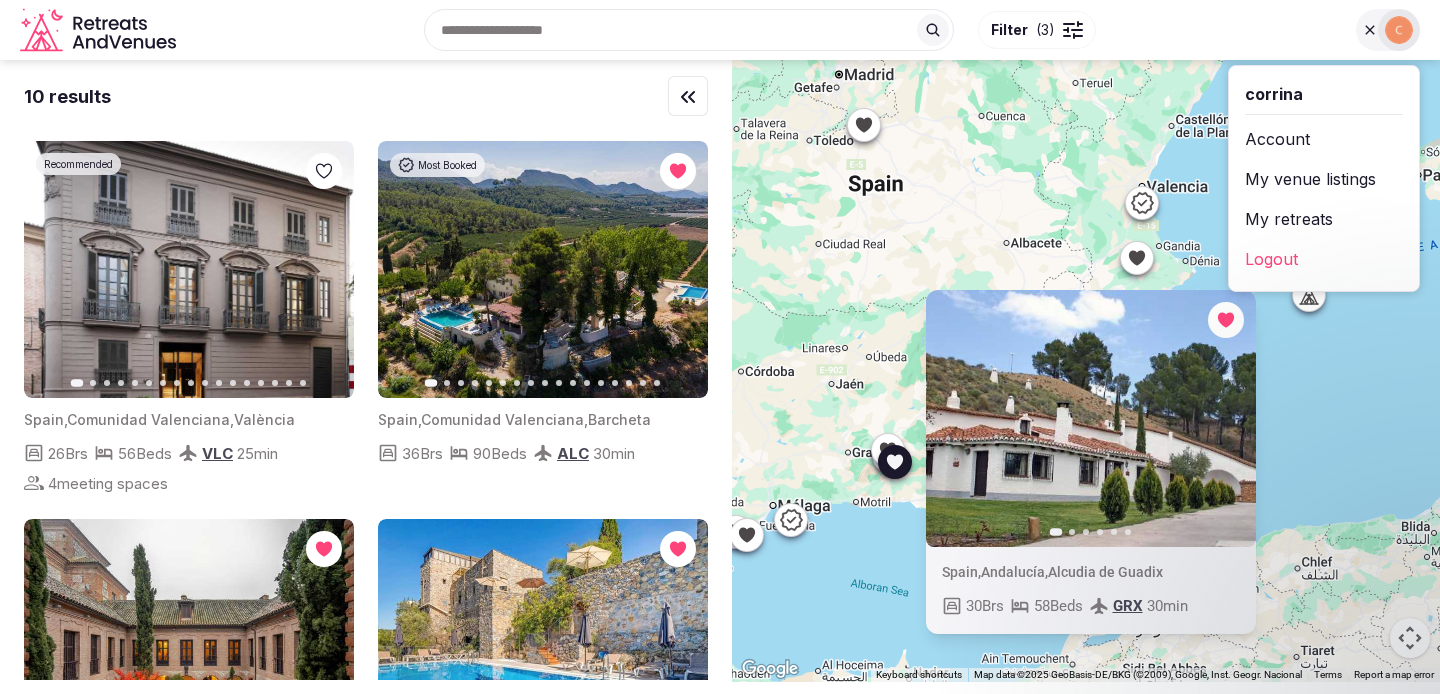 click on "My retreats" at bounding box center [1324, 219] 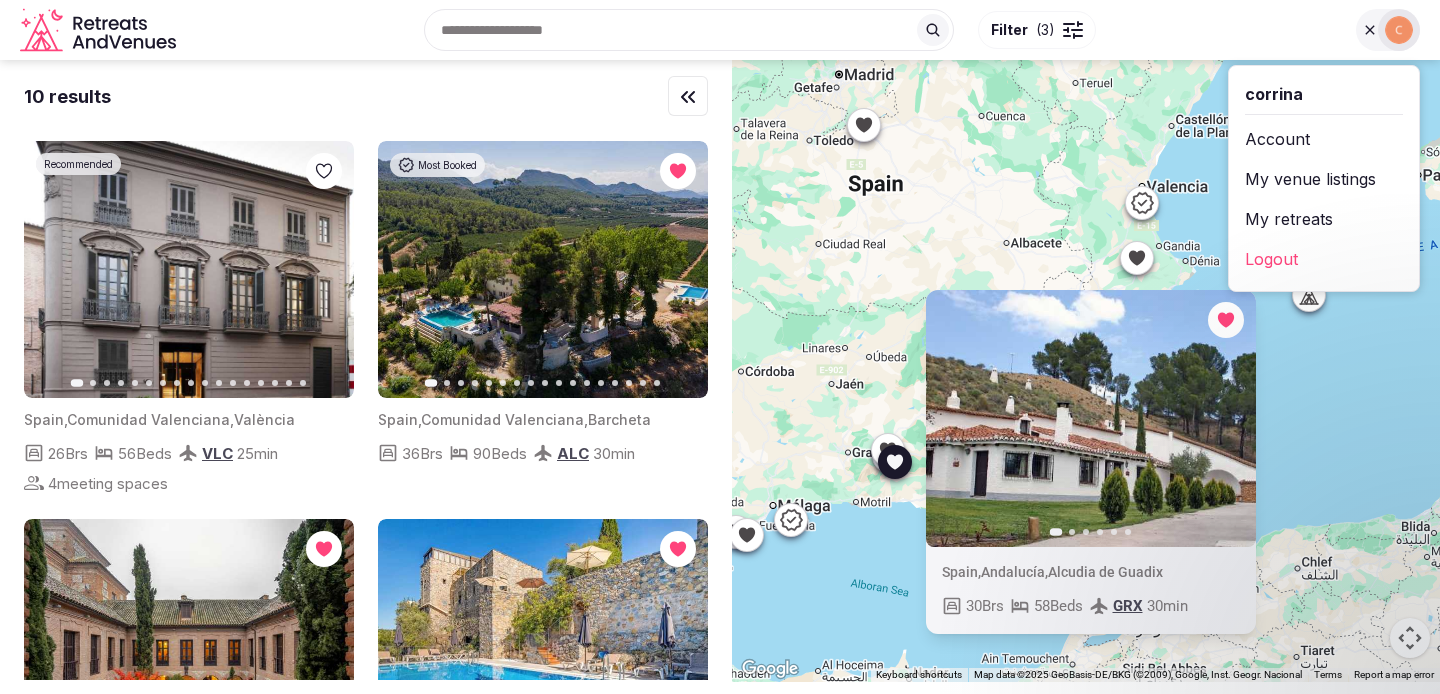 click on "My retreats" at bounding box center [1324, 219] 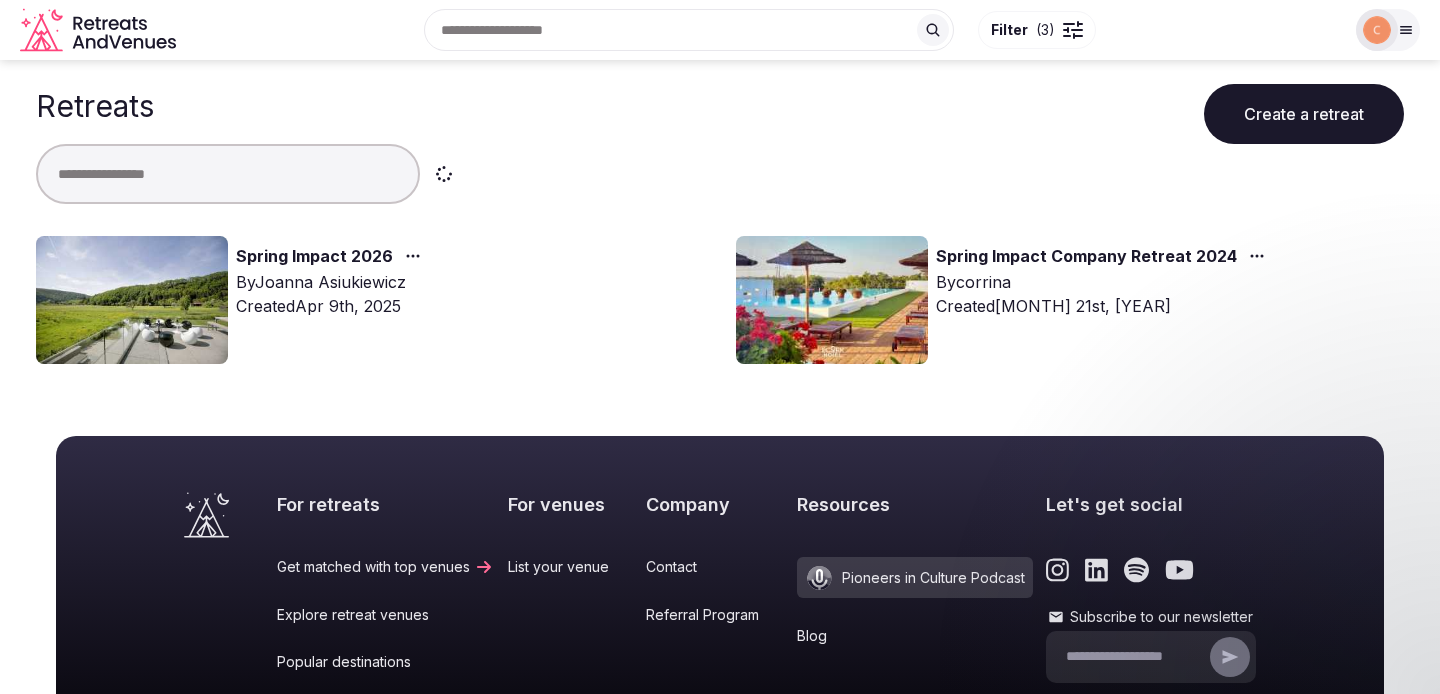 click on "Spring Impact 2026" at bounding box center [314, 257] 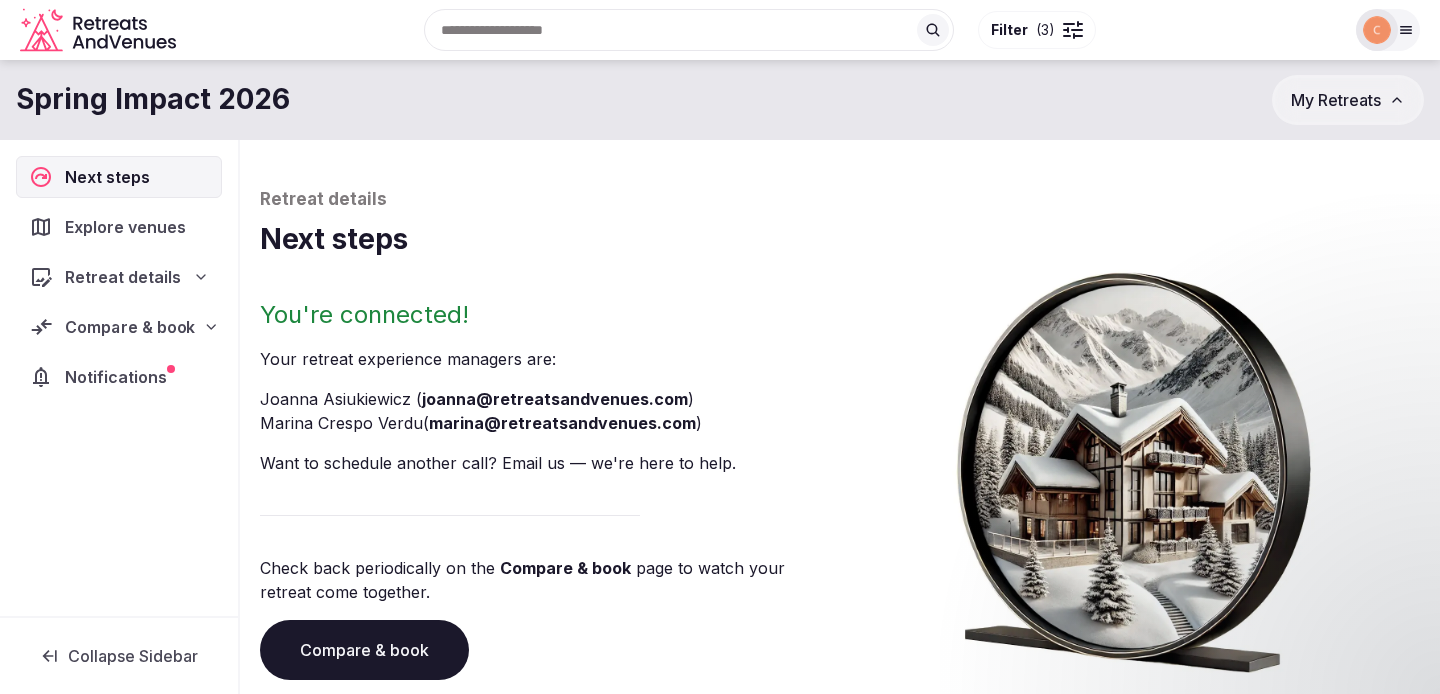 click on "Compare & book" at bounding box center (130, 327) 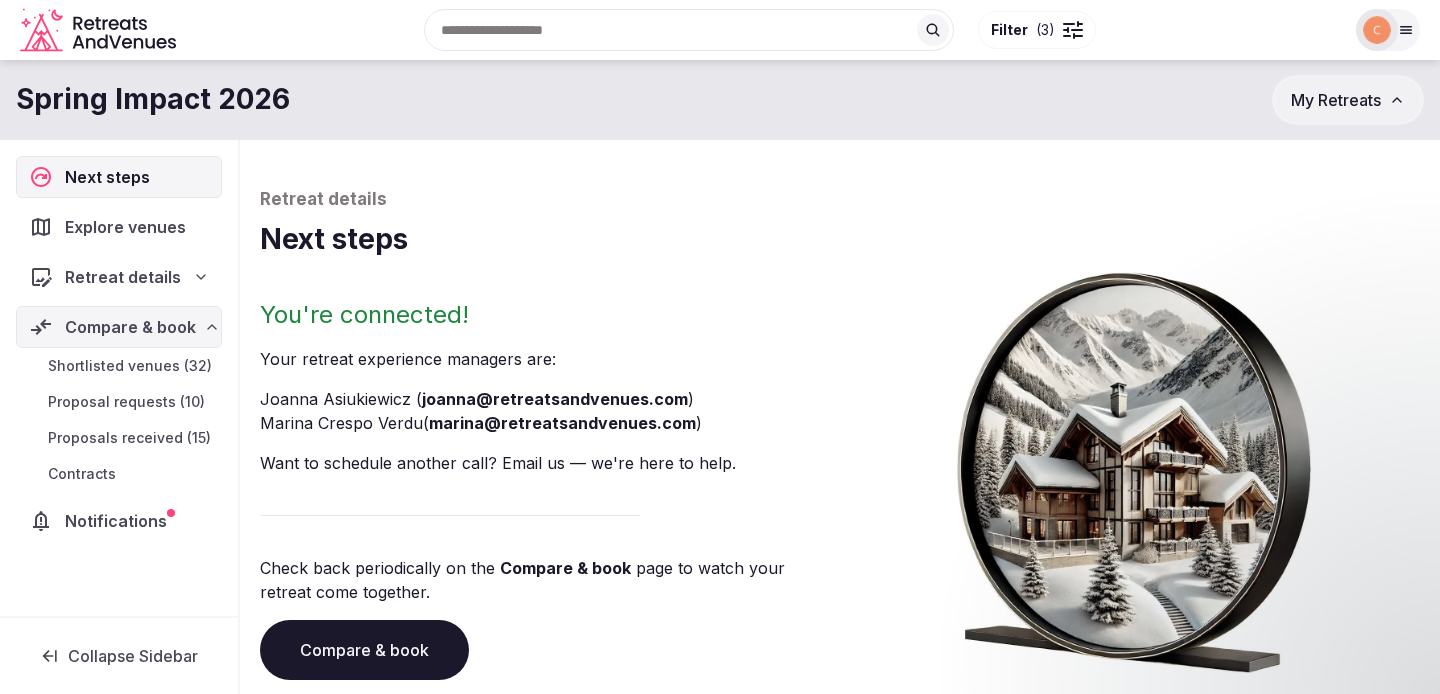 click on "Shortlisted venues (32)" at bounding box center [130, 366] 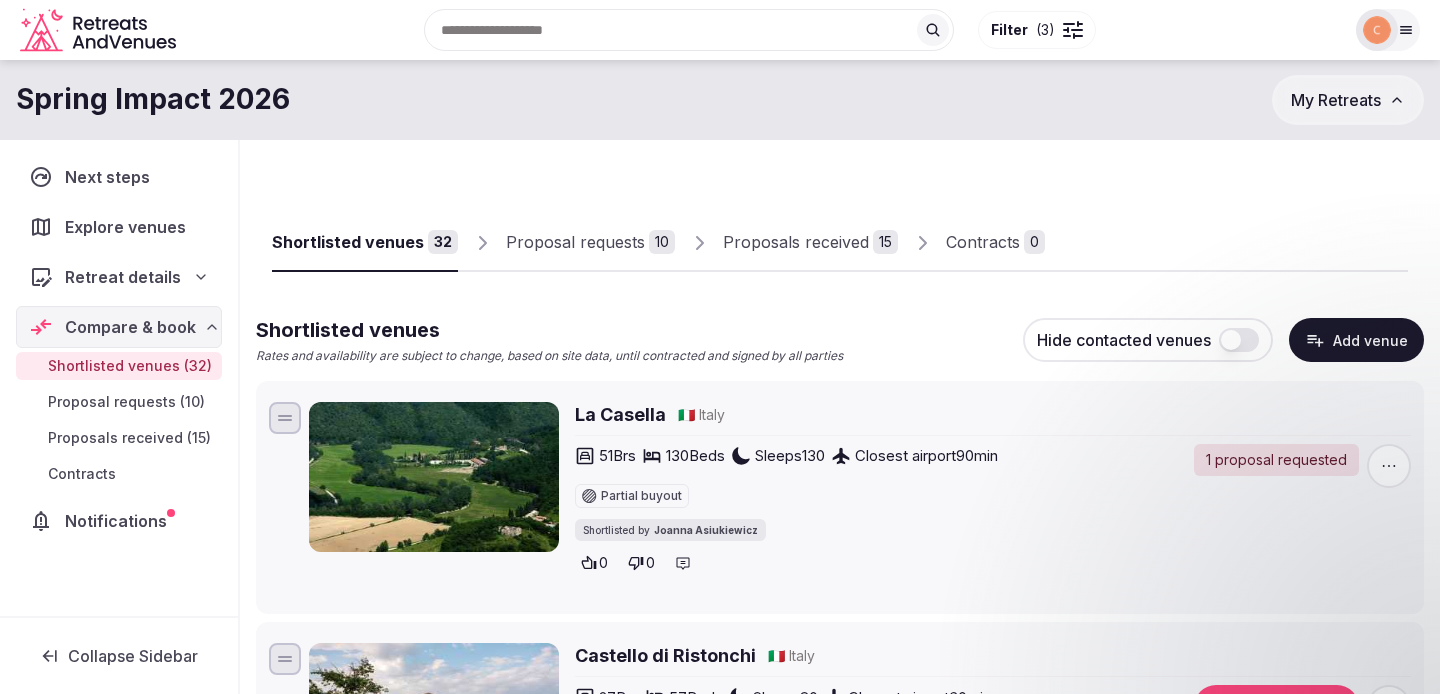 click on "Proposal requests 10" at bounding box center [590, 243] 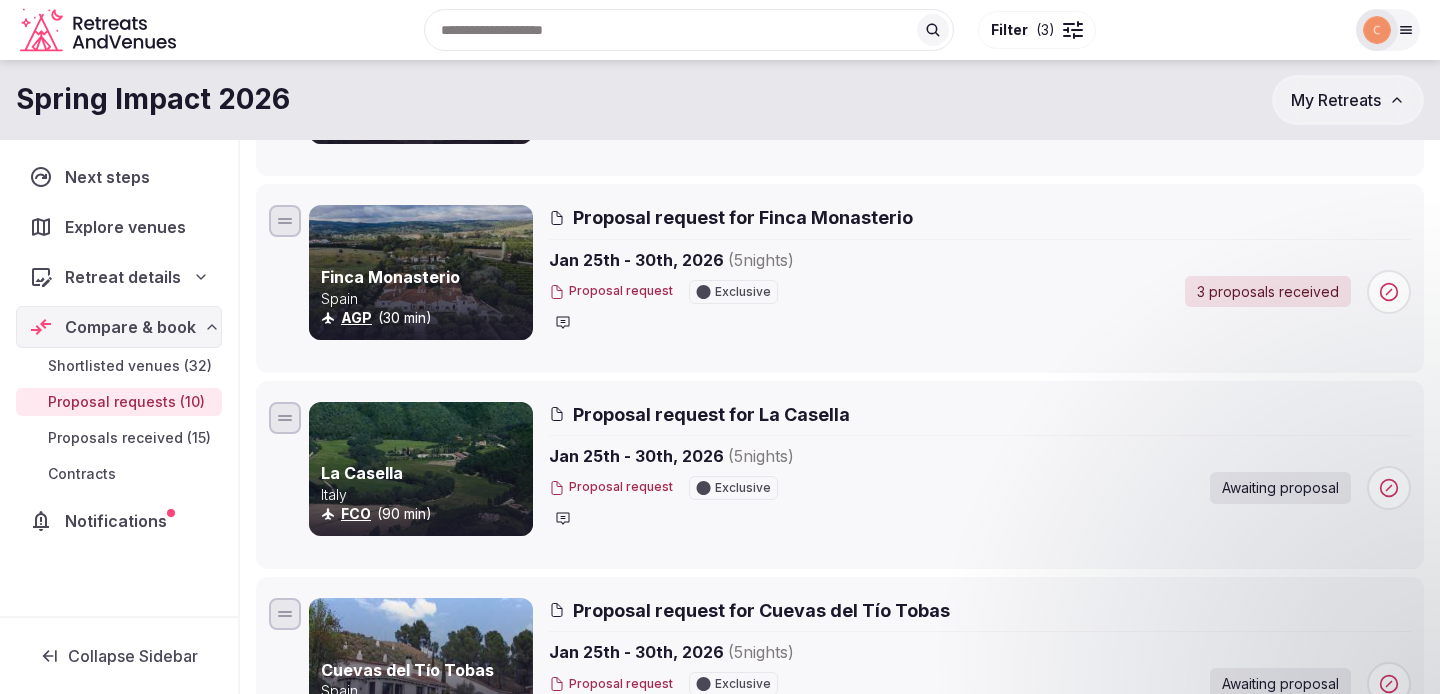 scroll, scrollTop: 0, scrollLeft: 0, axis: both 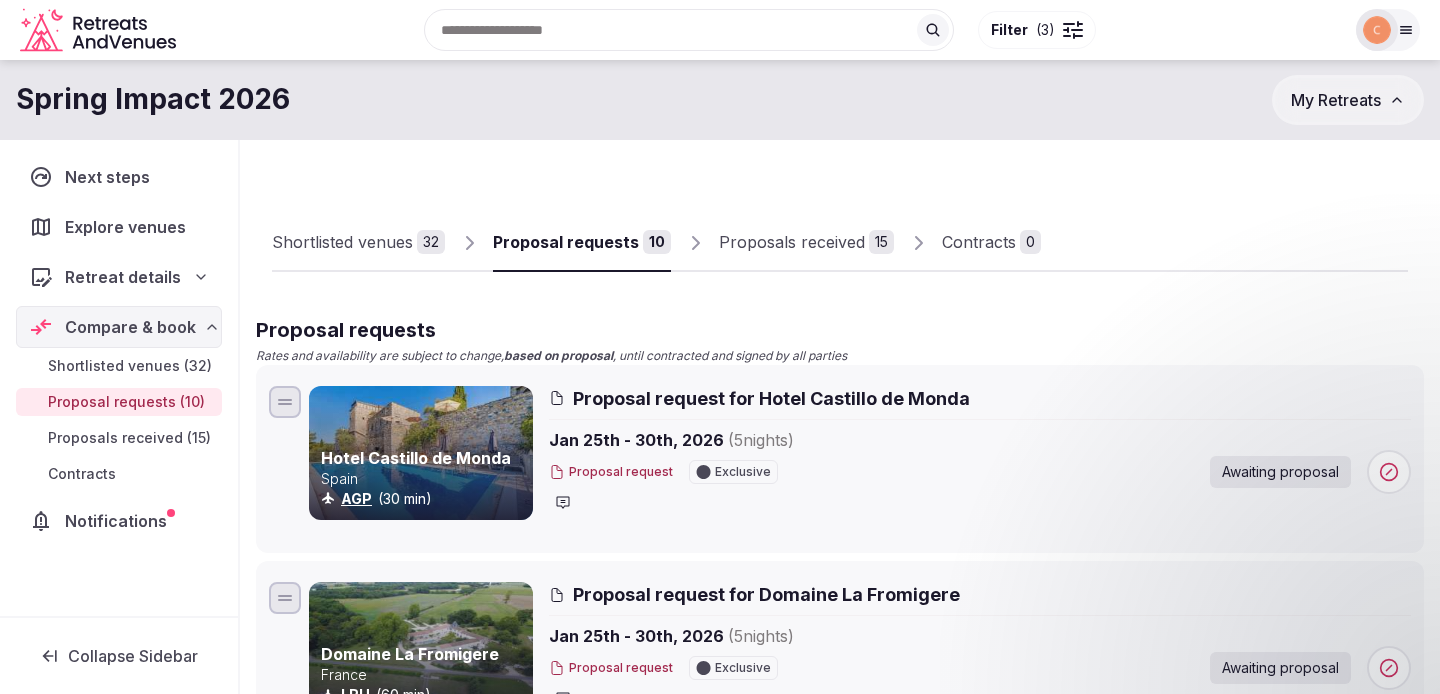 click on "Shortlisted venues 32" at bounding box center [358, 243] 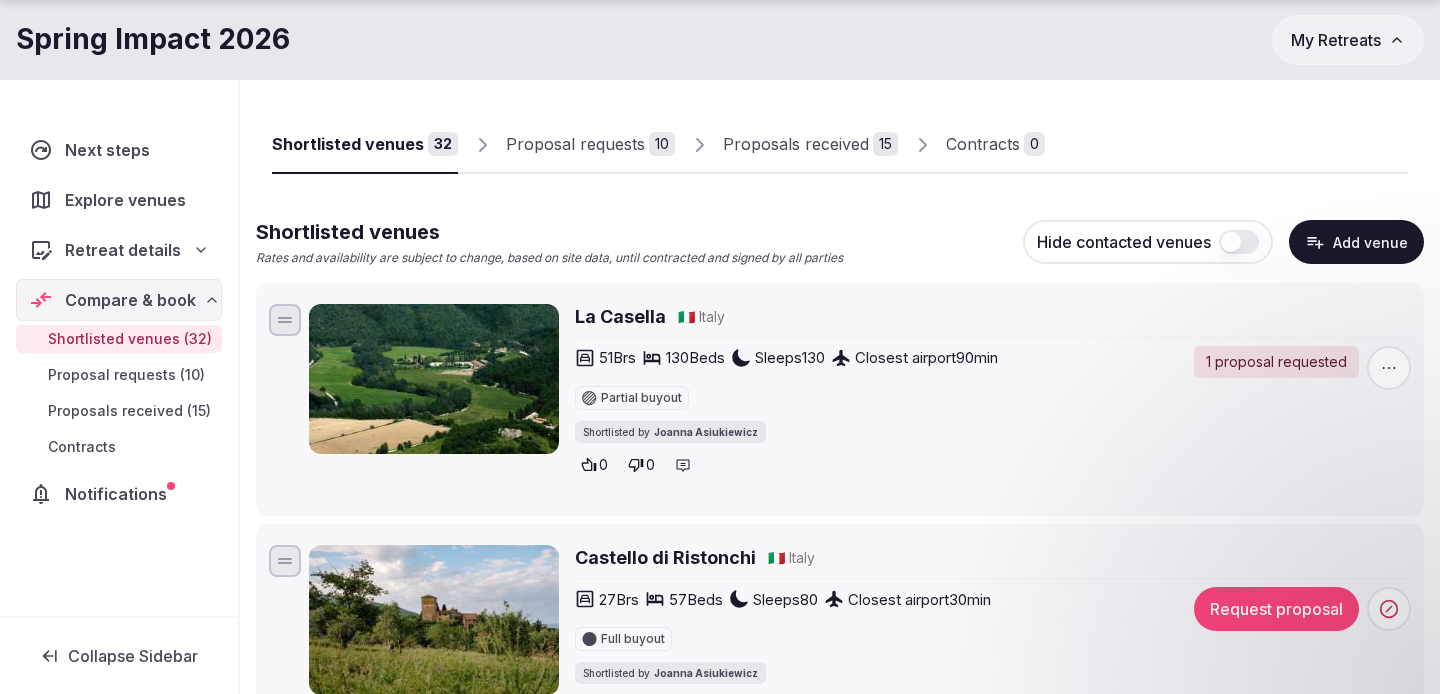 scroll, scrollTop: 102, scrollLeft: 0, axis: vertical 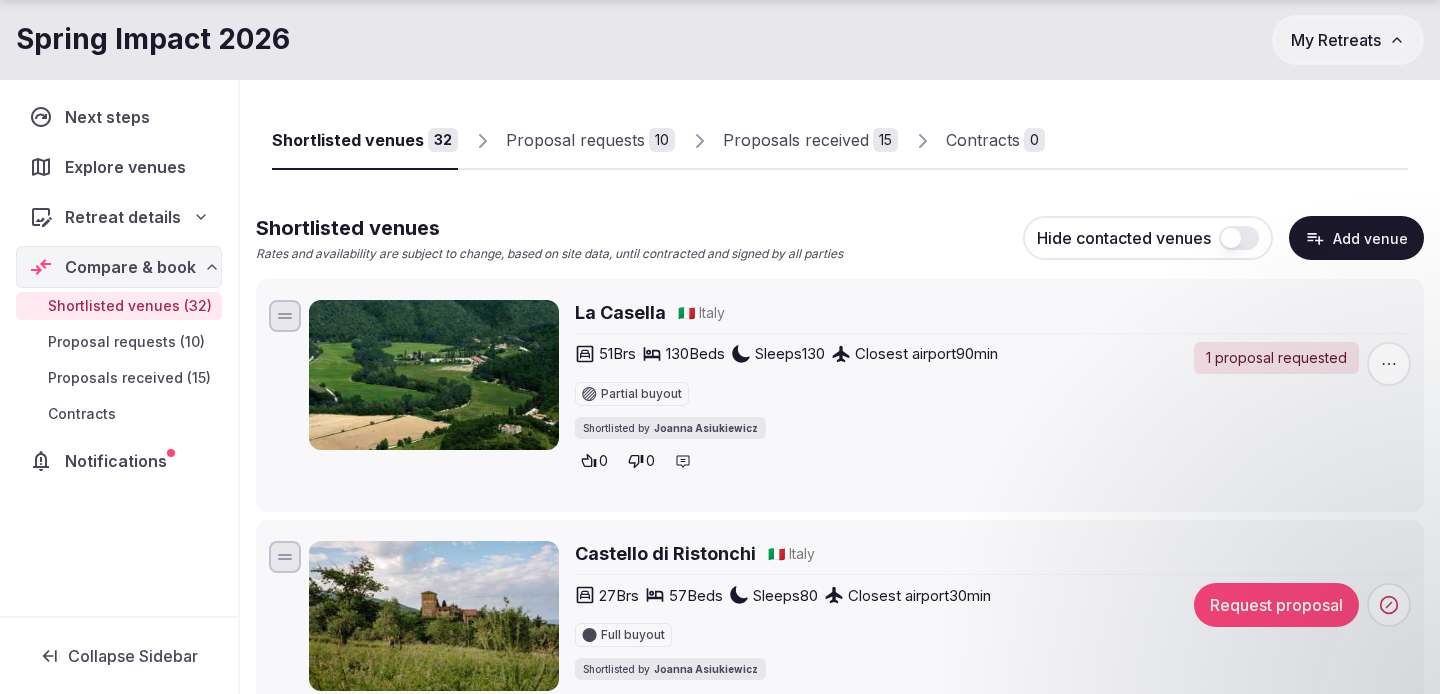 click 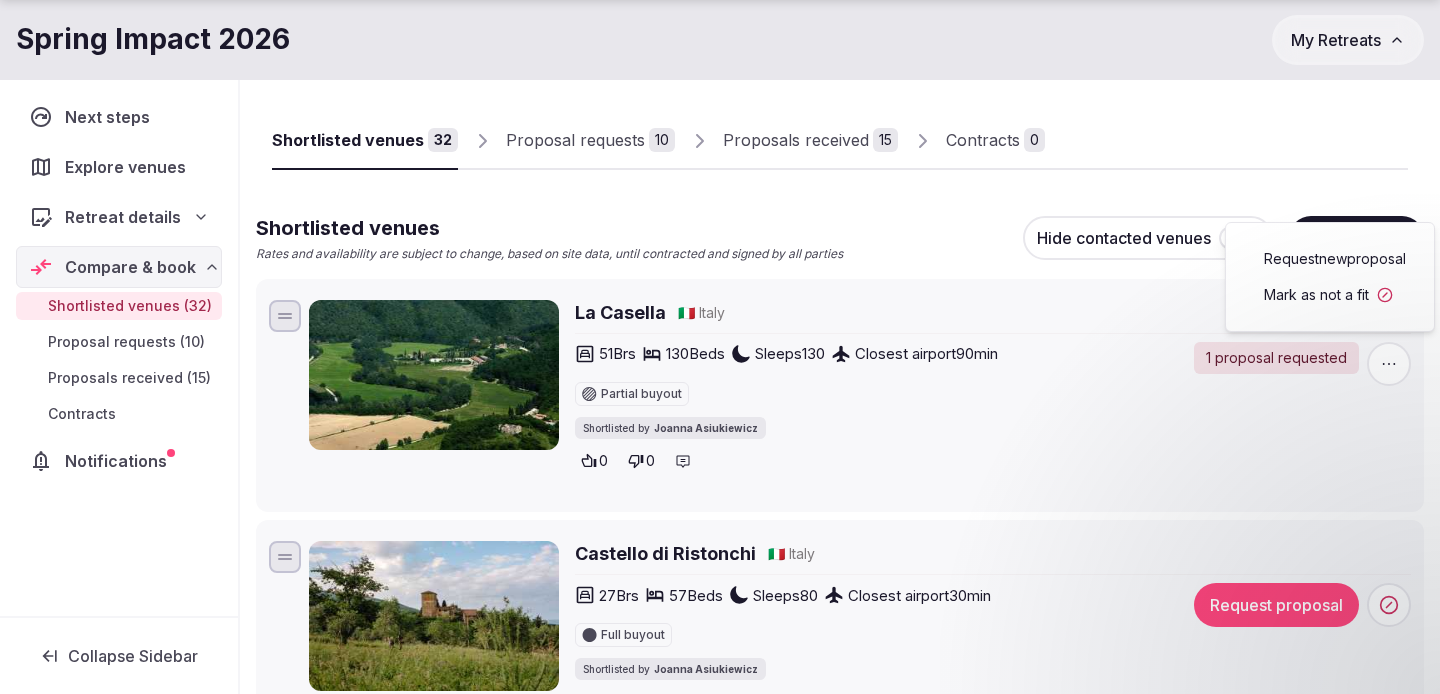 click on "Shortlisted venues Rates and availability are subject to change, based on site data, until contracted and signed by all parties Hide contacted venues Add venue" at bounding box center (840, 238) 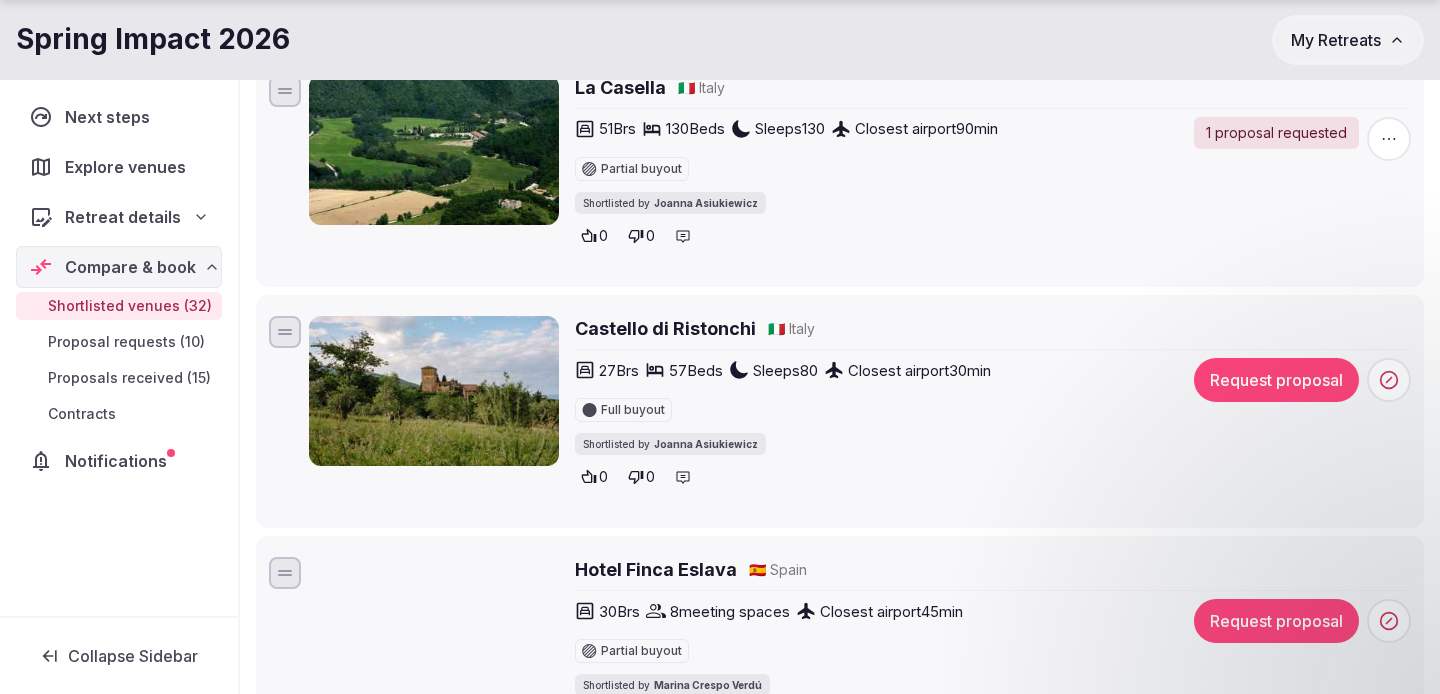 scroll, scrollTop: 343, scrollLeft: 0, axis: vertical 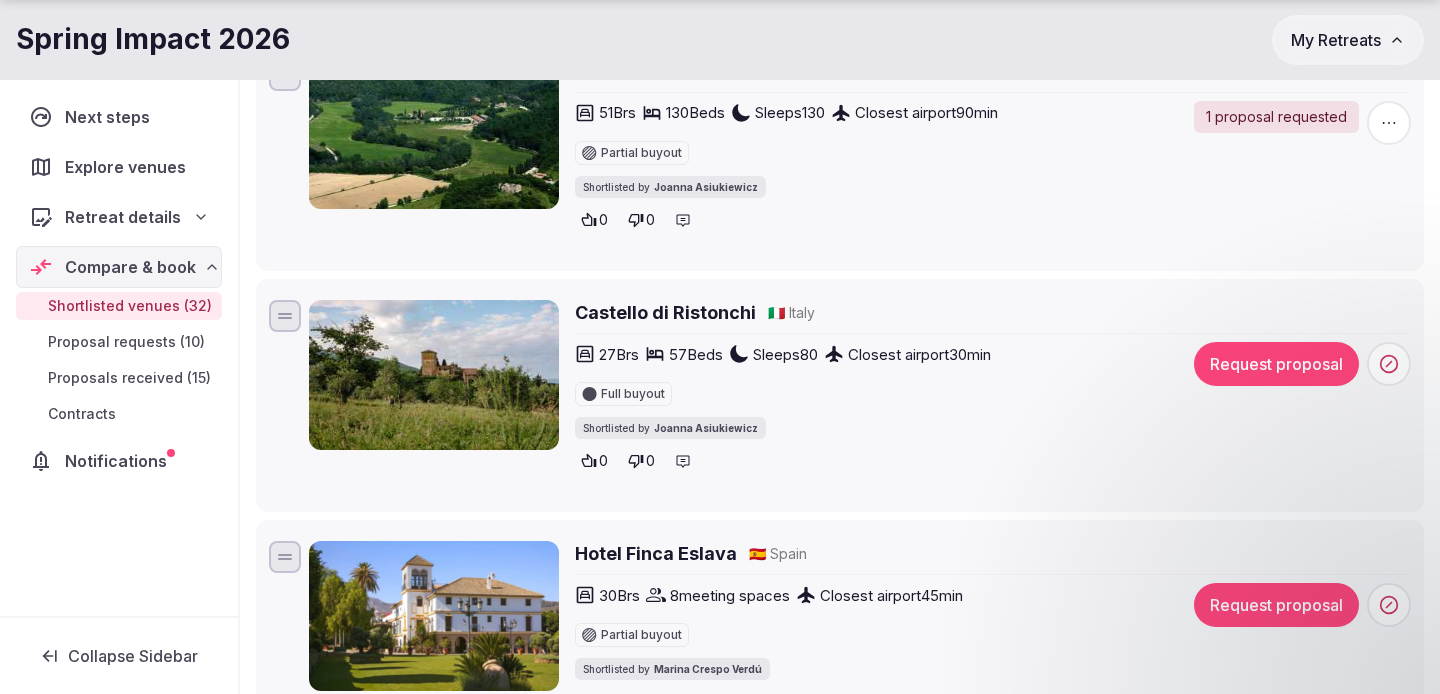 click on "Castello di Ristonchi" at bounding box center [665, 312] 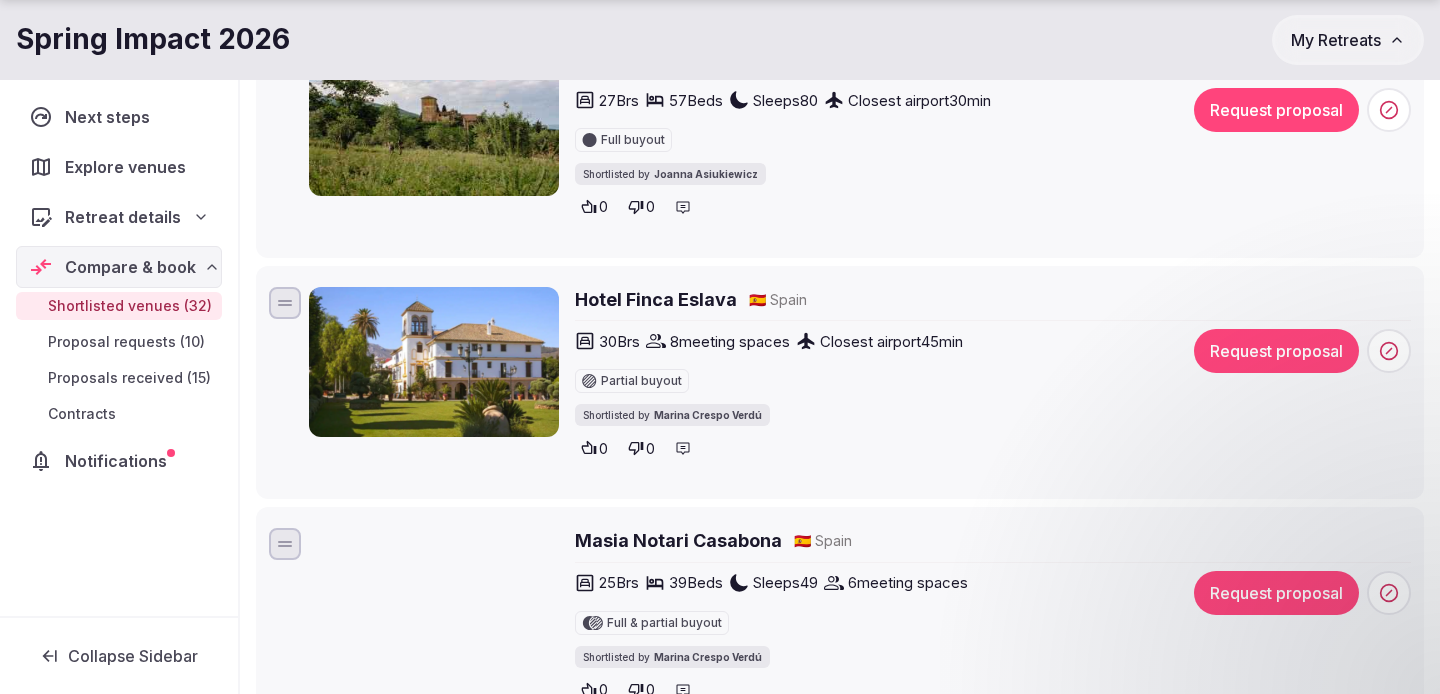 scroll, scrollTop: 599, scrollLeft: 0, axis: vertical 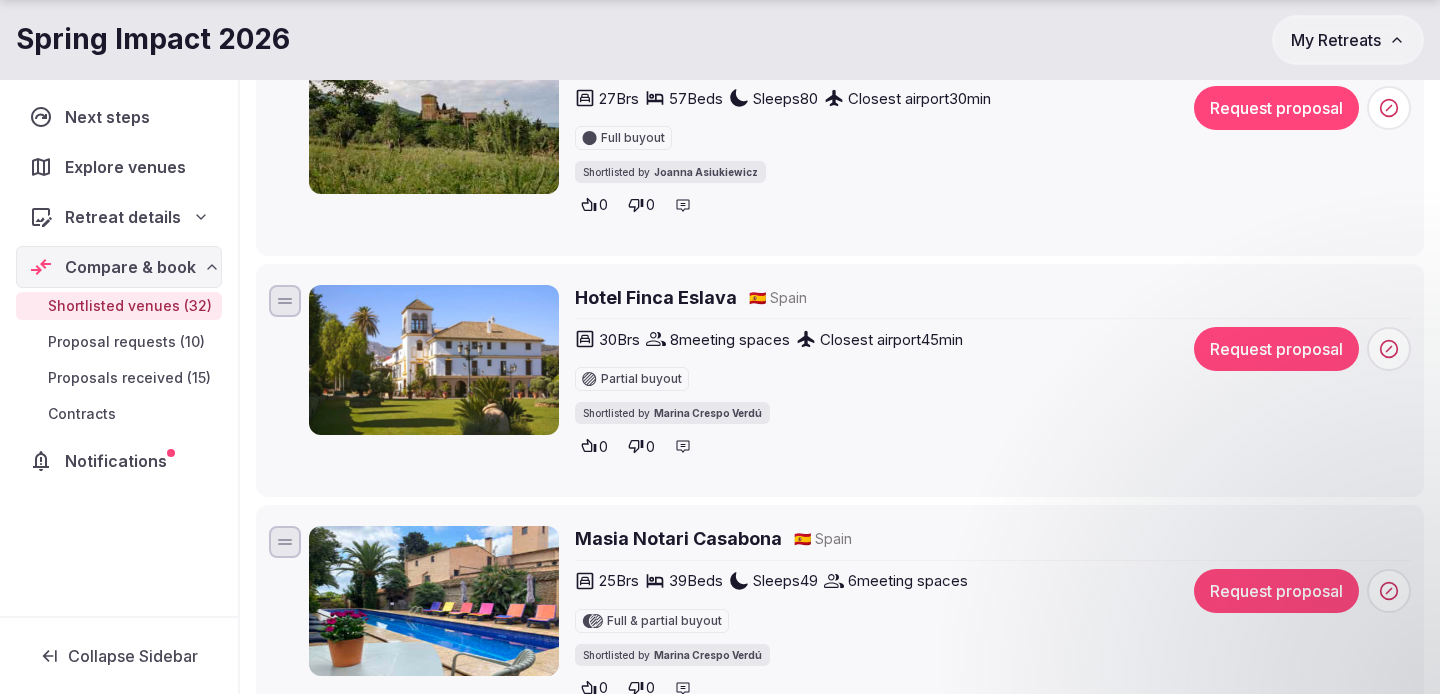 click on "Hotel Finca Eslava" at bounding box center (656, 297) 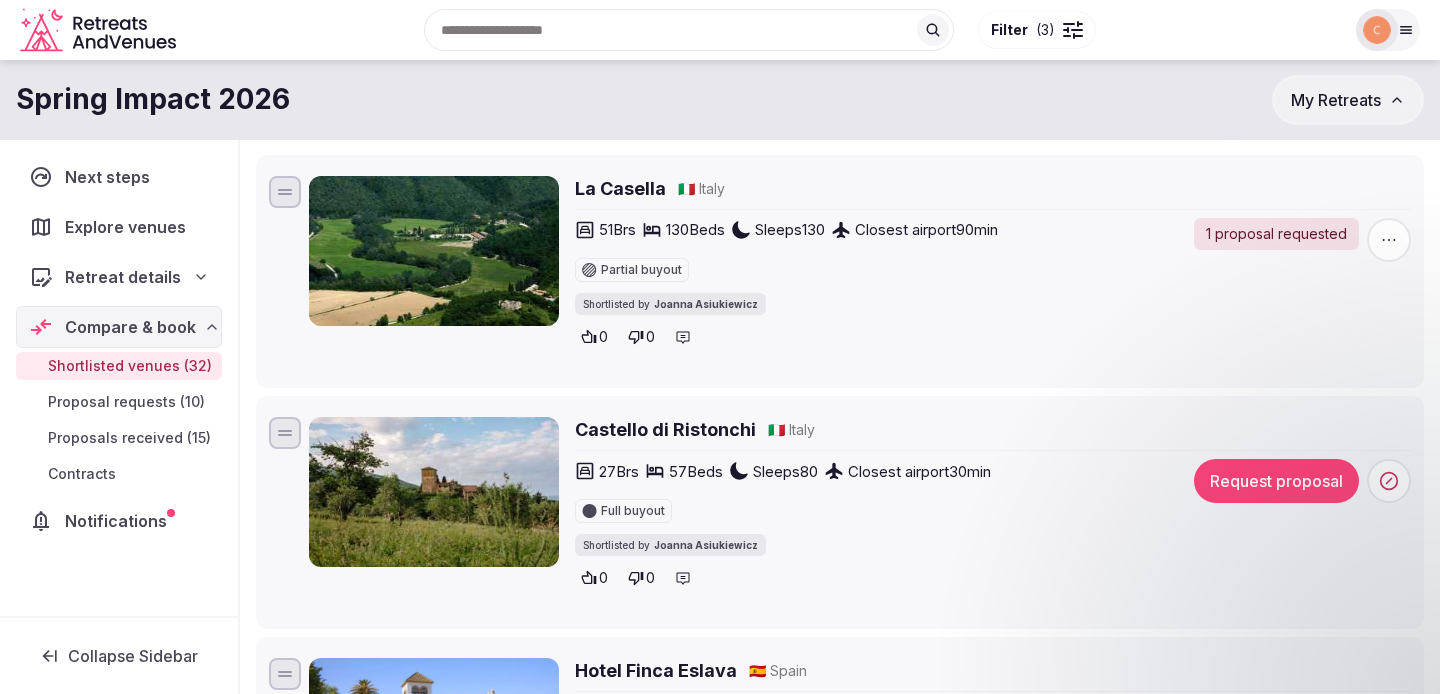 scroll, scrollTop: 0, scrollLeft: 0, axis: both 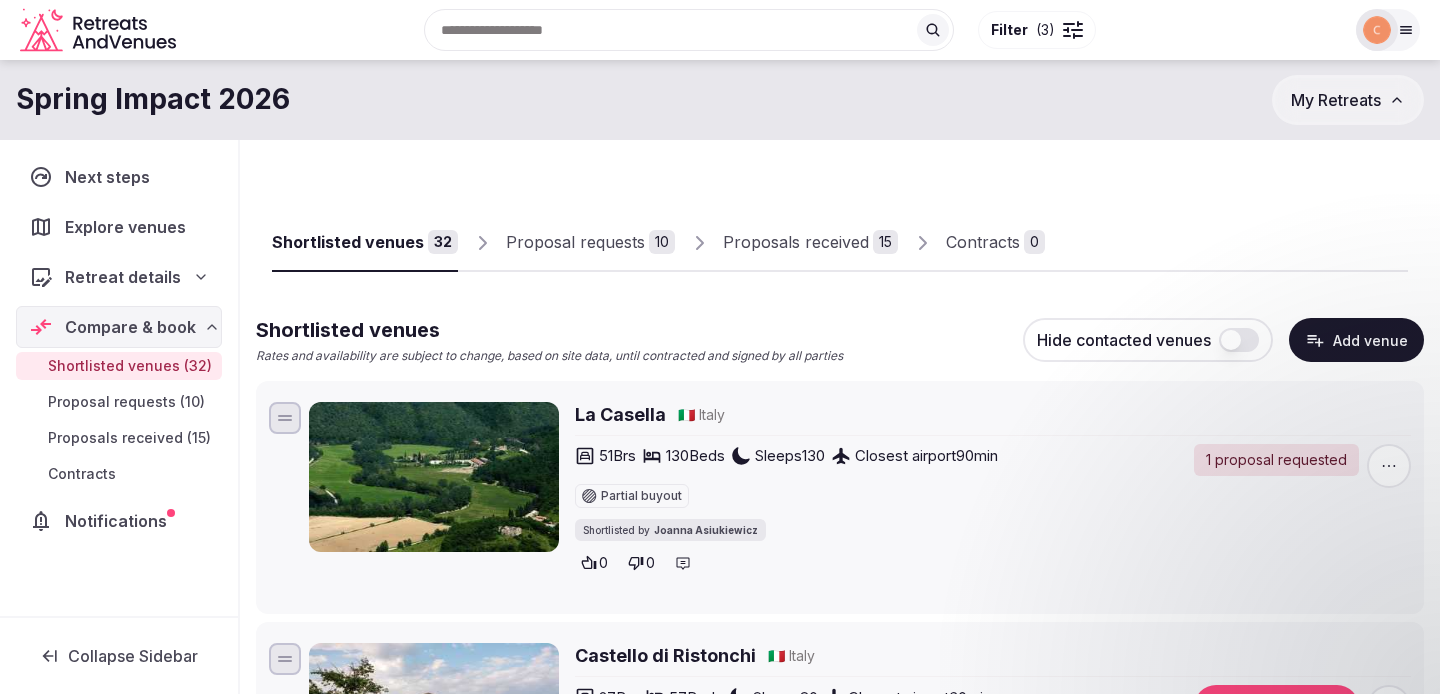 click at bounding box center [1239, 340] 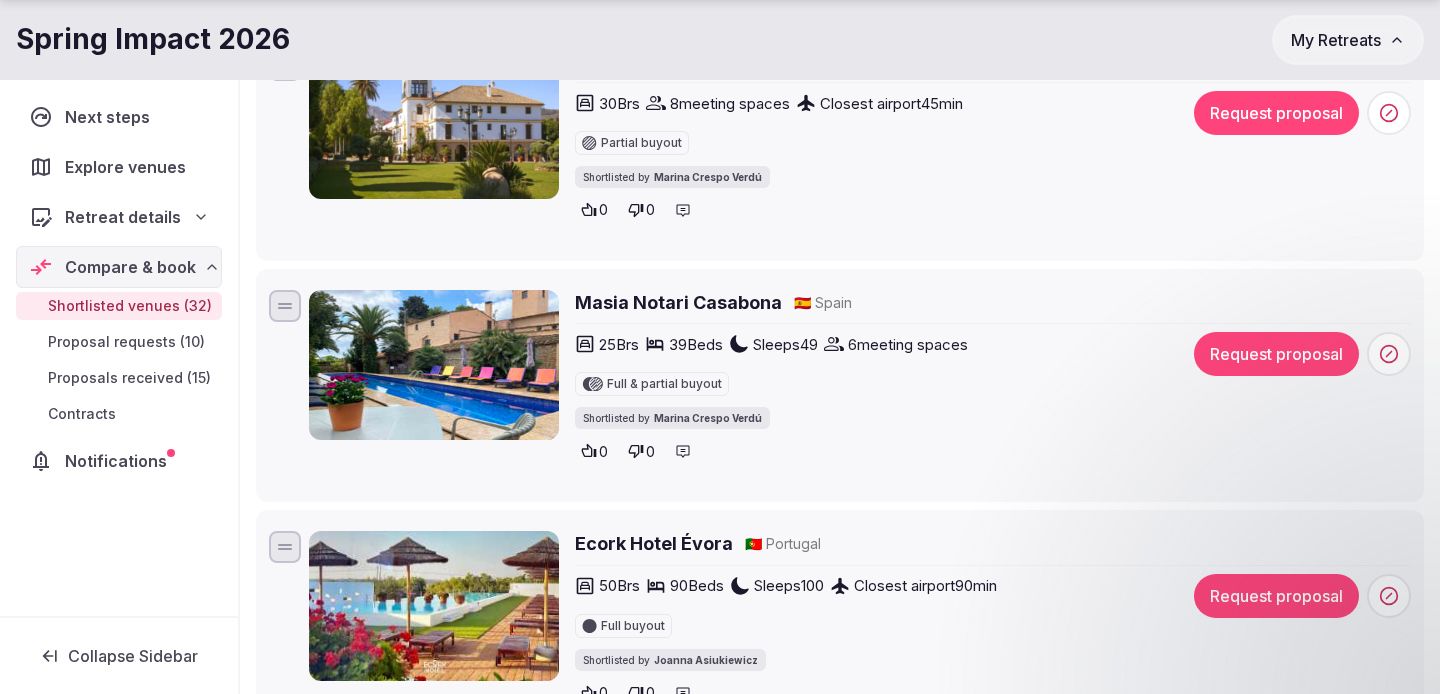 scroll, scrollTop: 632, scrollLeft: 0, axis: vertical 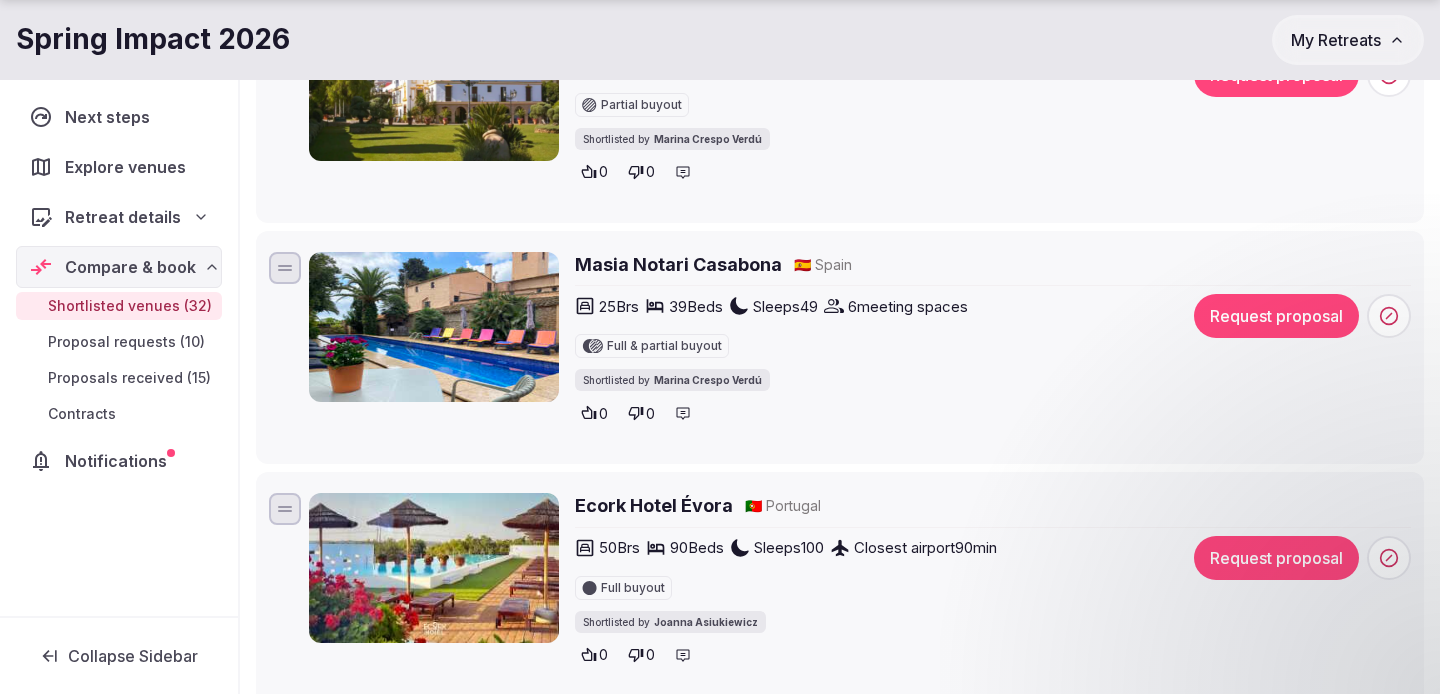 click on "Masia Notari Casabona" at bounding box center (678, 264) 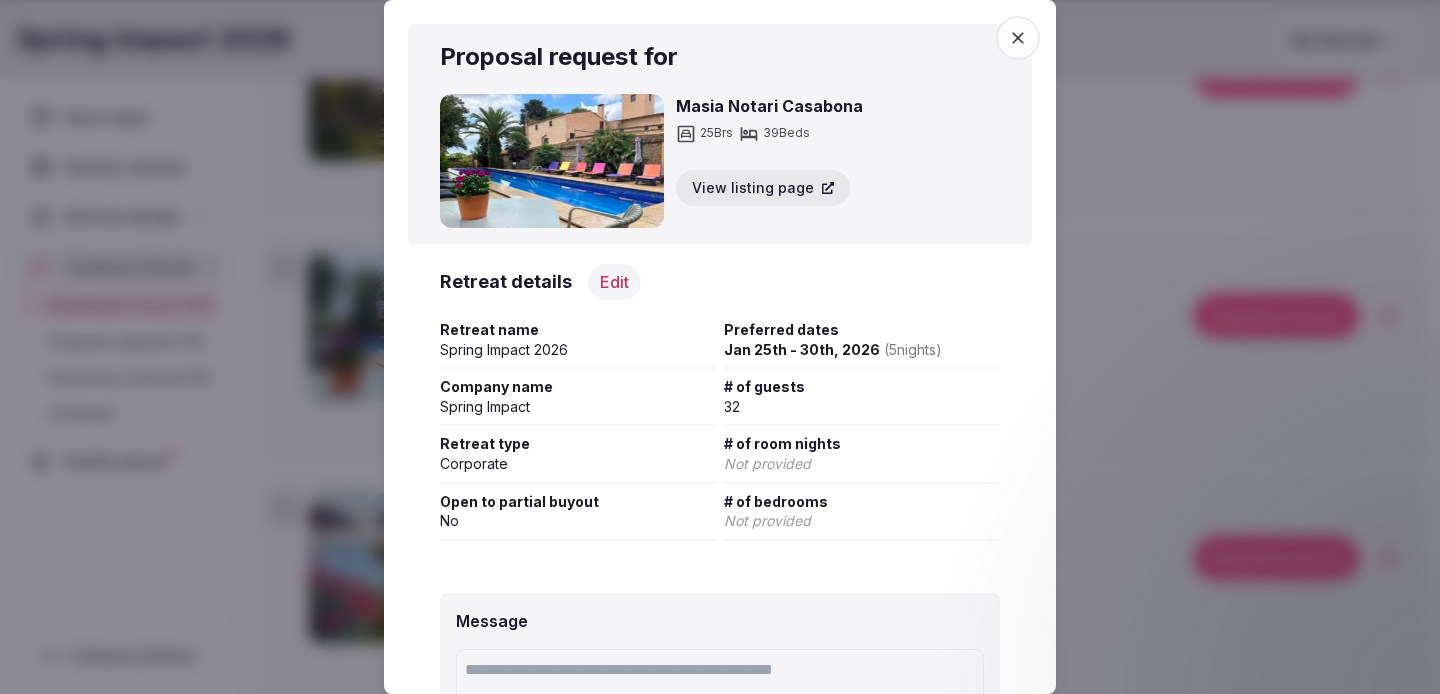 scroll, scrollTop: 213, scrollLeft: 0, axis: vertical 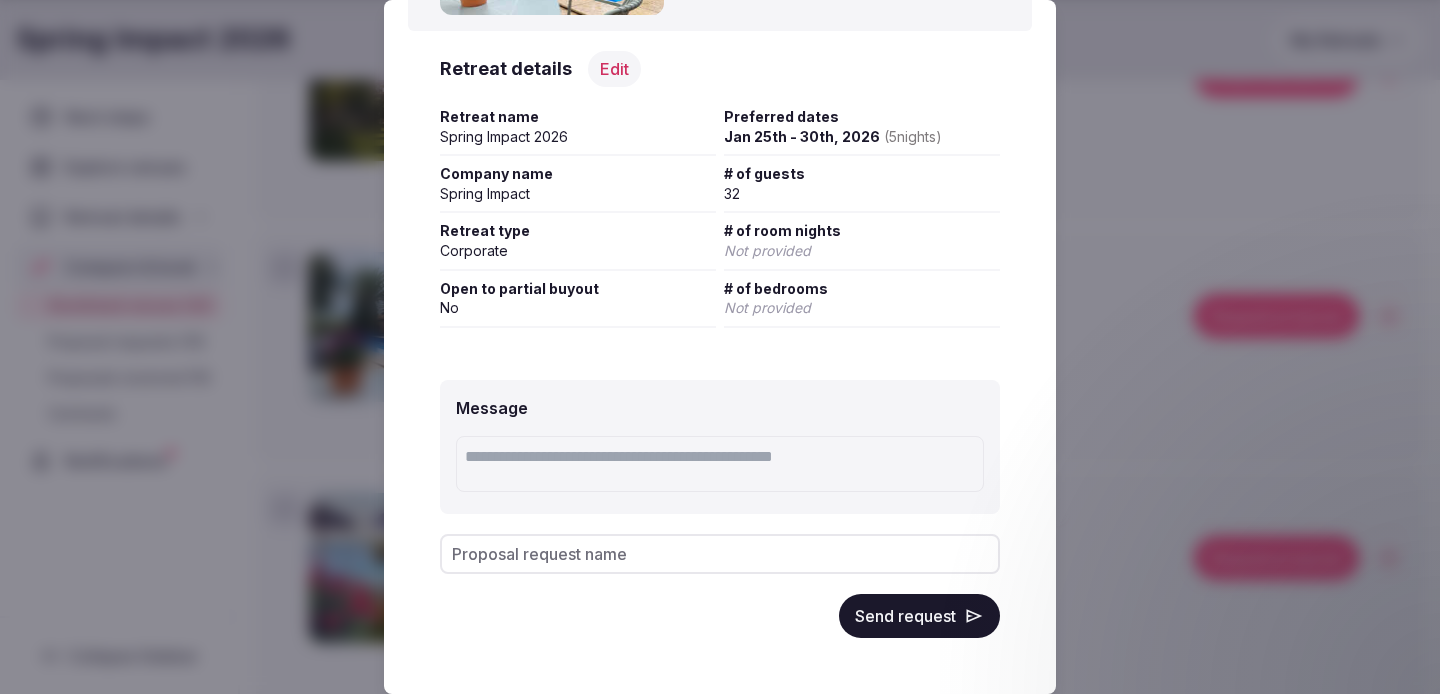 click on "Send request" at bounding box center (919, 616) 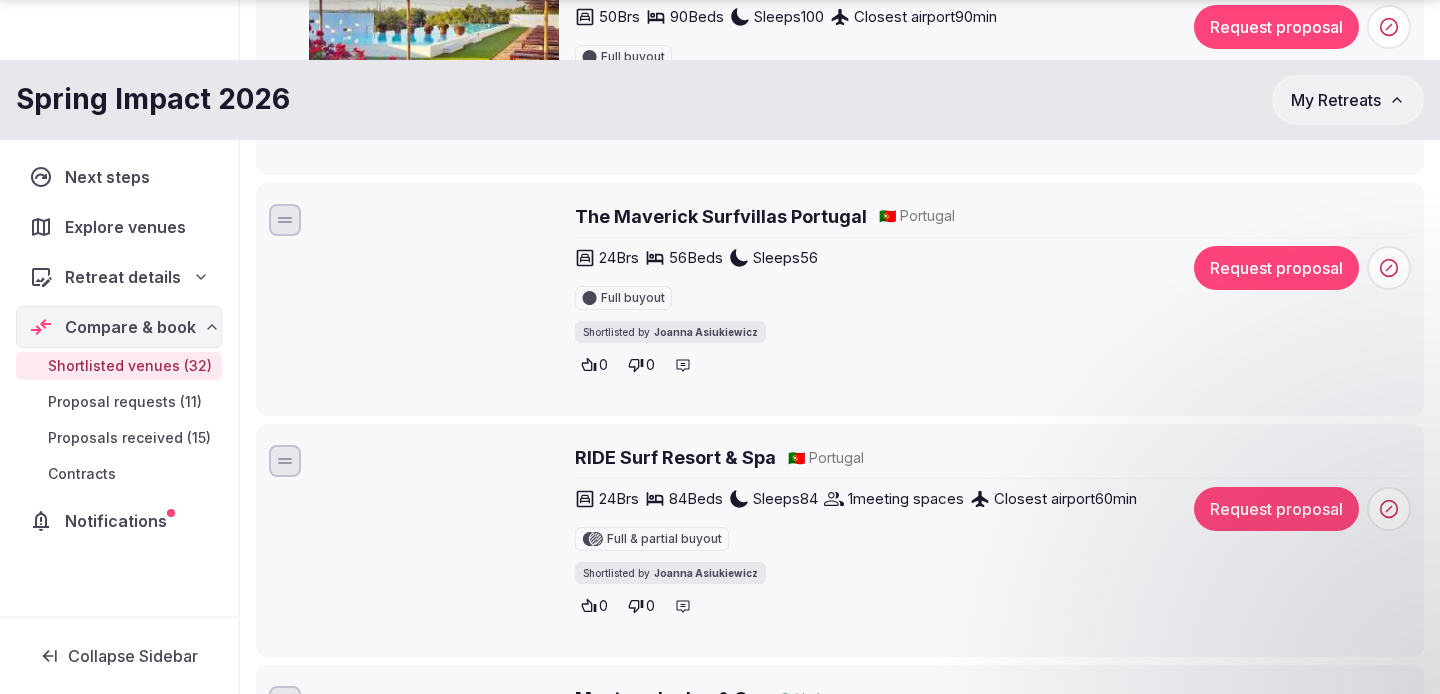 scroll, scrollTop: 1164, scrollLeft: 0, axis: vertical 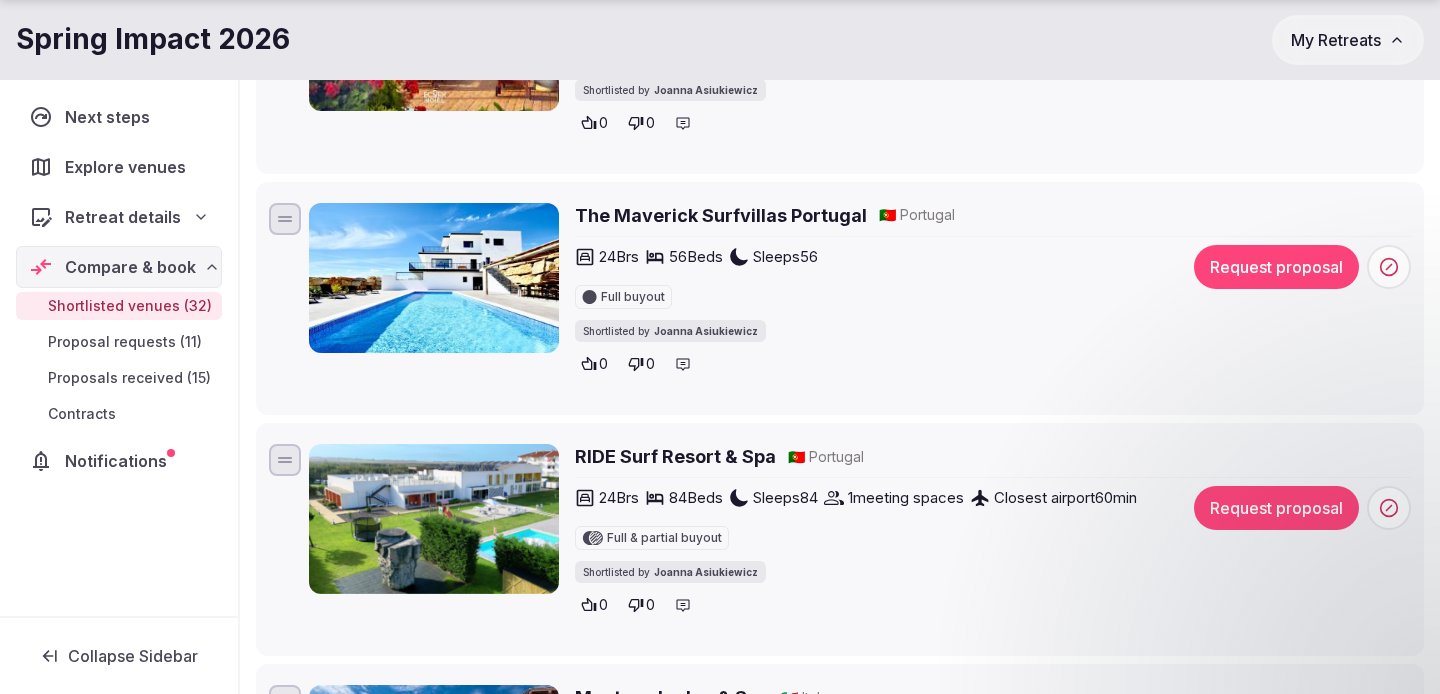 click on "The Maverick Surfvillas Portugal" at bounding box center (721, 215) 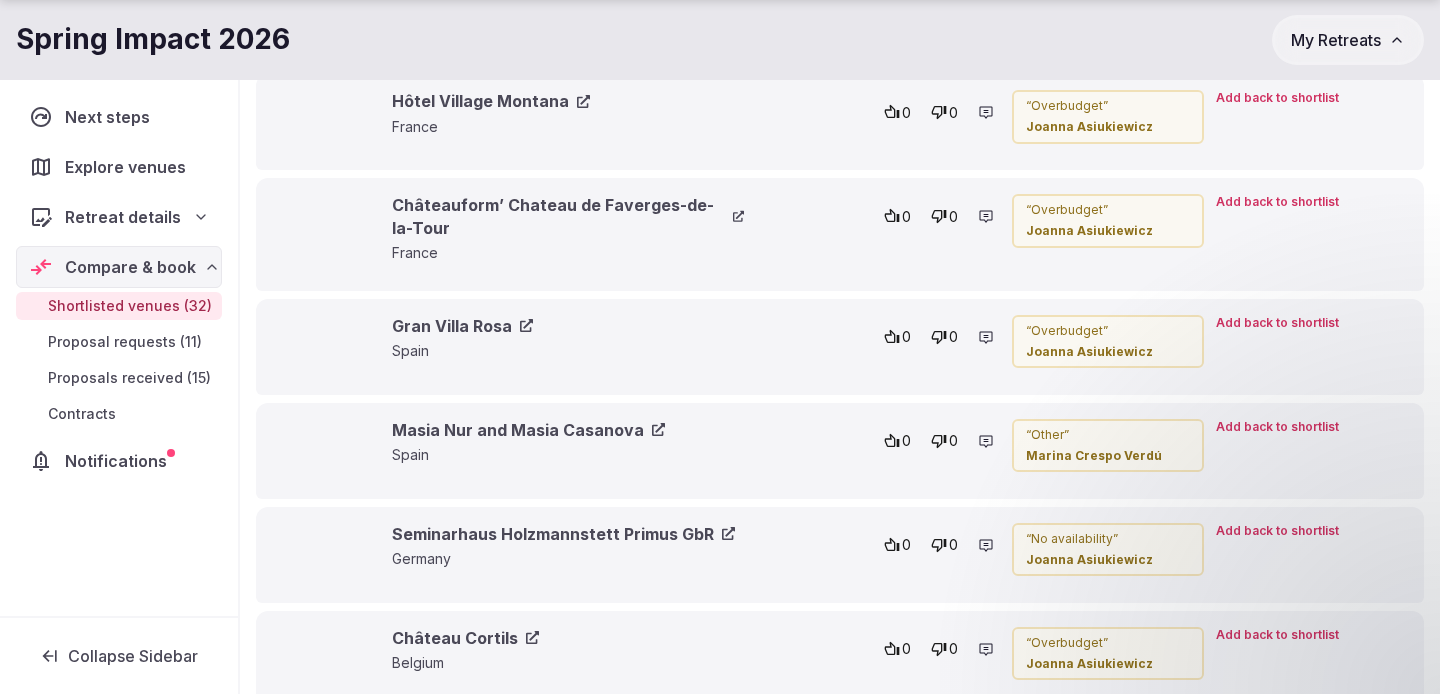 scroll, scrollTop: 5138, scrollLeft: 0, axis: vertical 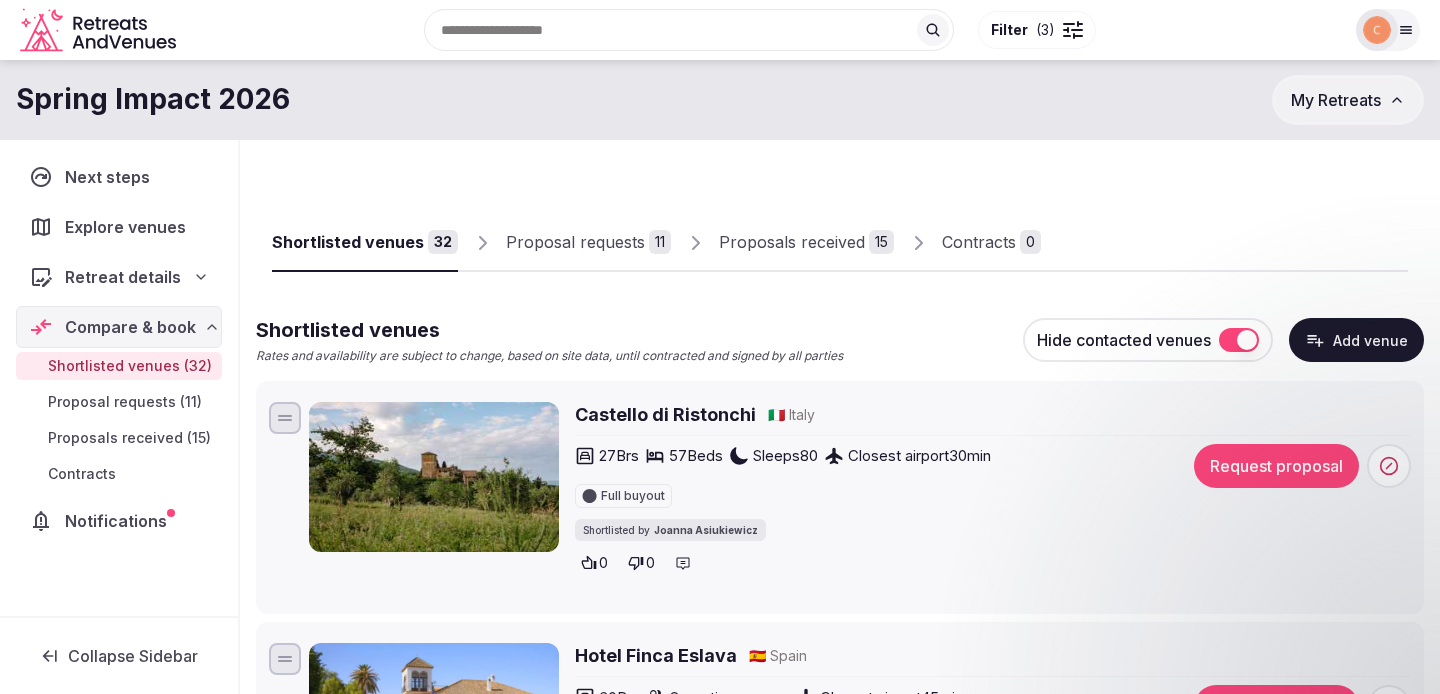 click on "Proposal requests" at bounding box center (575, 242) 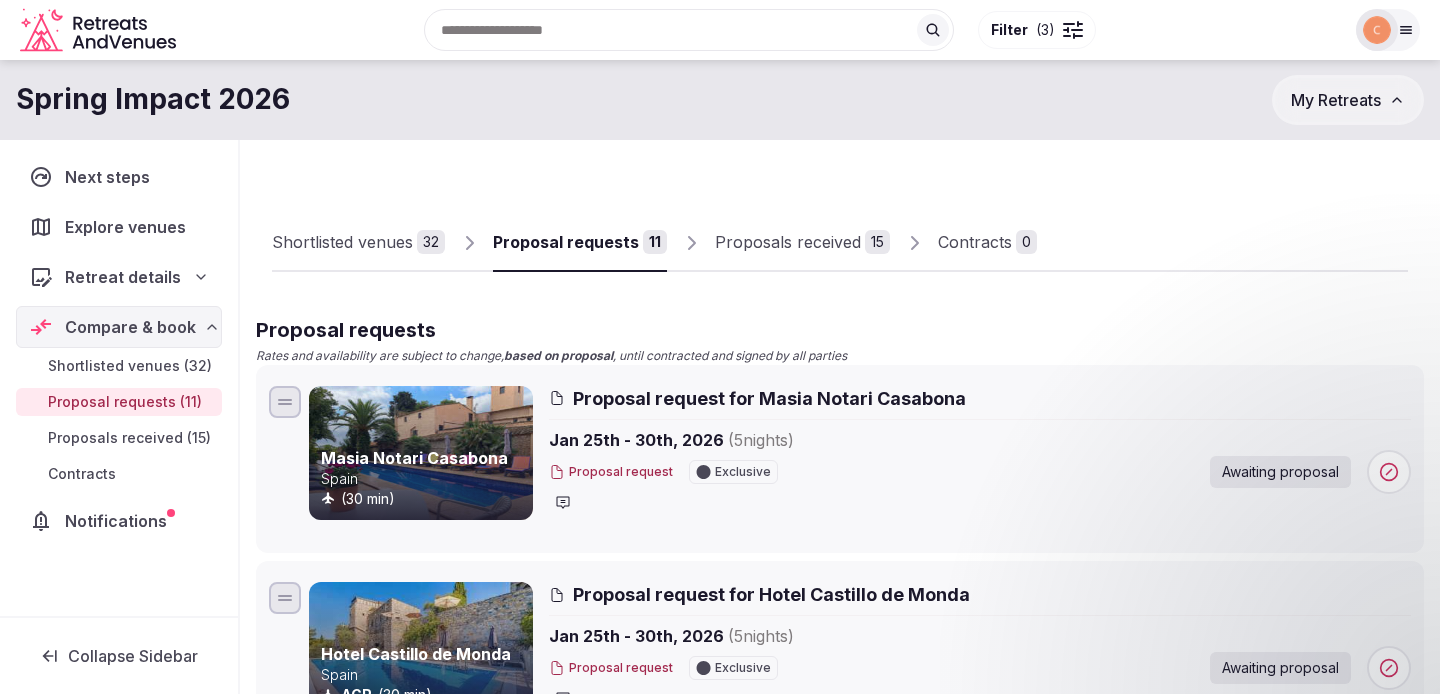 click on "Exclusive" at bounding box center [733, 472] 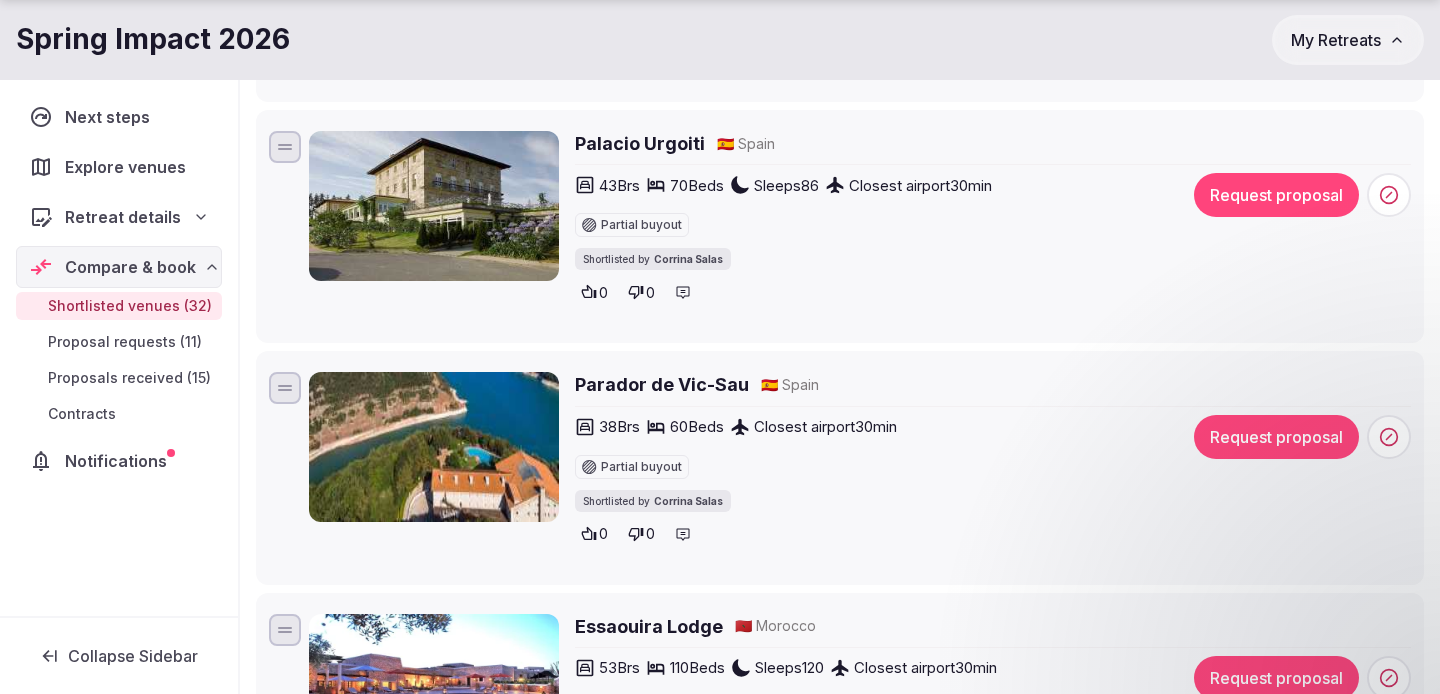 scroll, scrollTop: 4415, scrollLeft: 0, axis: vertical 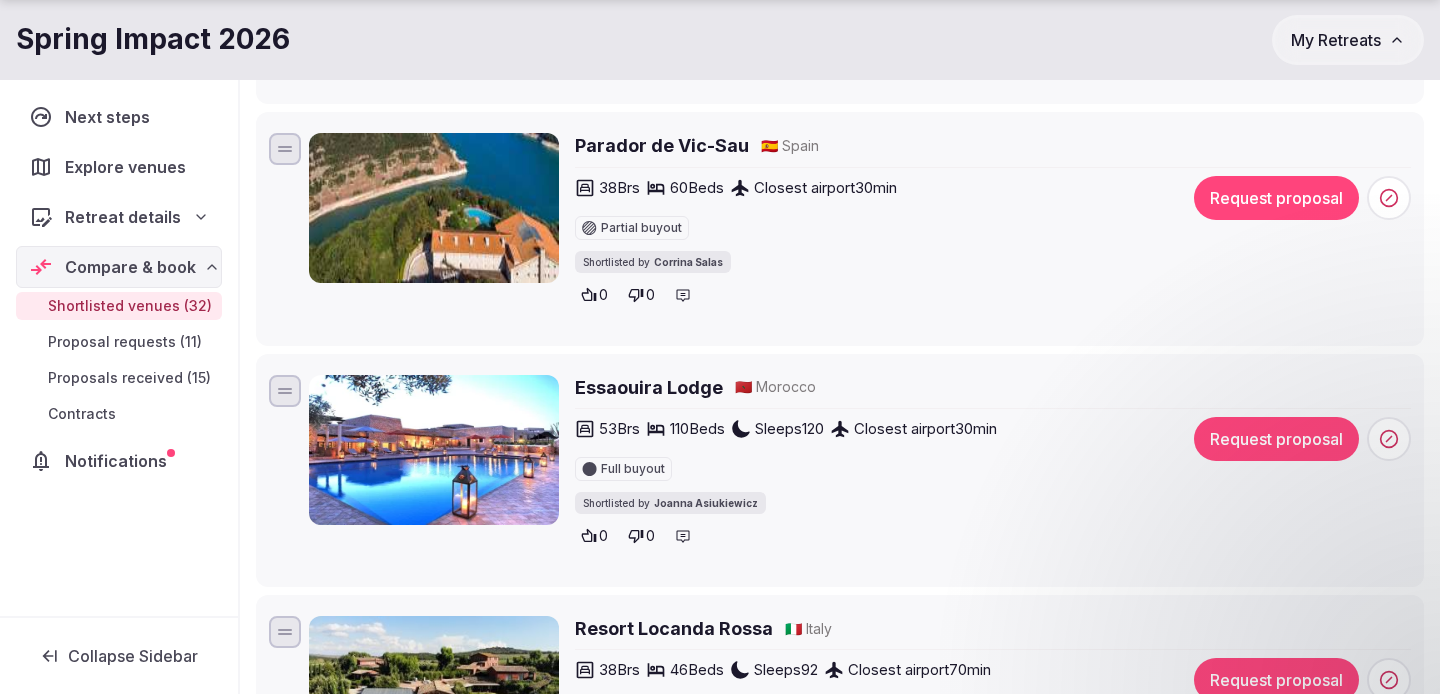 click at bounding box center (434, 208) 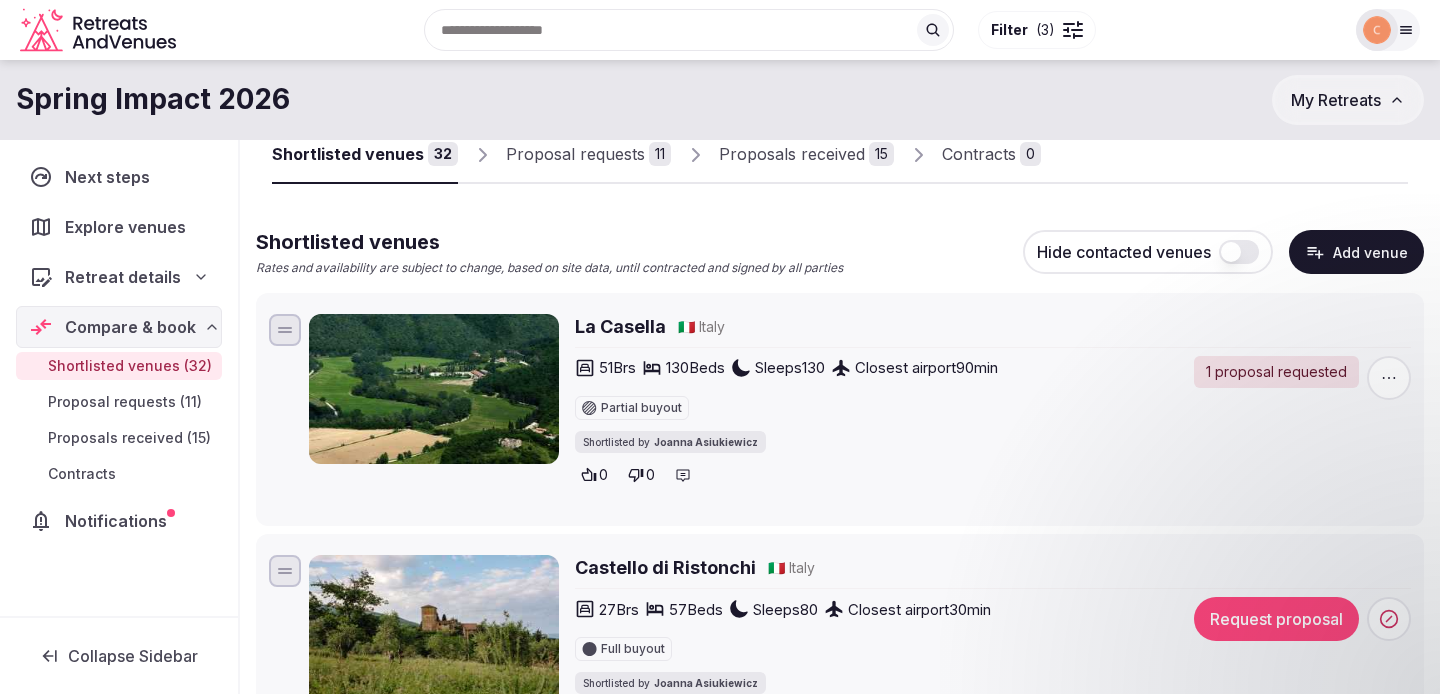 scroll, scrollTop: 0, scrollLeft: 0, axis: both 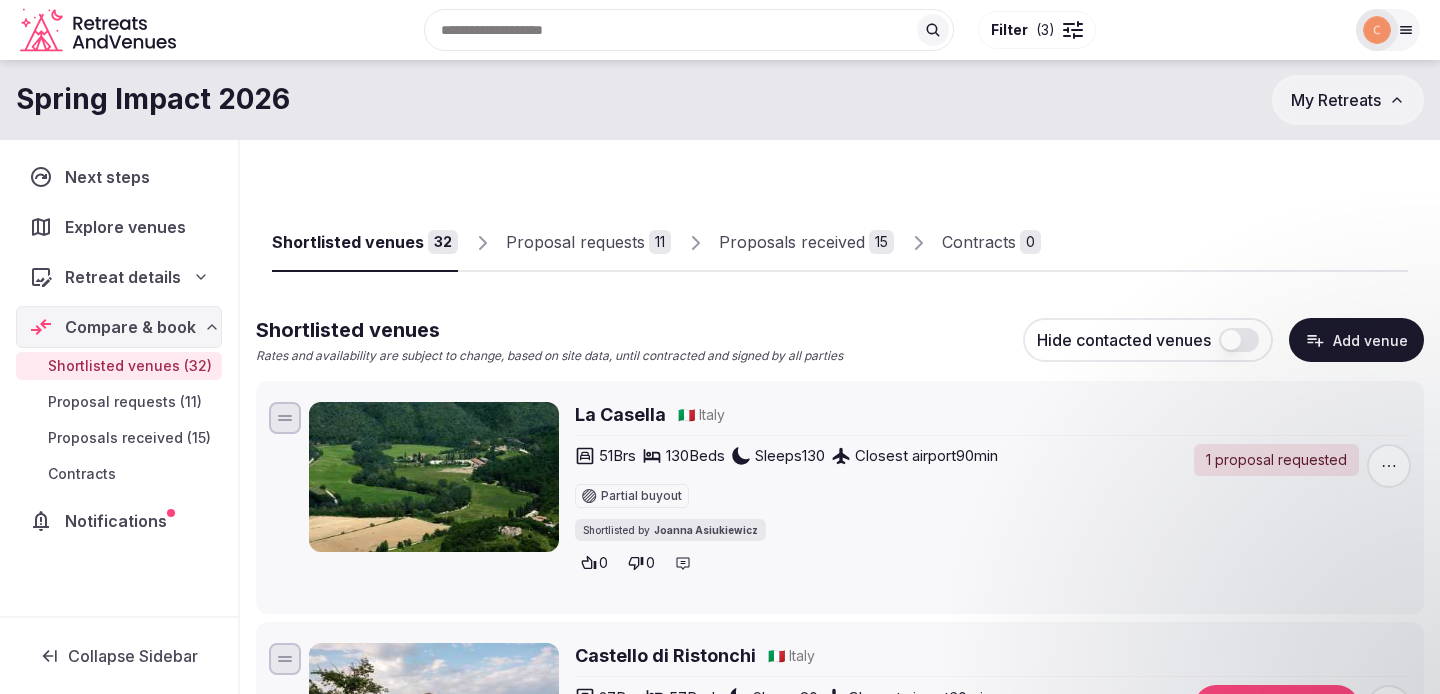 click on "Proposal requests" at bounding box center (575, 242) 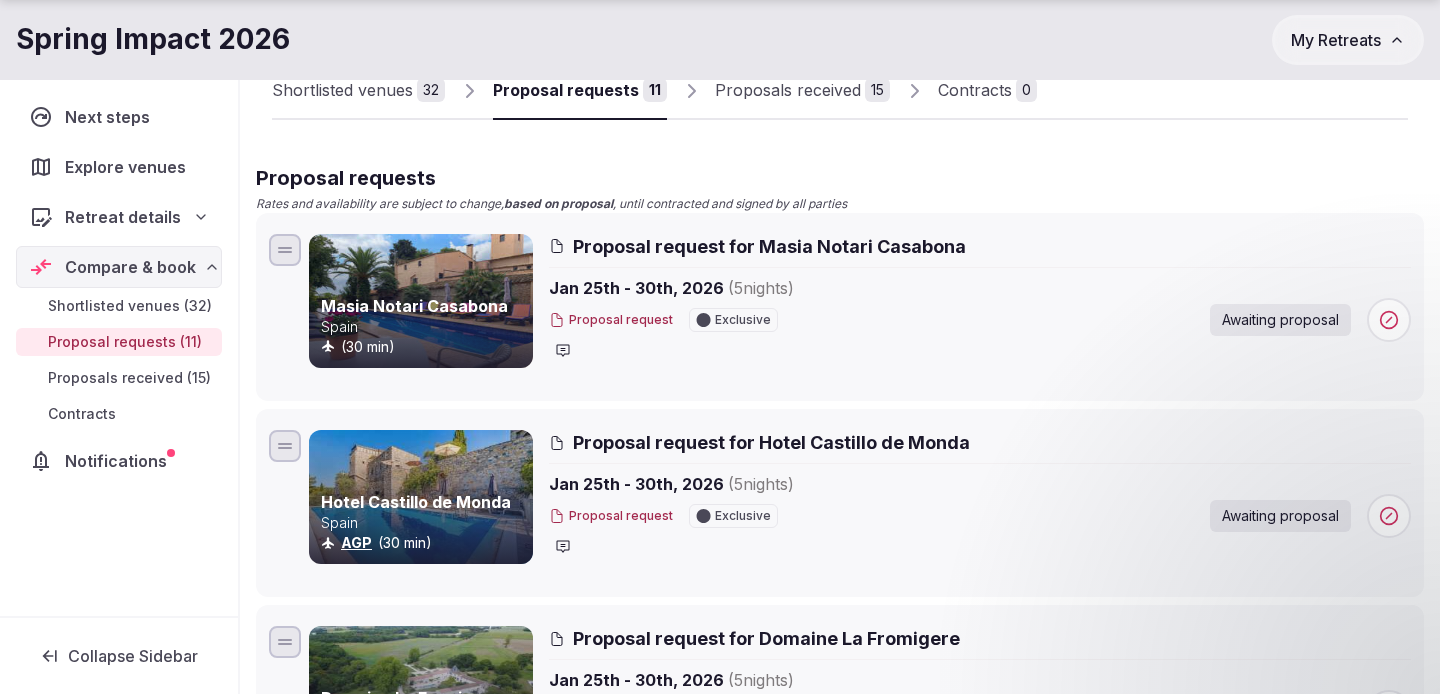 scroll, scrollTop: 153, scrollLeft: 0, axis: vertical 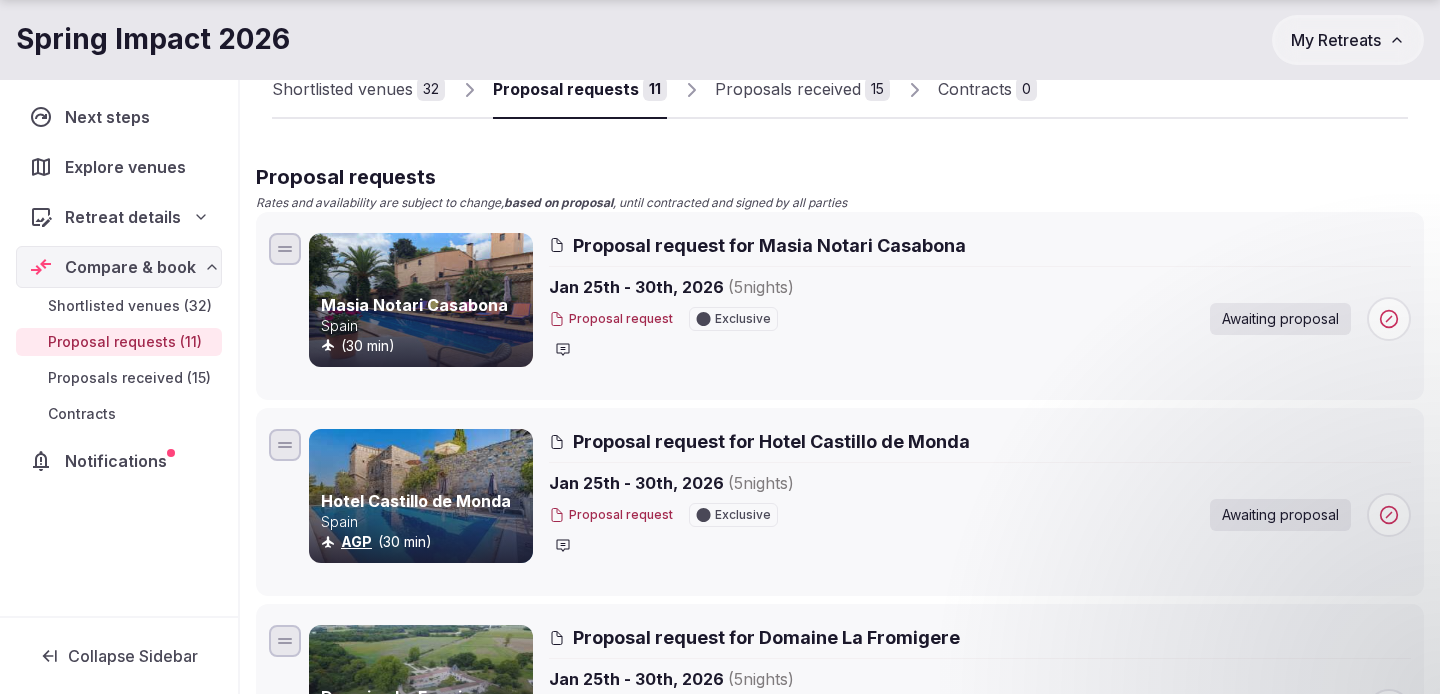 click on "Proposal request for Hotel Castillo de Monda" at bounding box center [771, 441] 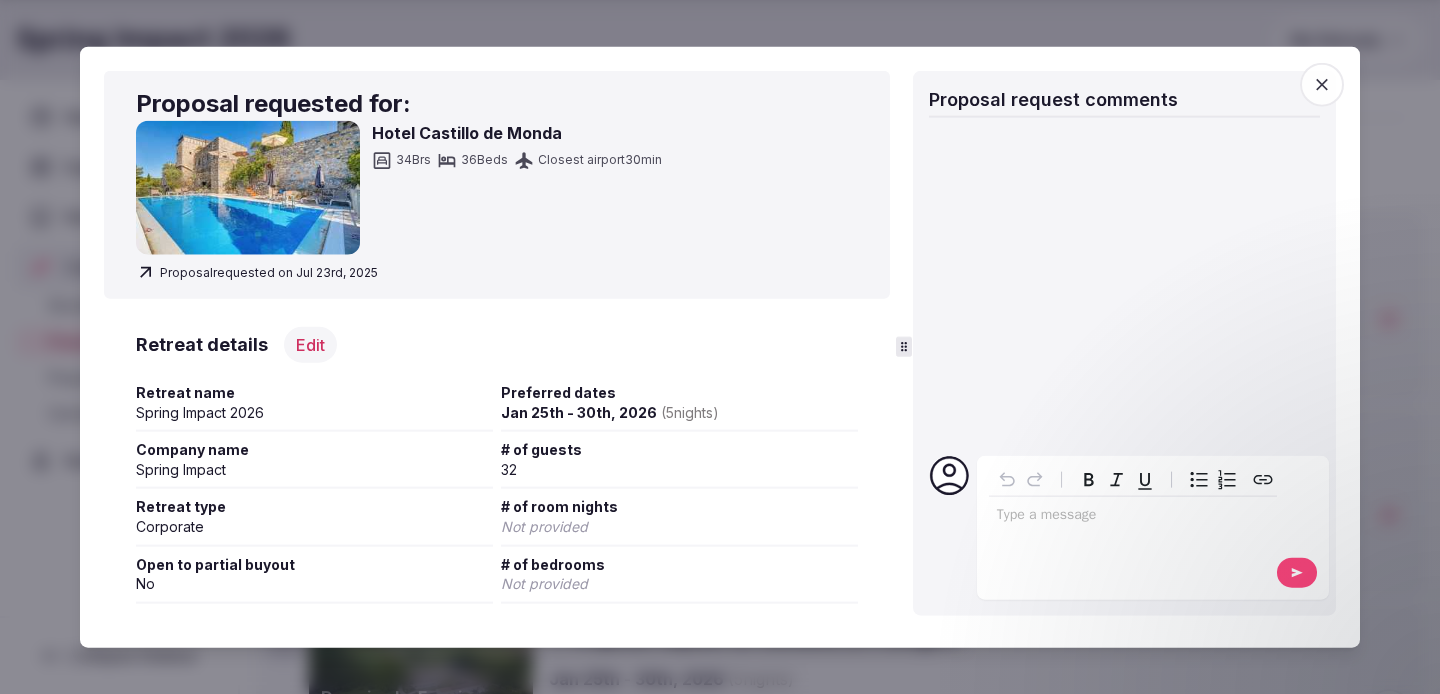 click 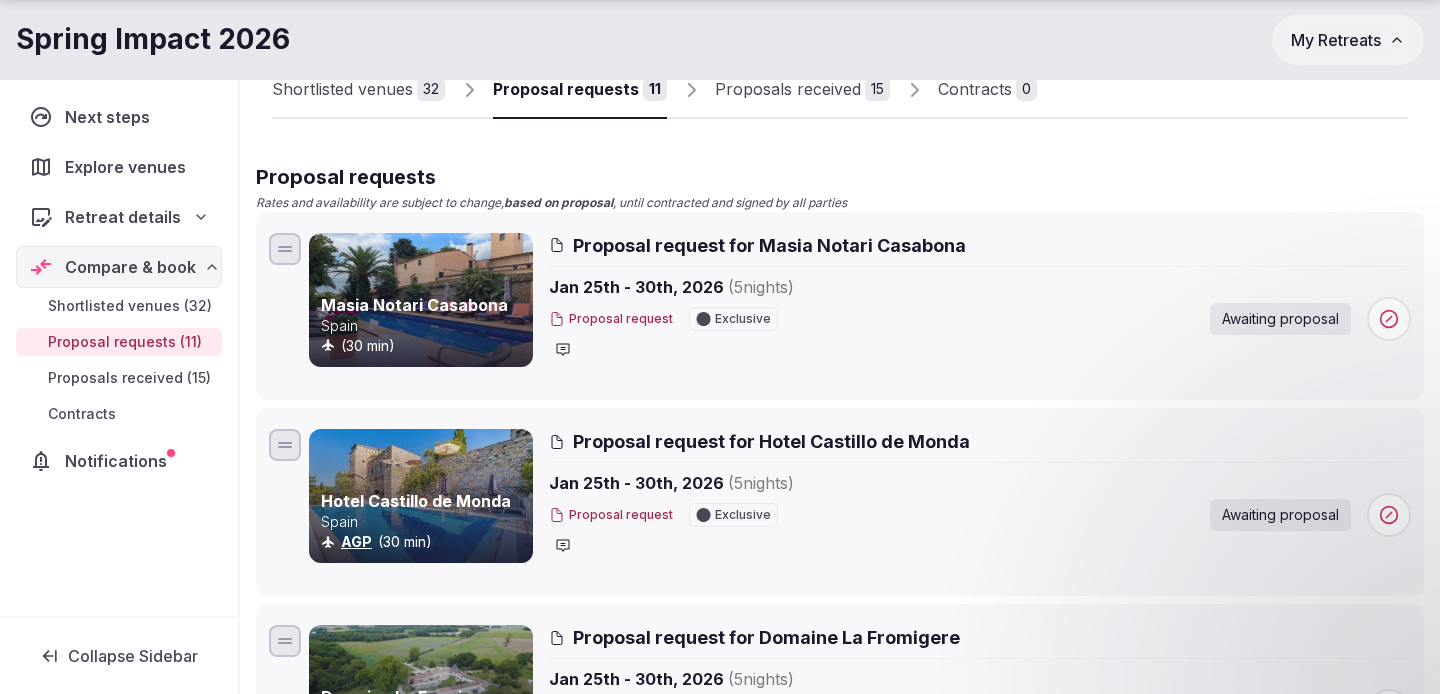 click on "Shortlisted venues" at bounding box center [342, 89] 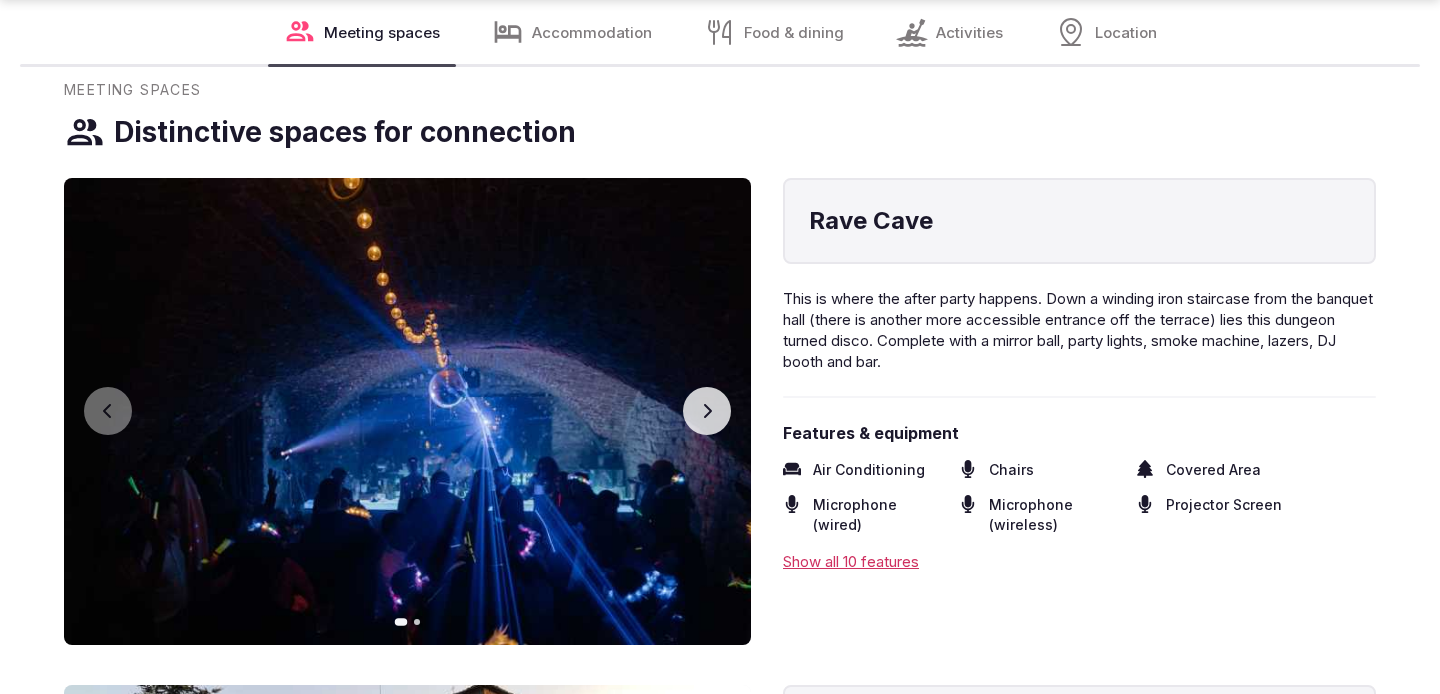 scroll, scrollTop: 2845, scrollLeft: 0, axis: vertical 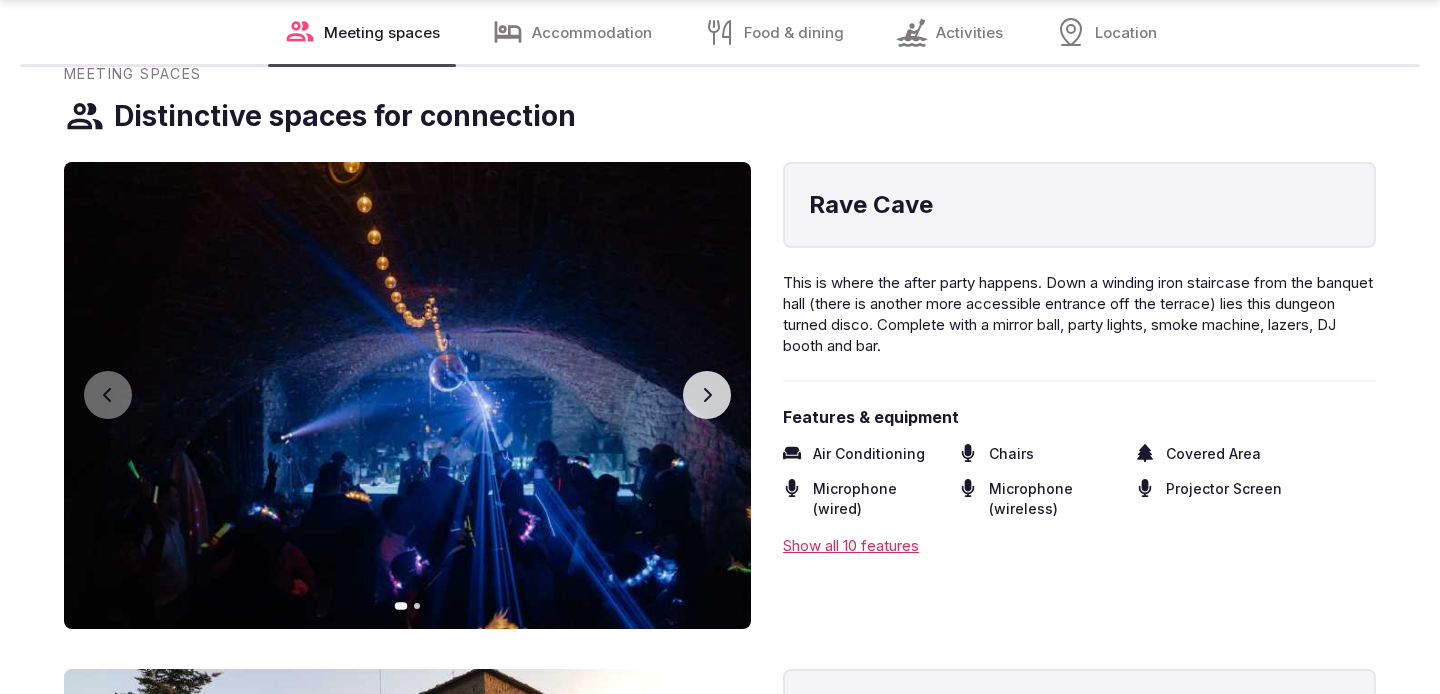 click on "Next slide" at bounding box center (707, 395) 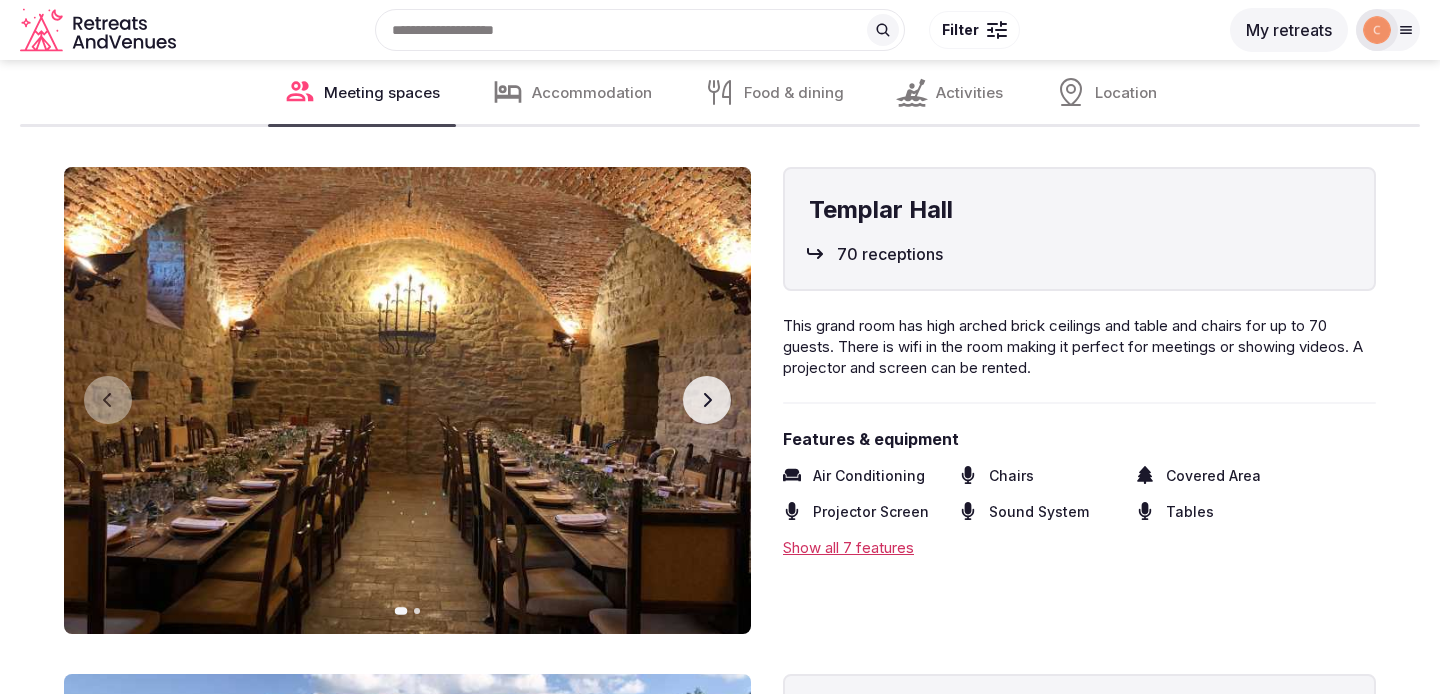 scroll, scrollTop: 3851, scrollLeft: 0, axis: vertical 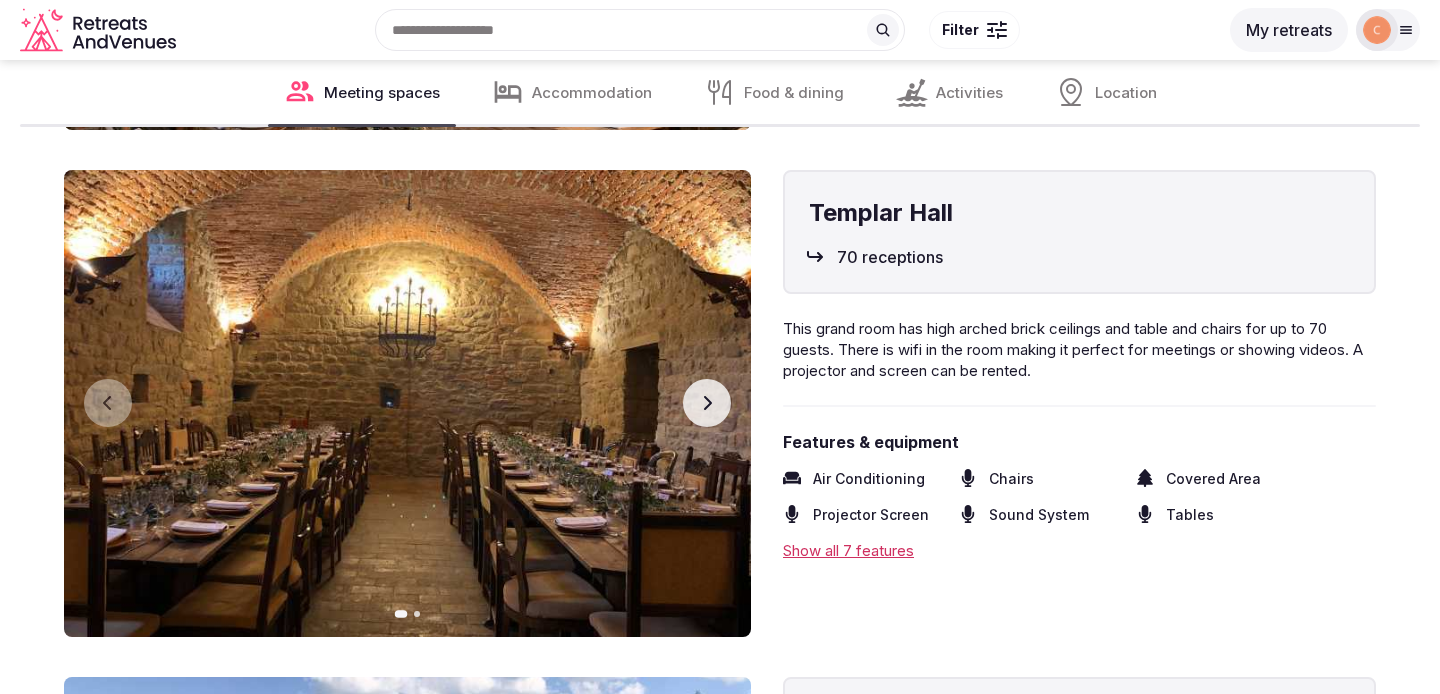 click on "Next slide" at bounding box center (707, 403) 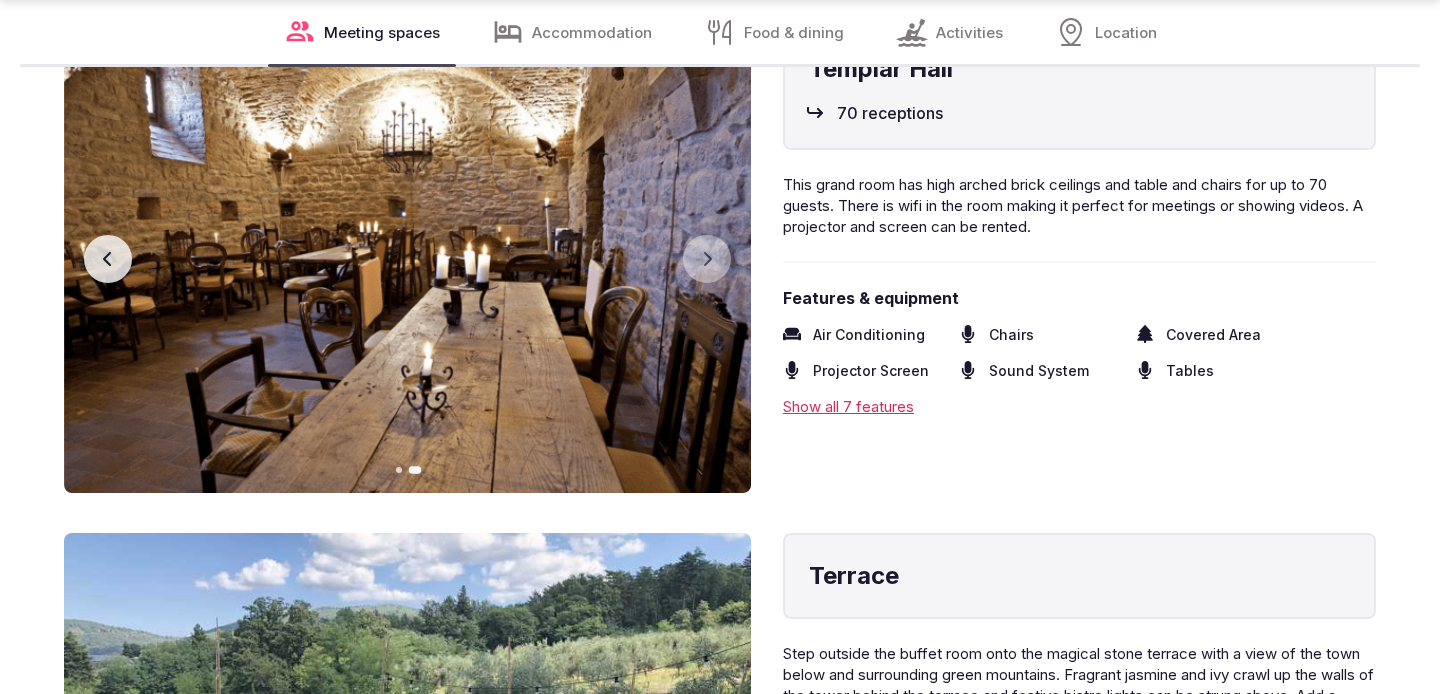 scroll, scrollTop: 4323, scrollLeft: 0, axis: vertical 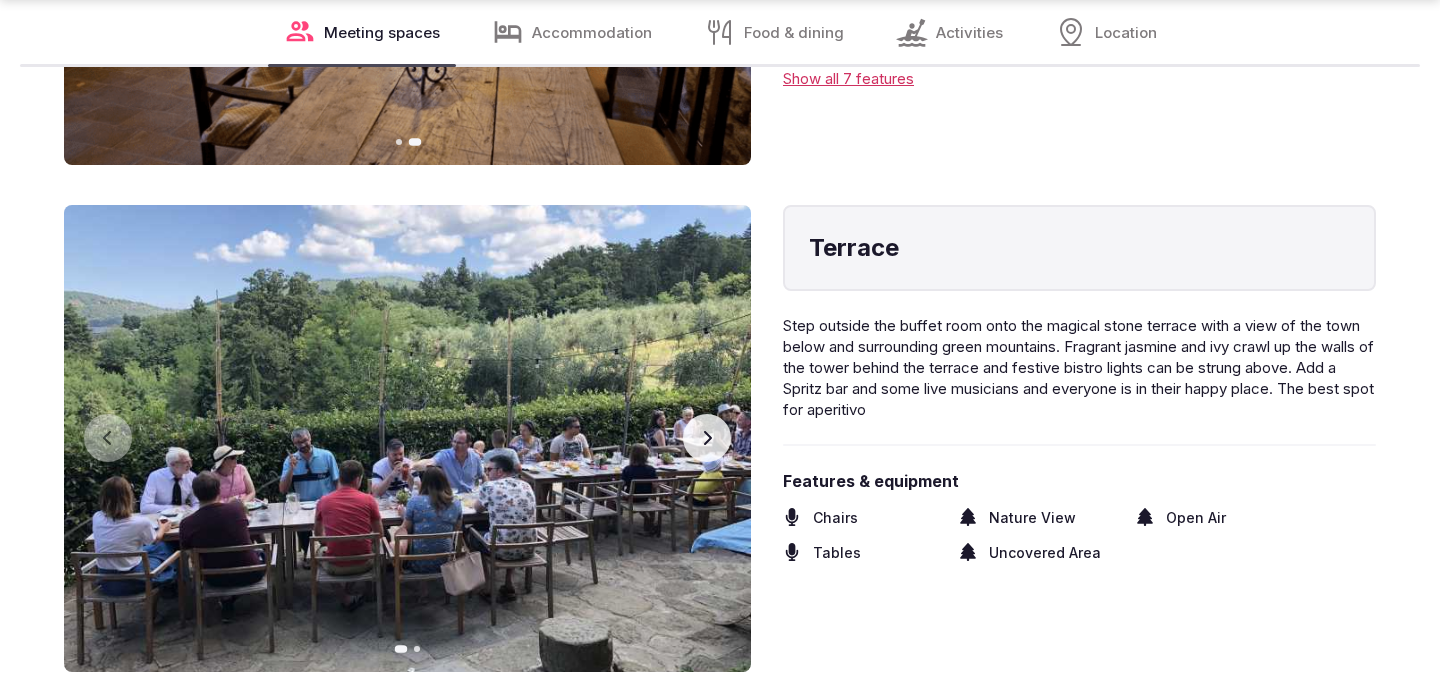 click on "Next slide" at bounding box center [707, 438] 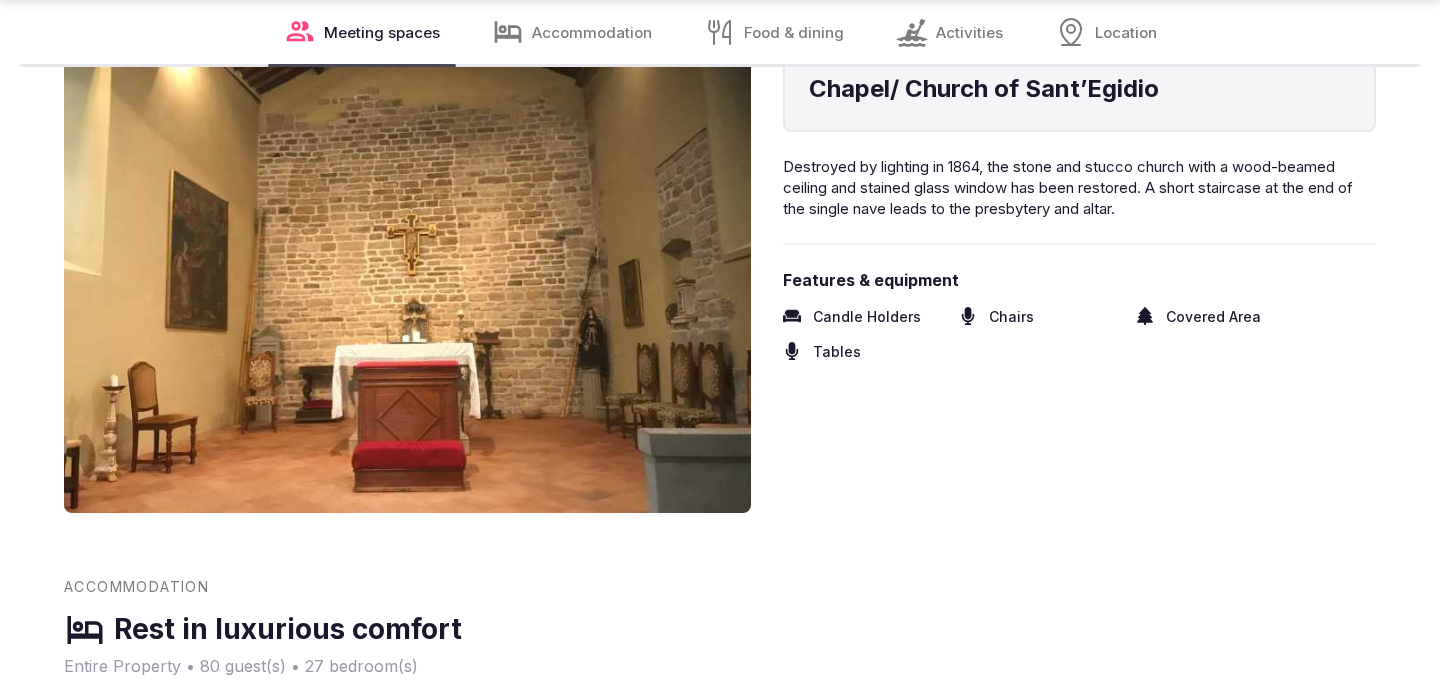 scroll, scrollTop: 5903, scrollLeft: 0, axis: vertical 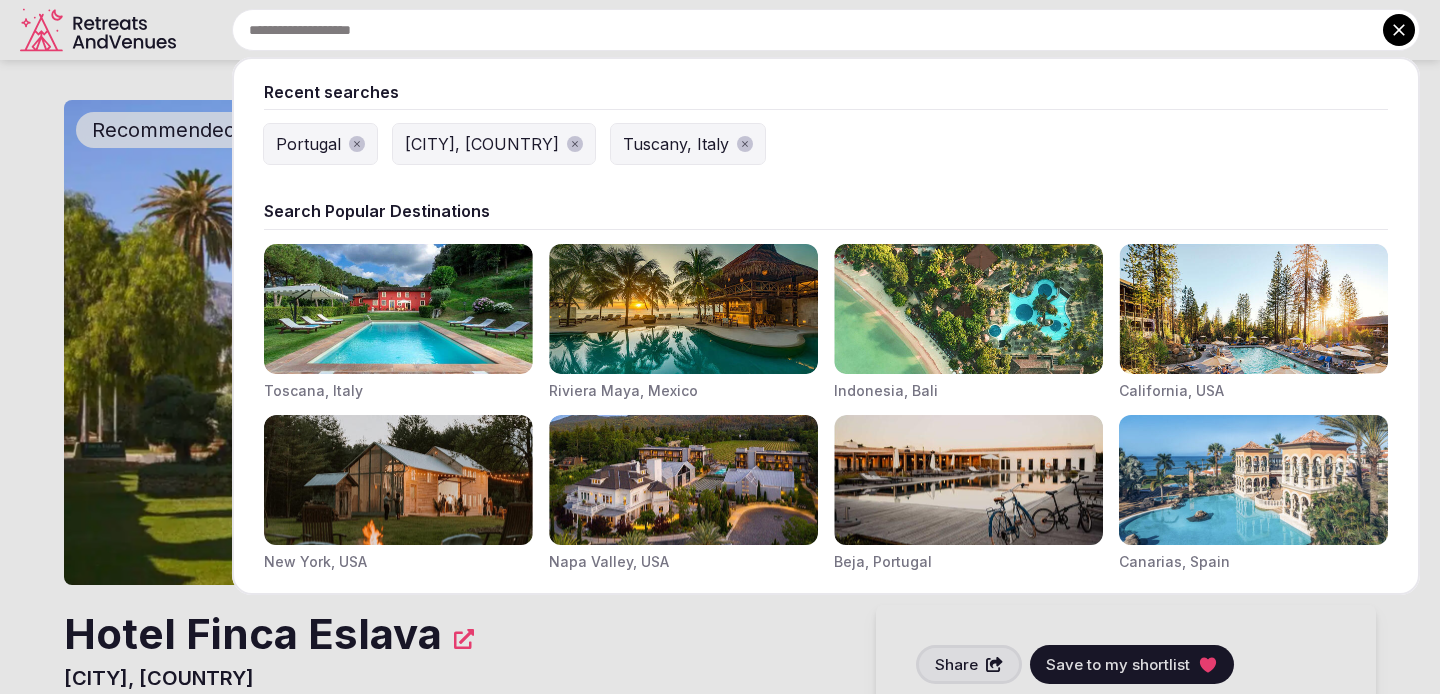 click at bounding box center (826, 30) 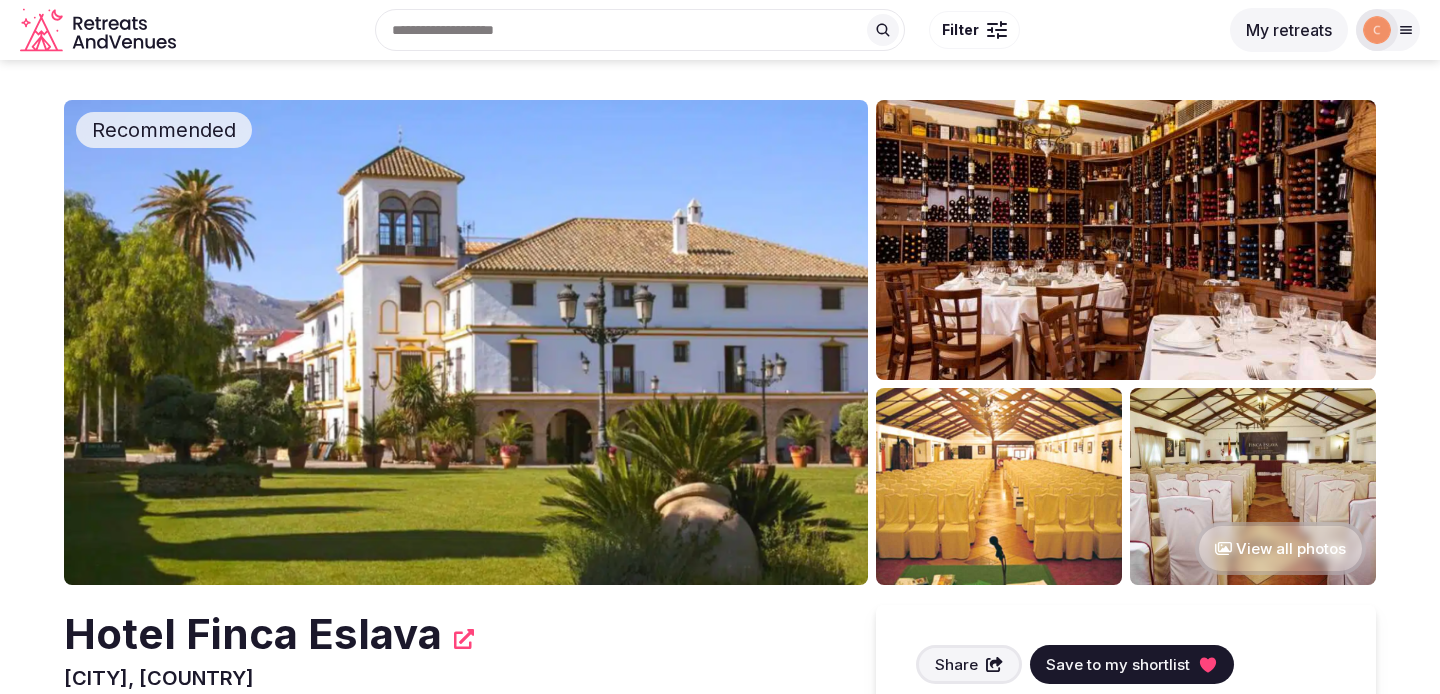 click on "Filter" at bounding box center [960, 30] 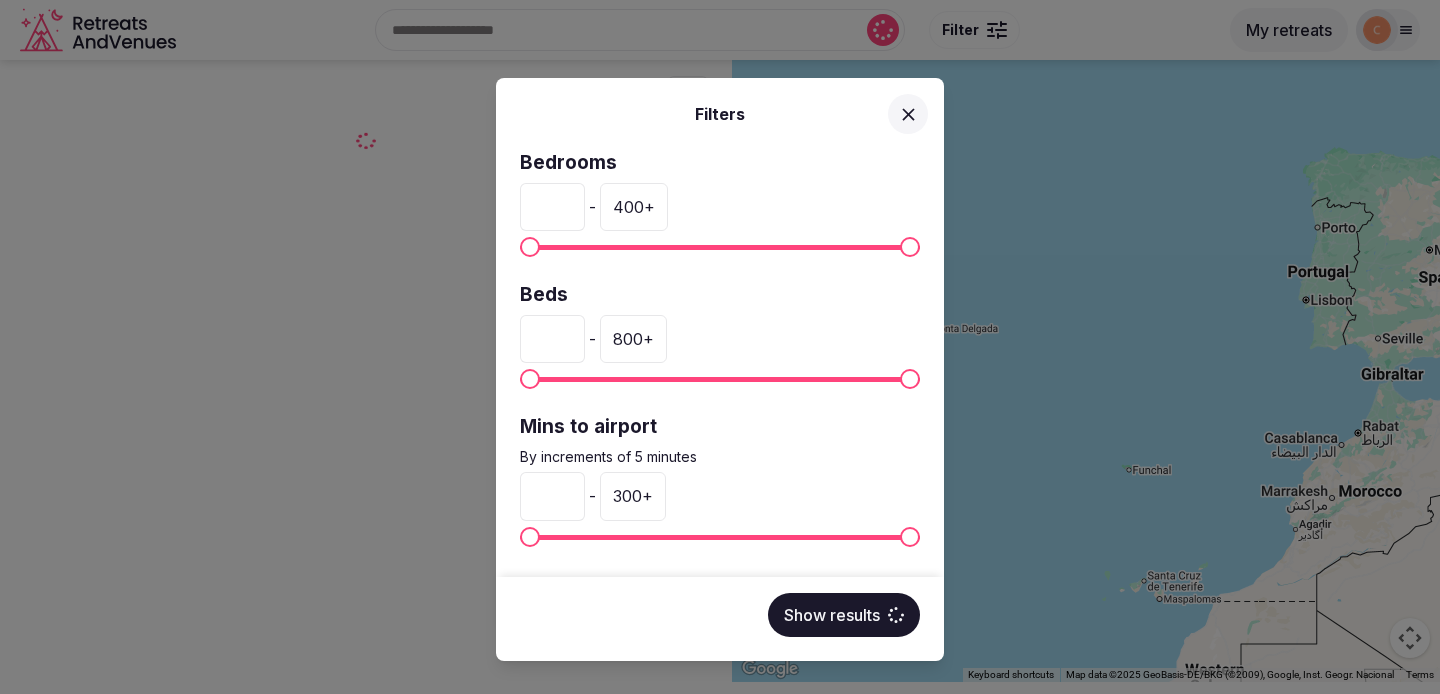 click on "400  +" at bounding box center (634, 207) 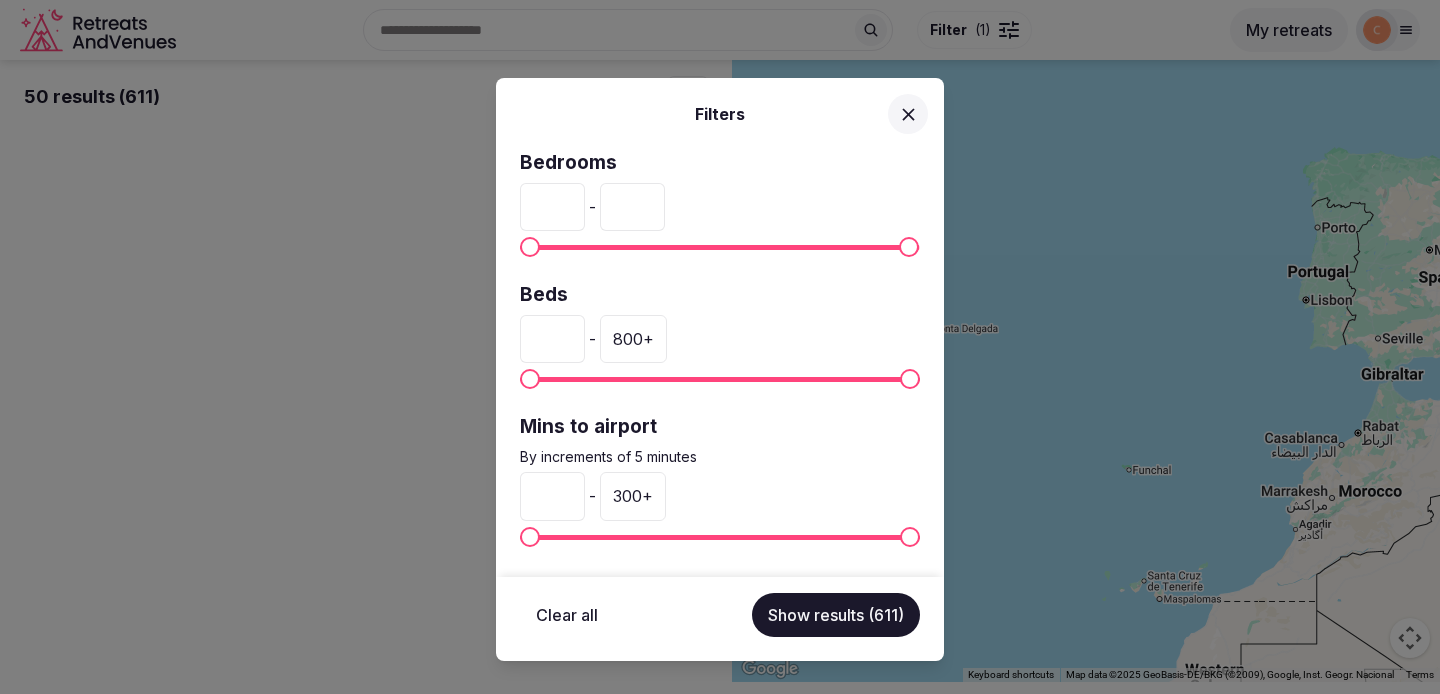 click on "*" at bounding box center [552, 207] 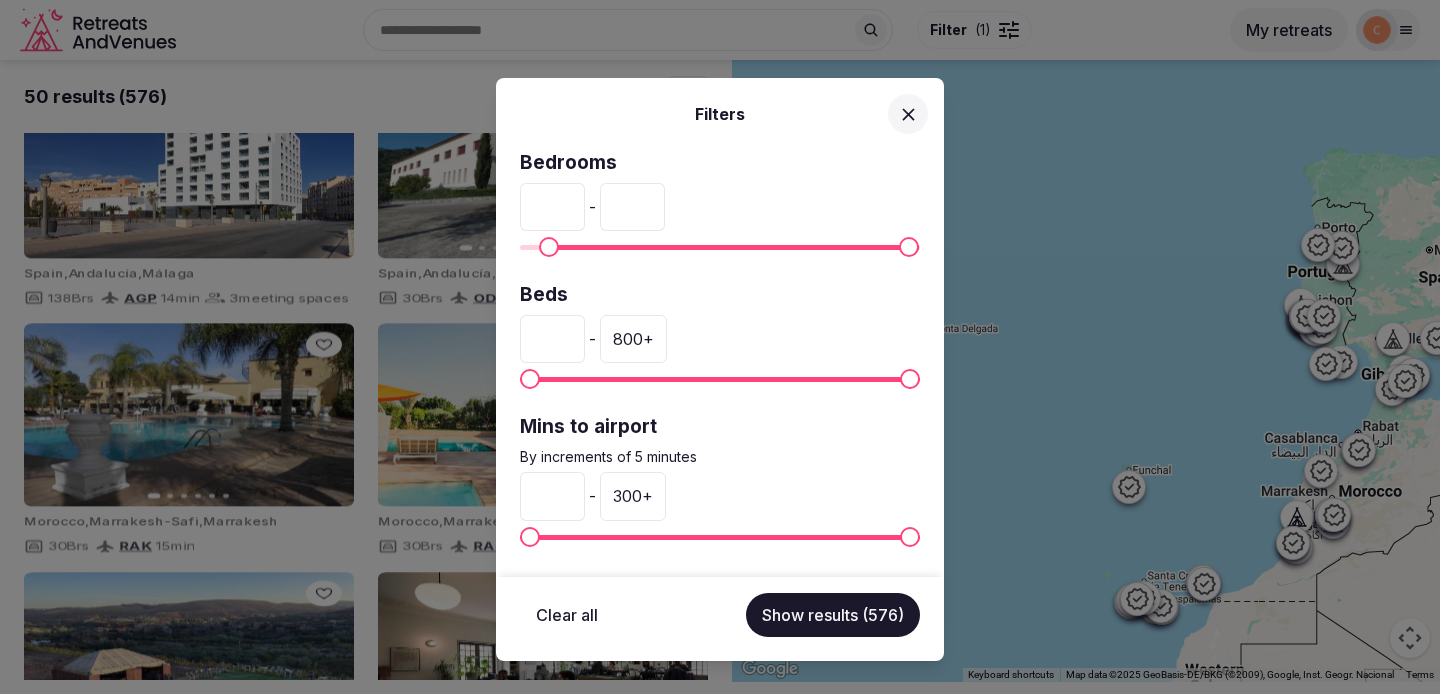 type on "**" 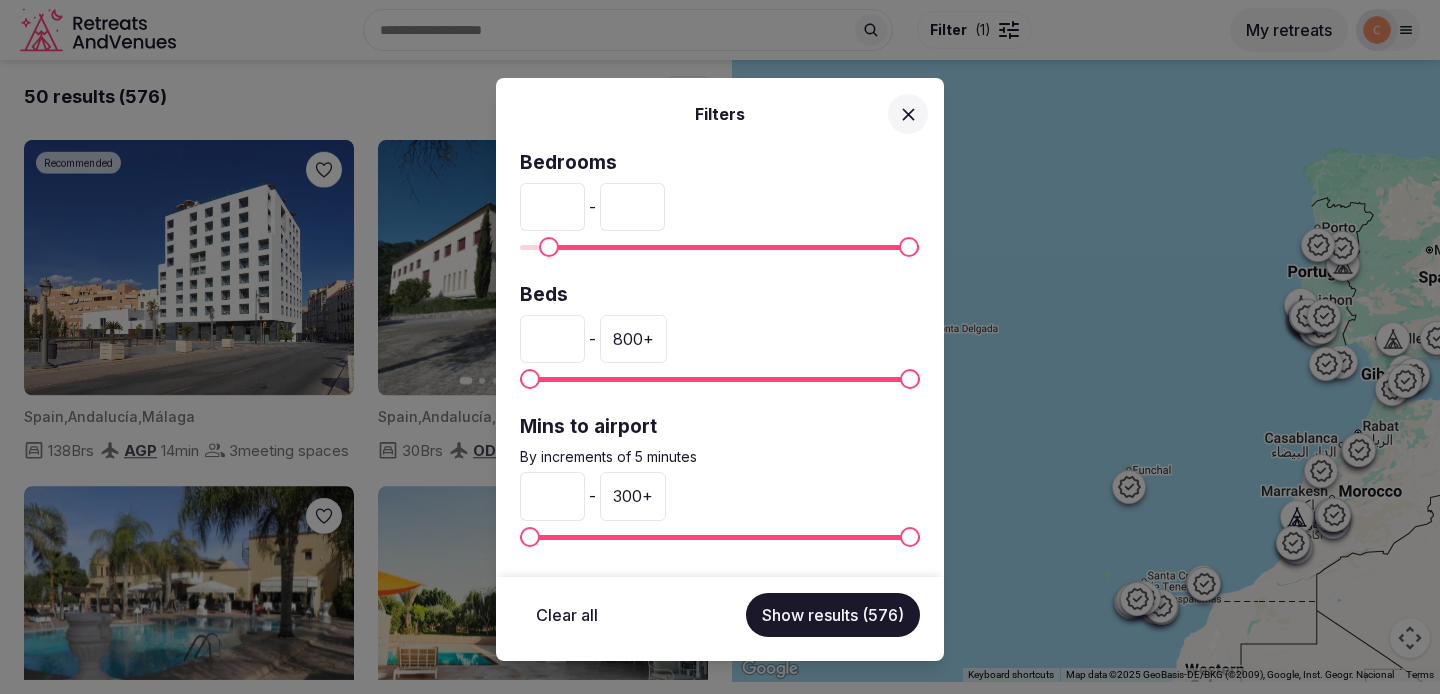 click on "***" at bounding box center (632, 207) 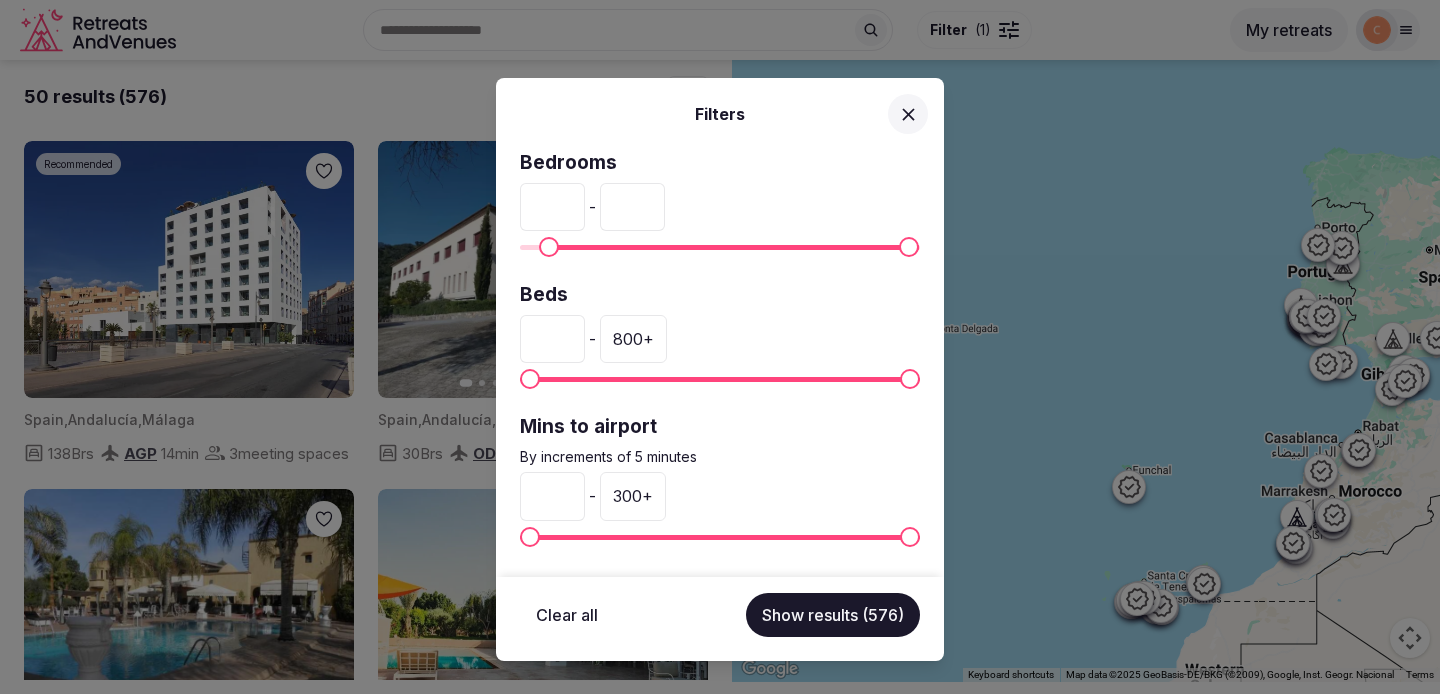 click on "***" at bounding box center [632, 207] 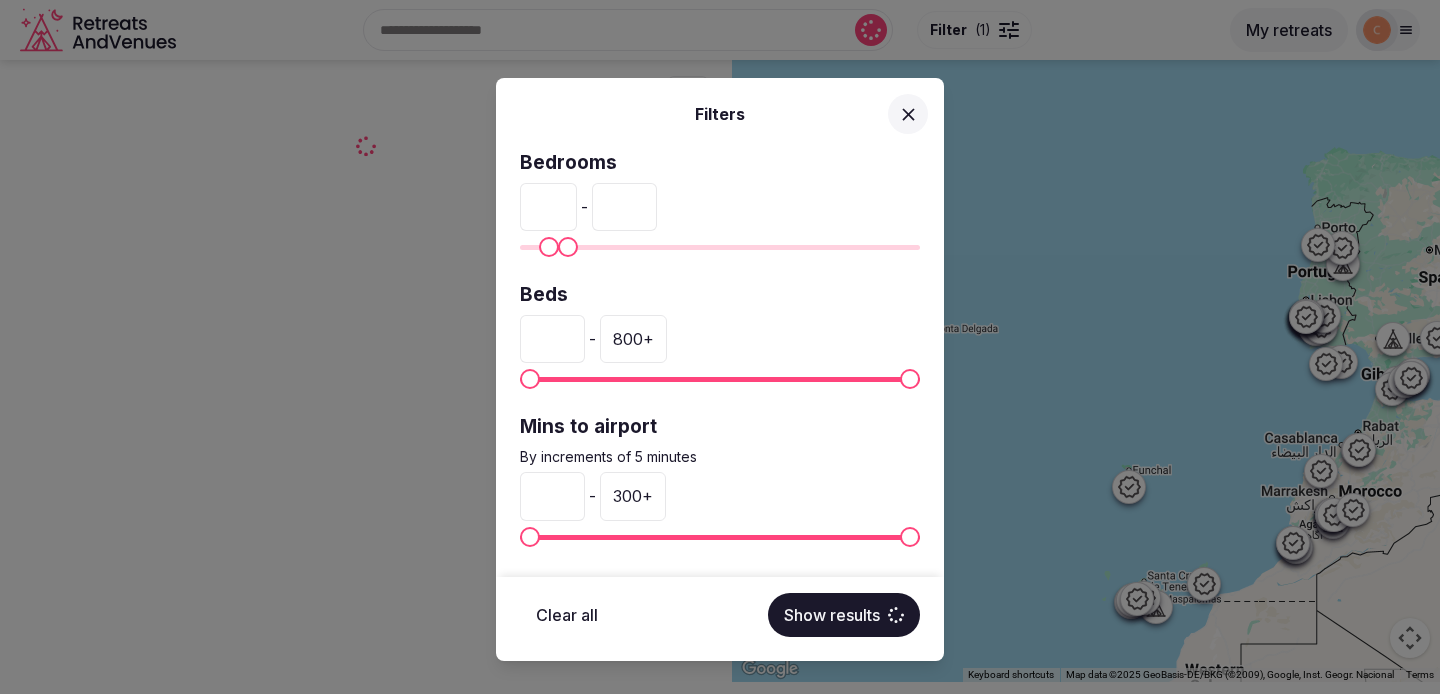 type on "**" 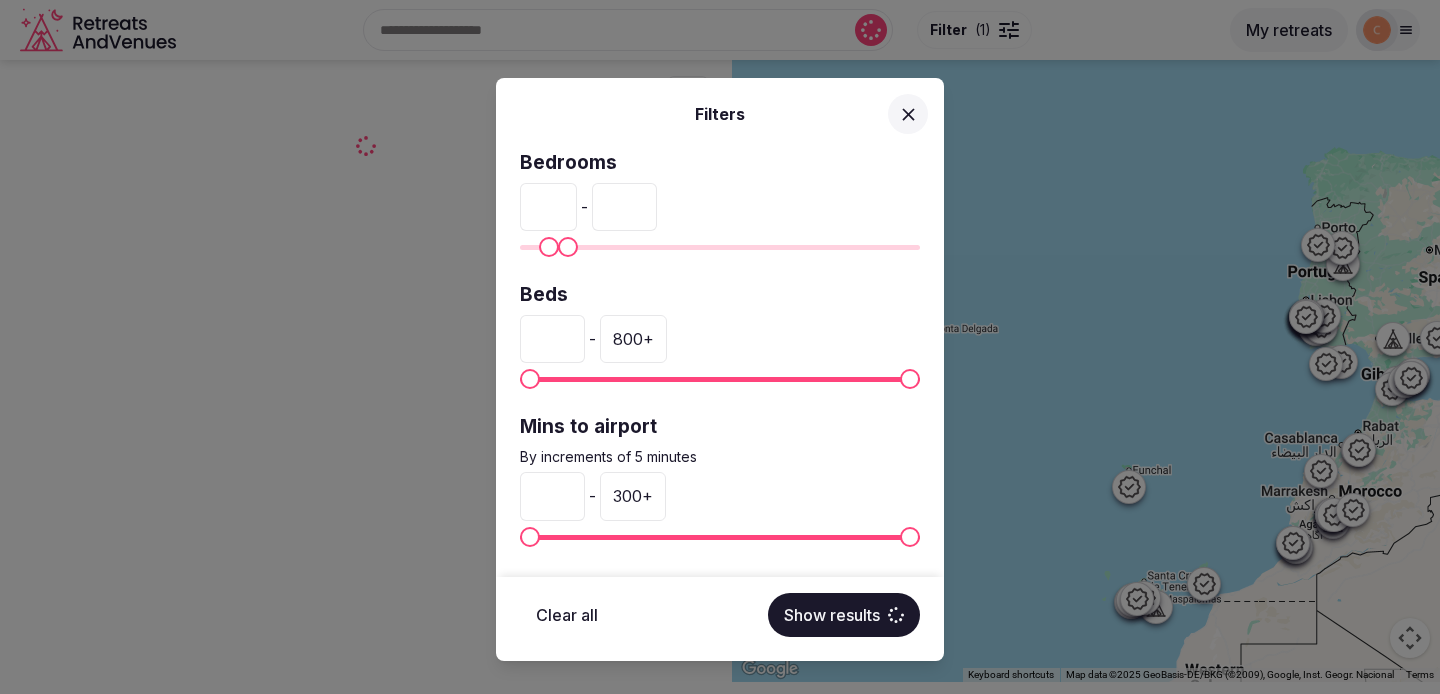 click on "*" at bounding box center [552, 339] 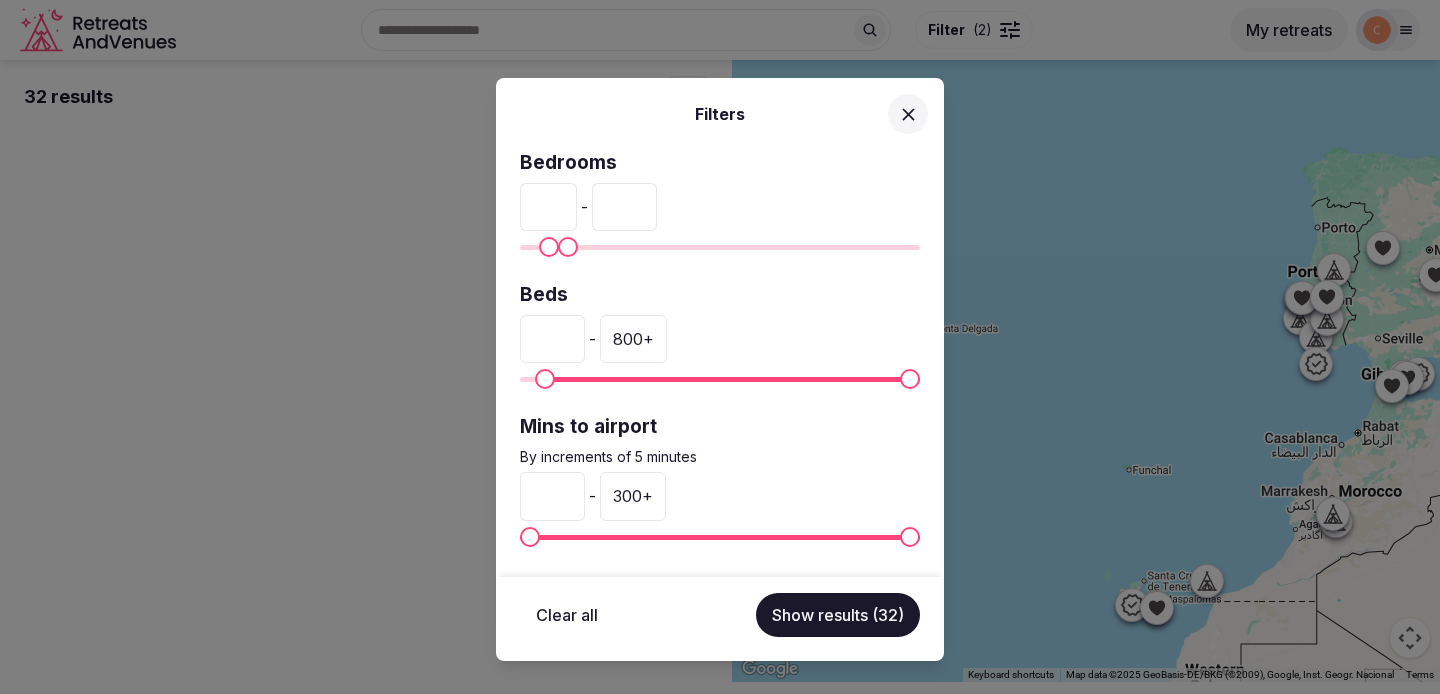 type on "**" 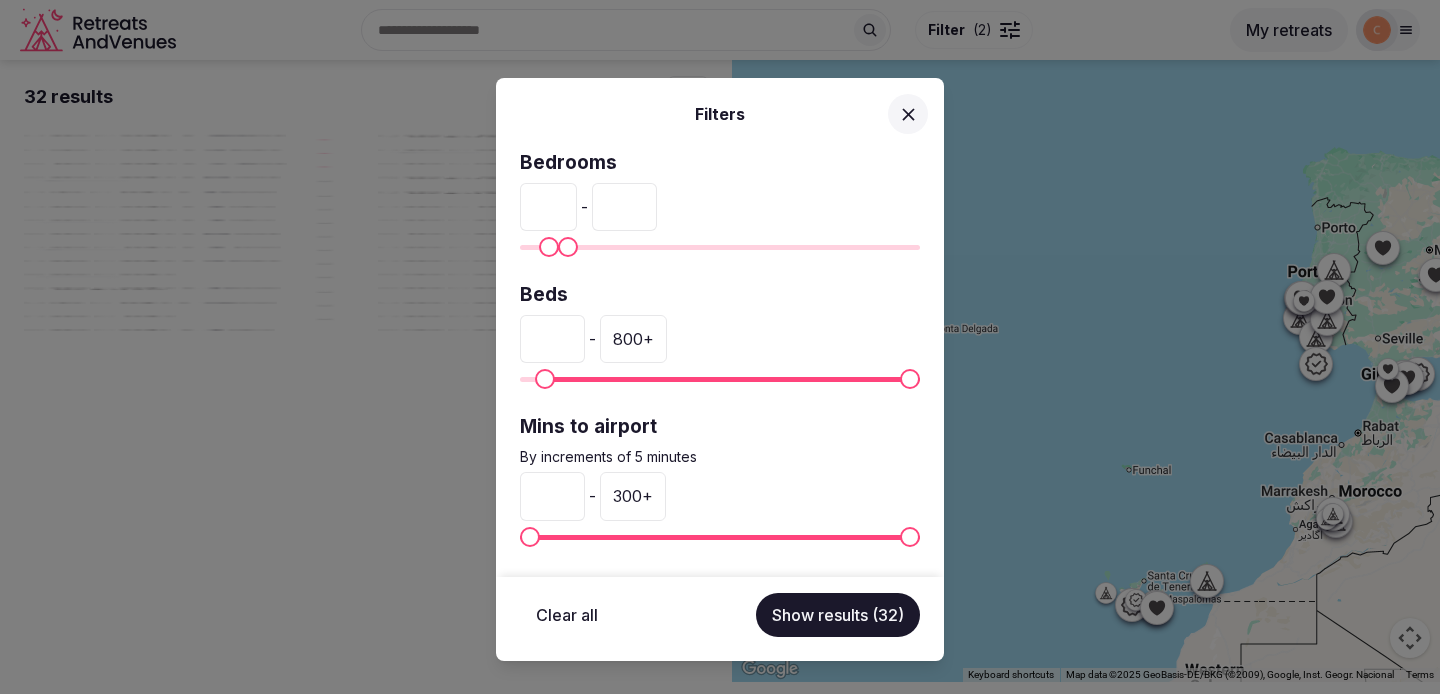 click on "300  +" at bounding box center [633, 496] 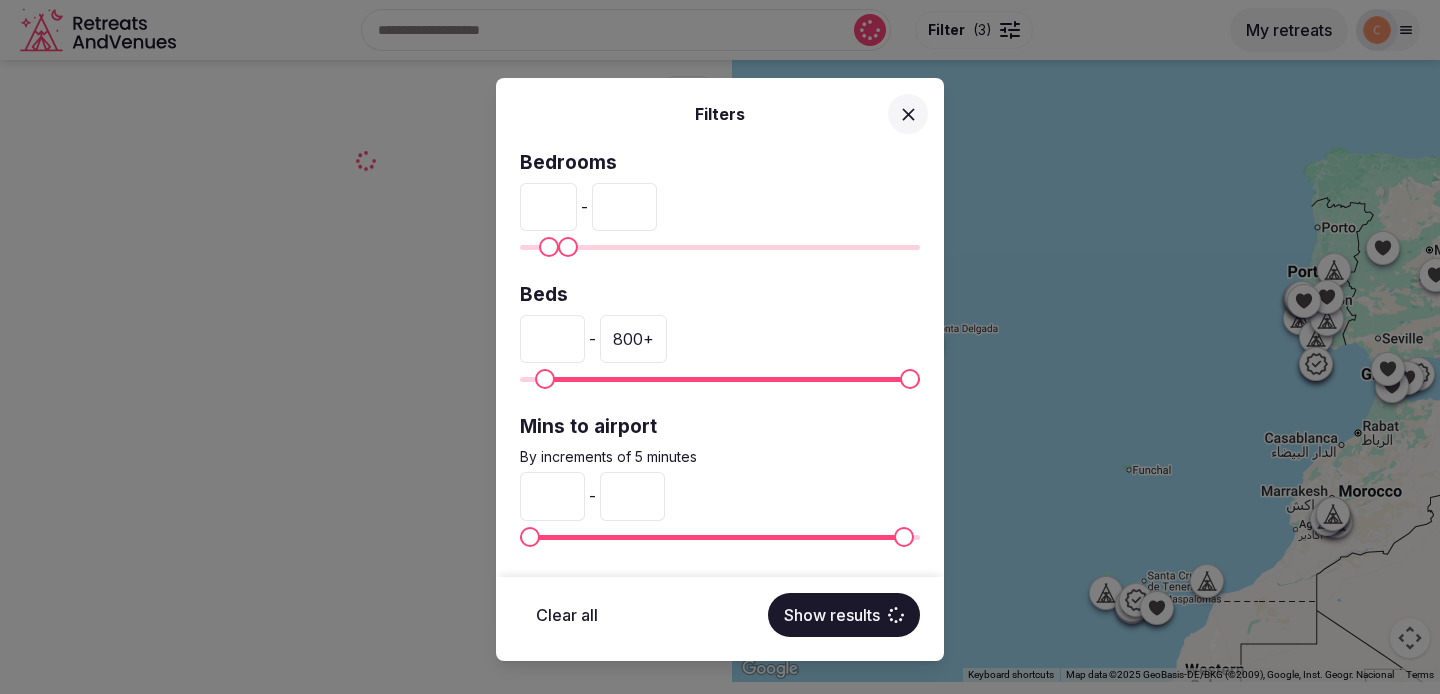 type on "**" 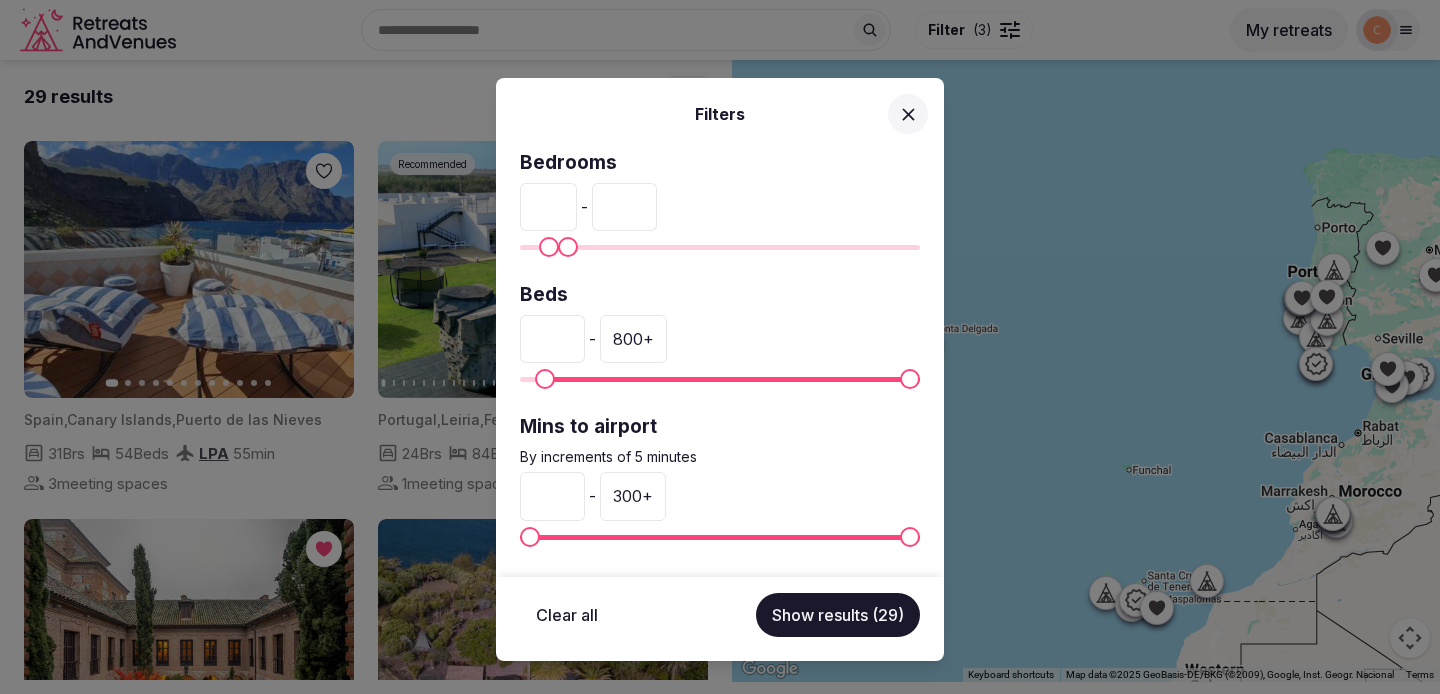 click on "300  +" at bounding box center (633, 496) 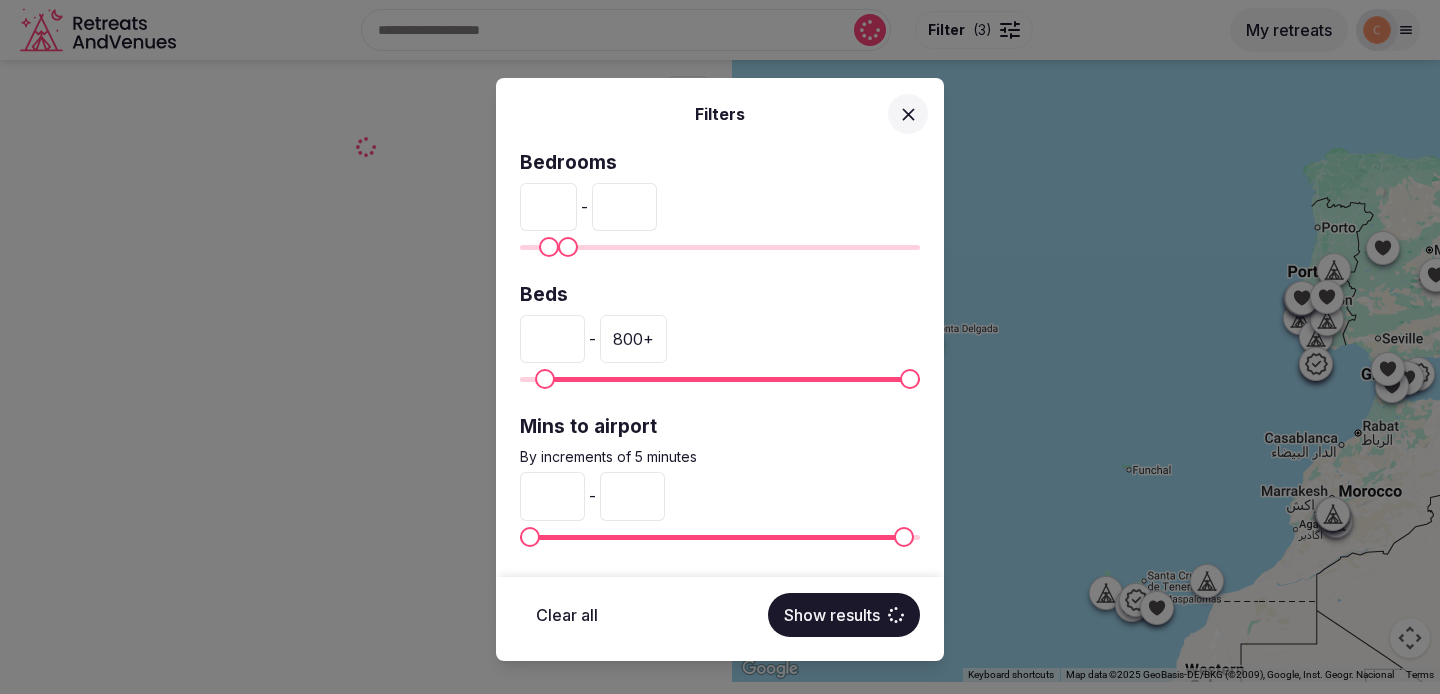 type on "*" 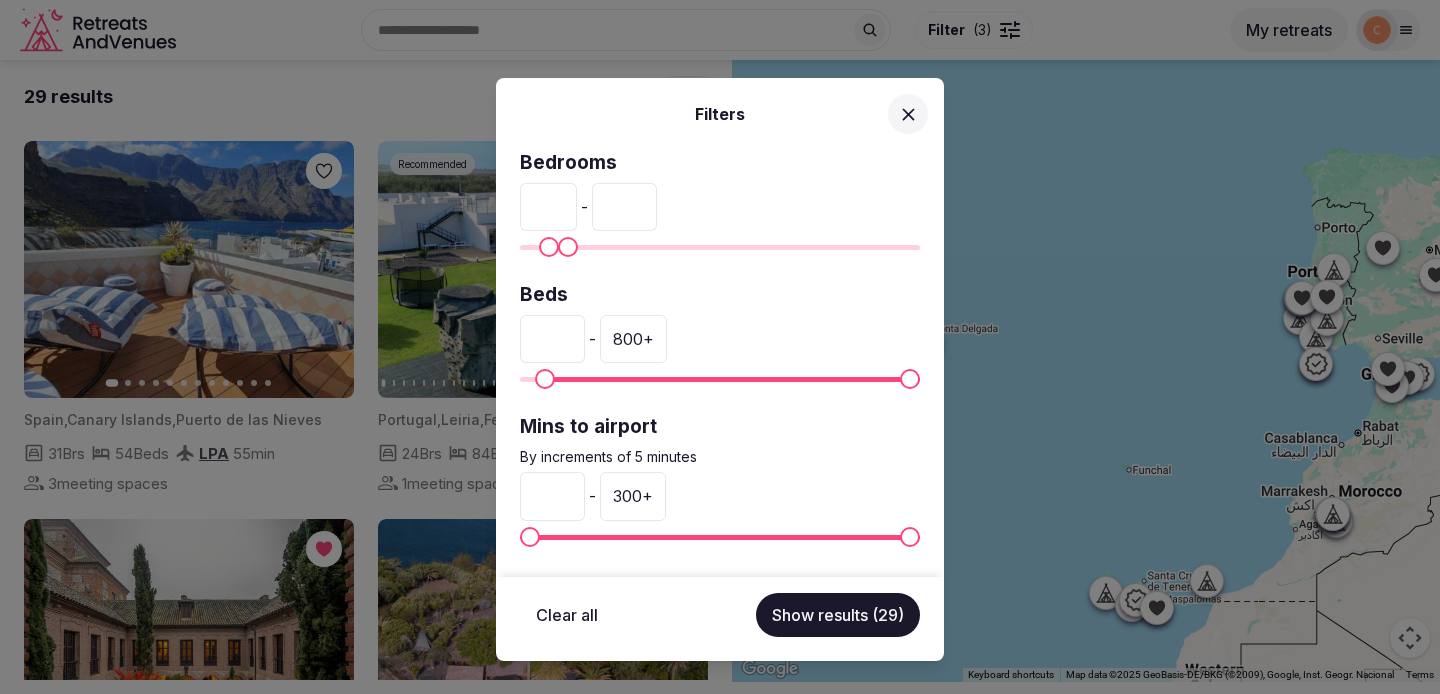 click on "300  +" at bounding box center [633, 496] 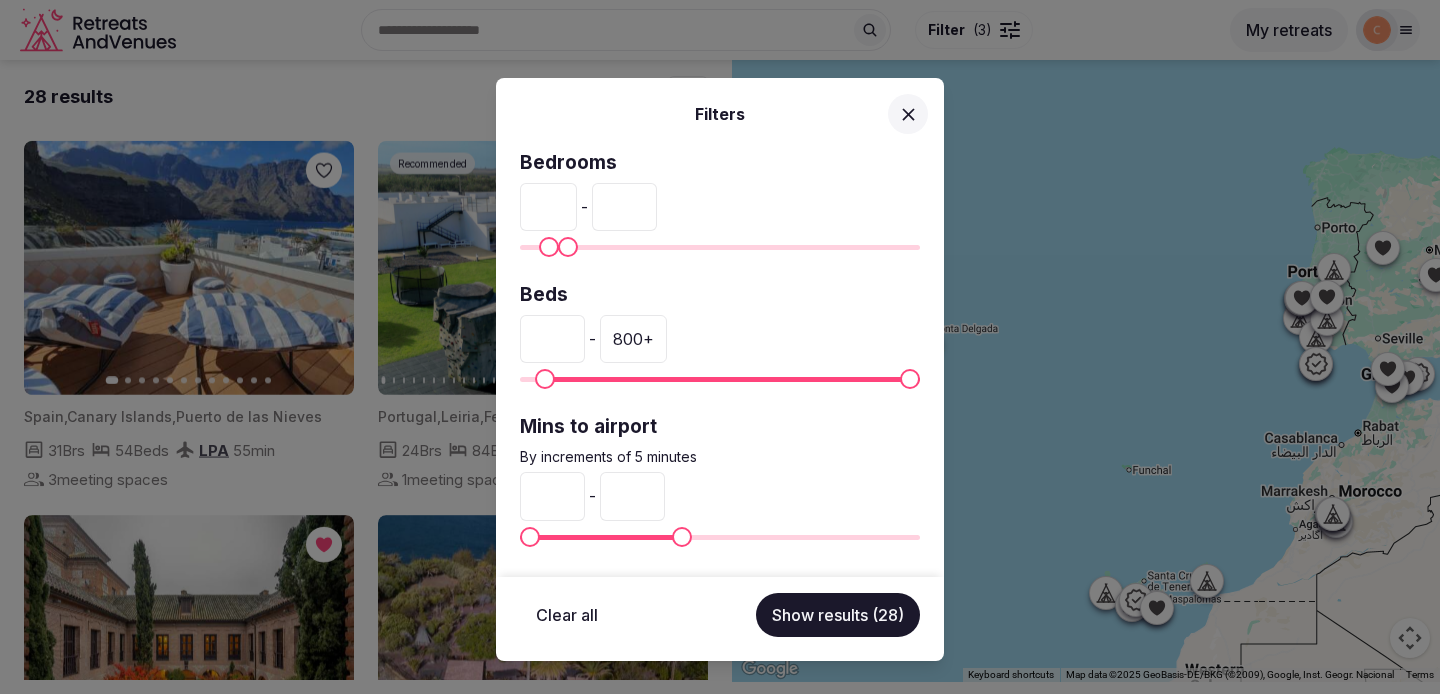 type on "***" 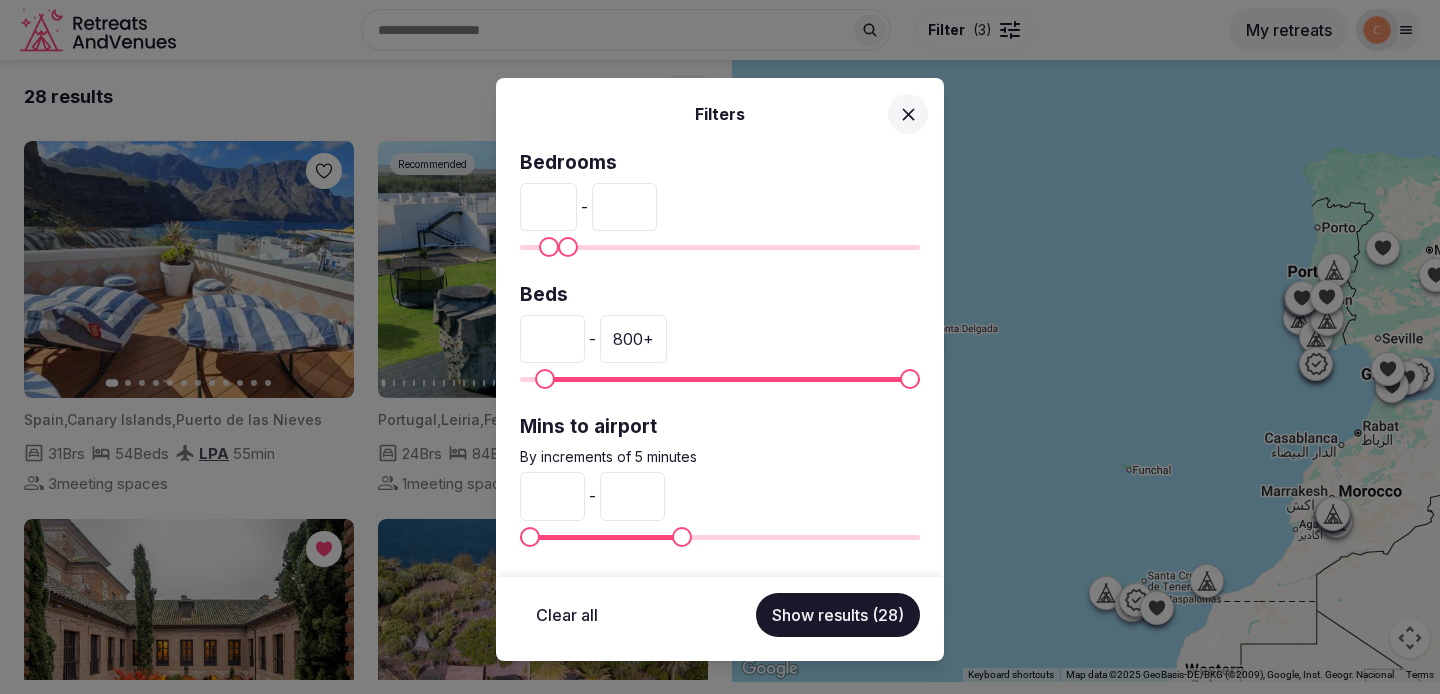 click on "Show results   (28)" at bounding box center (838, 615) 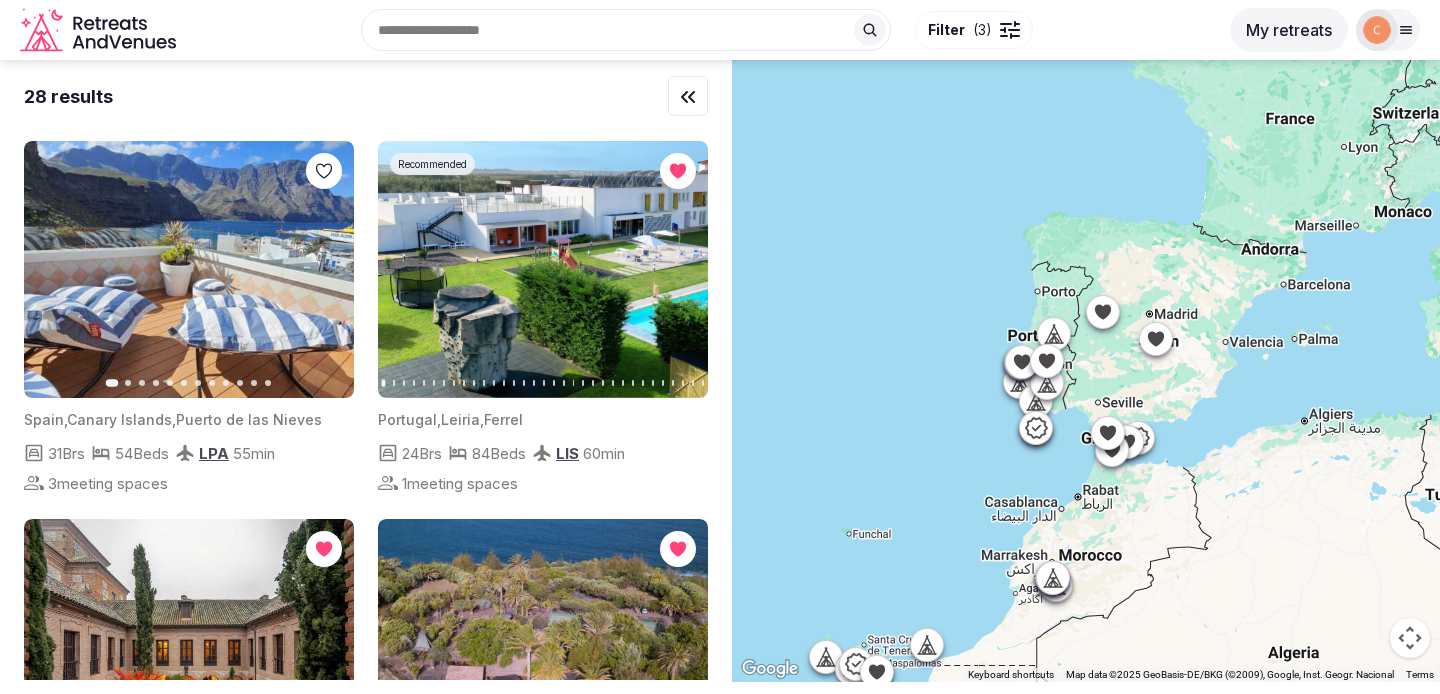 drag, startPoint x: 1219, startPoint y: 460, endPoint x: 766, endPoint y: 566, distance: 465.2365 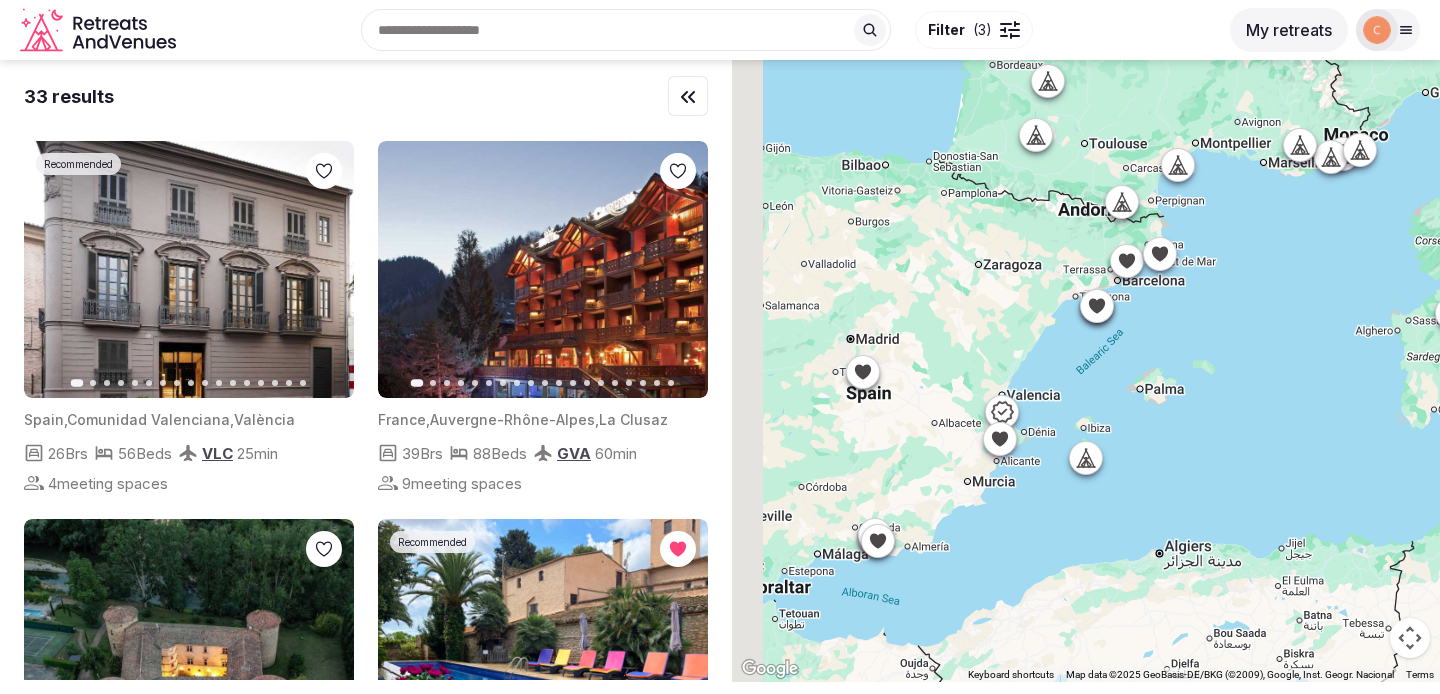drag, startPoint x: 946, startPoint y: 640, endPoint x: 1143, endPoint y: 487, distance: 249.43536 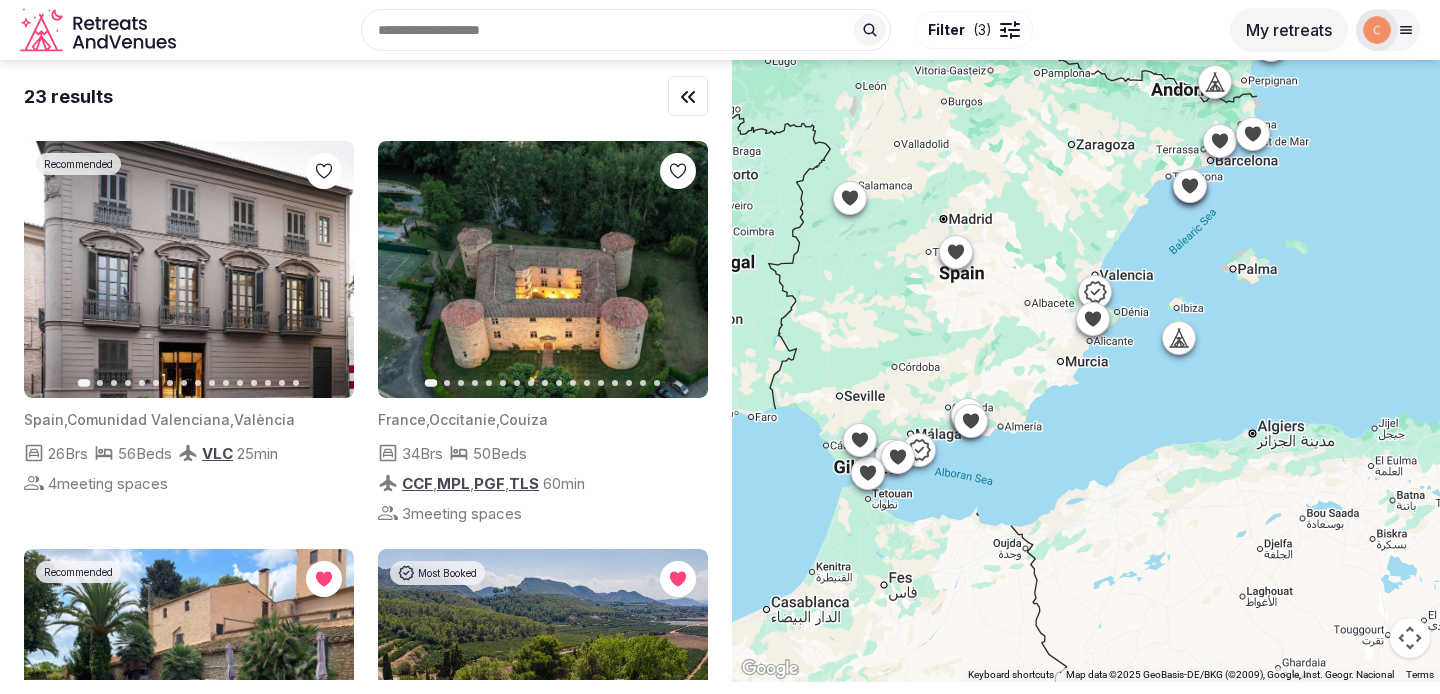 drag, startPoint x: 873, startPoint y: 444, endPoint x: 929, endPoint y: 310, distance: 145.23085 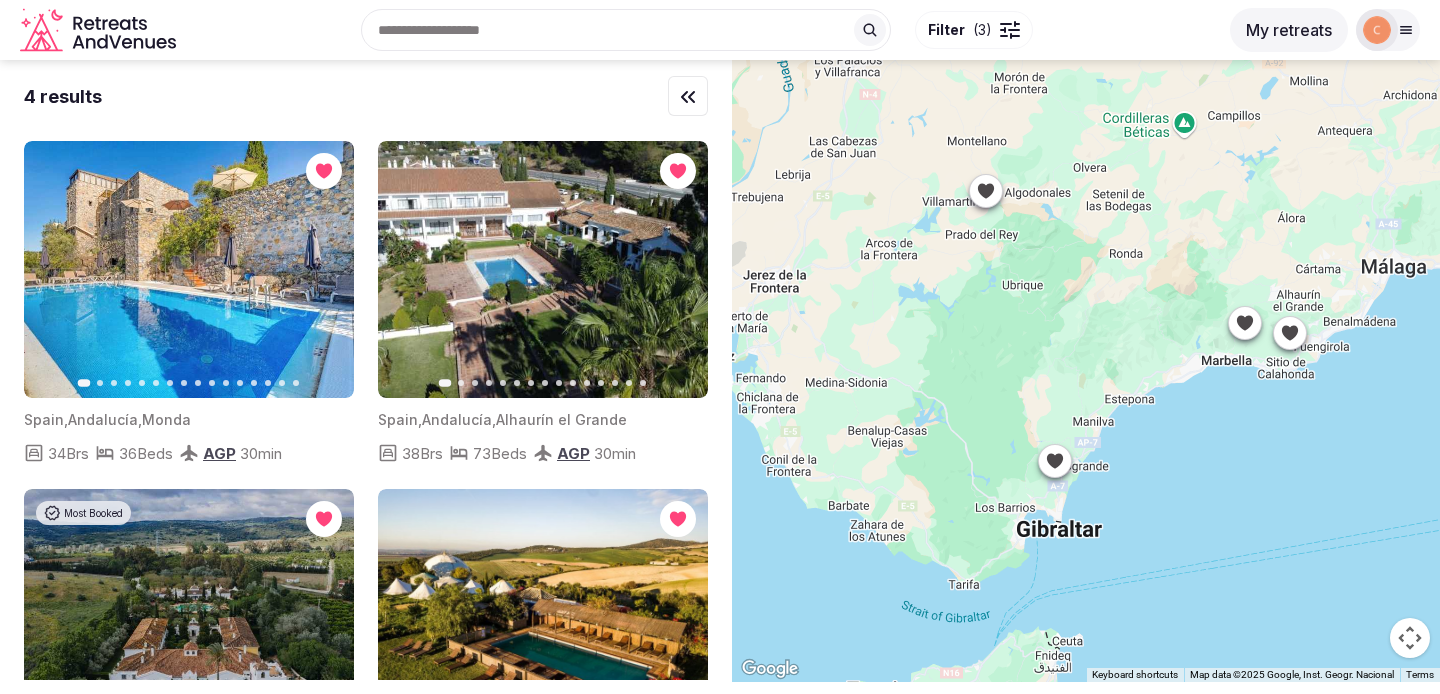 click 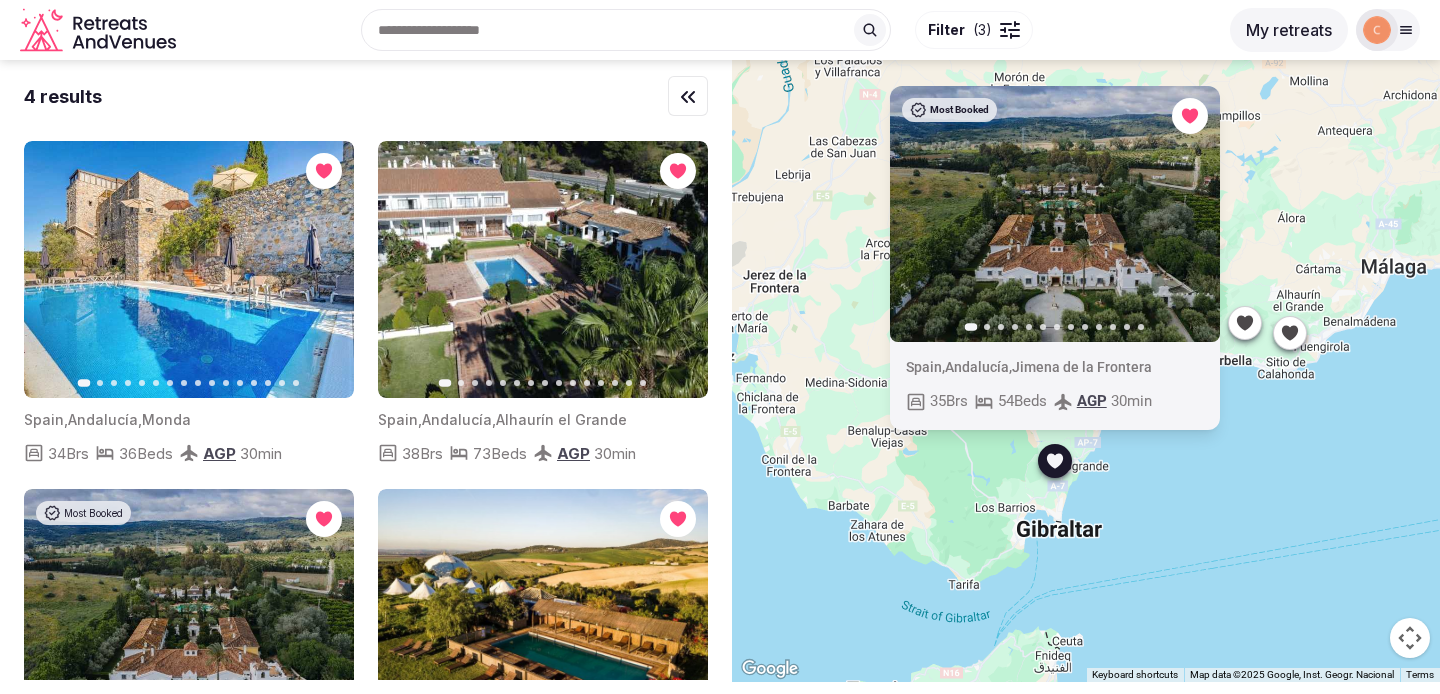 click 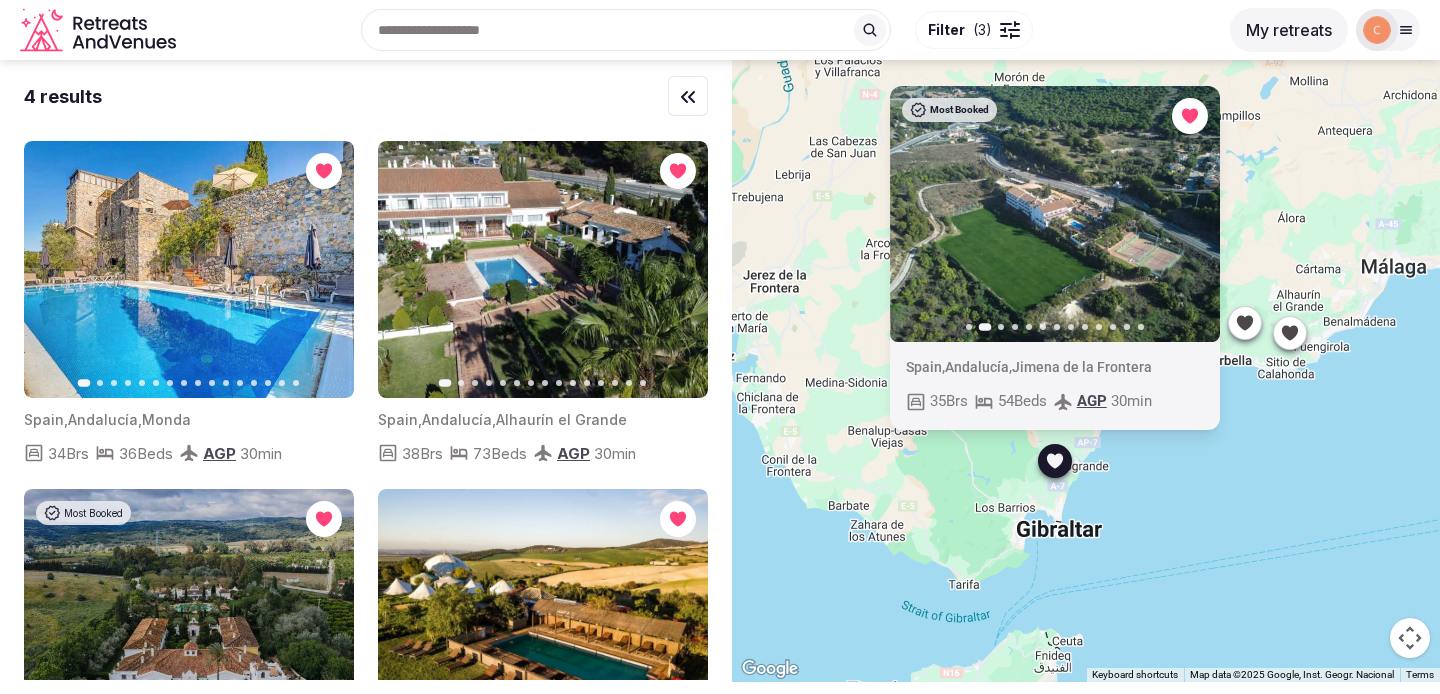 click 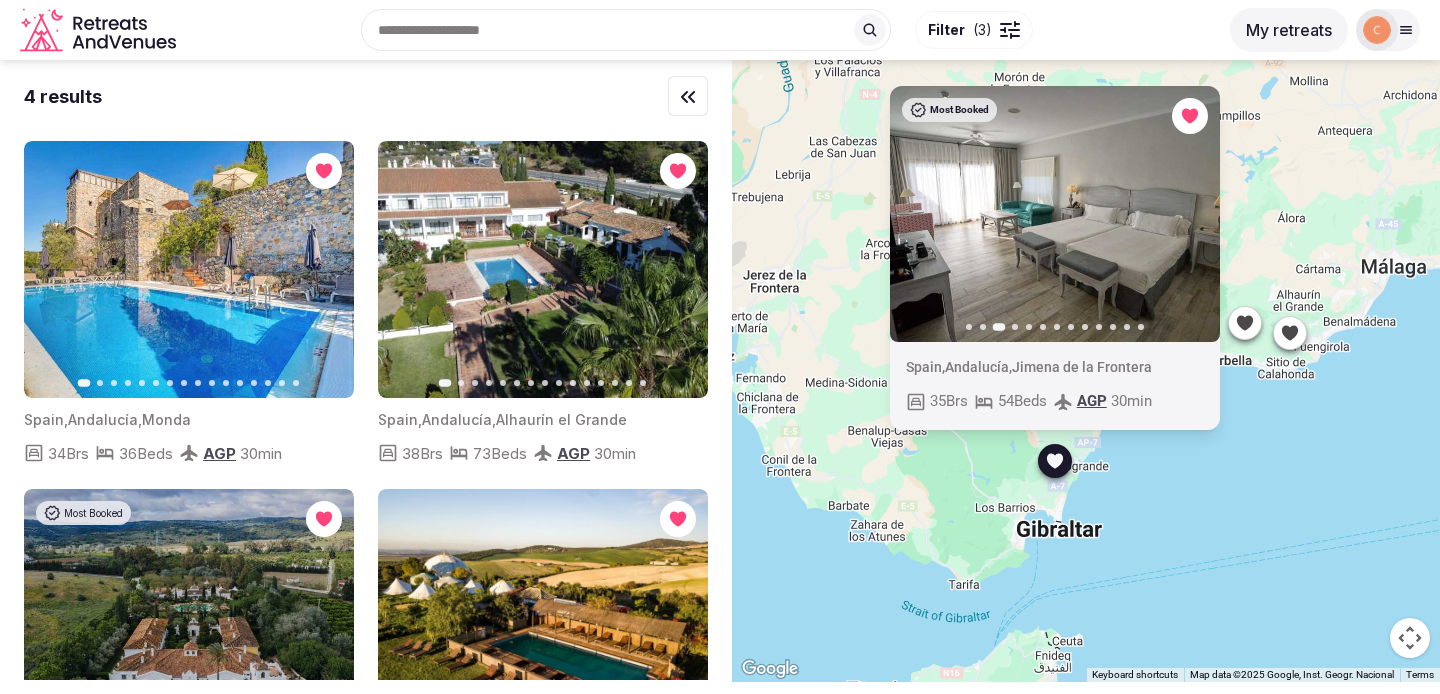 click 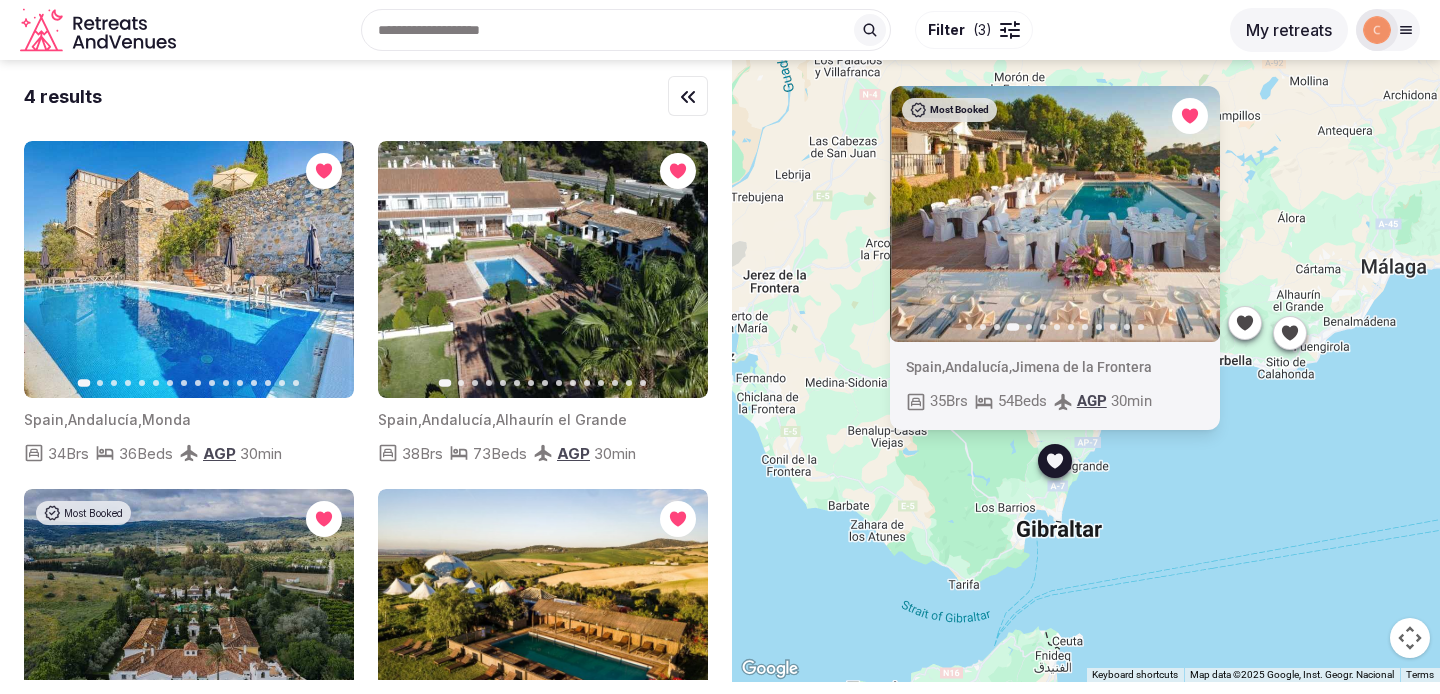 click on "Most Booked Previous slide Next slide Spain ,  Andalucía ,  Jimena de la Frontera 35  Brs 54  Beds AGP 30  min" at bounding box center [1086, 371] 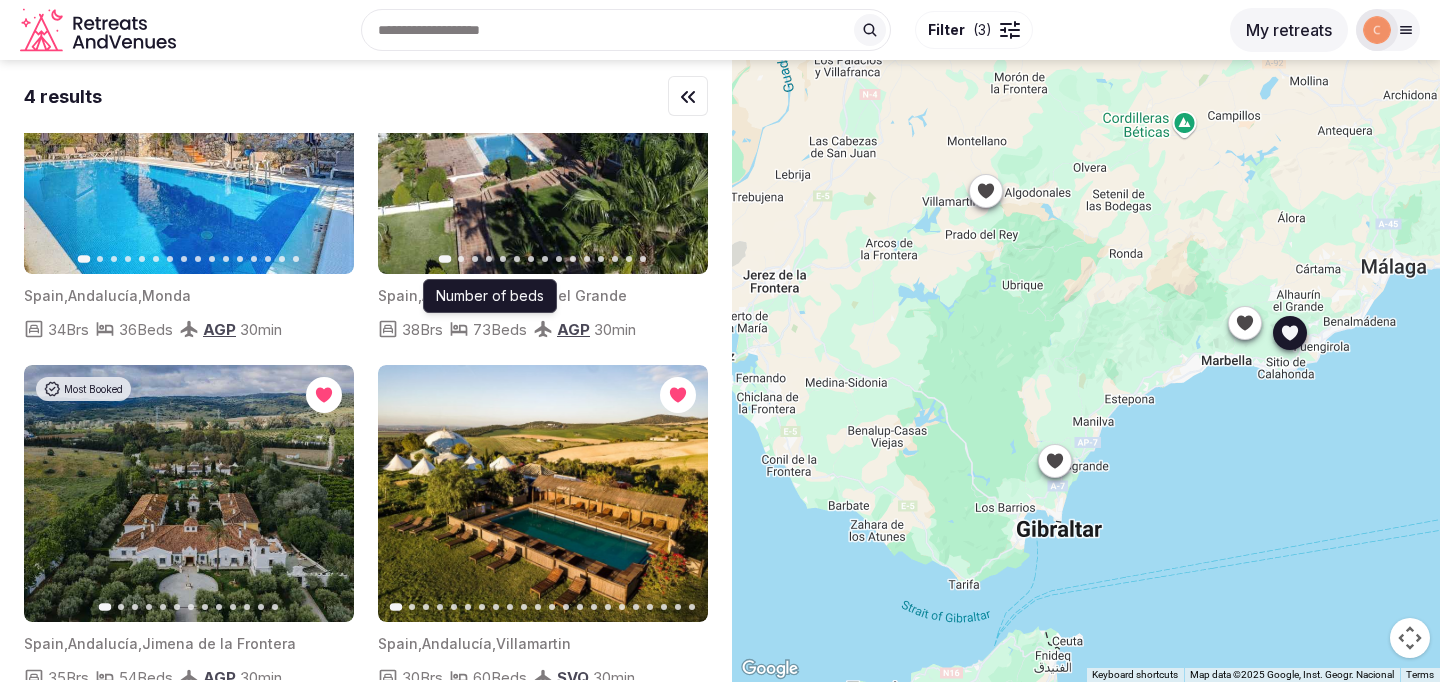 scroll, scrollTop: 146, scrollLeft: 0, axis: vertical 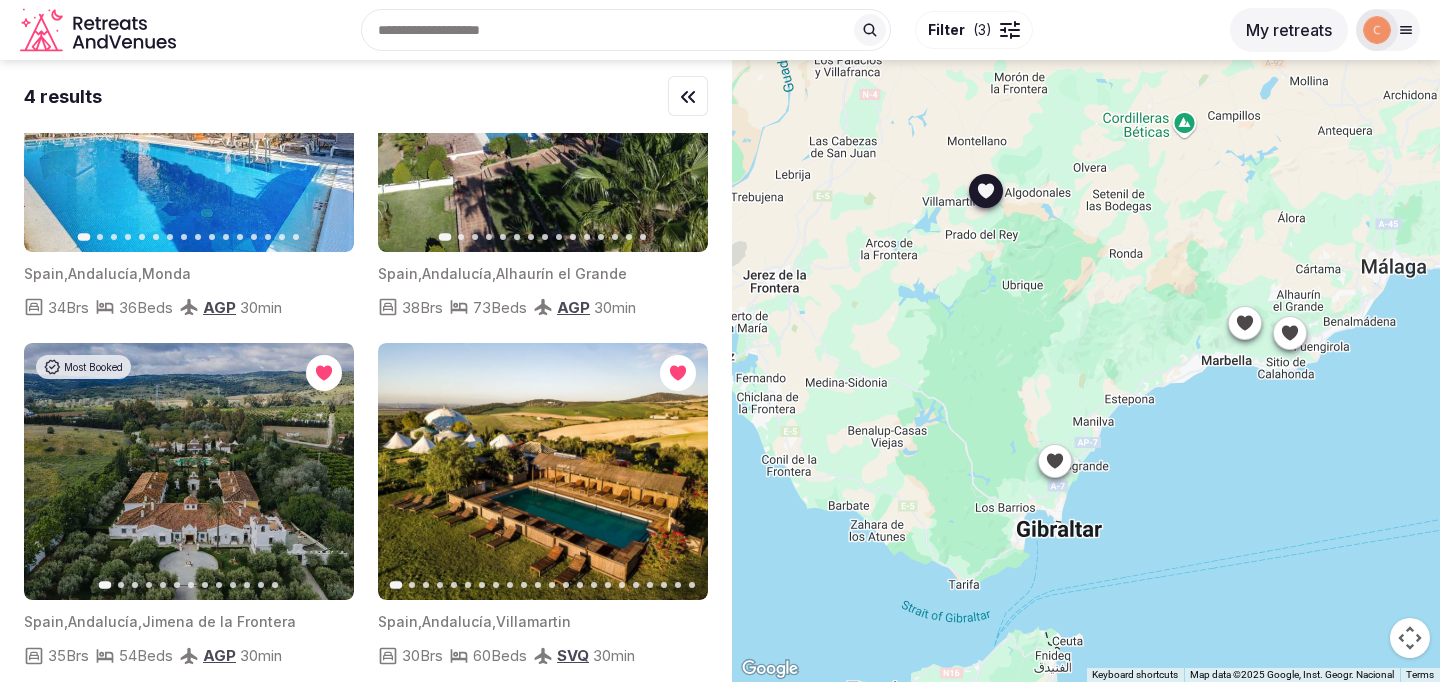 click on "Next slide" at bounding box center [680, 472] 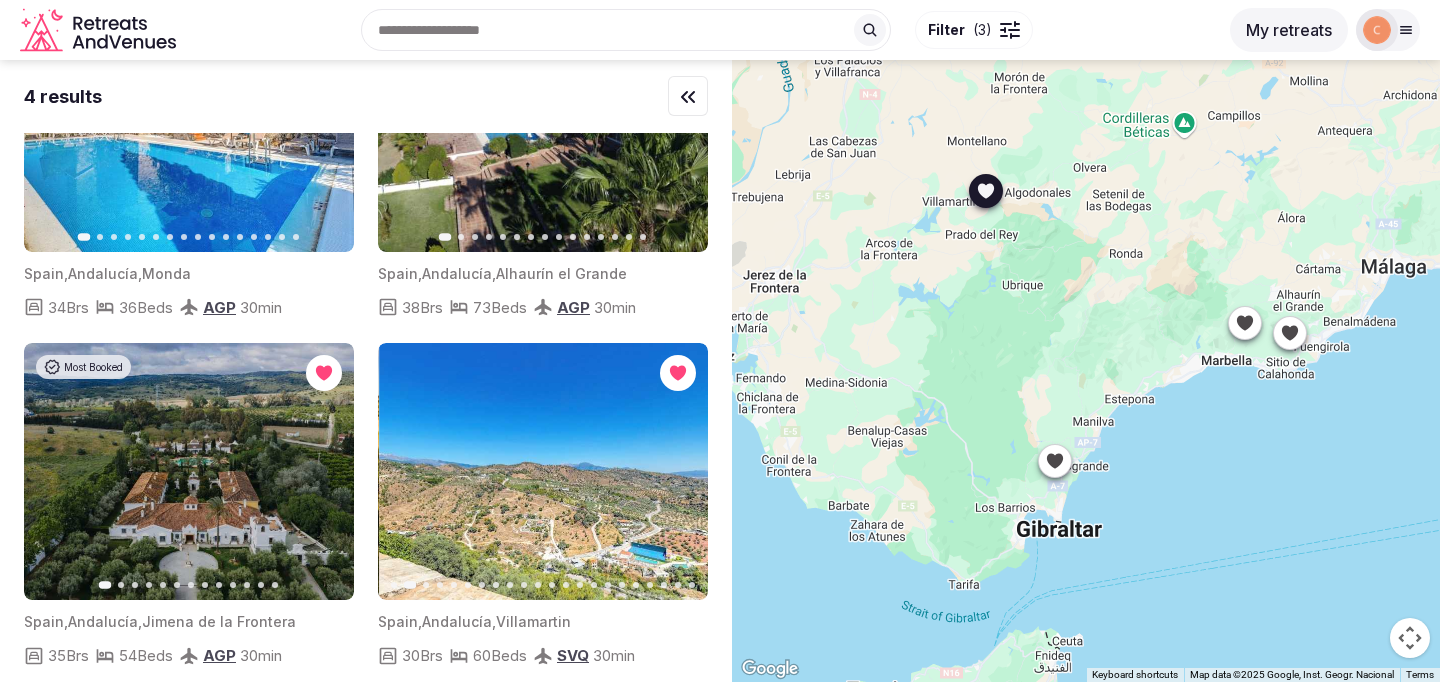 click on "Next slide" at bounding box center (680, 472) 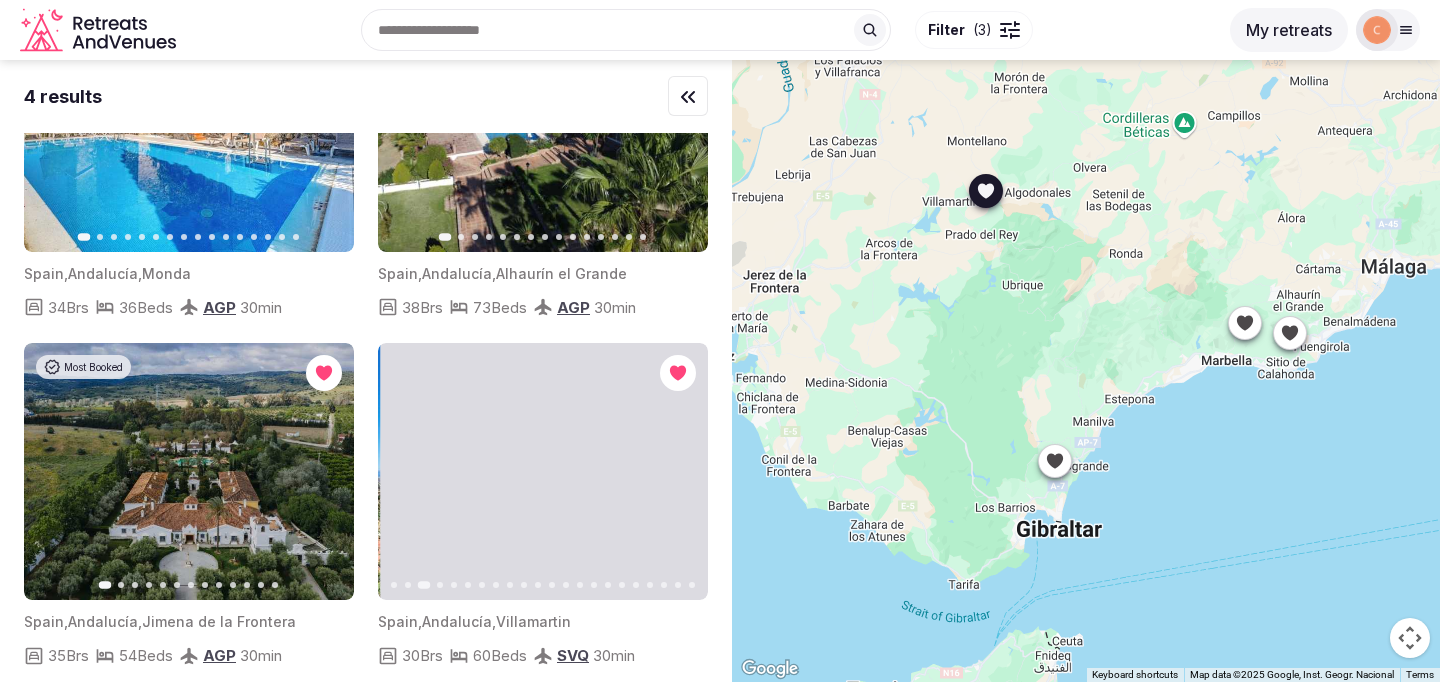 click on "Next slide" at bounding box center [680, 472] 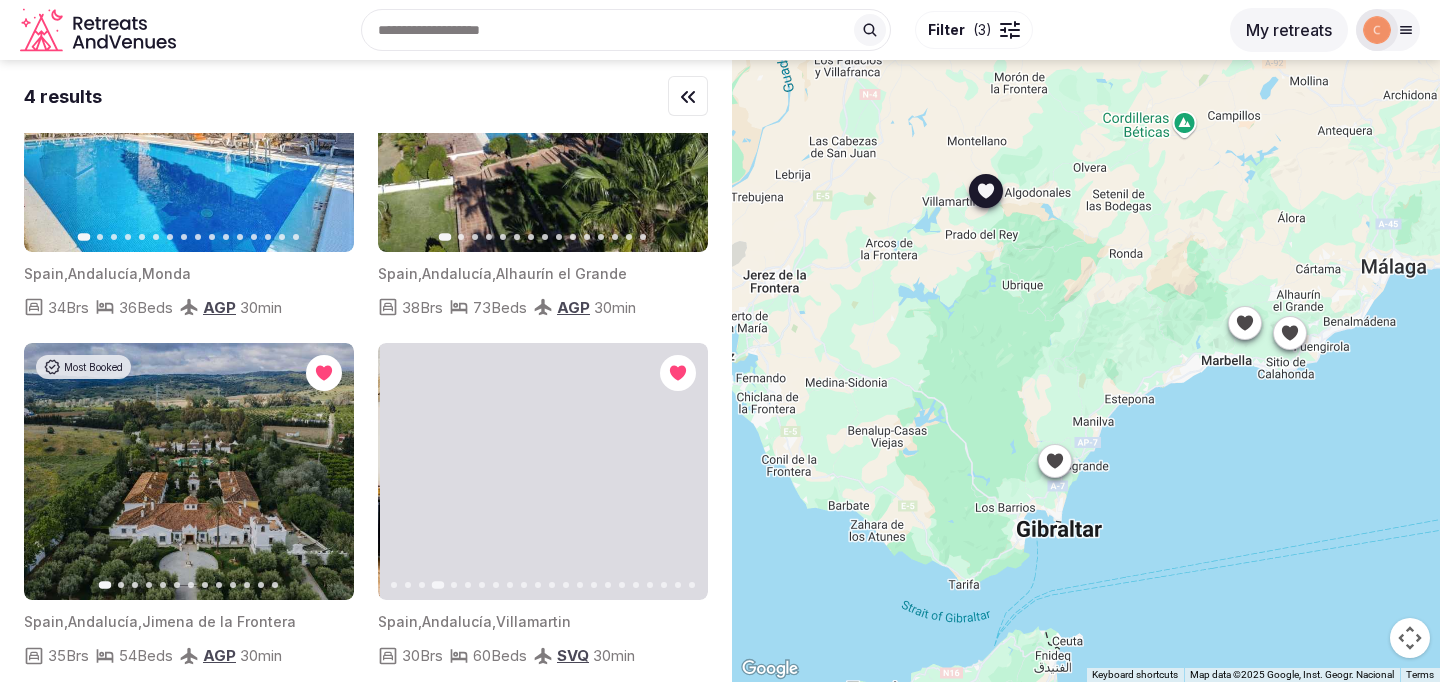 click at bounding box center (545, 471) 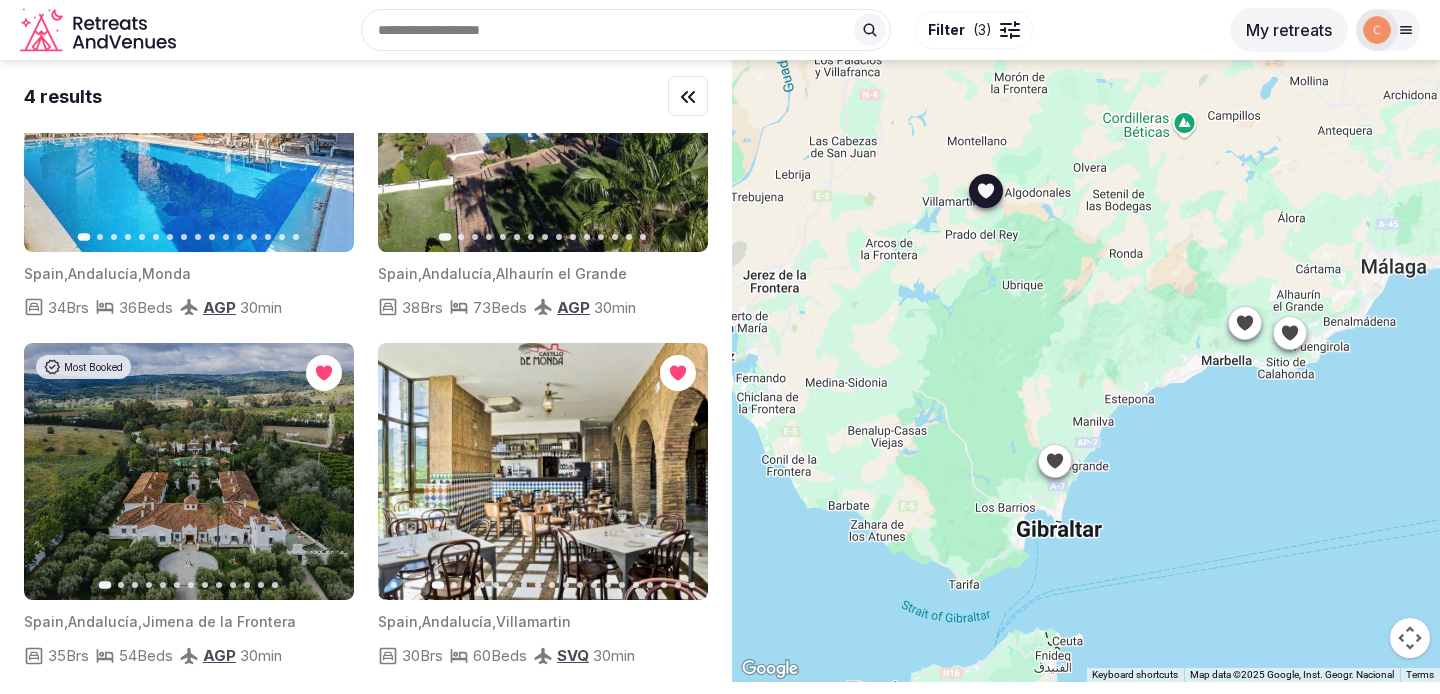 click on "Andalucía" at bounding box center [457, 621] 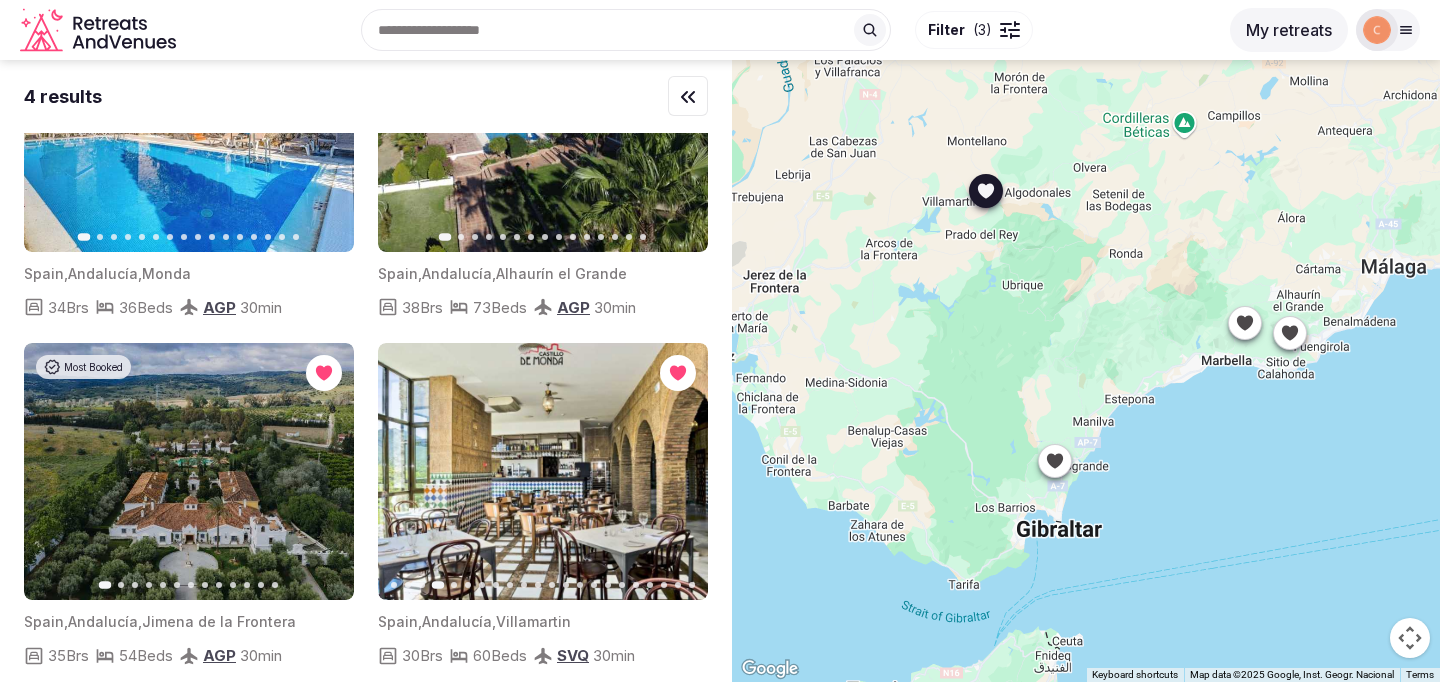 click at bounding box center [543, 471] 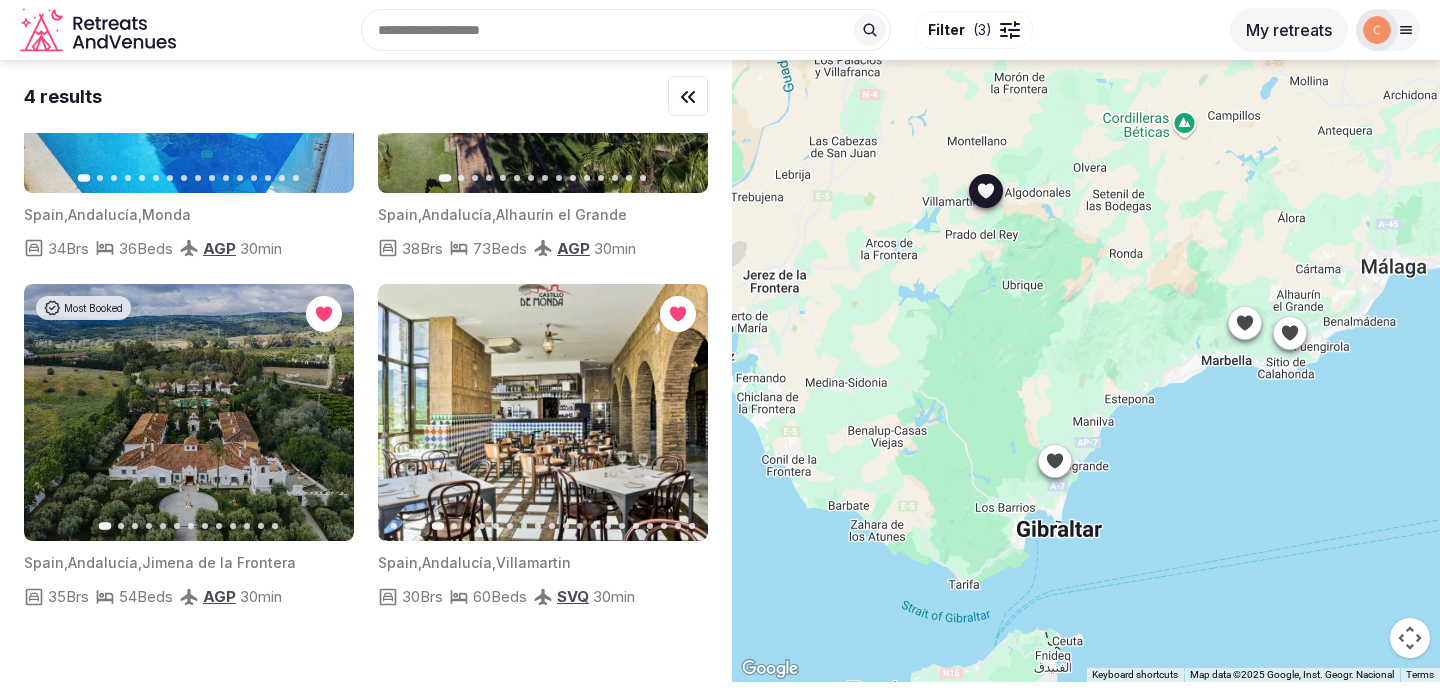 scroll, scrollTop: 204, scrollLeft: 0, axis: vertical 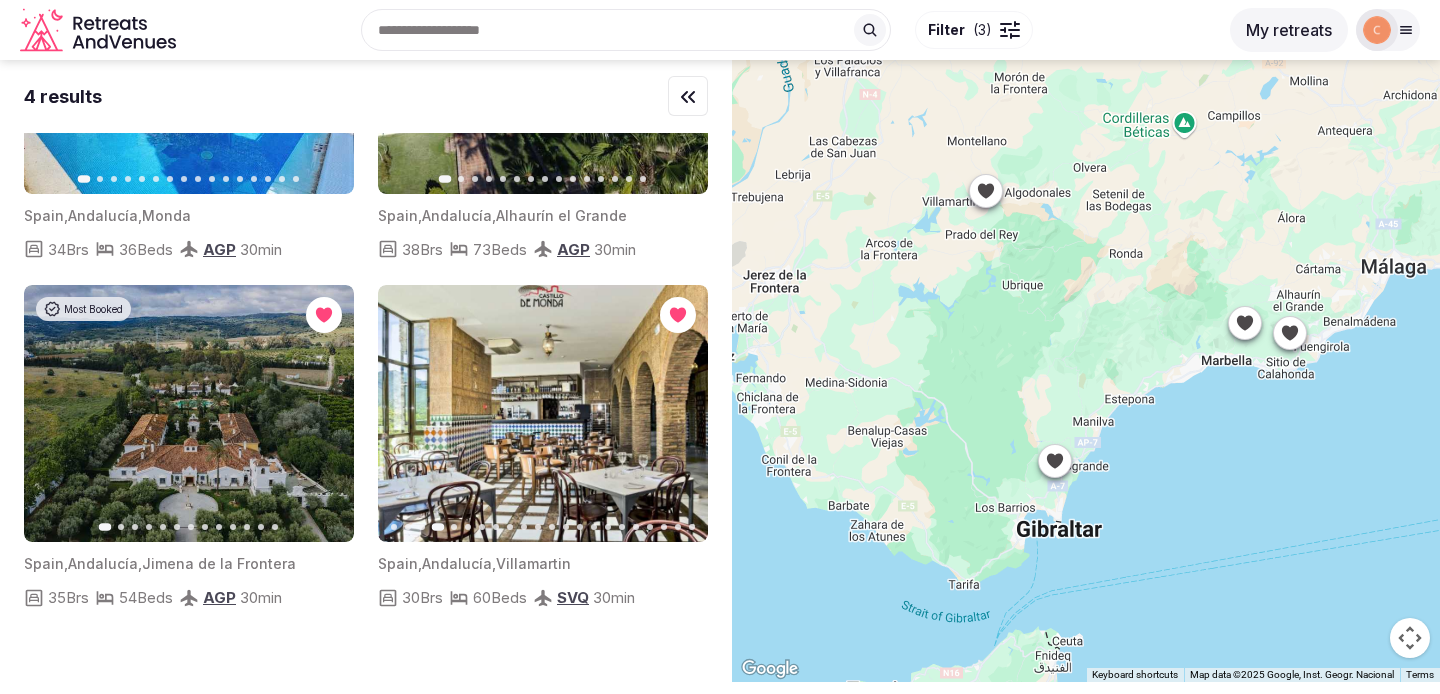 click at bounding box center (1086, 371) 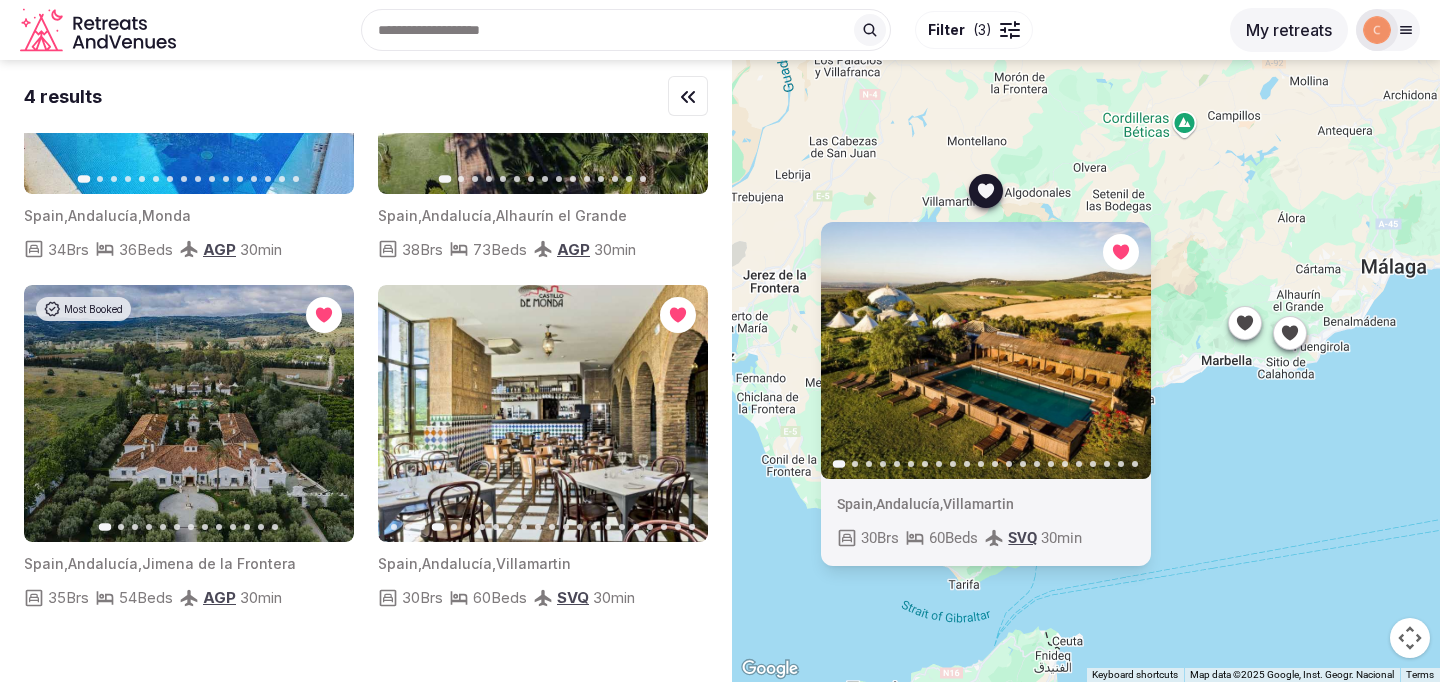 click at bounding box center [986, 350] 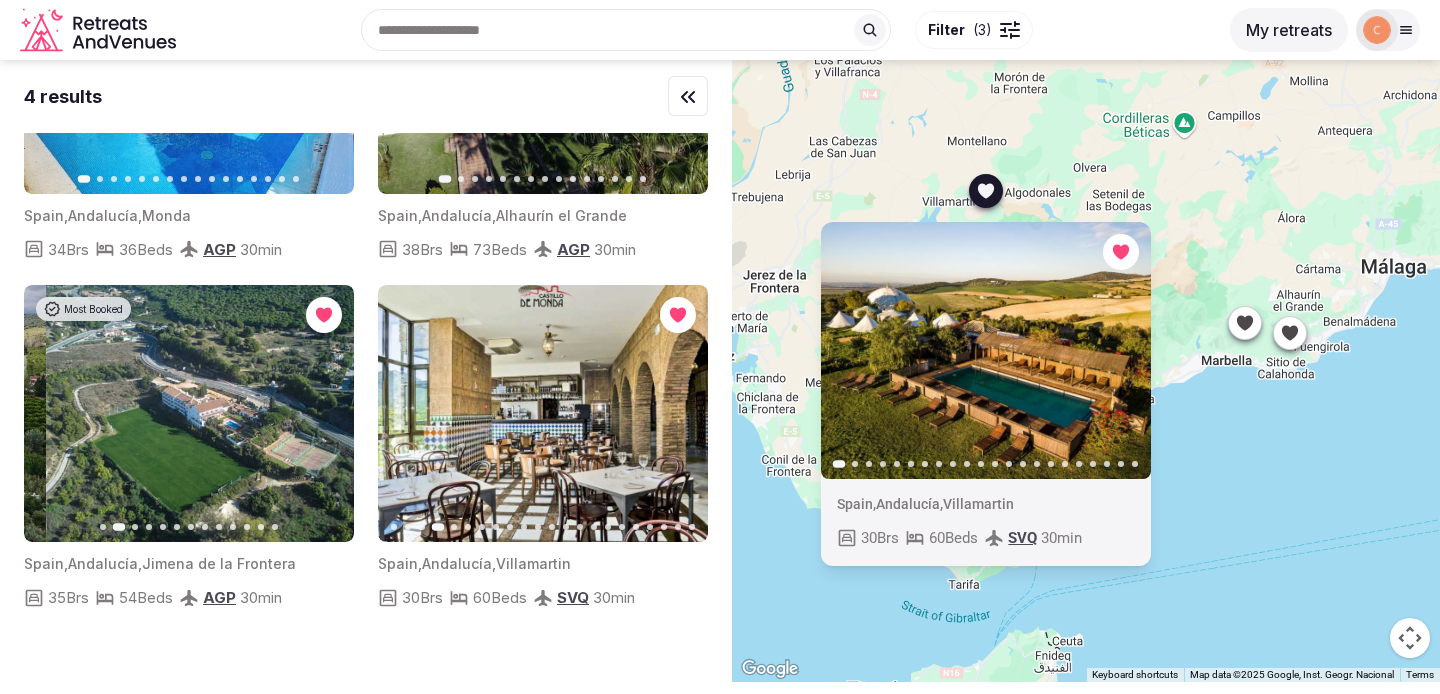 click 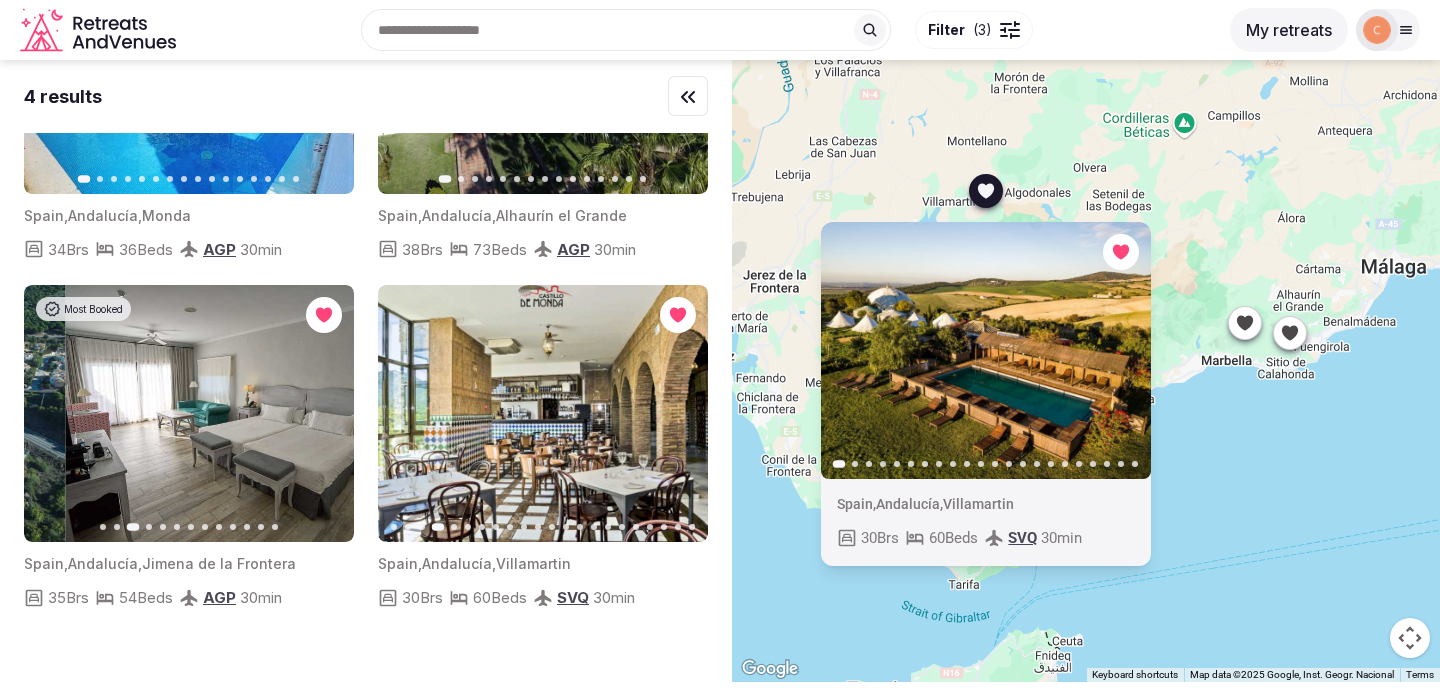click 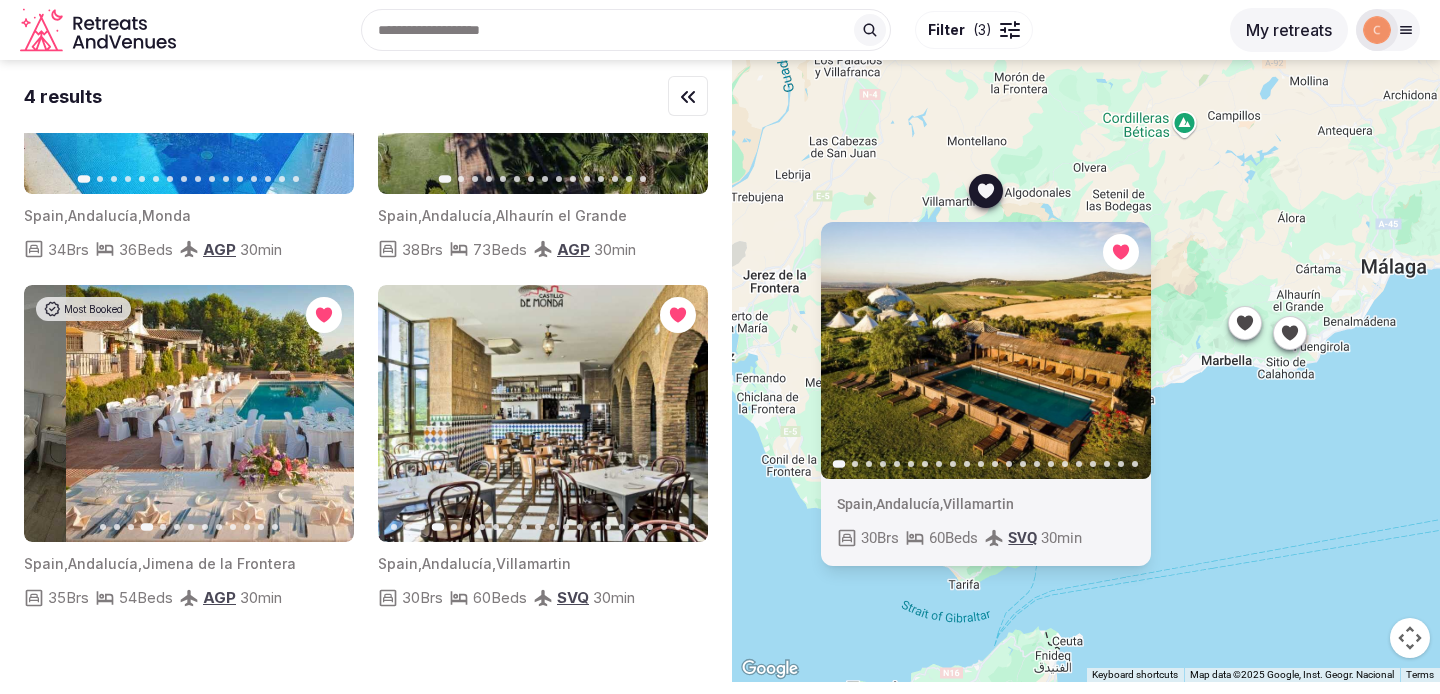 click 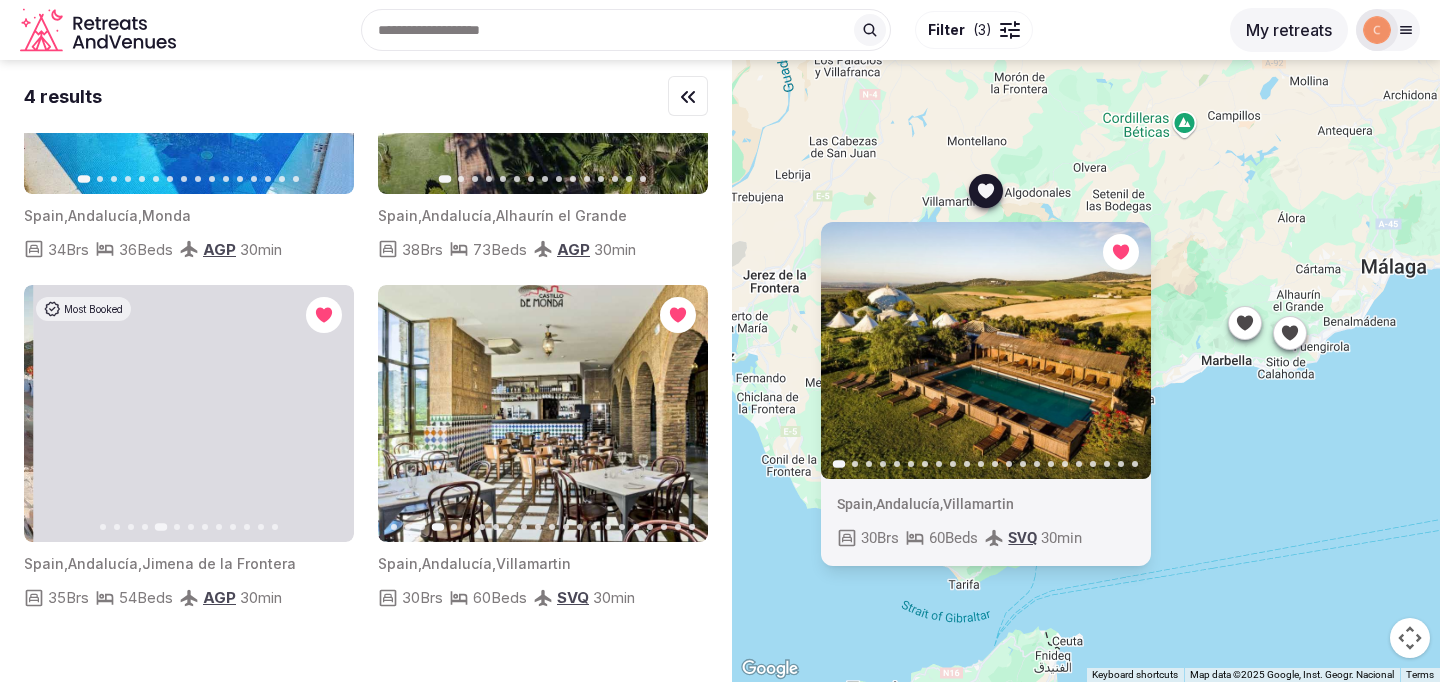 click 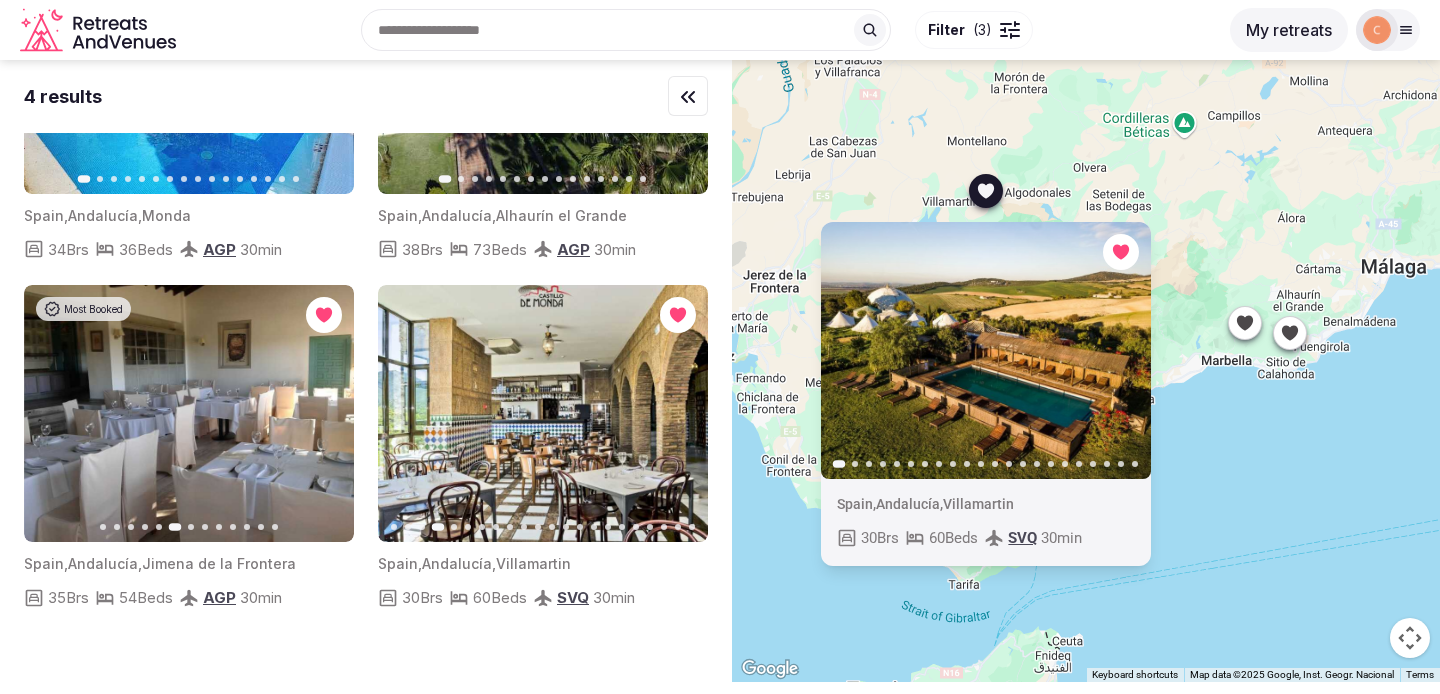 click at bounding box center (986, 350) 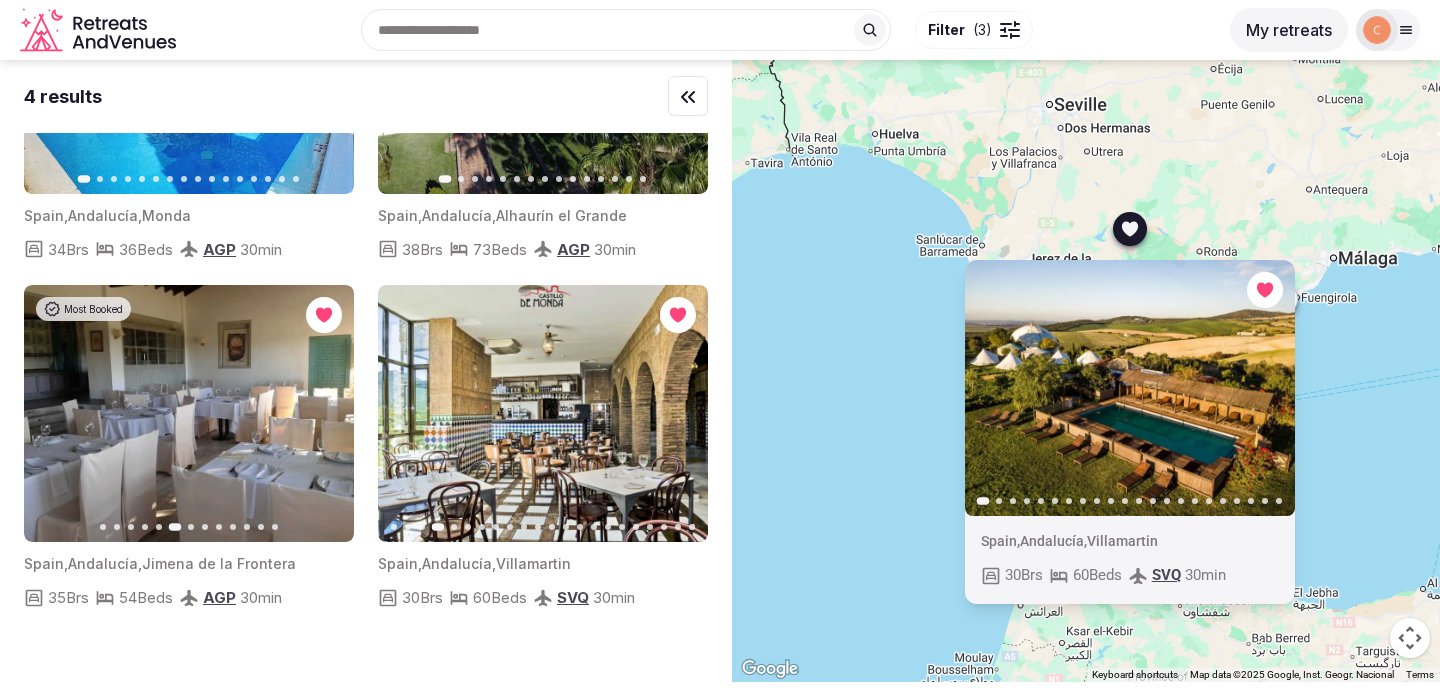 scroll, scrollTop: 0, scrollLeft: 0, axis: both 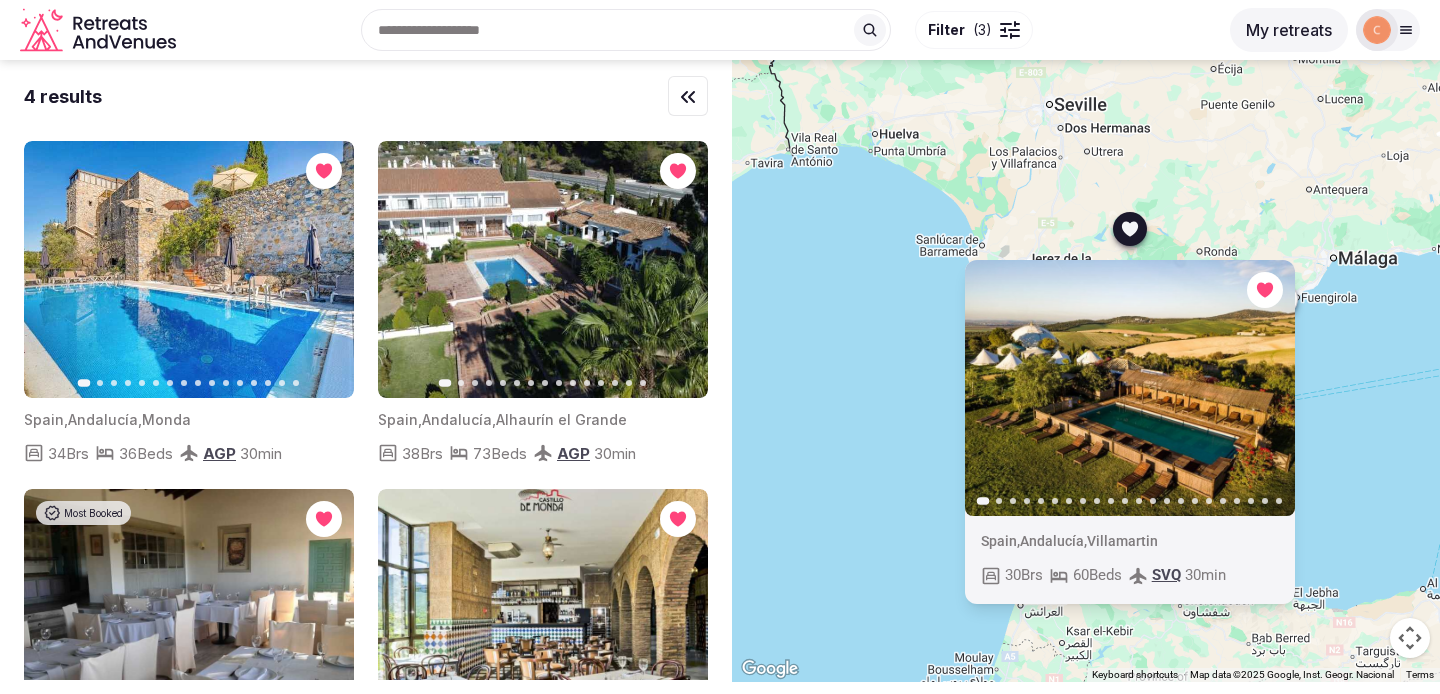 click on "Previous slide Next slide Spain ,  Andalucía ,  Villamartin 30  Brs 60  Beds SVQ 30  min" at bounding box center [1086, 371] 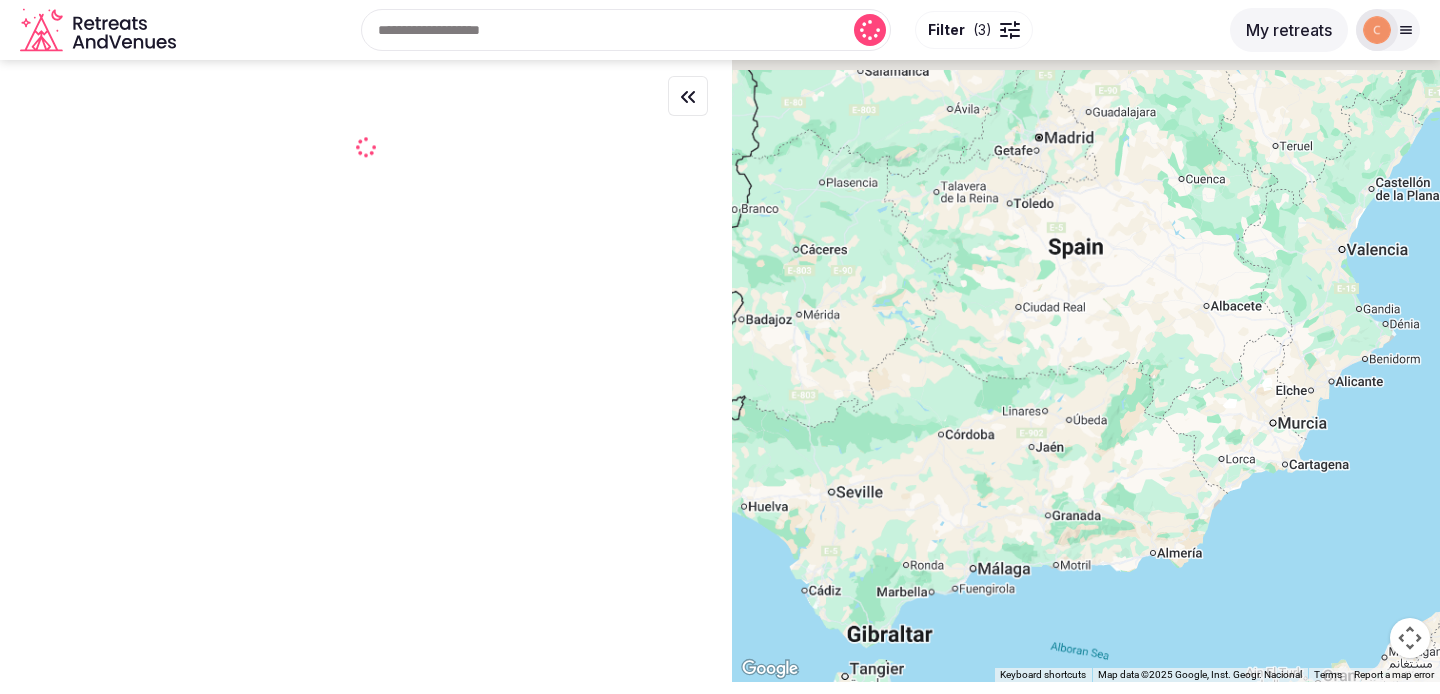 drag, startPoint x: 1360, startPoint y: 378, endPoint x: 944, endPoint y: 652, distance: 498.1285 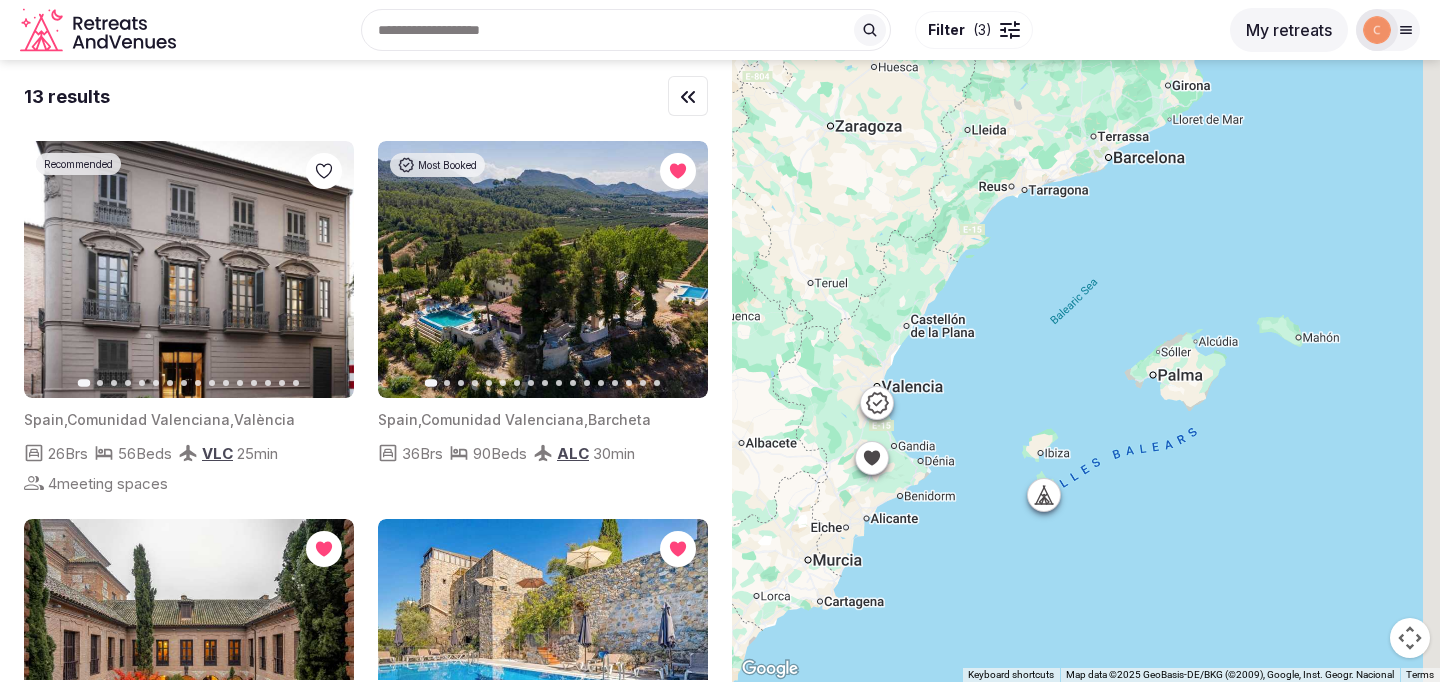 drag, startPoint x: 1346, startPoint y: 300, endPoint x: 944, endPoint y: 399, distance: 414.01086 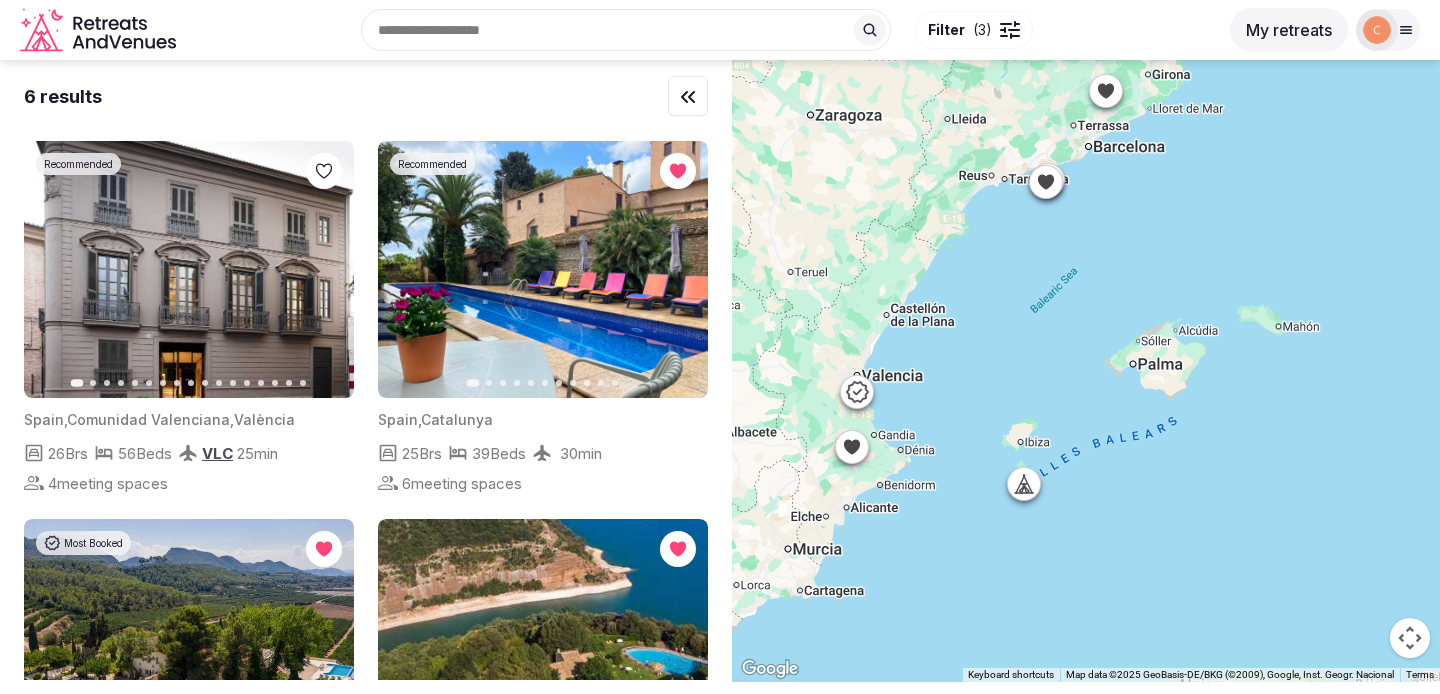 click 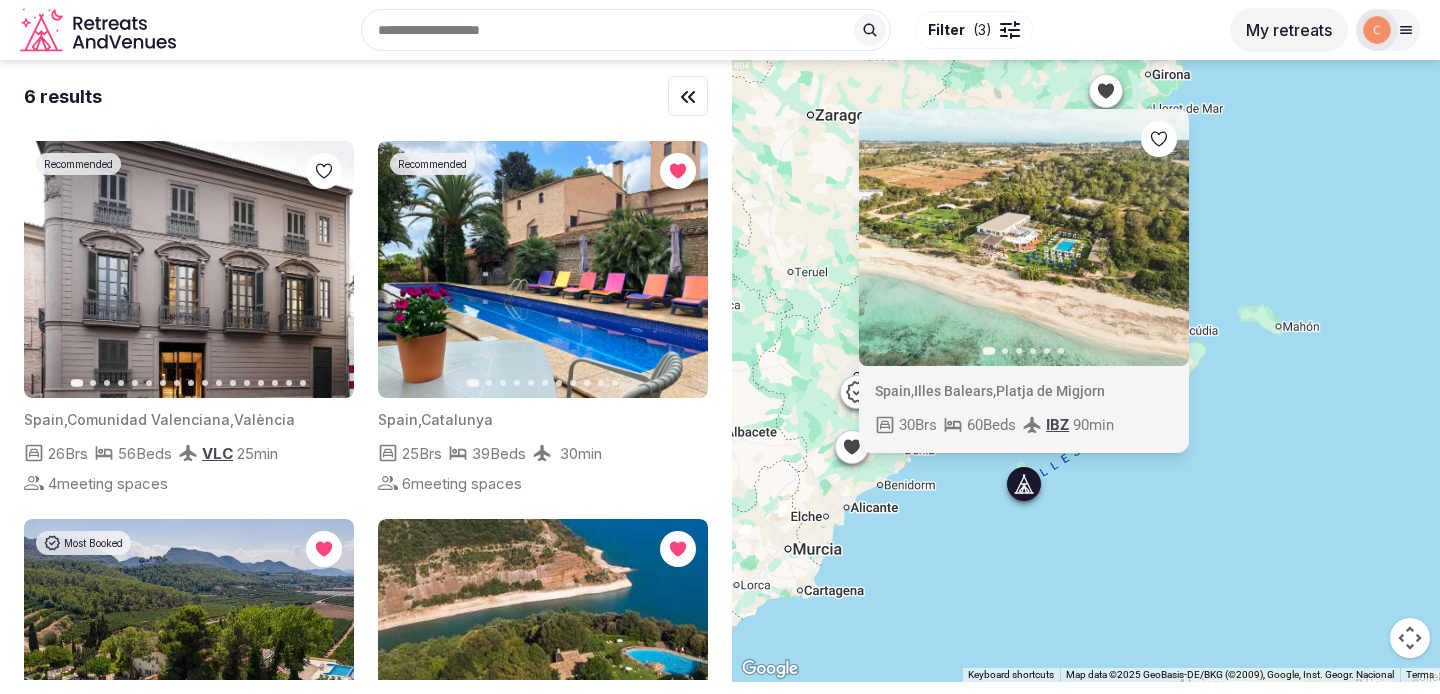 click 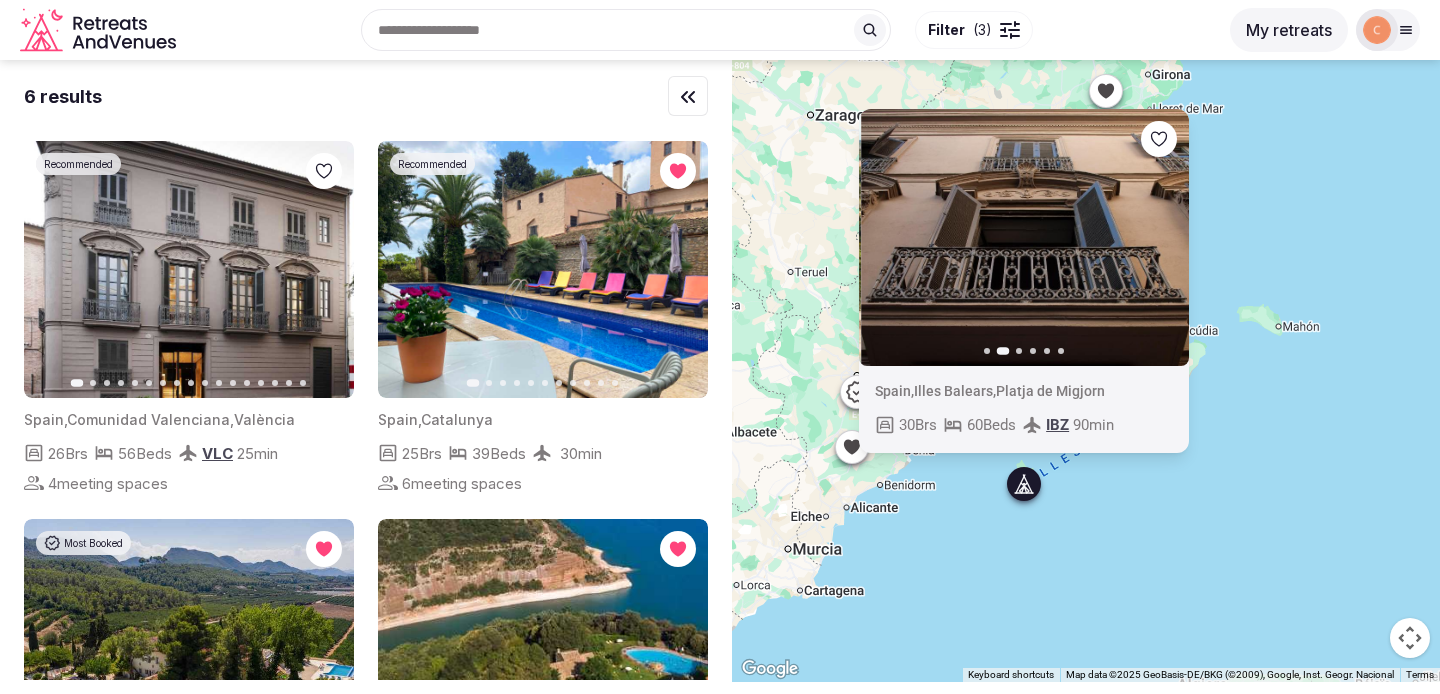 click 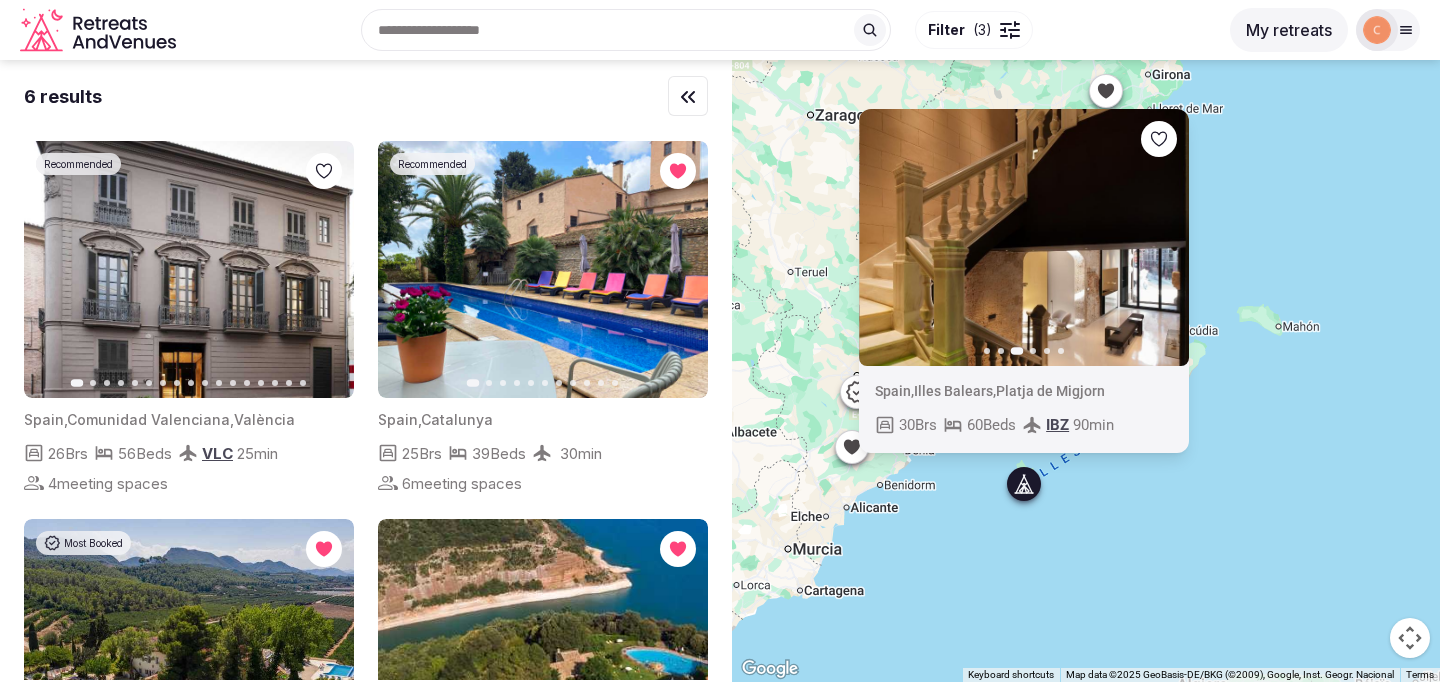 click 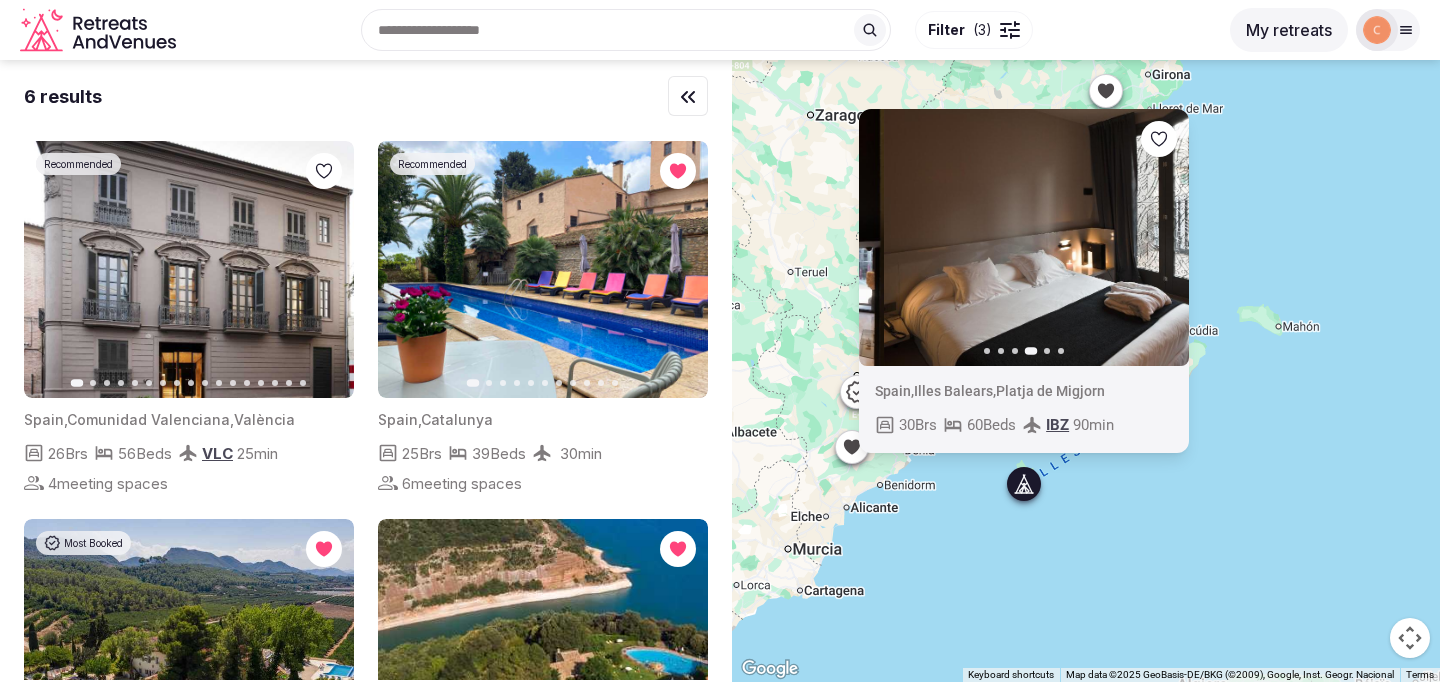 click 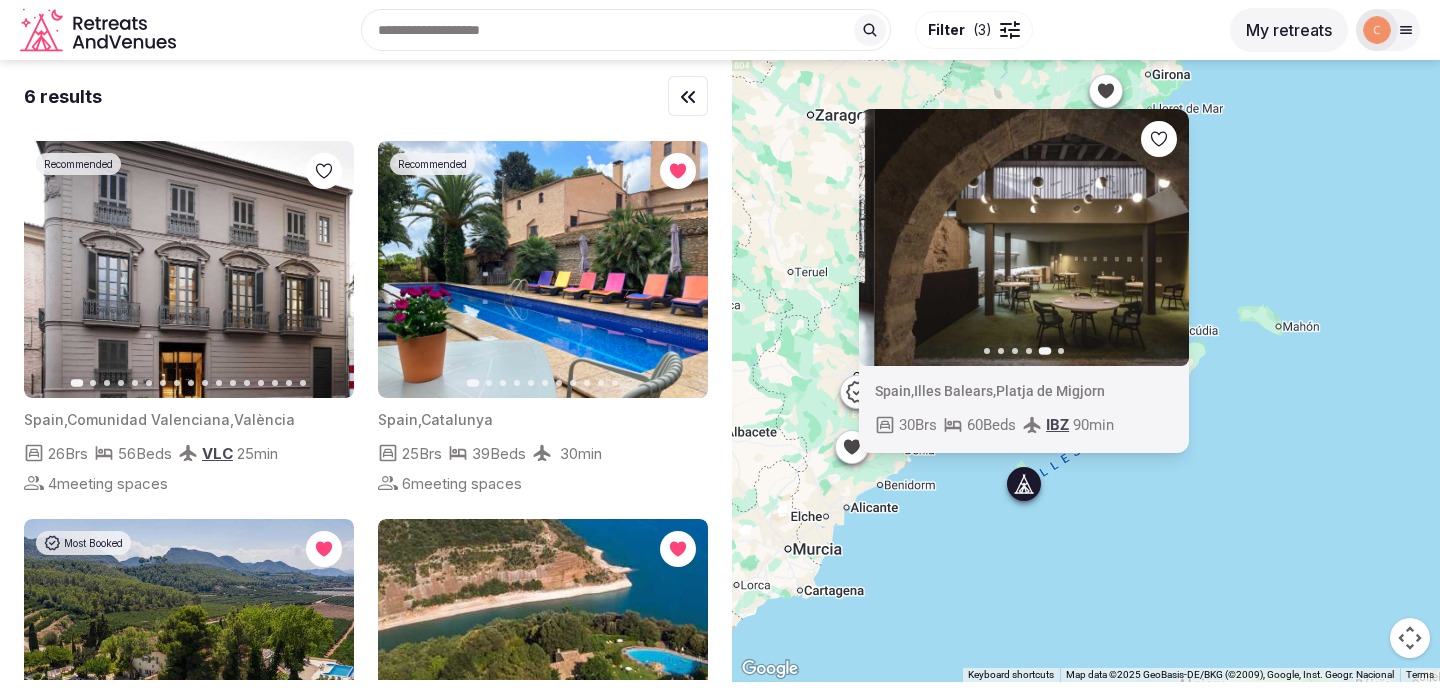 click on "Previous slide Next slide Spain ,  Illes Balears ,  Platja de Migjorn 30  Brs 60  Beds IBZ 90  min" at bounding box center (1086, 371) 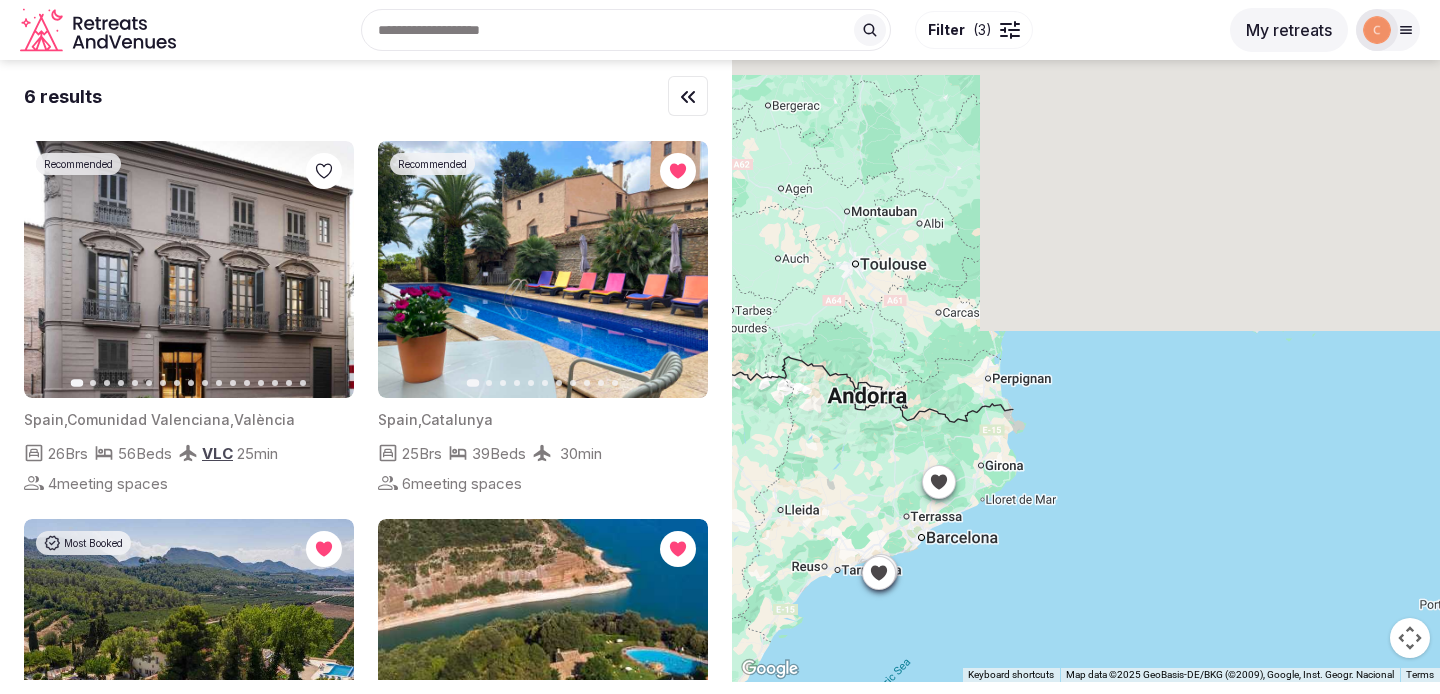 drag, startPoint x: 1198, startPoint y: 247, endPoint x: 1043, endPoint y: 609, distance: 393.78802 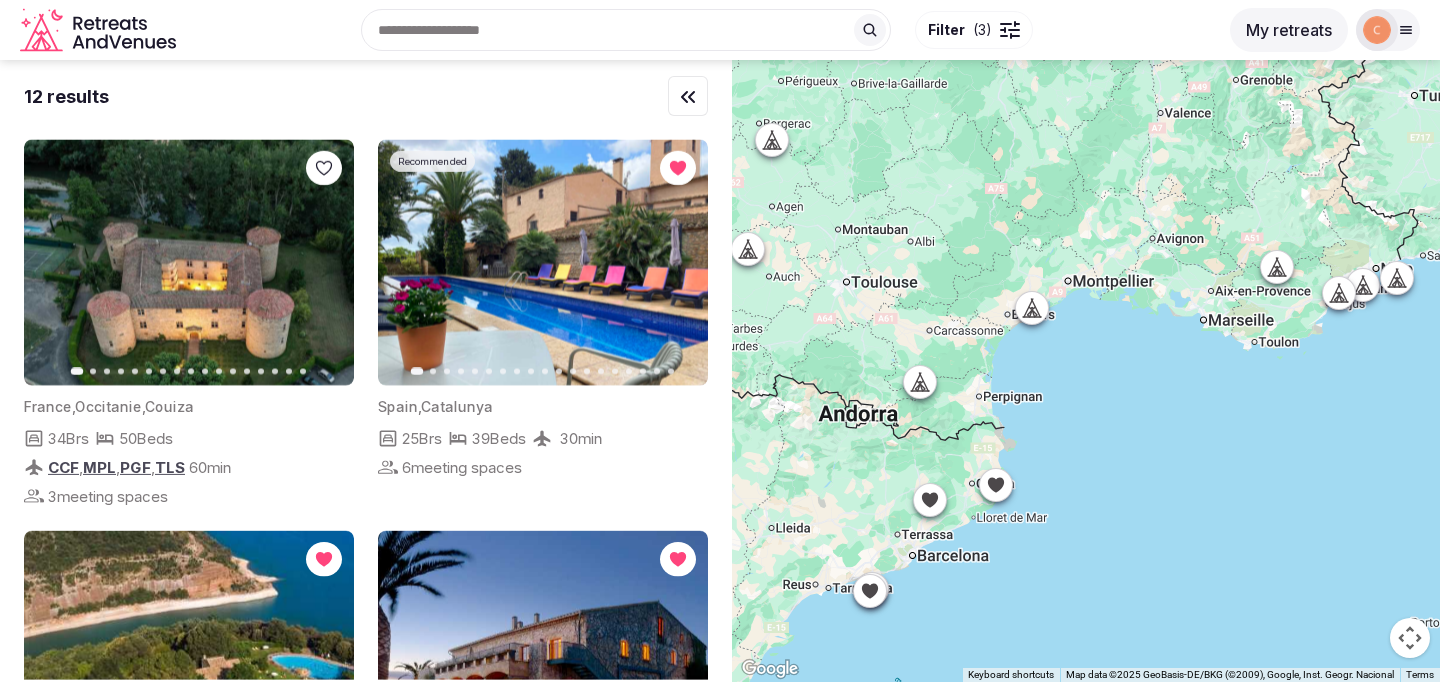 click 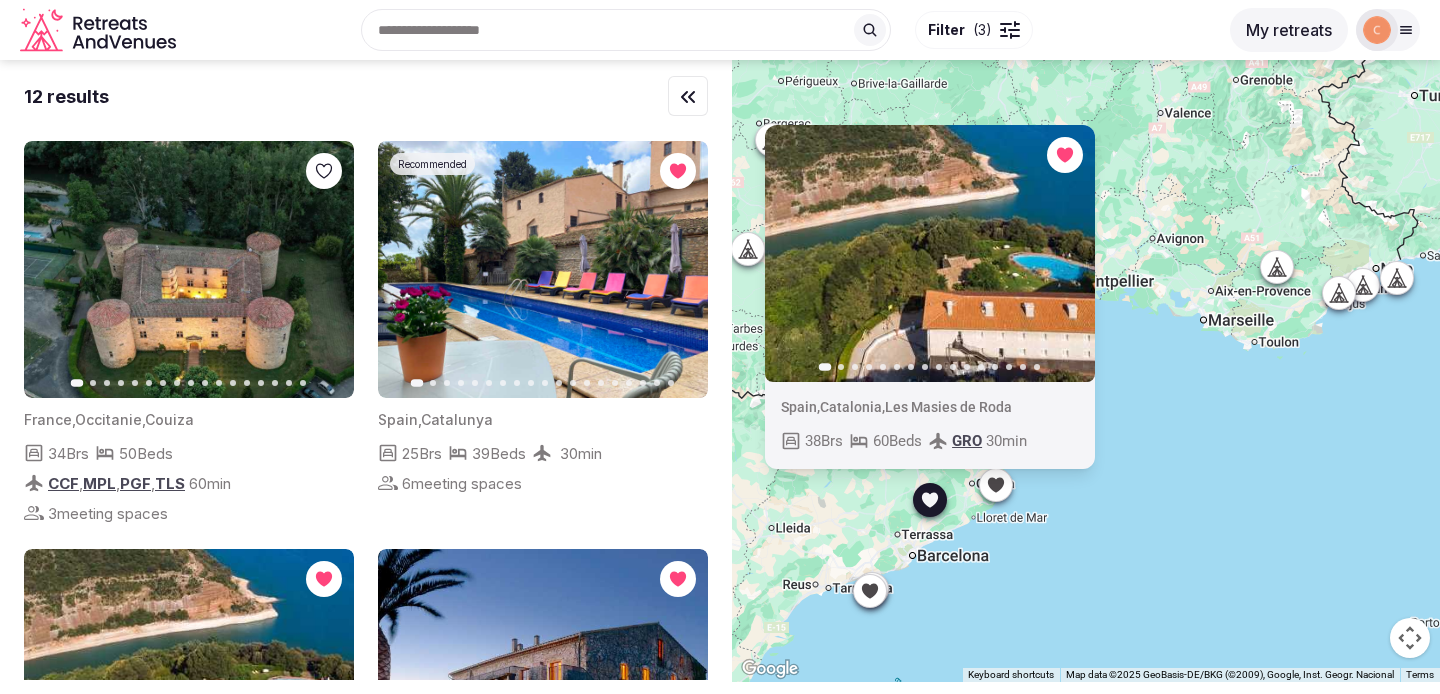 click 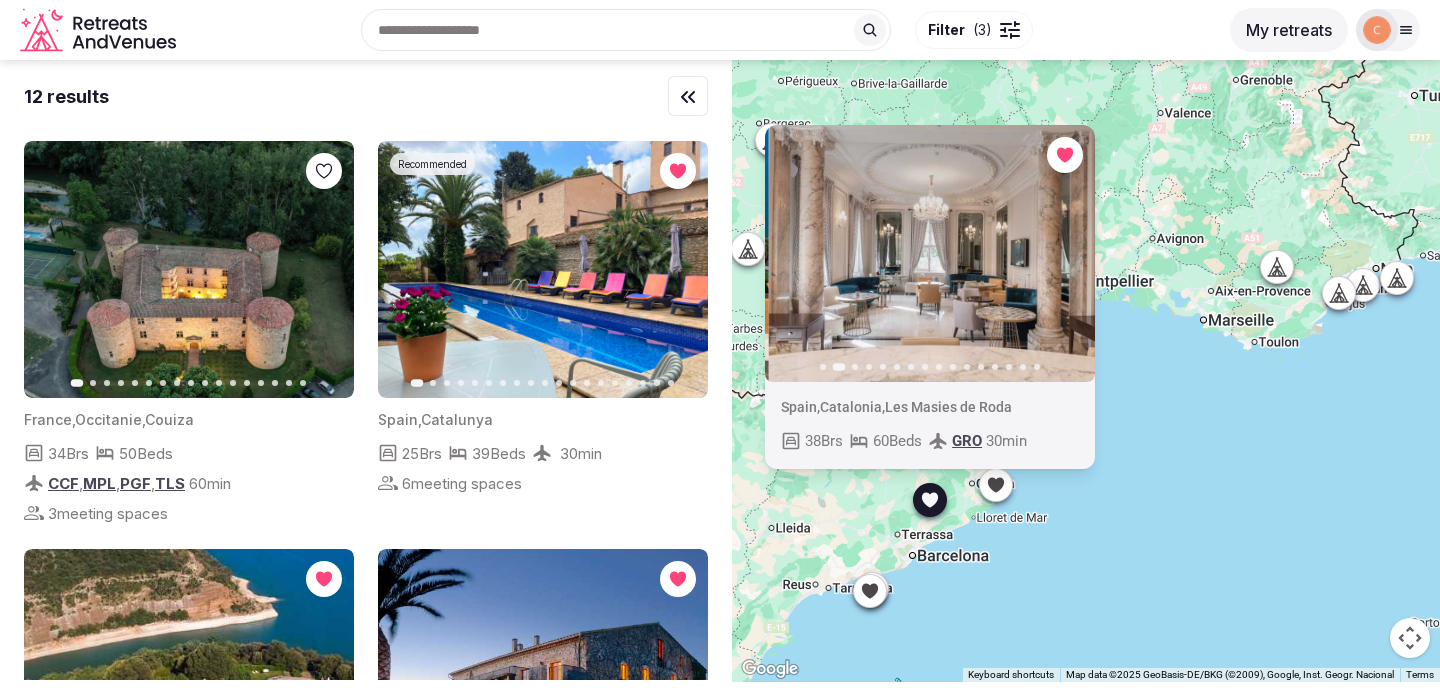 click 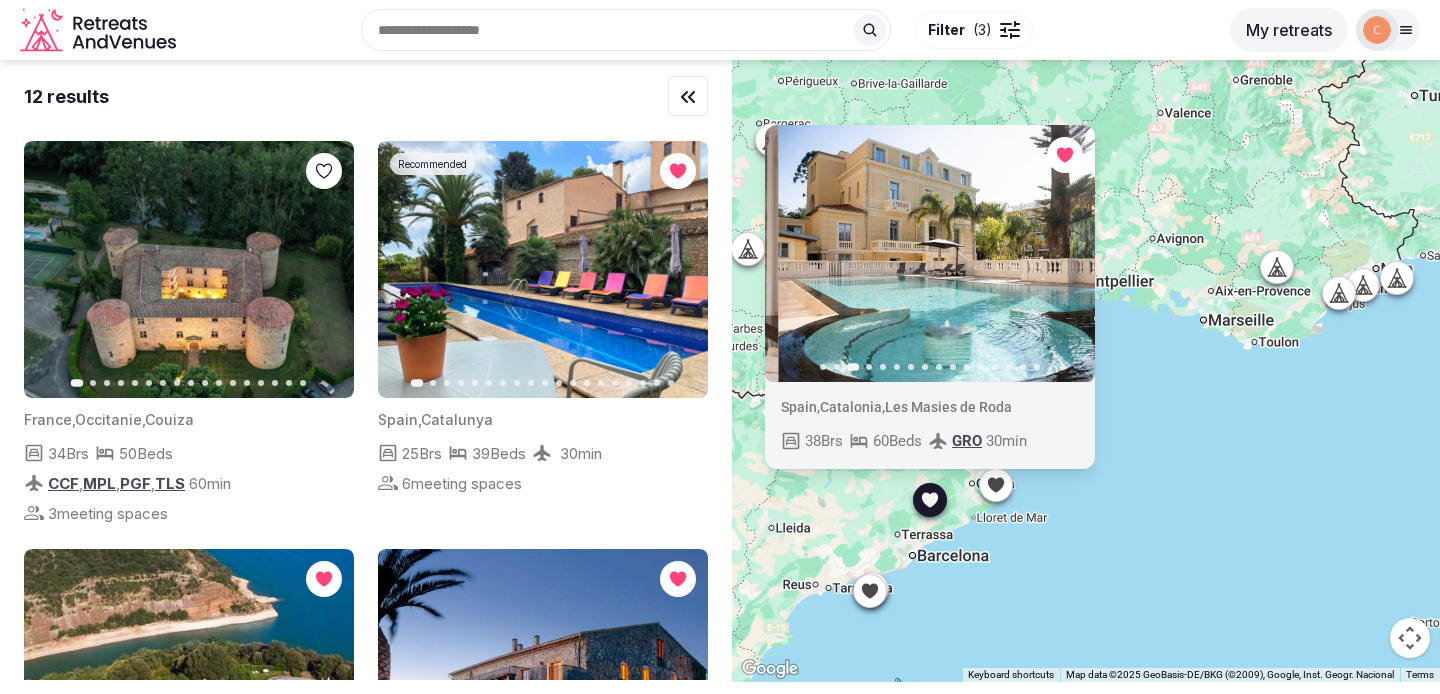 click on "Previous slide Next slide Spain ,  Catalonia ,  Les Masies de Roda 38  Brs 60  Beds GRO 30  min" at bounding box center [1086, 371] 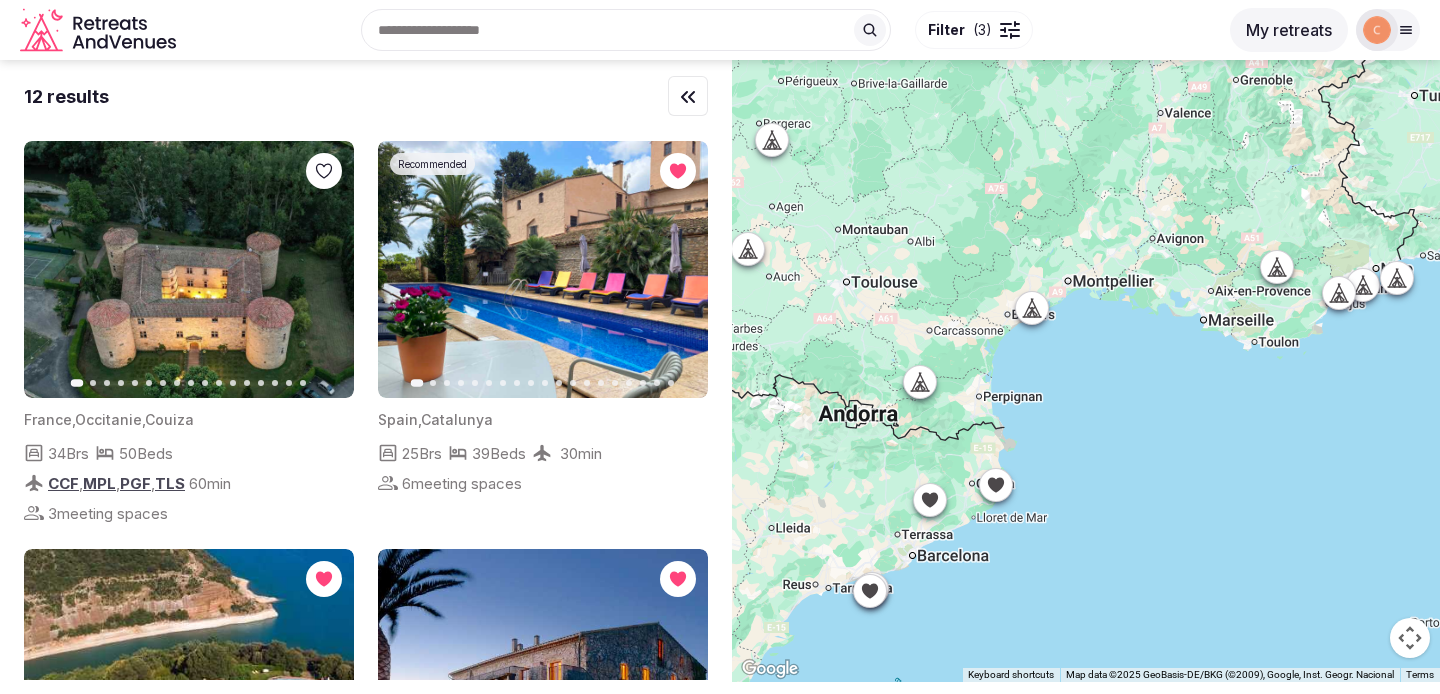 drag, startPoint x: 1186, startPoint y: 375, endPoint x: 1007, endPoint y: 449, distance: 193.69305 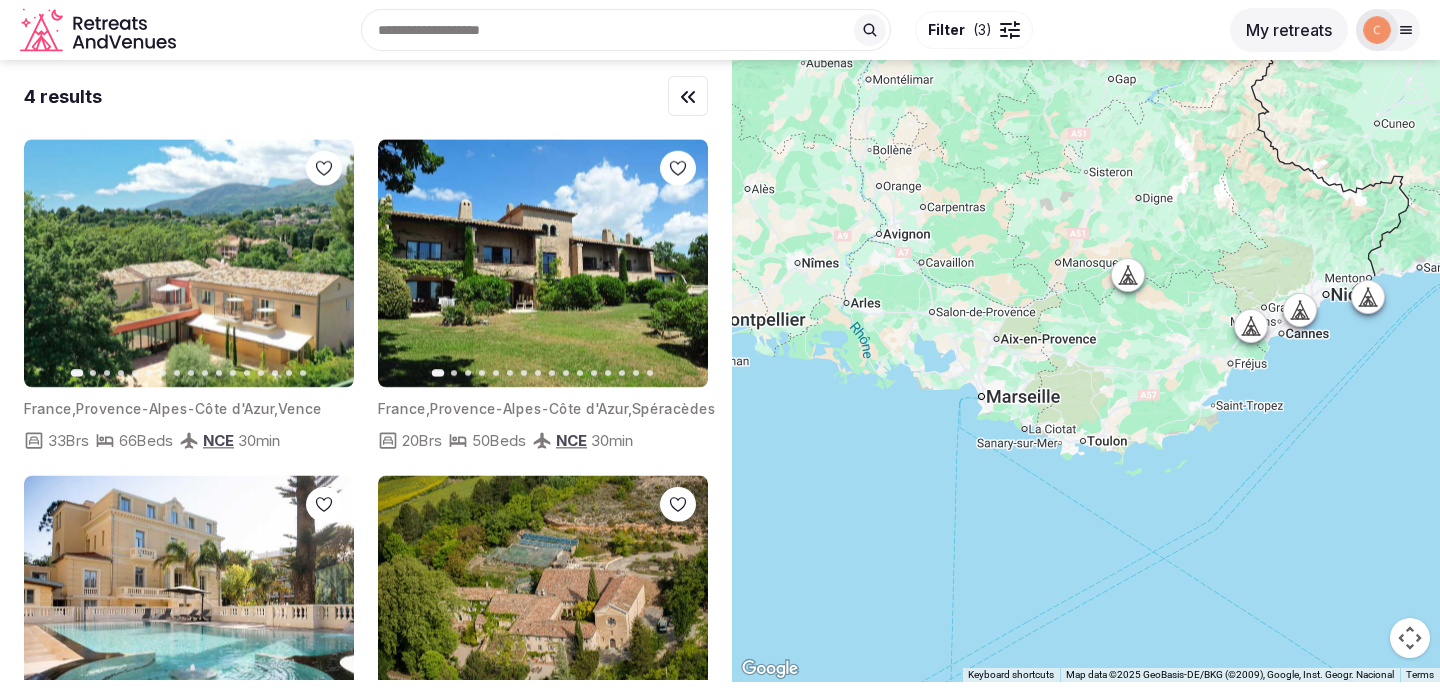 drag, startPoint x: 1287, startPoint y: 393, endPoint x: 1129, endPoint y: 418, distance: 159.96562 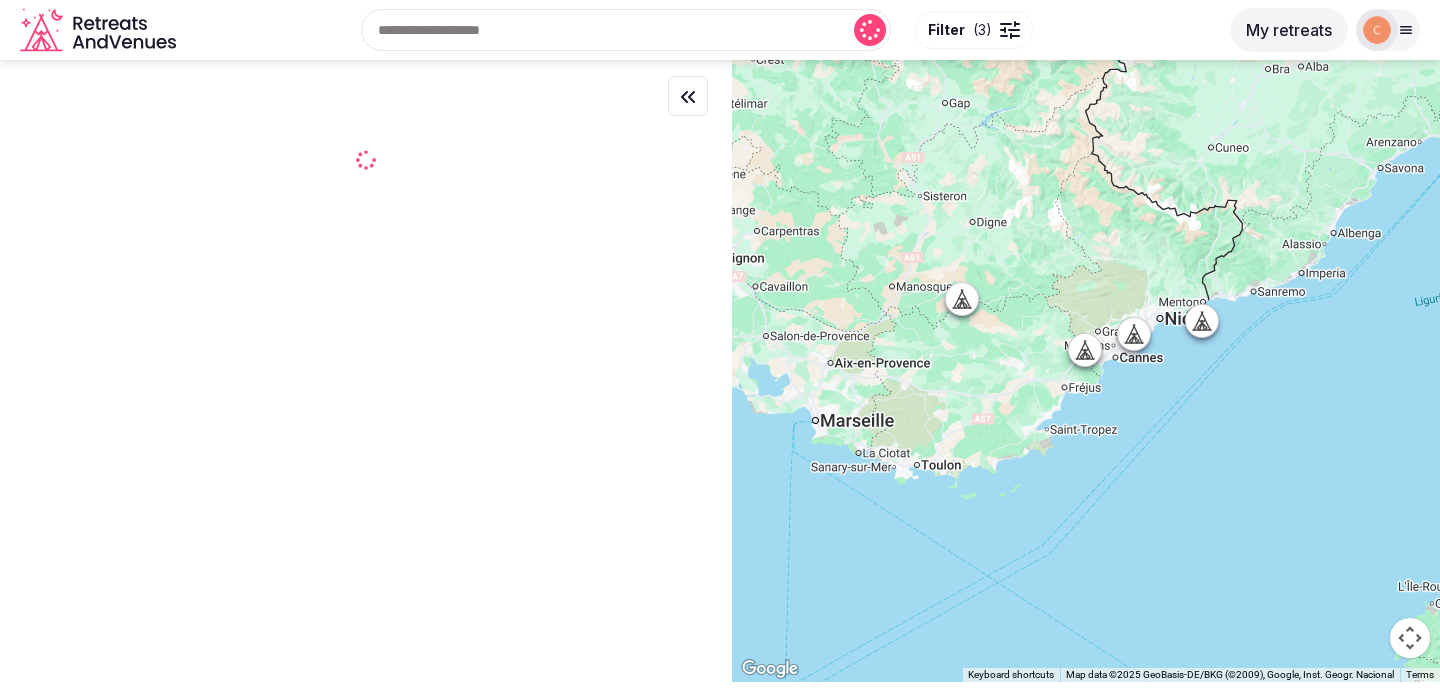 click 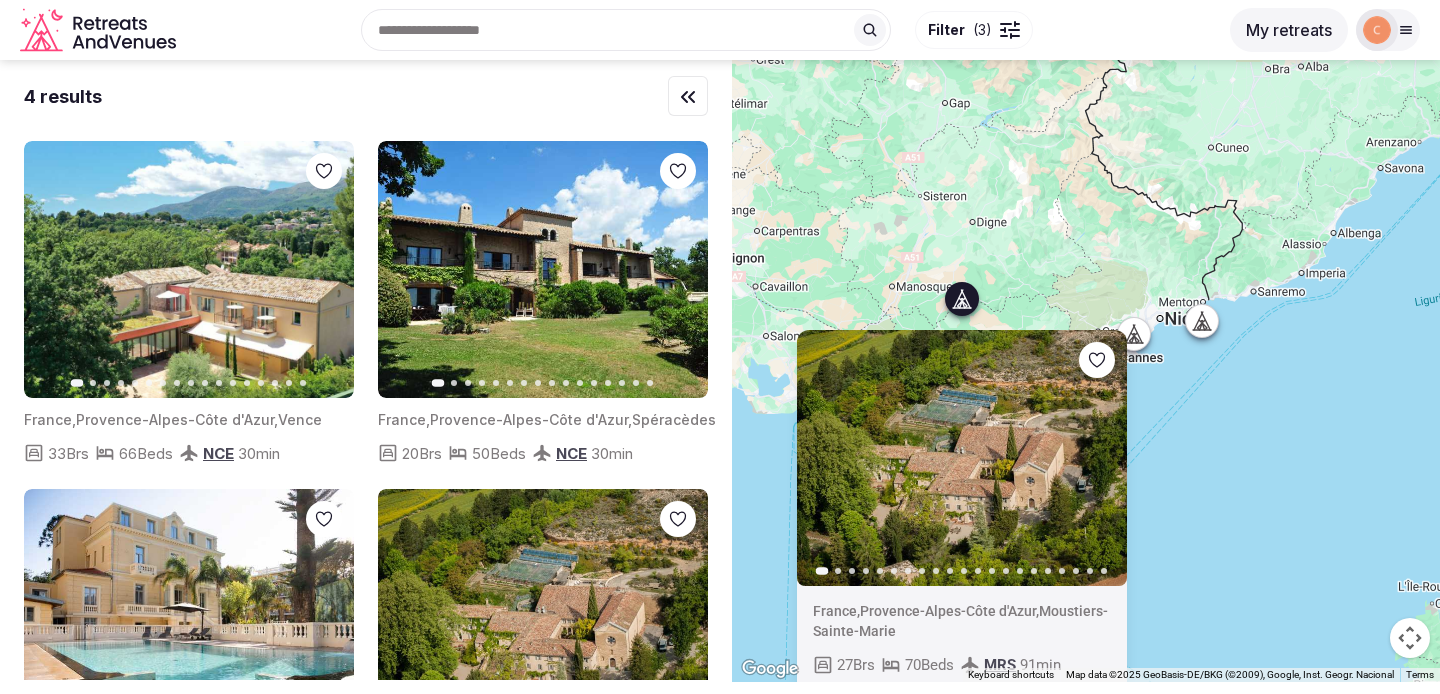 click 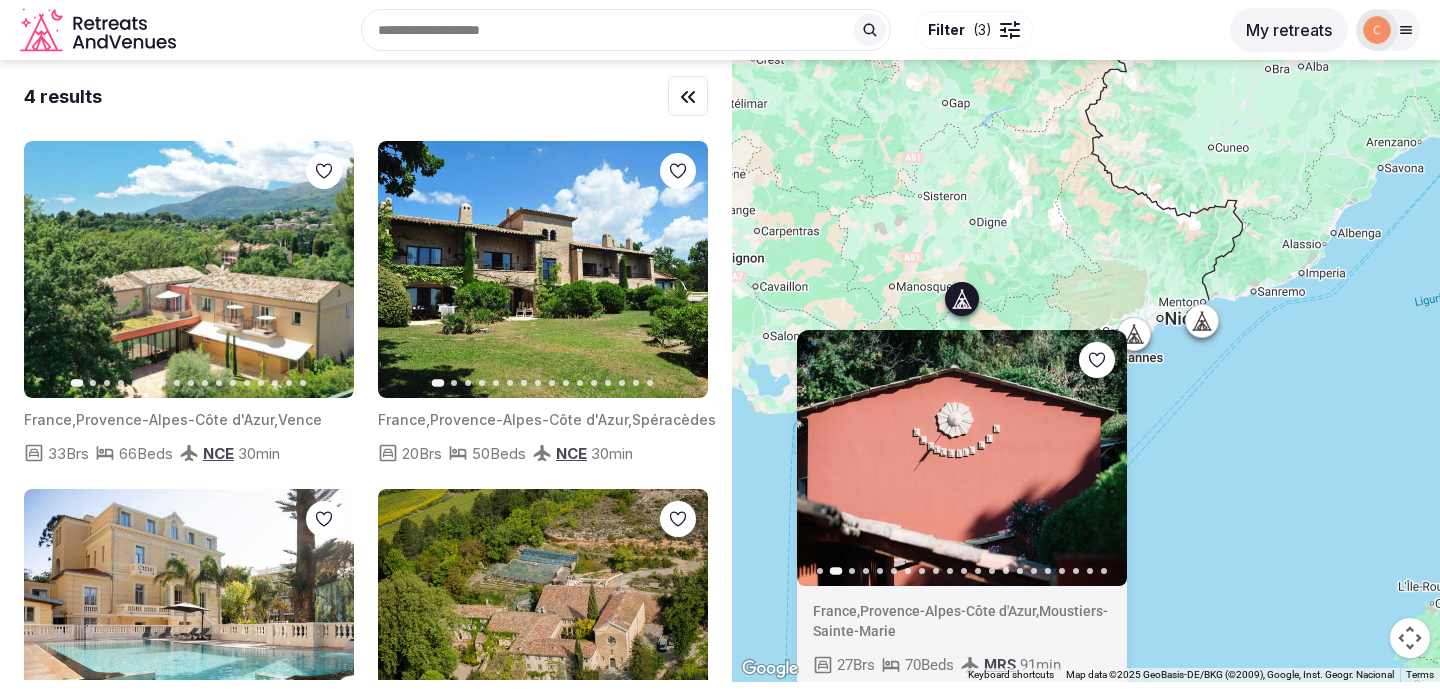 click 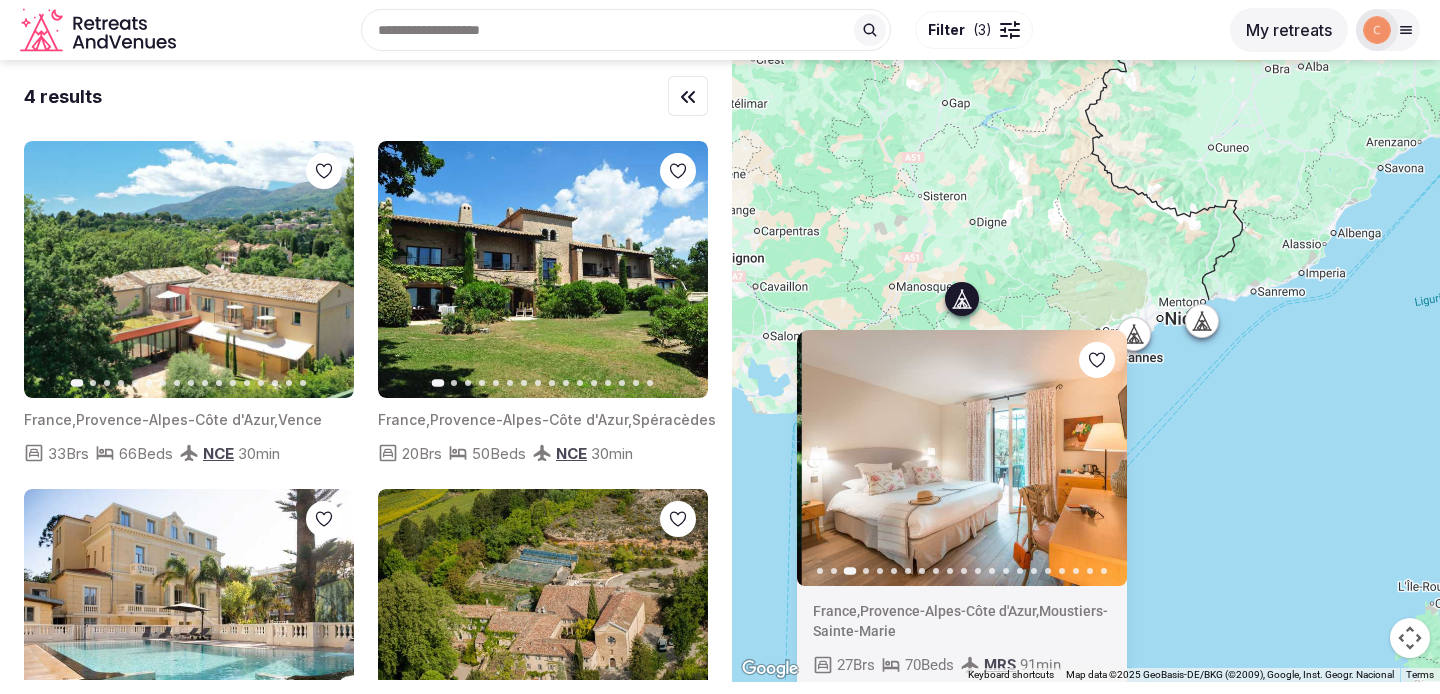 click 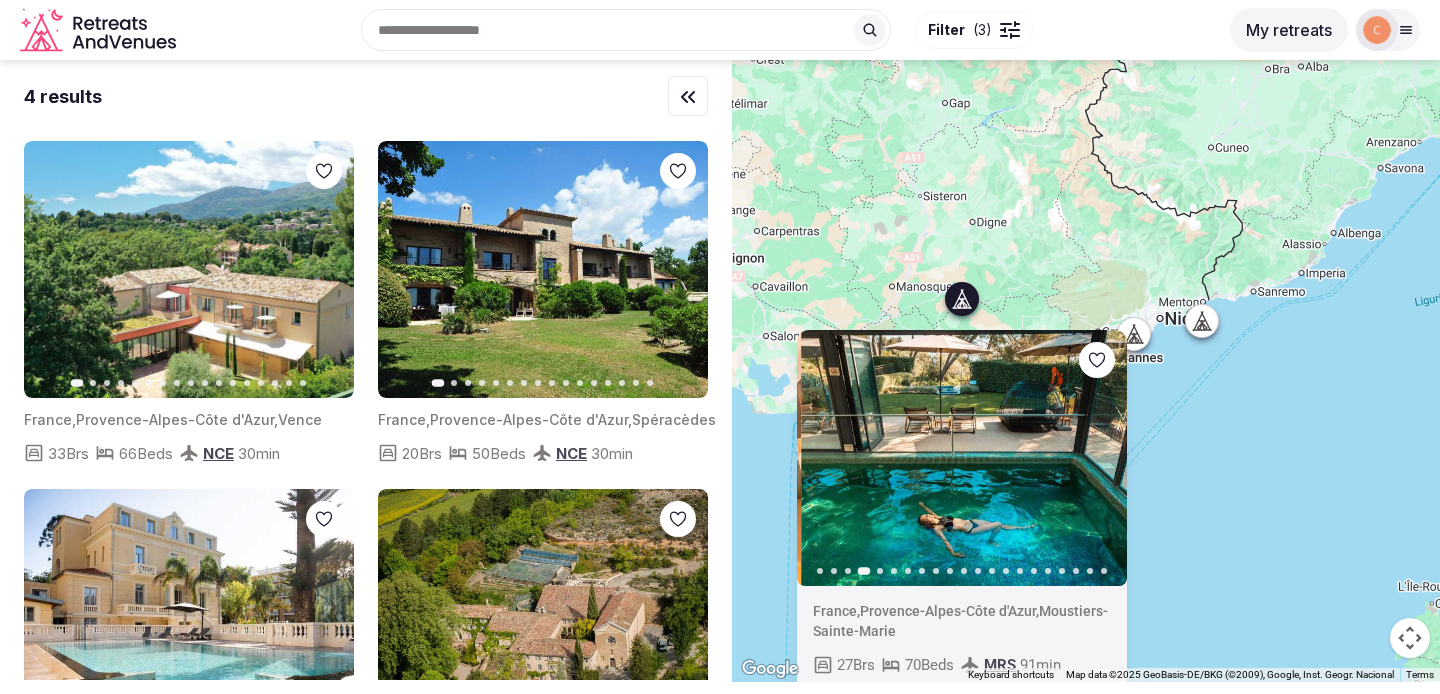 click 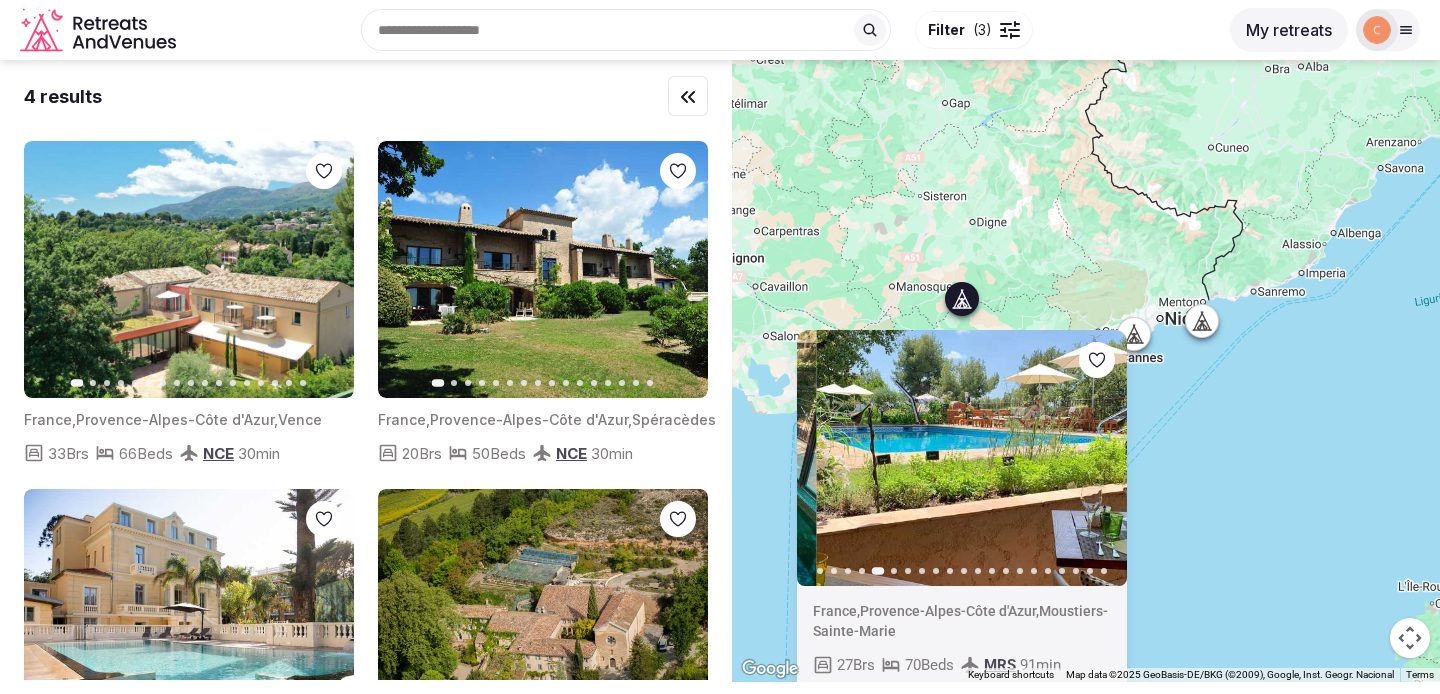 click 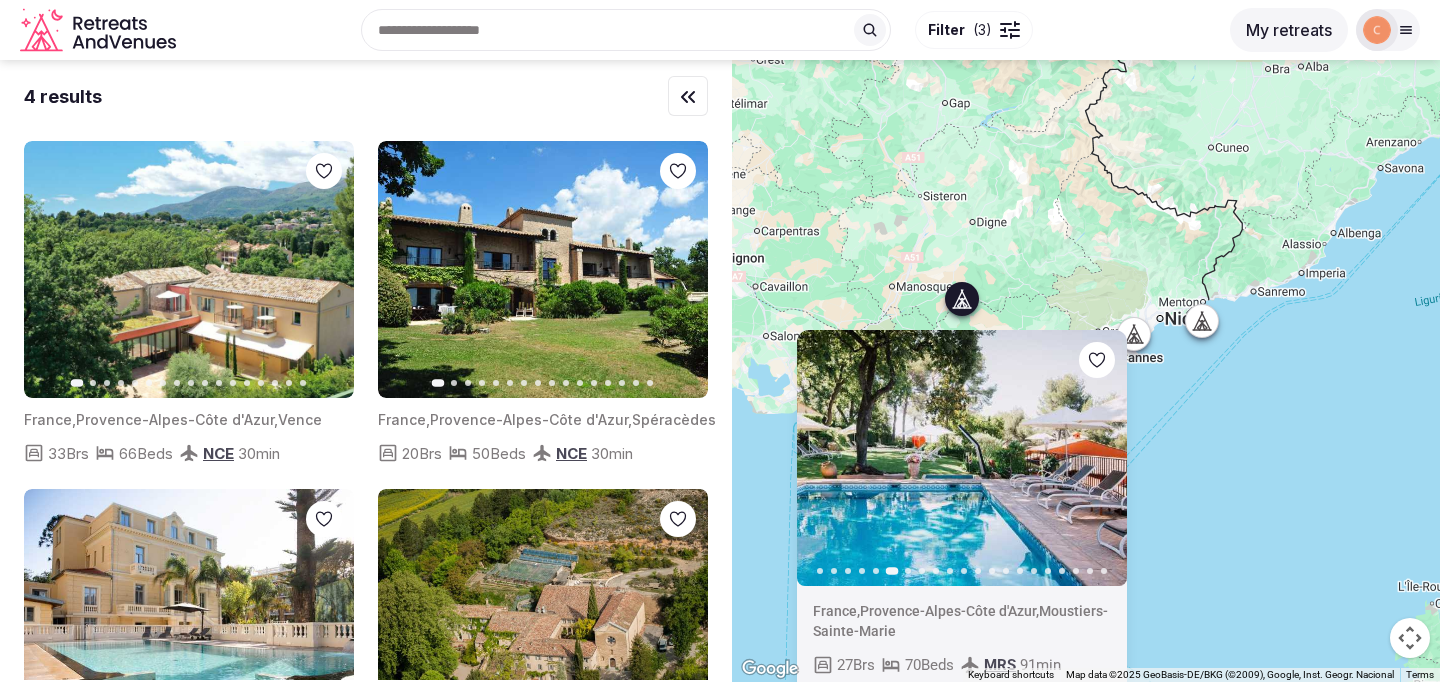 click on "Previous slide Next slide France ,  Provence-Alpes-Côte d'Azur ,  Moustiers-Sainte-Marie 27  Brs 70  Beds MRS 91  min" at bounding box center (1086, 371) 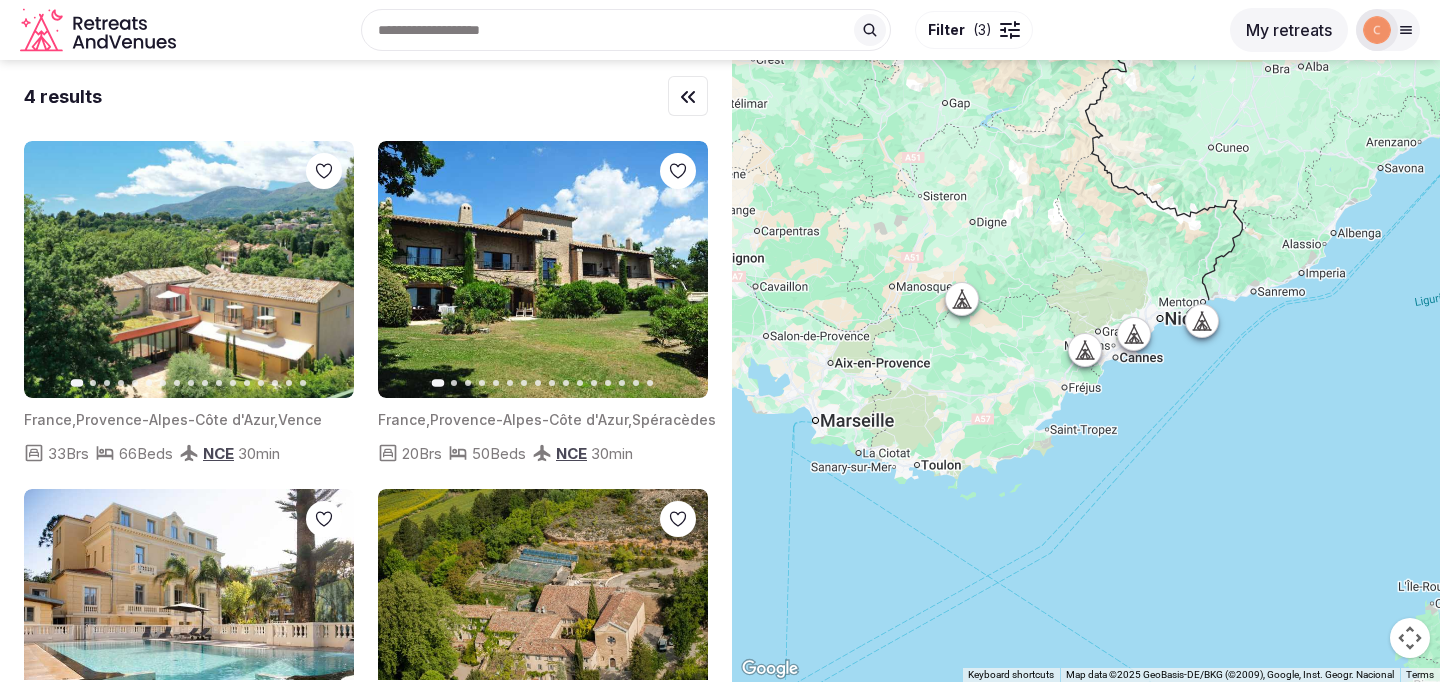 click 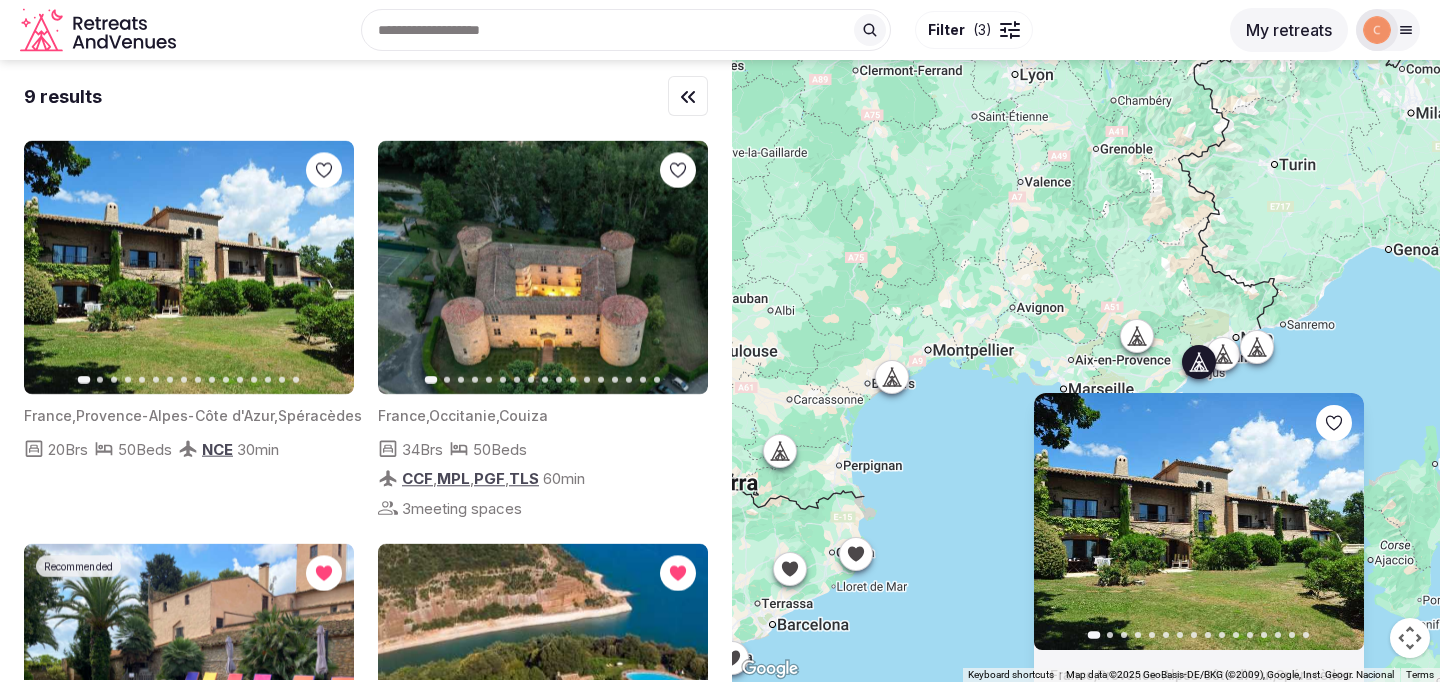 click 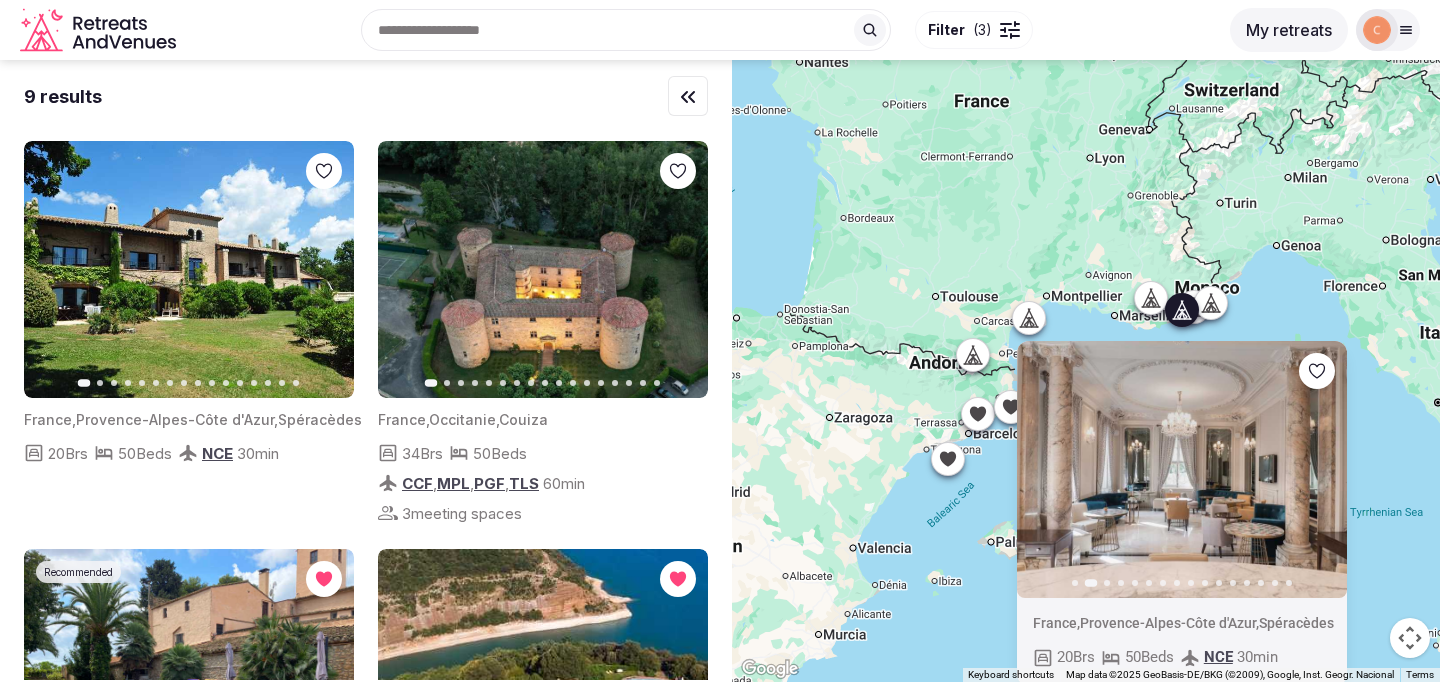click on "Previous slide Next slide France ,  Provence-Alpes-Côte d'Azur ,  Spéracèdes 20  Brs 50  Beds NCE 30  min" at bounding box center [1086, 371] 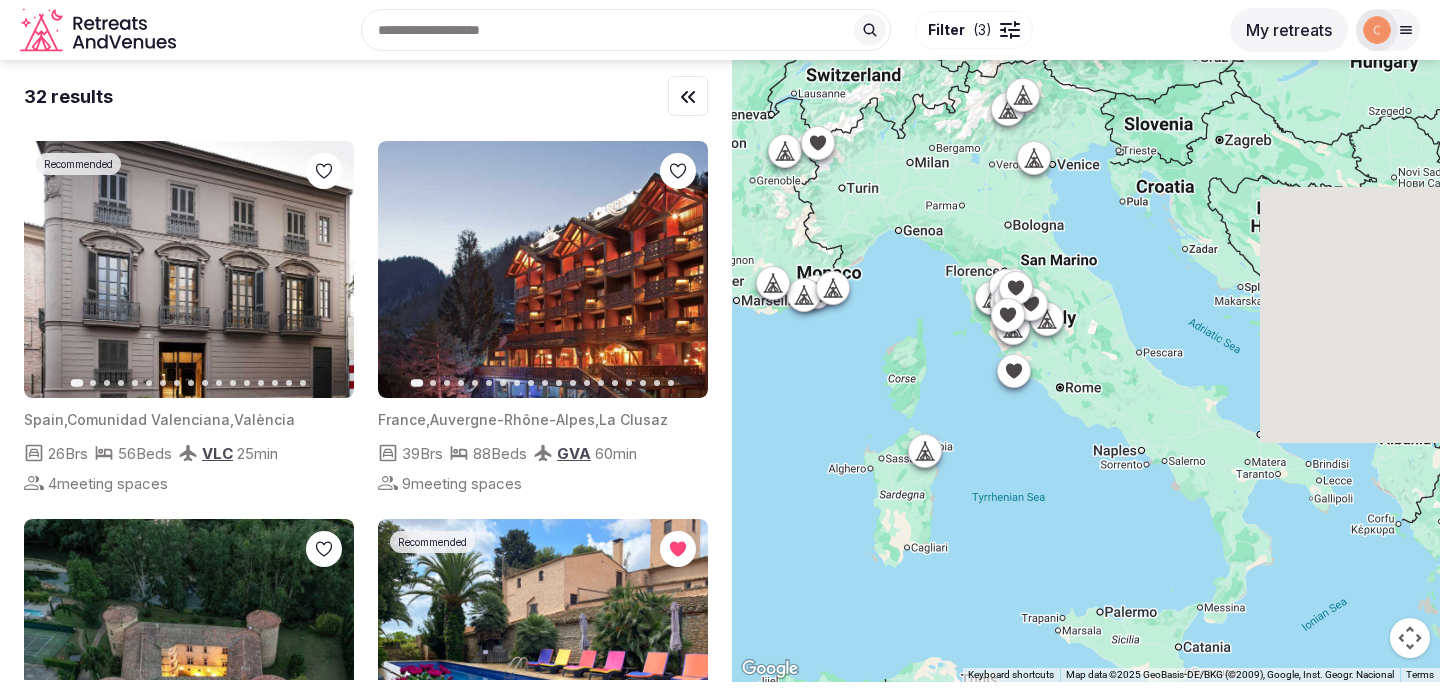 drag, startPoint x: 1316, startPoint y: 560, endPoint x: 925, endPoint y: 537, distance: 391.67587 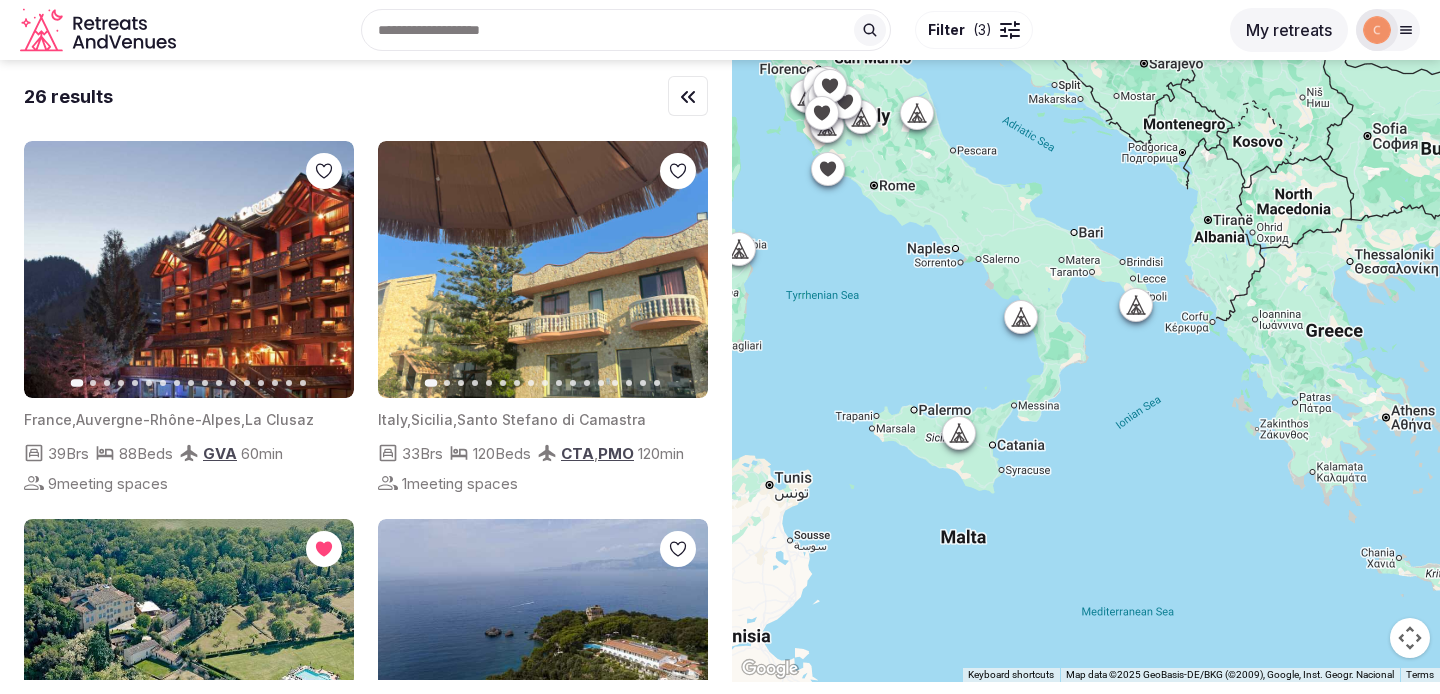 drag, startPoint x: 1128, startPoint y: 542, endPoint x: 950, endPoint y: 342, distance: 267.73868 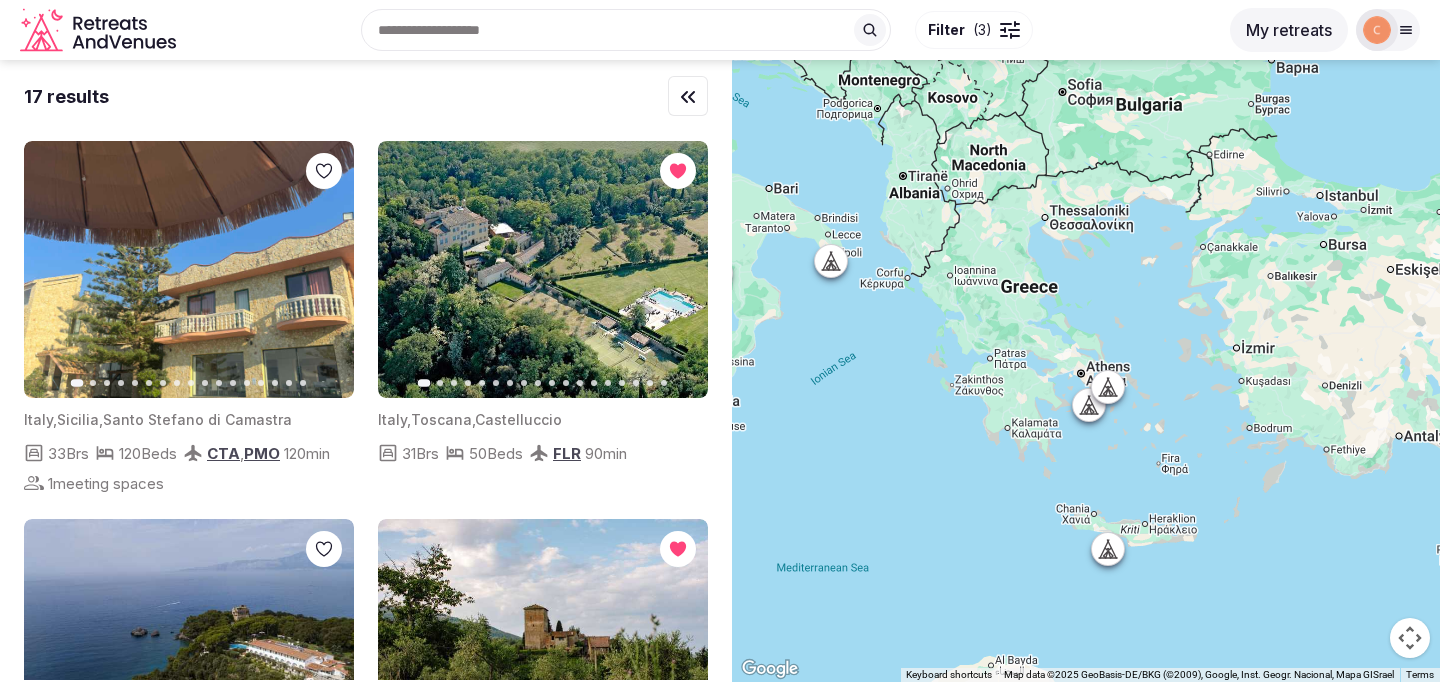 drag, startPoint x: 1257, startPoint y: 416, endPoint x: 951, endPoint y: 381, distance: 307.99512 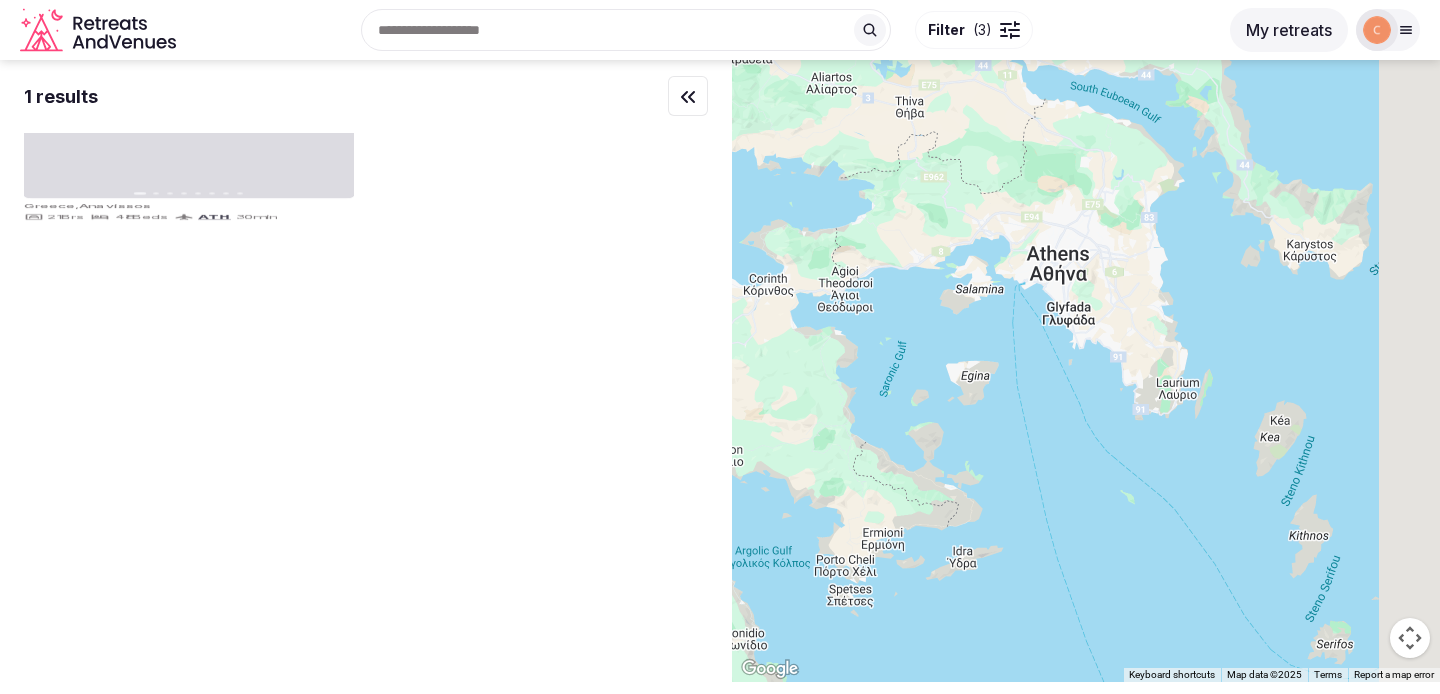 drag, startPoint x: 1321, startPoint y: 493, endPoint x: 990, endPoint y: 532, distance: 333.28967 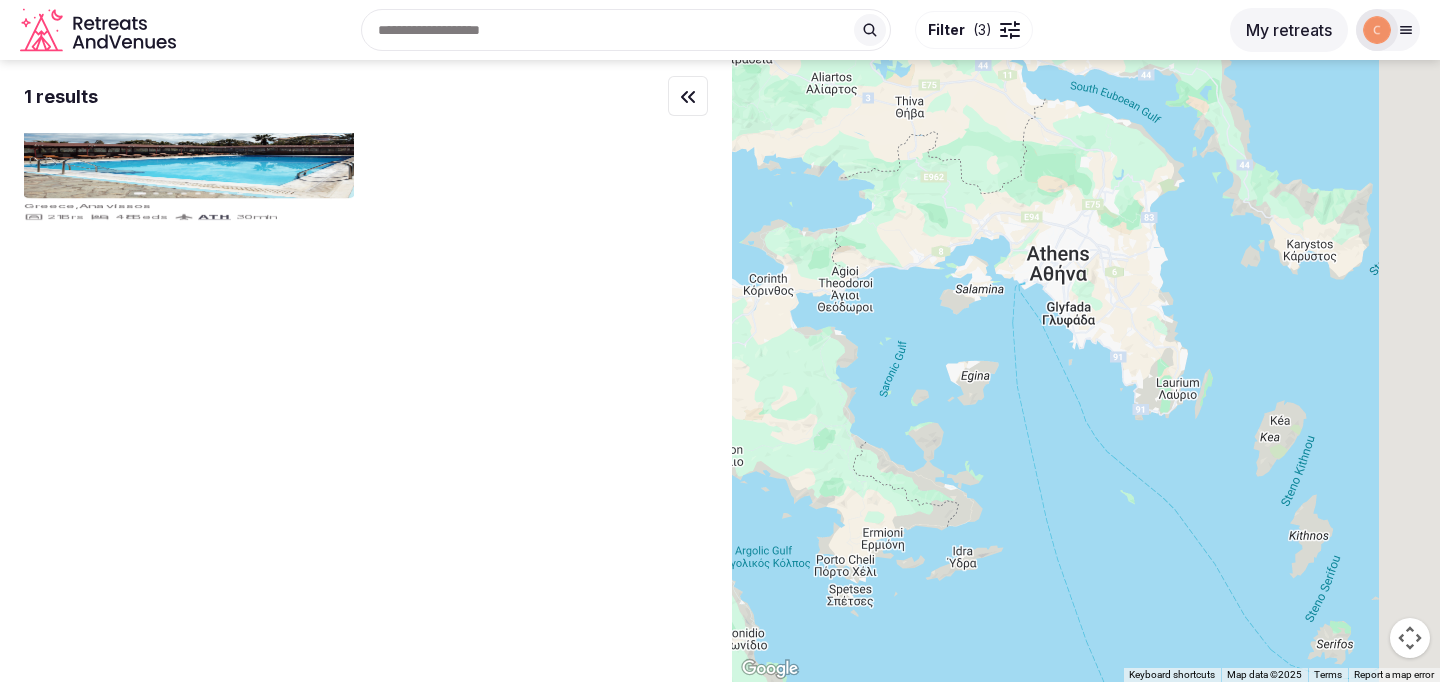 click at bounding box center (1086, 371) 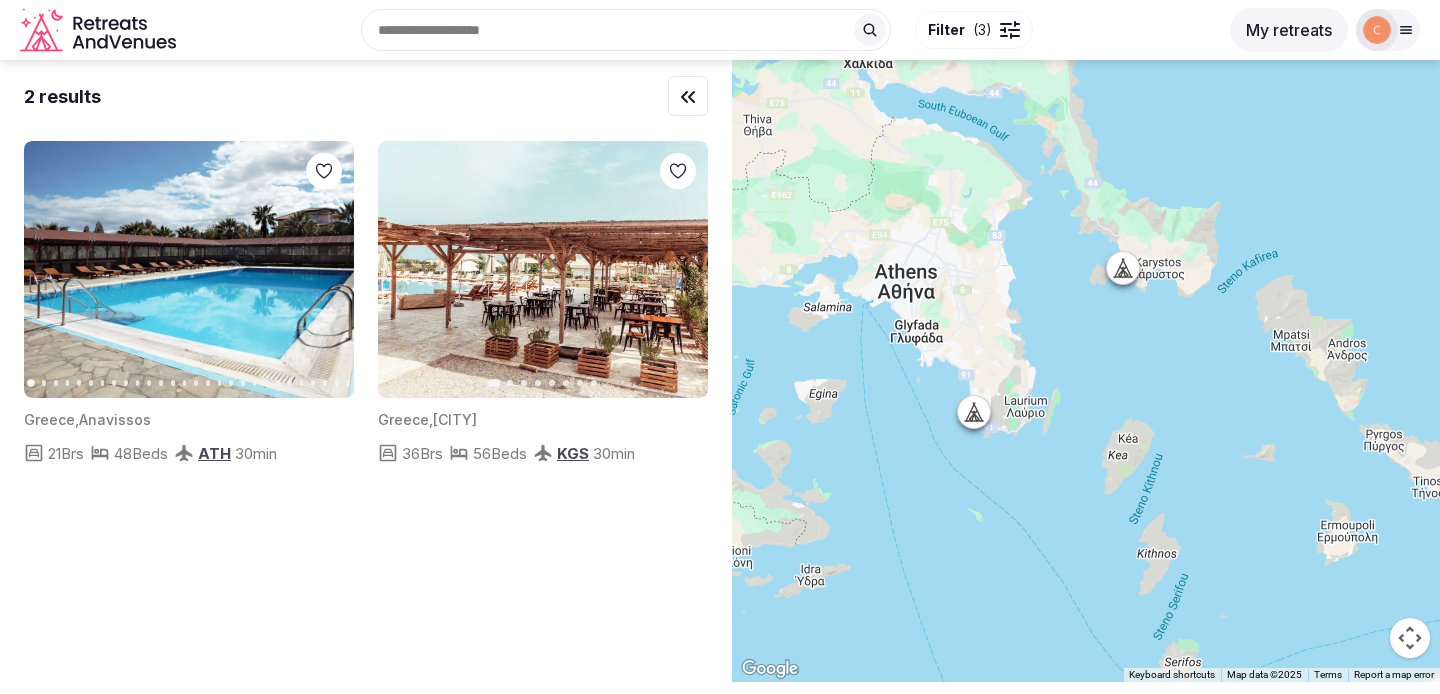 click 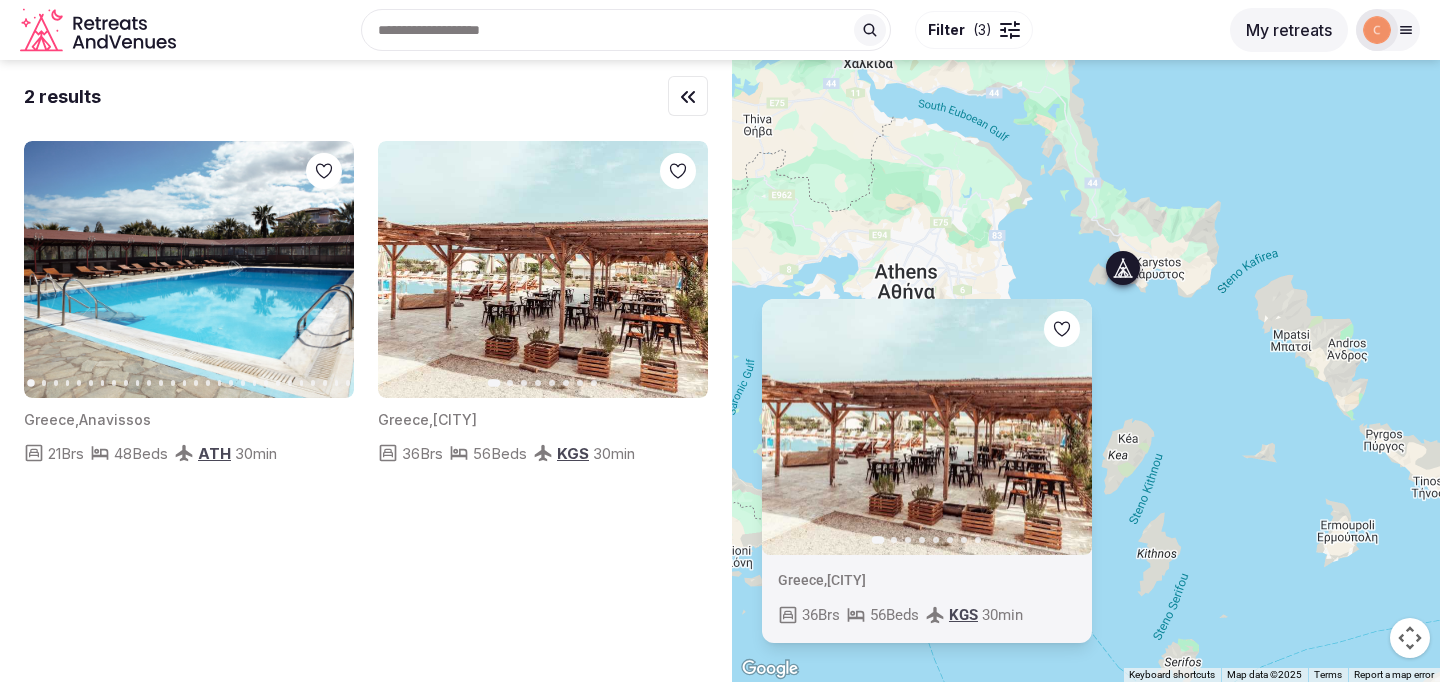 click on "Next slide" at bounding box center (326, 270) 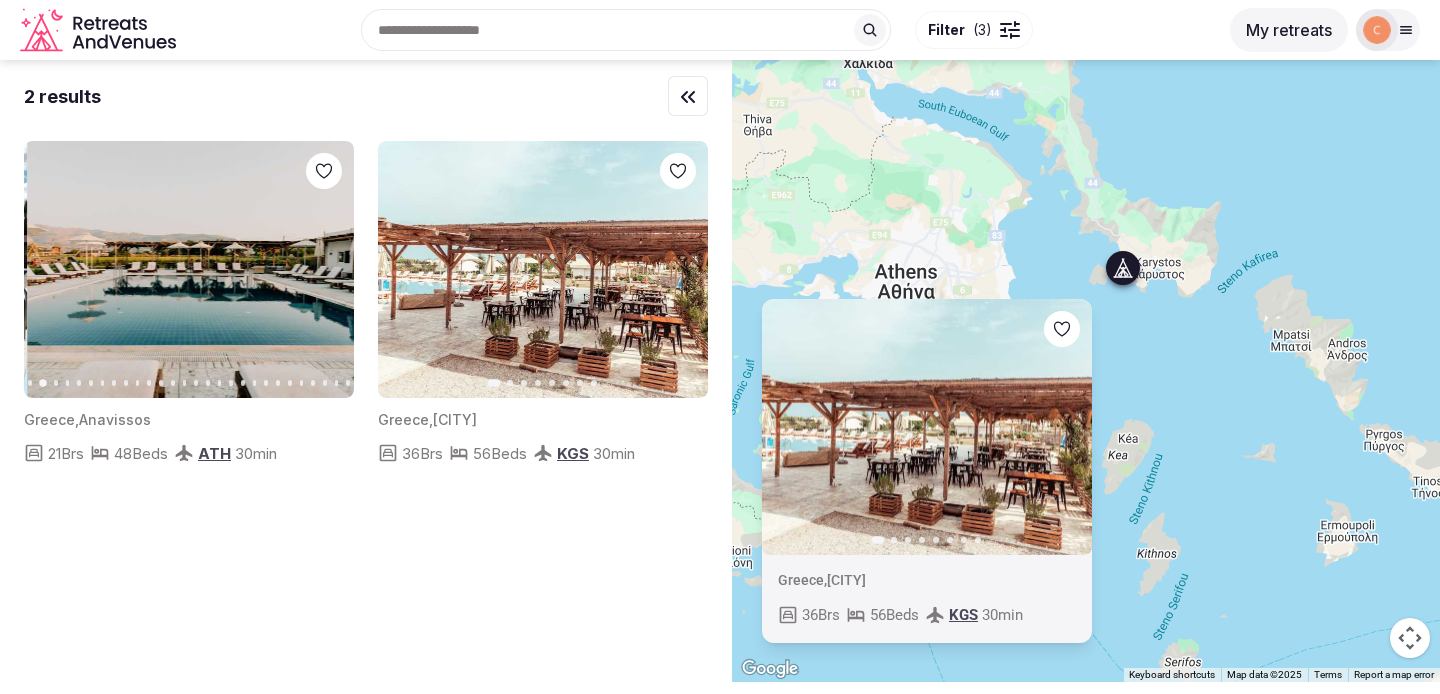 click on "Next slide" at bounding box center [326, 270] 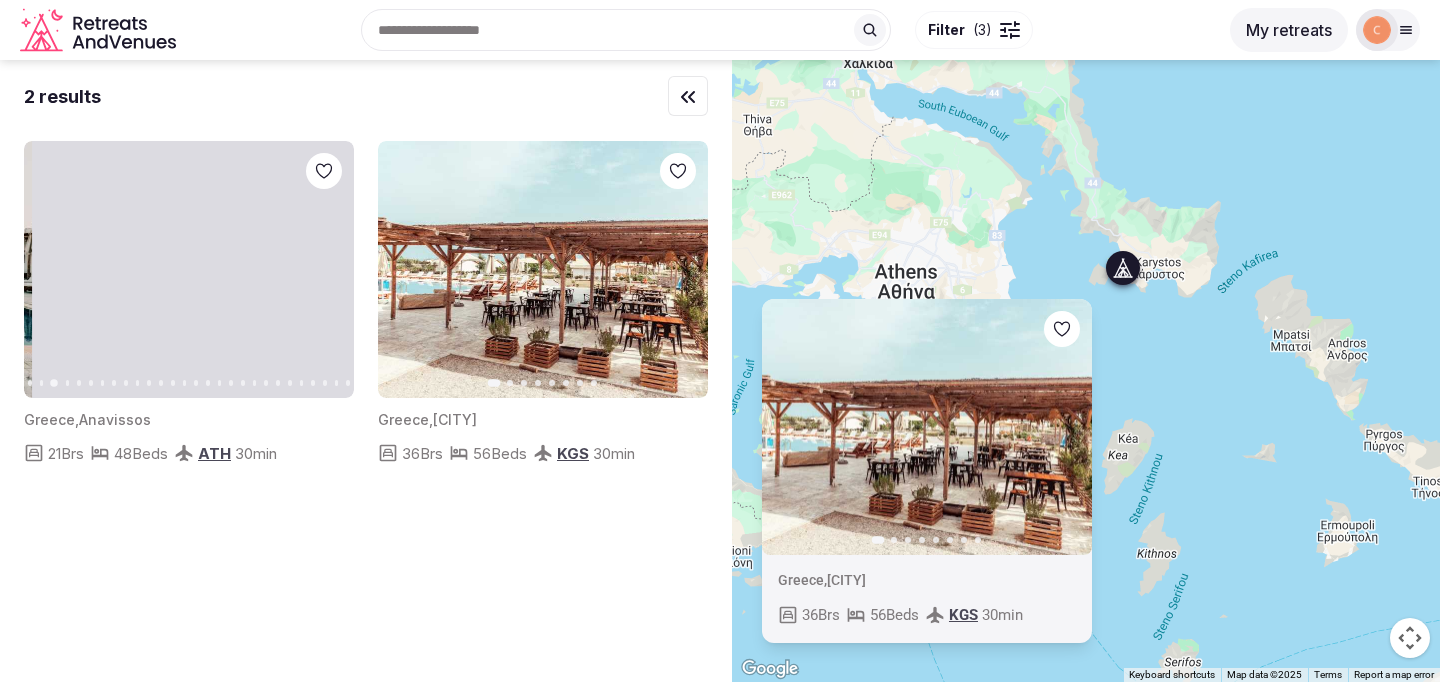 click on "Next slide" at bounding box center (326, 270) 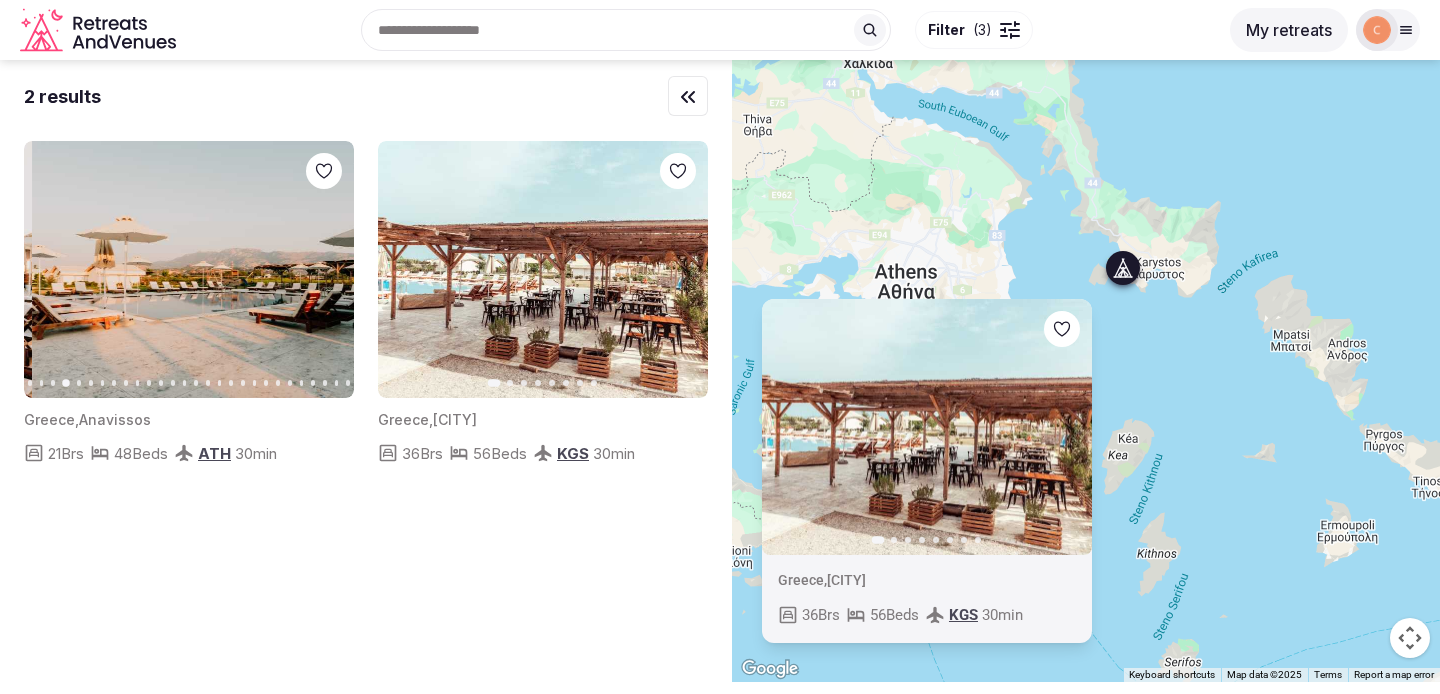 click on "Next slide" at bounding box center (326, 270) 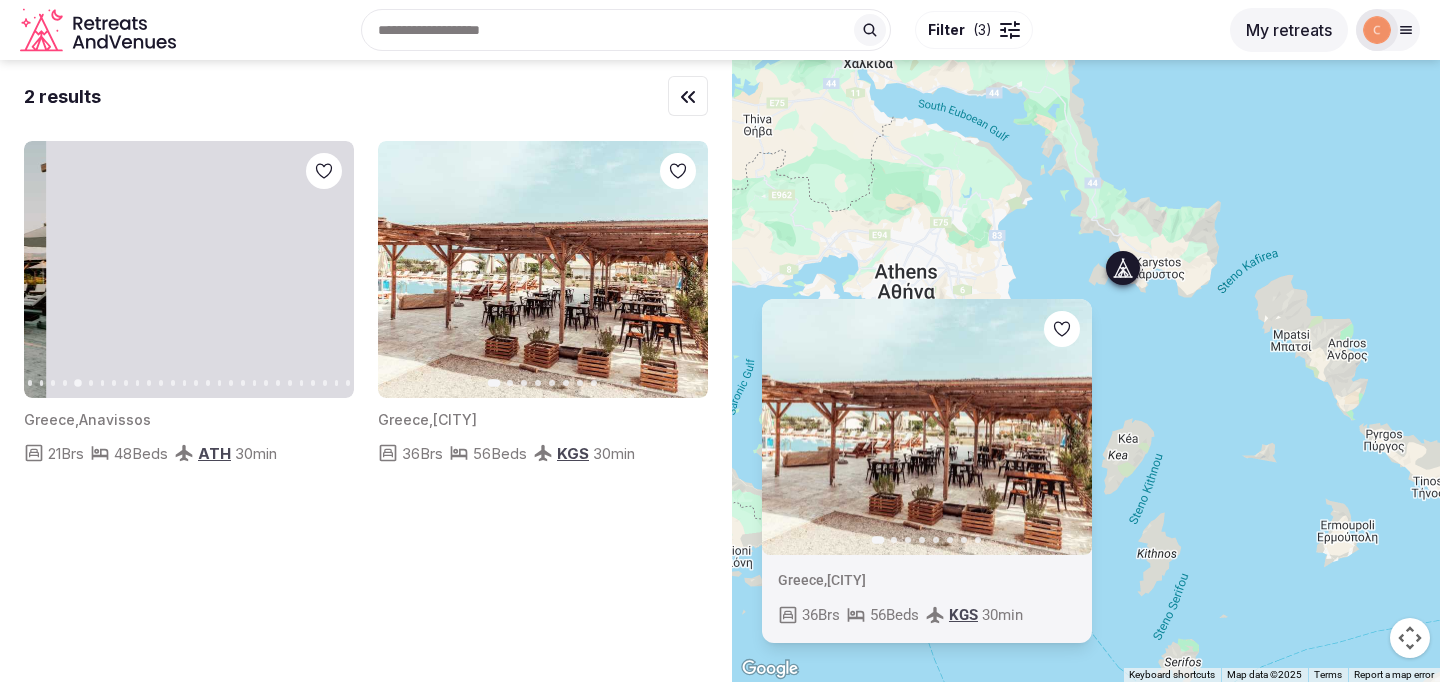 click on "Next slide" at bounding box center (326, 270) 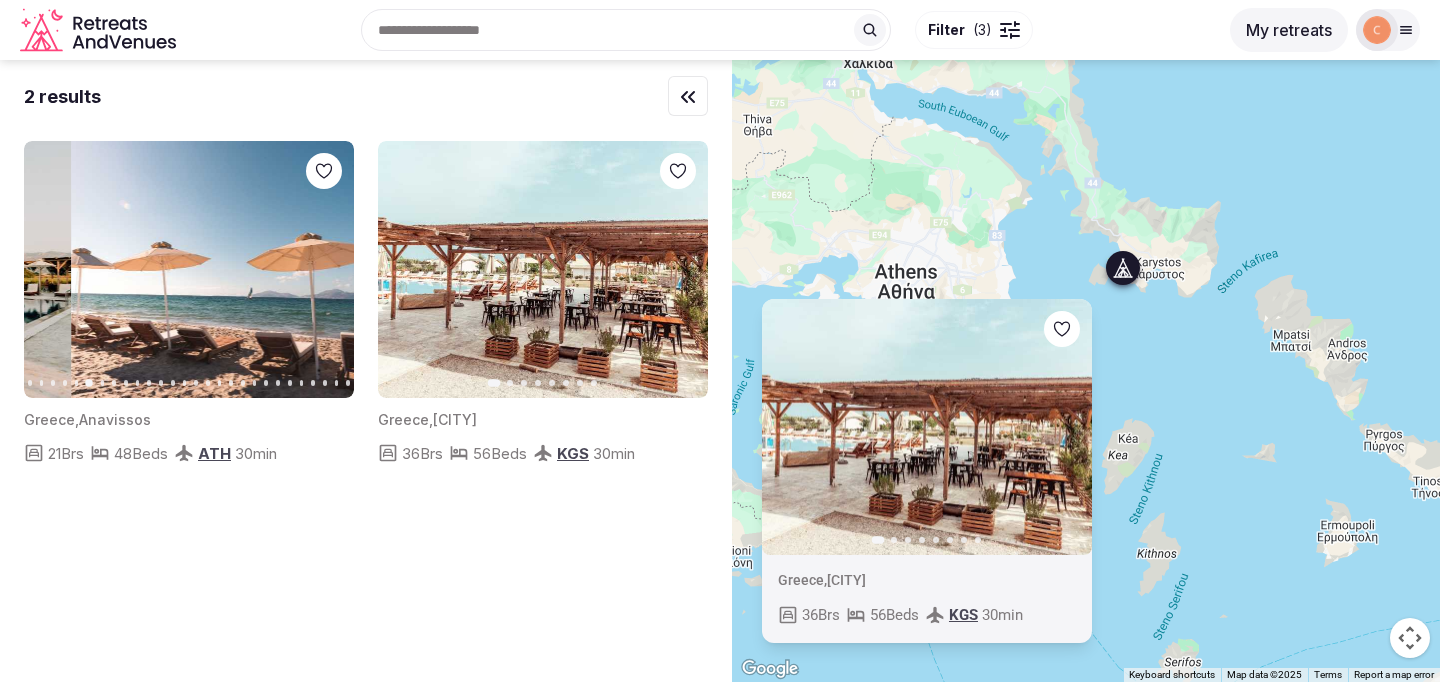 click on "Next slide" at bounding box center [326, 270] 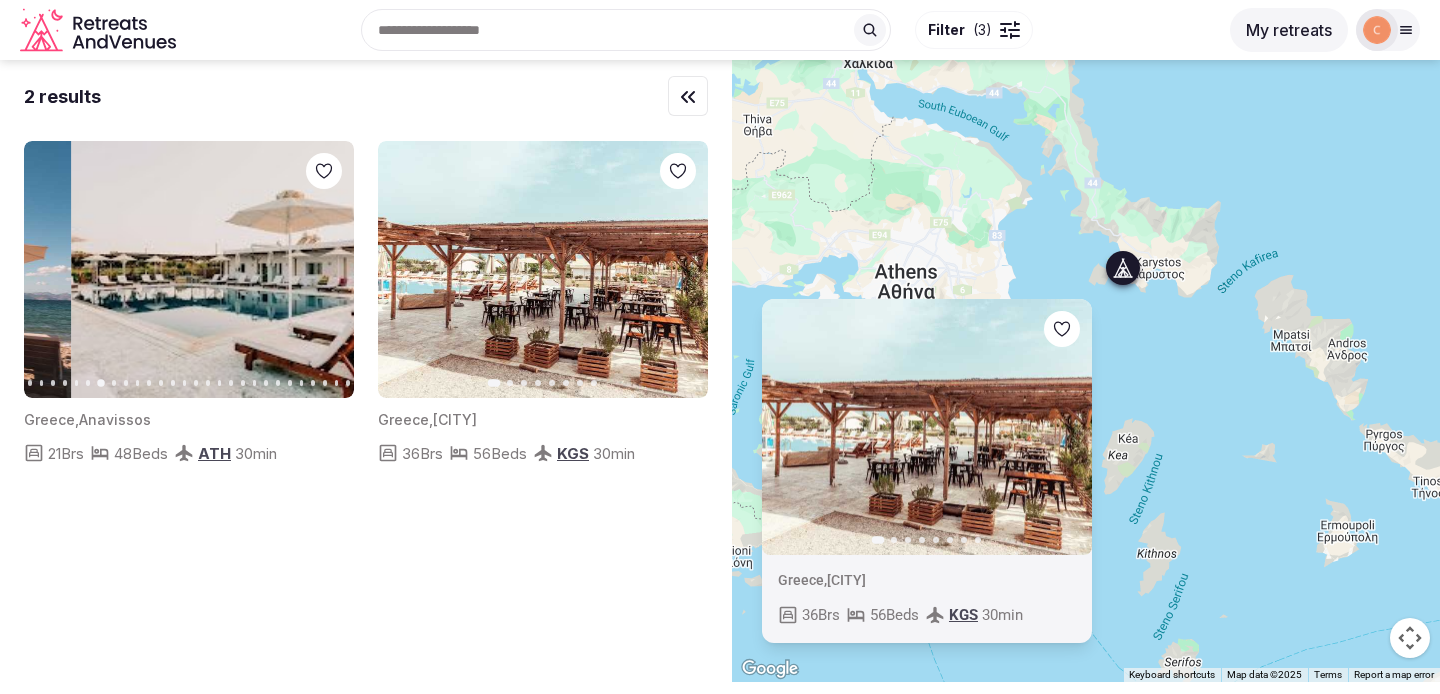 click on "Next slide" at bounding box center (326, 270) 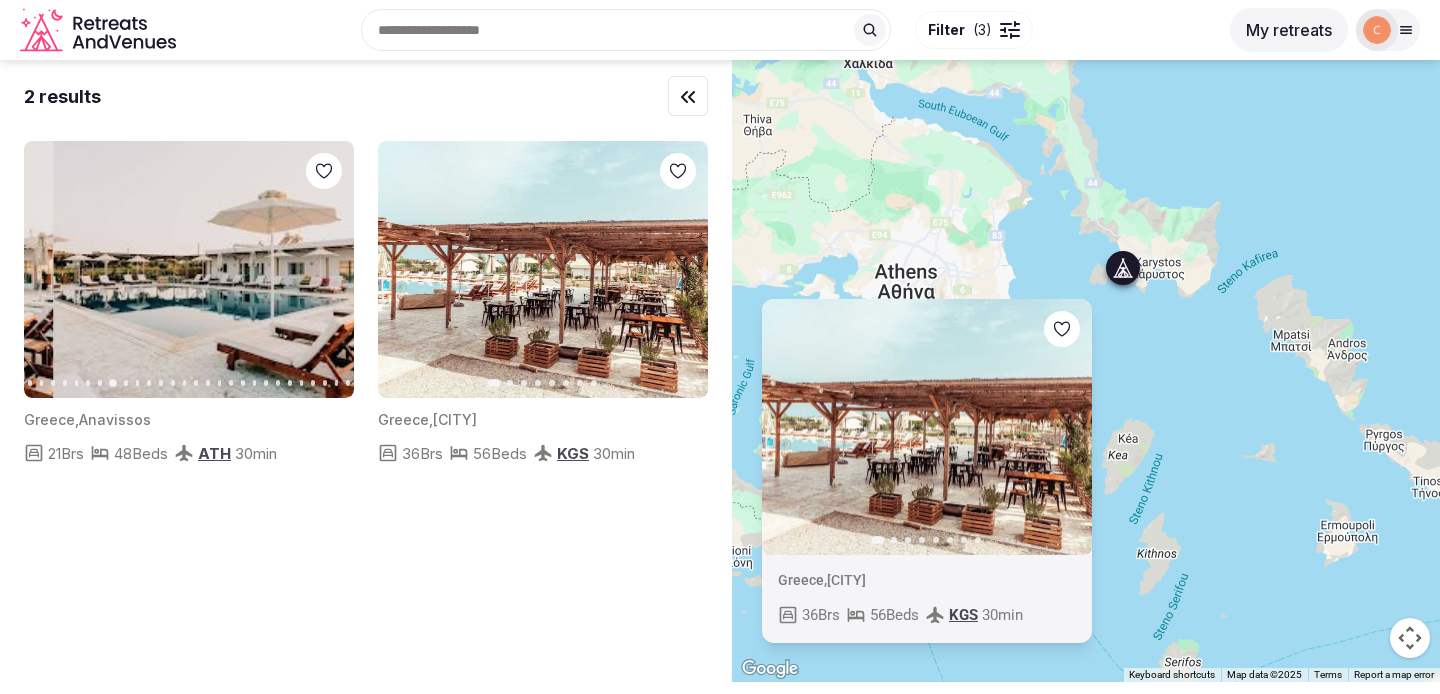 click on "Next slide" at bounding box center (326, 270) 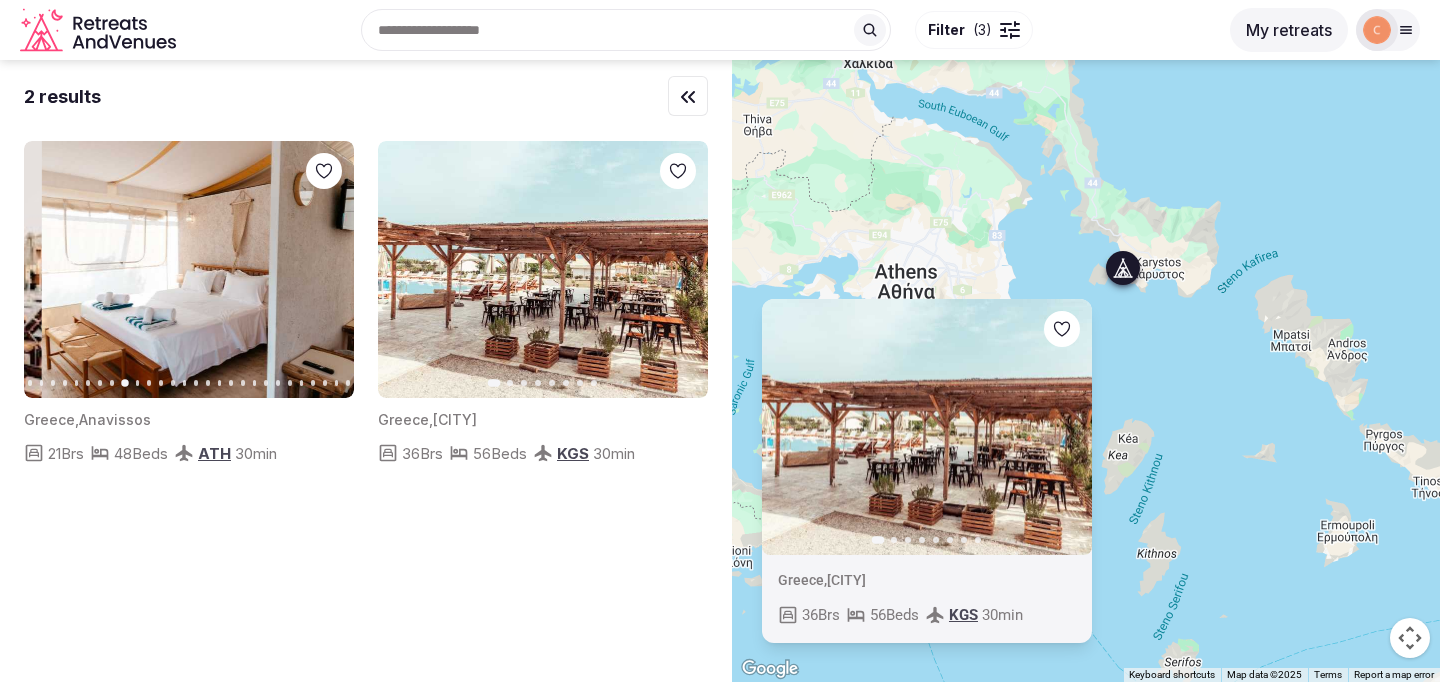 click at bounding box center [207, 269] 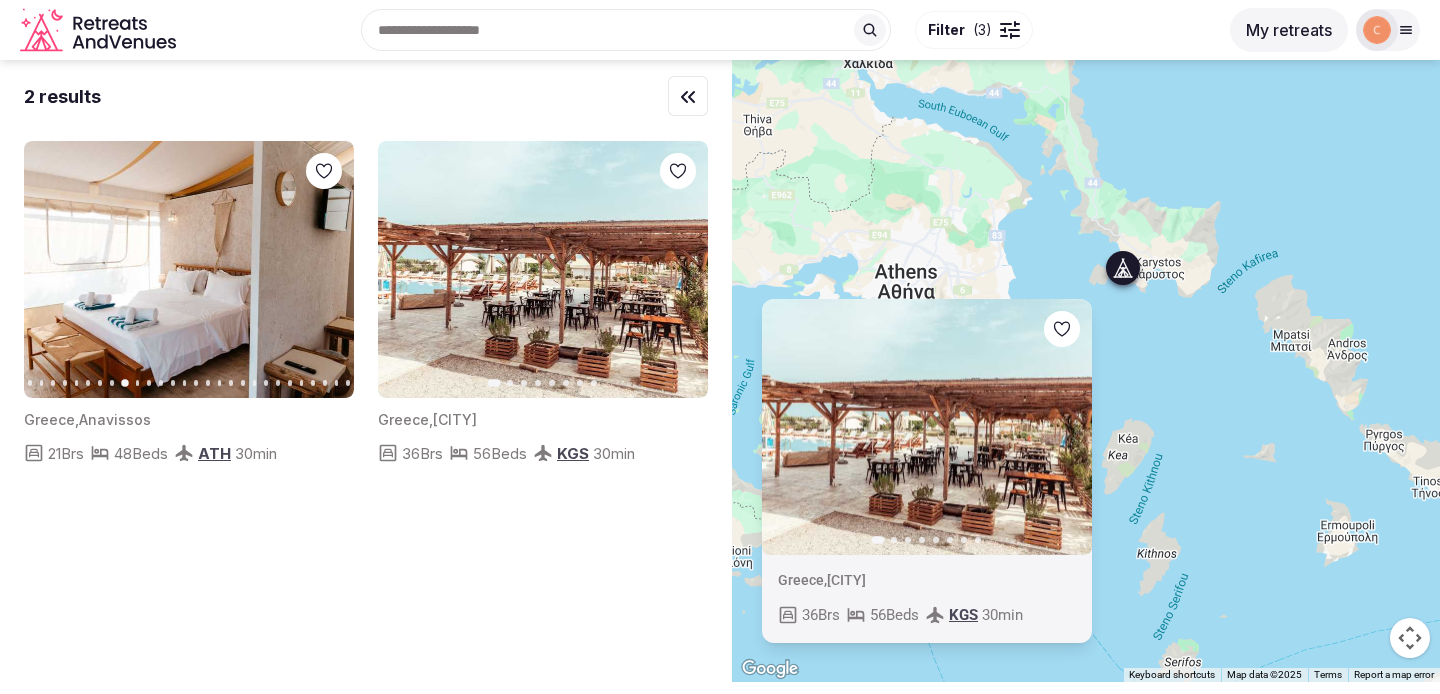 click 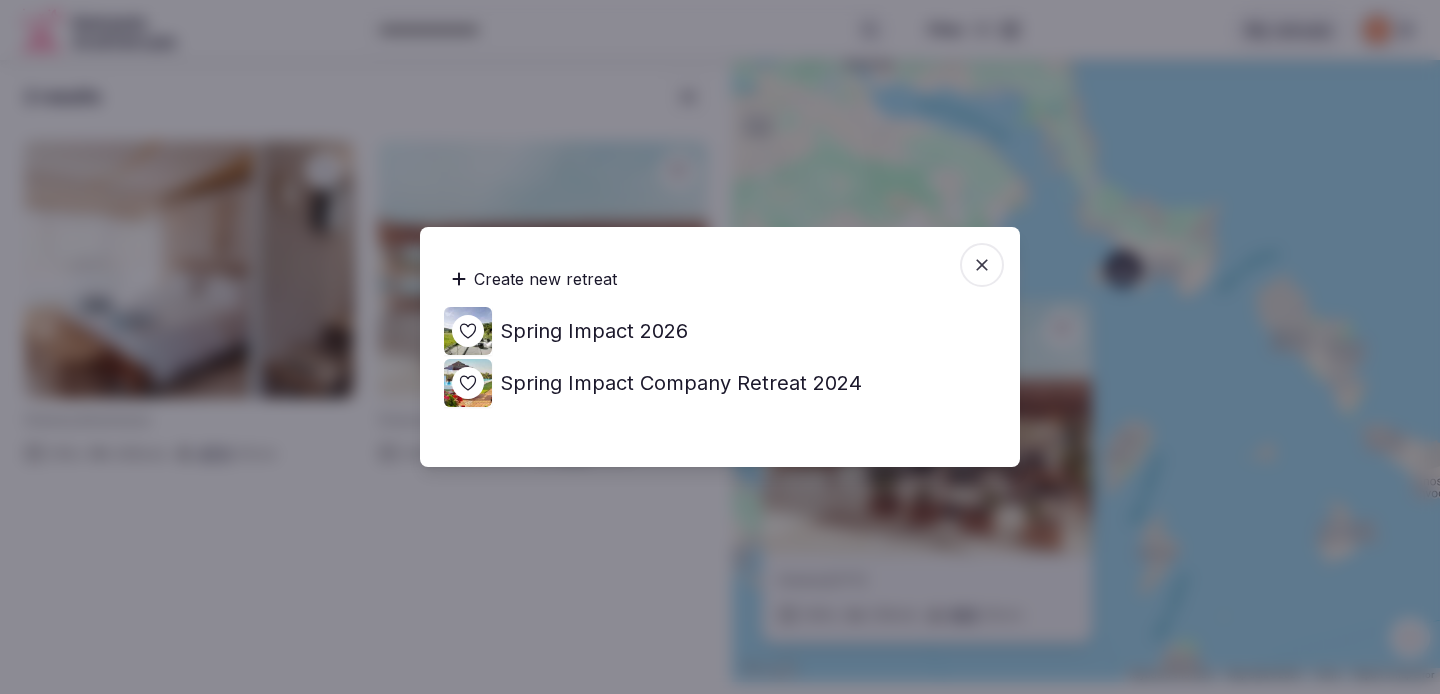 click on "Spring Impact 2026" at bounding box center (594, 331) 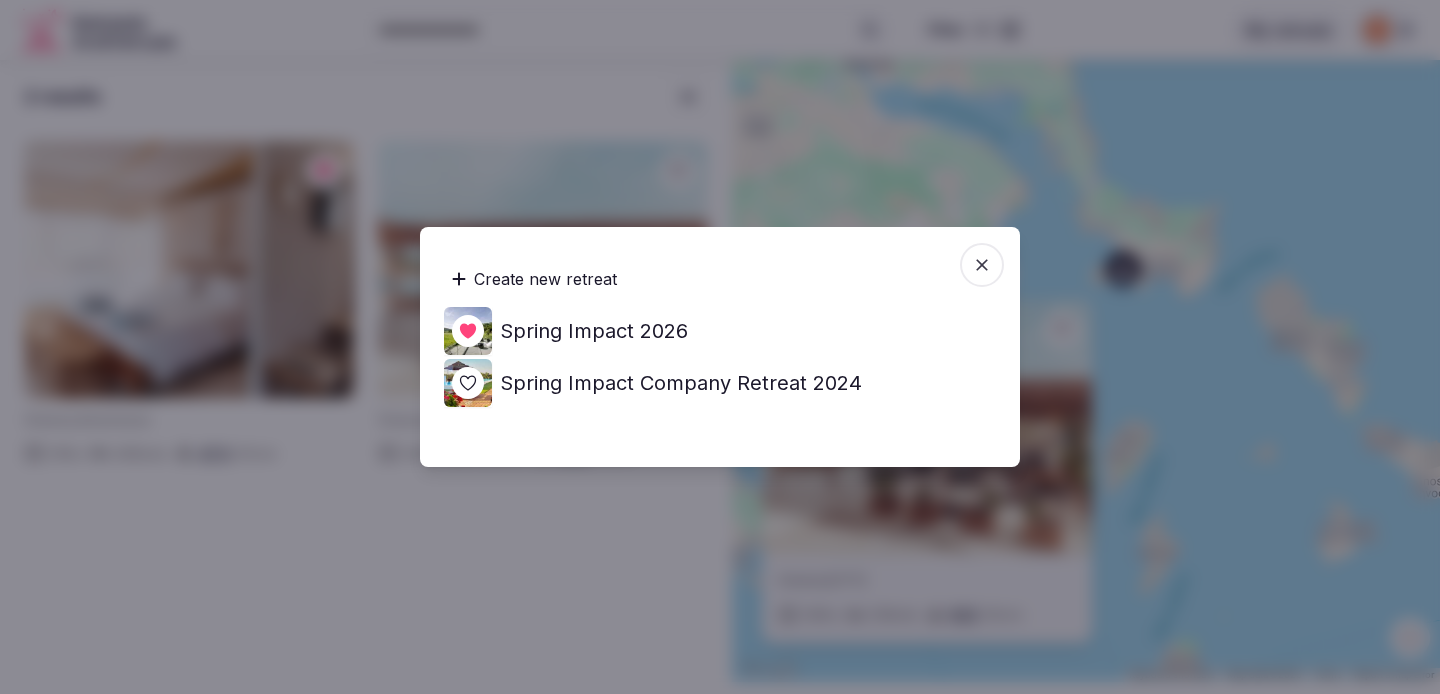 click 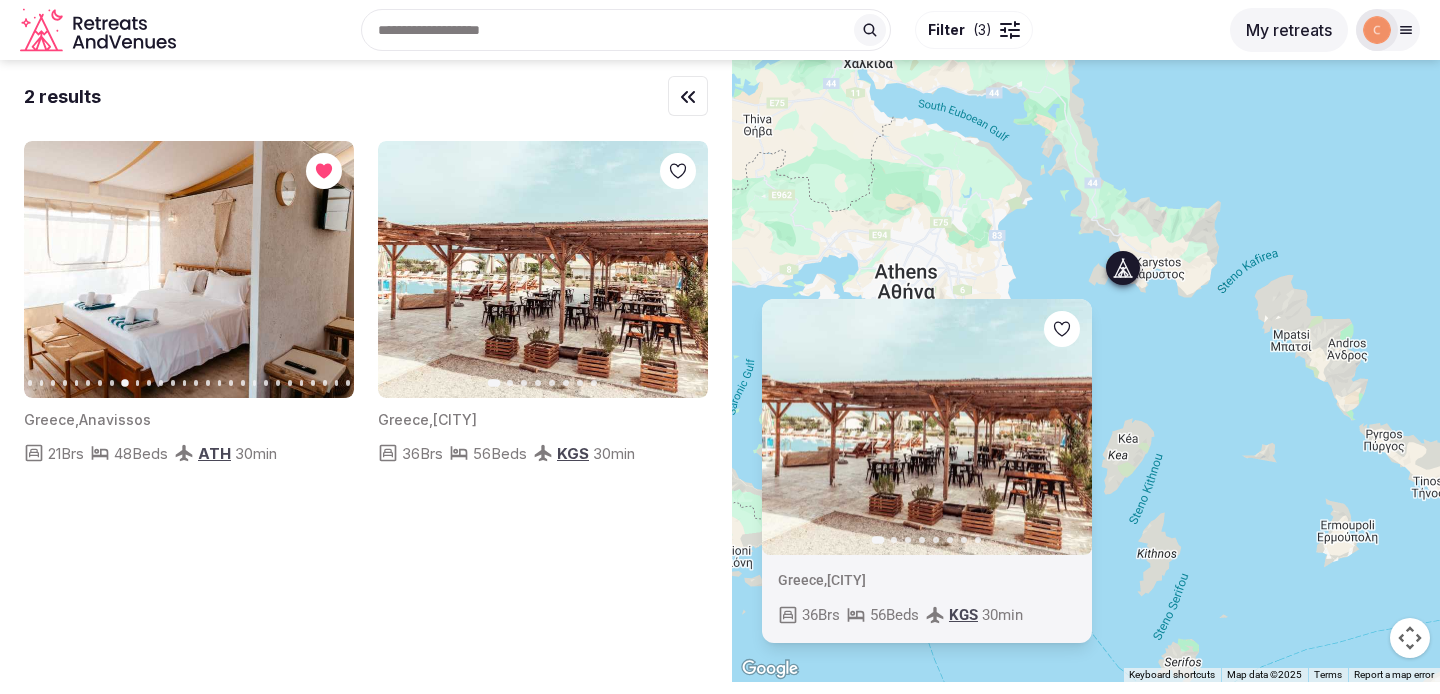 click on "Previous slide Next slide Greece ,  Marmari 36  Brs 56  Beds KGS 30  min" at bounding box center [1086, 371] 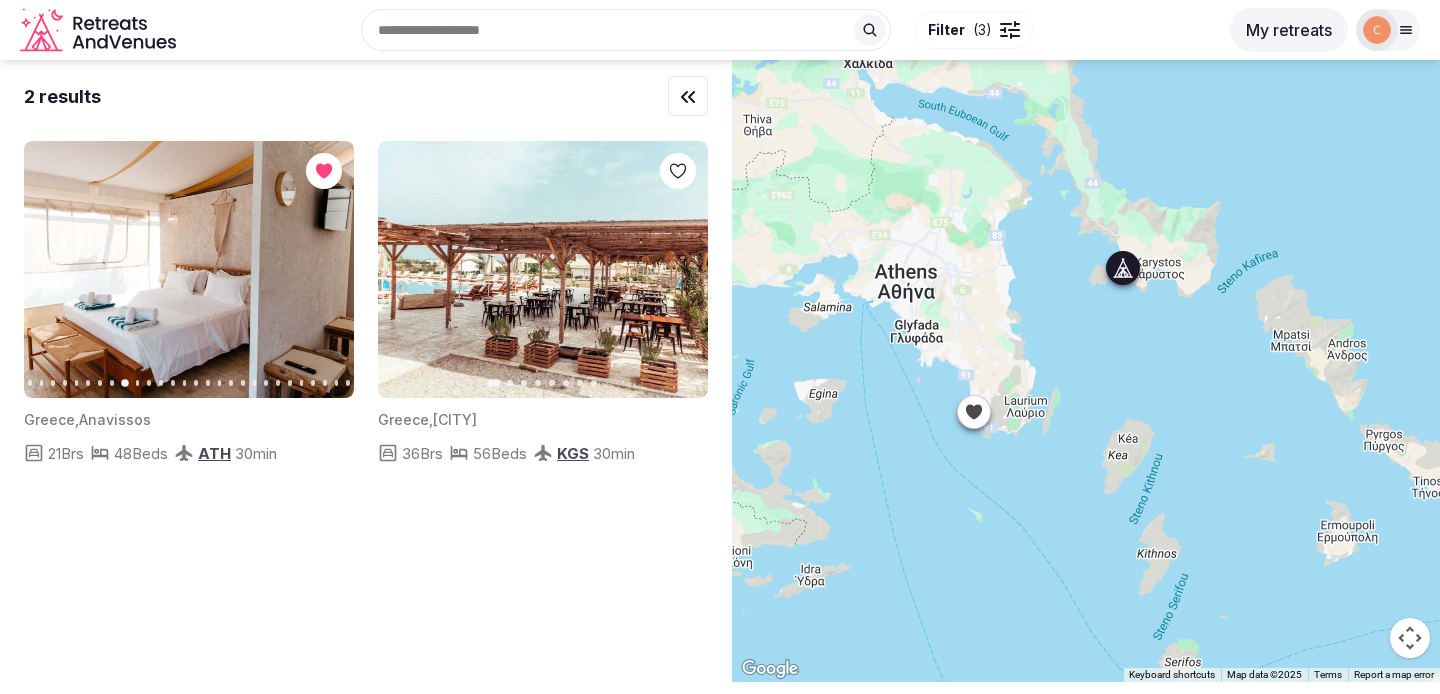 click on "Next slide" at bounding box center (680, 270) 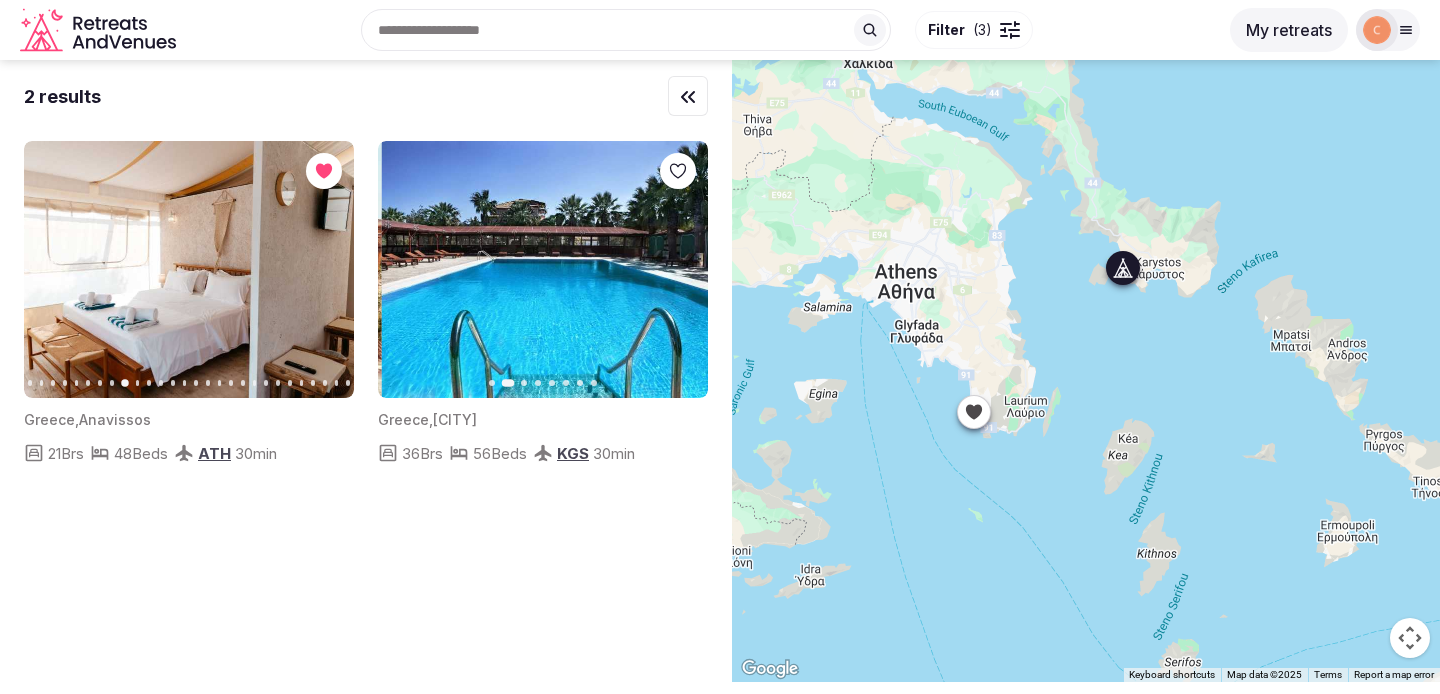 click on "Next slide" at bounding box center (680, 270) 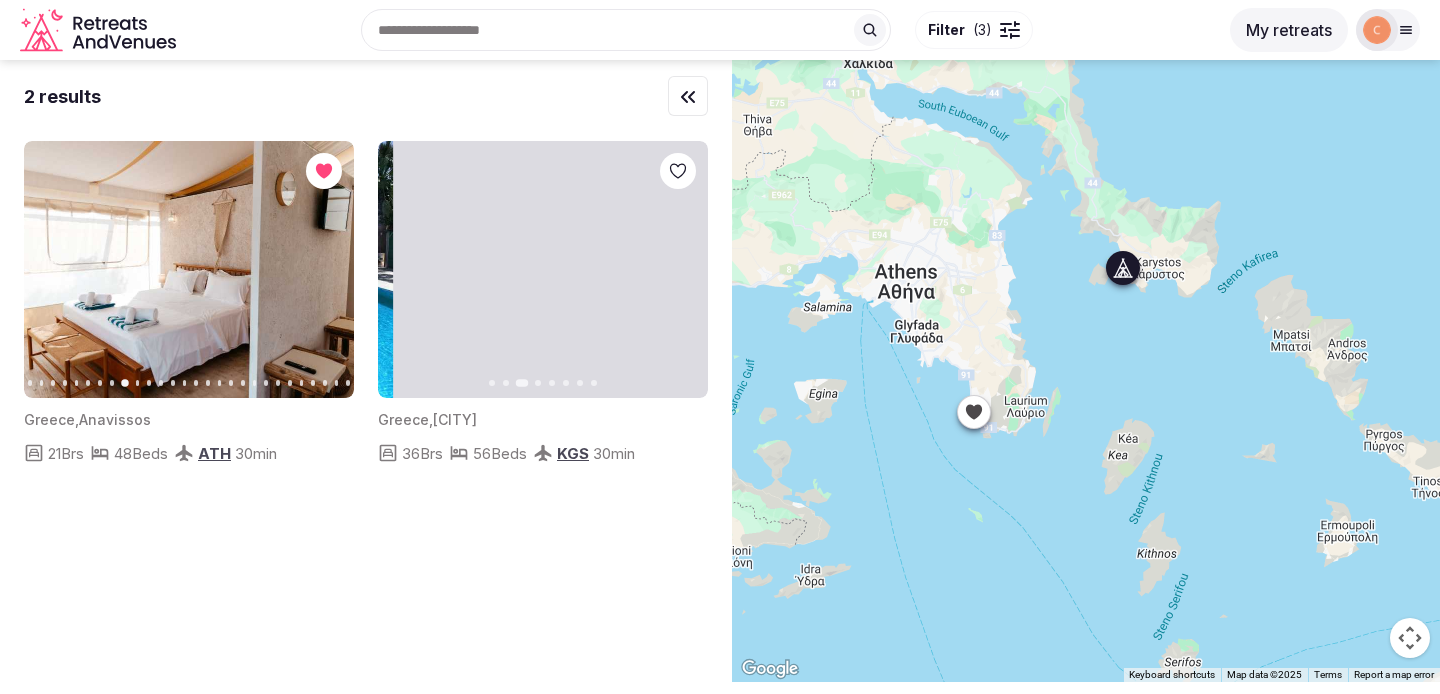 click on "Next slide" at bounding box center [680, 270] 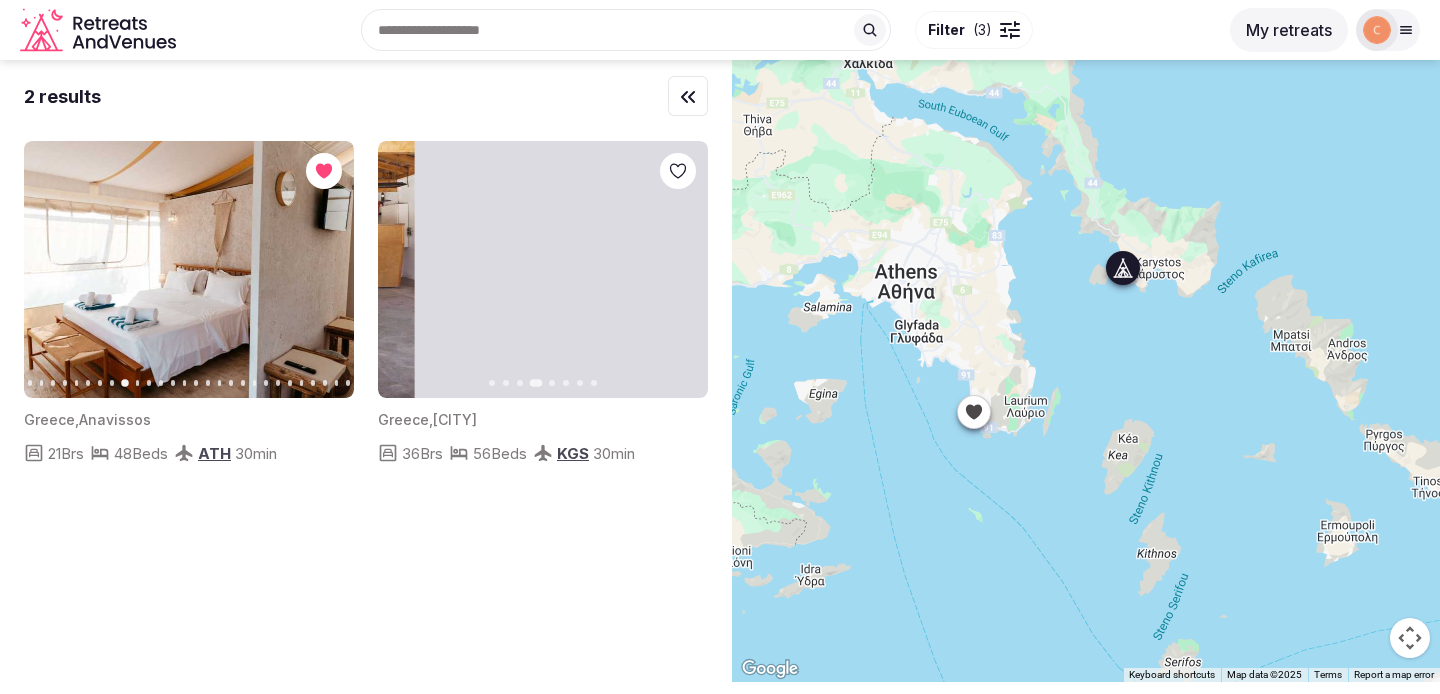 click on "Next slide" at bounding box center [680, 270] 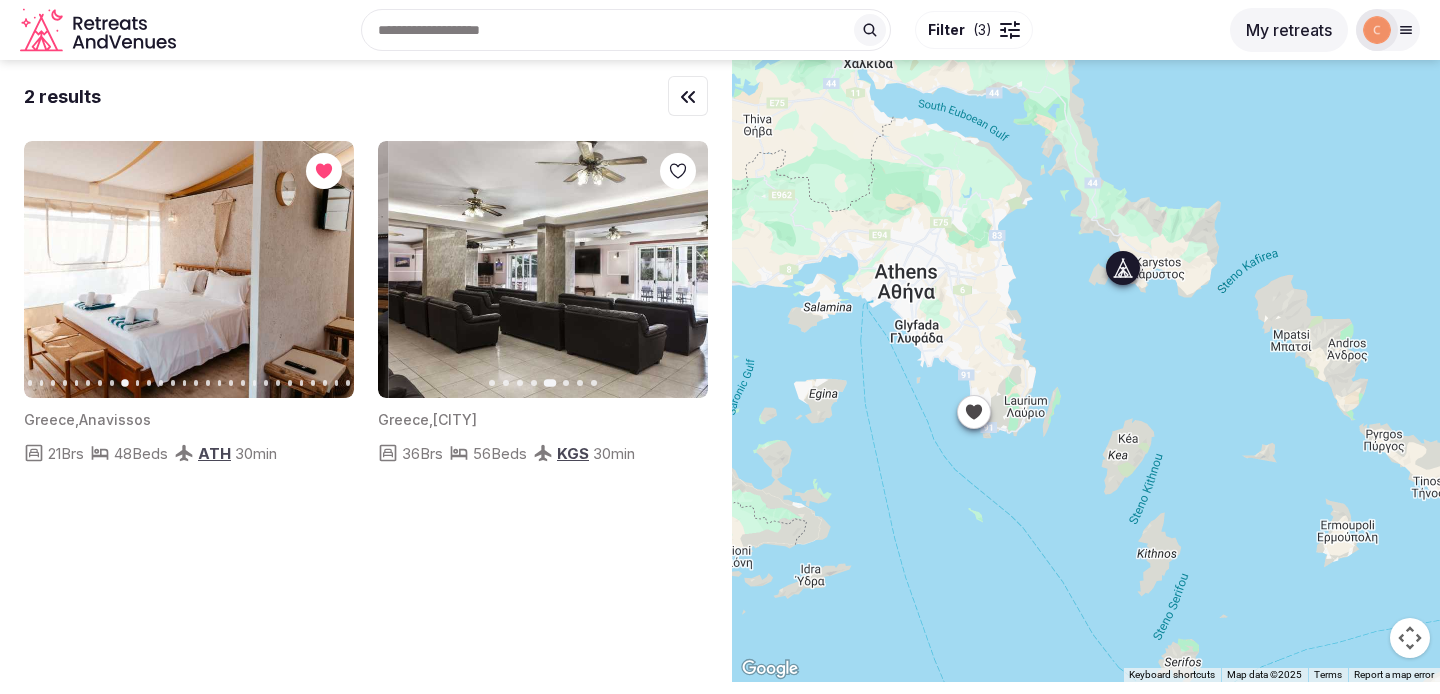click on "Next slide" at bounding box center [680, 270] 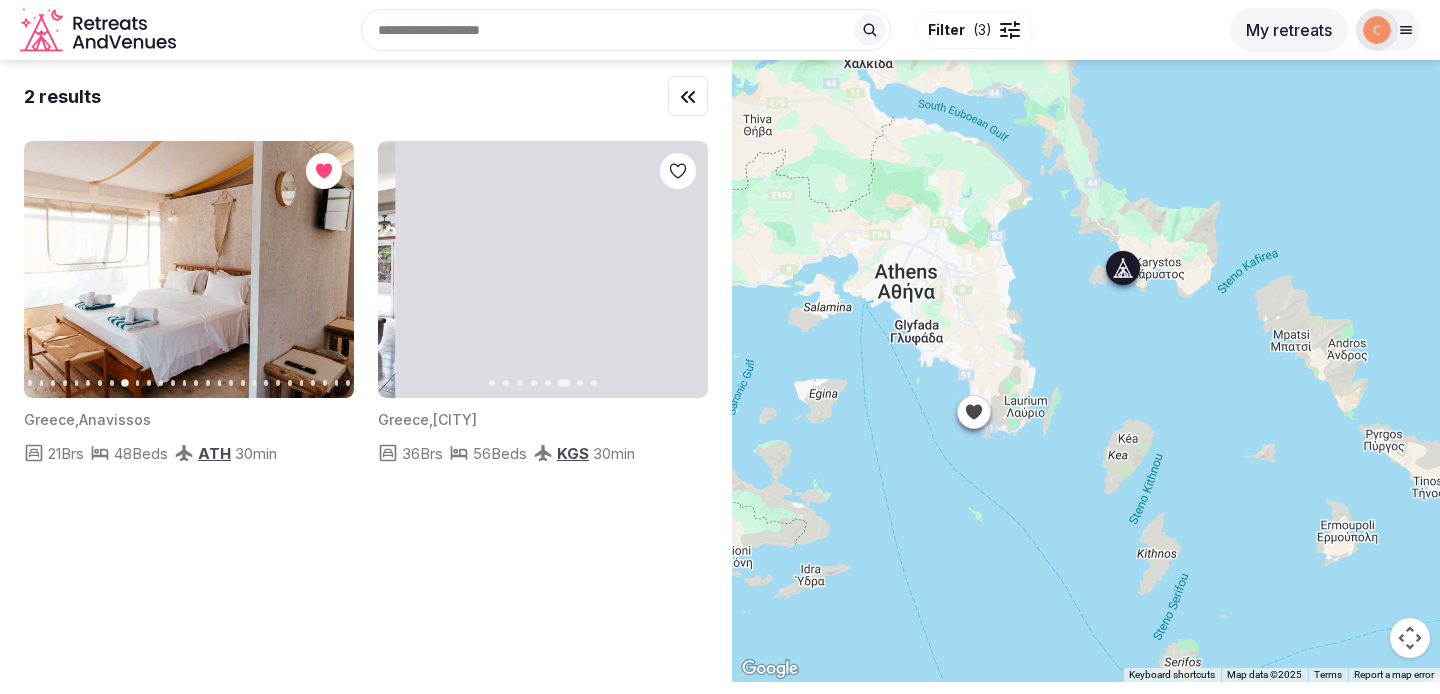 click on "Next slide" at bounding box center (680, 270) 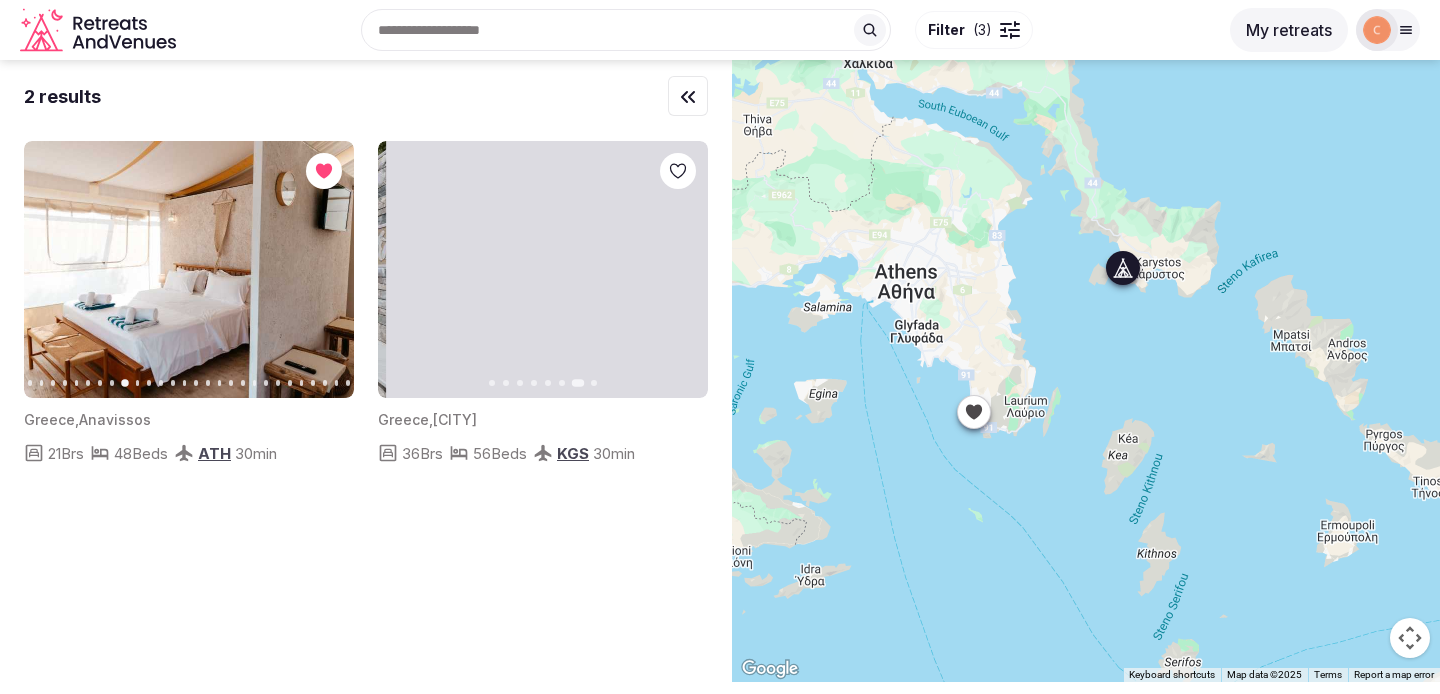 click on "Next slide" at bounding box center (680, 270) 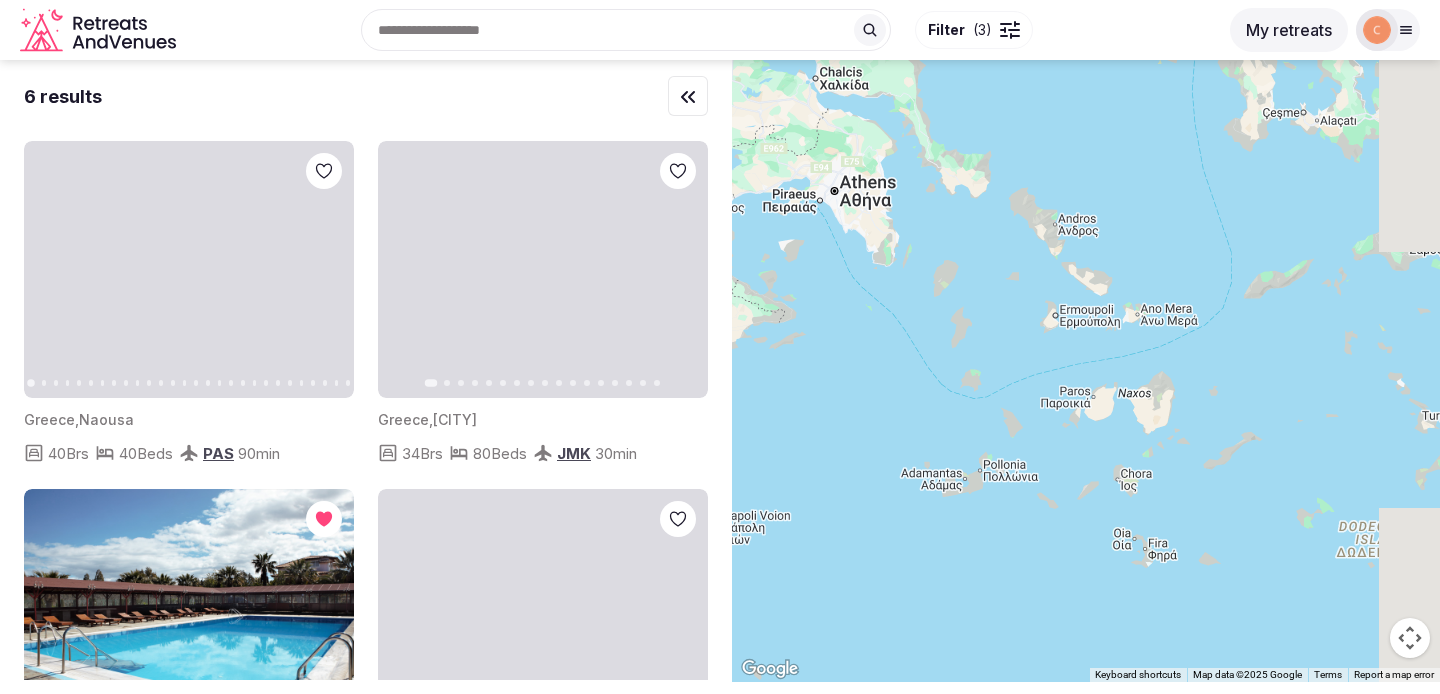 drag, startPoint x: 963, startPoint y: 588, endPoint x: 887, endPoint y: 391, distance: 211.15161 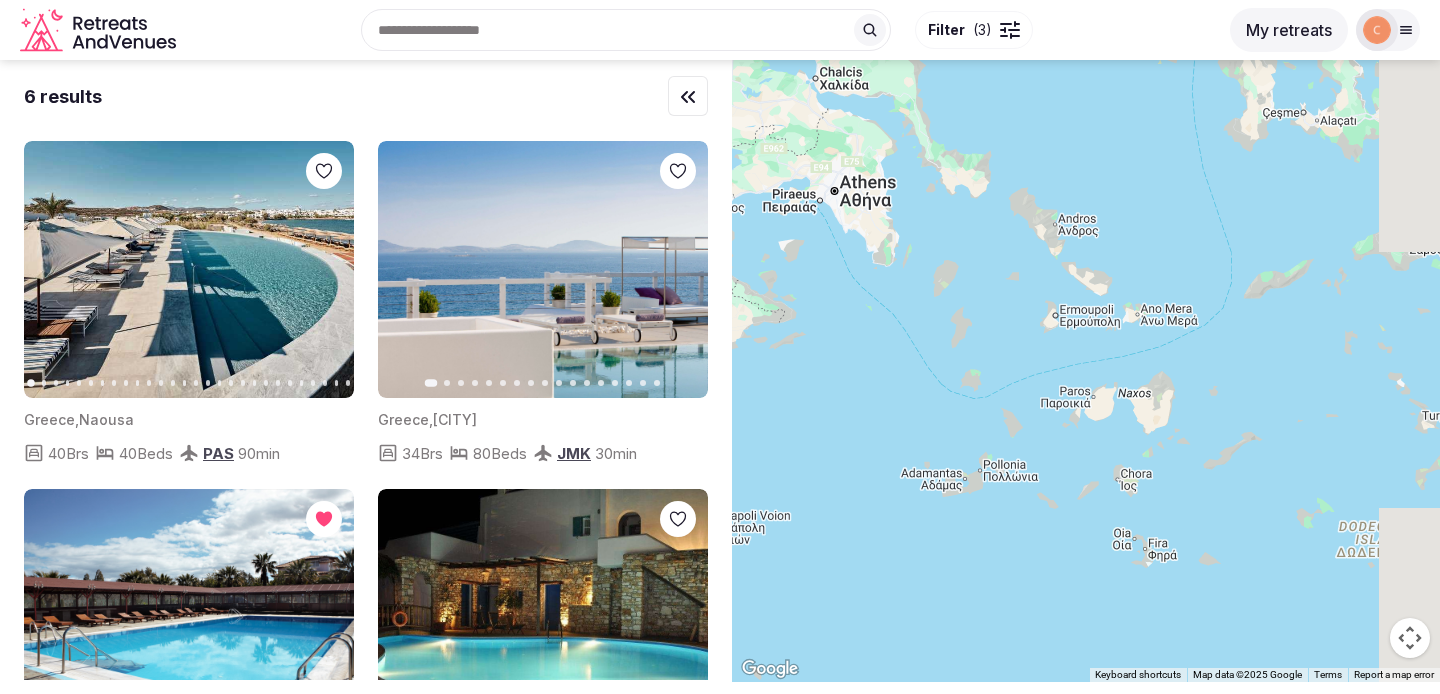 click at bounding box center (1086, 371) 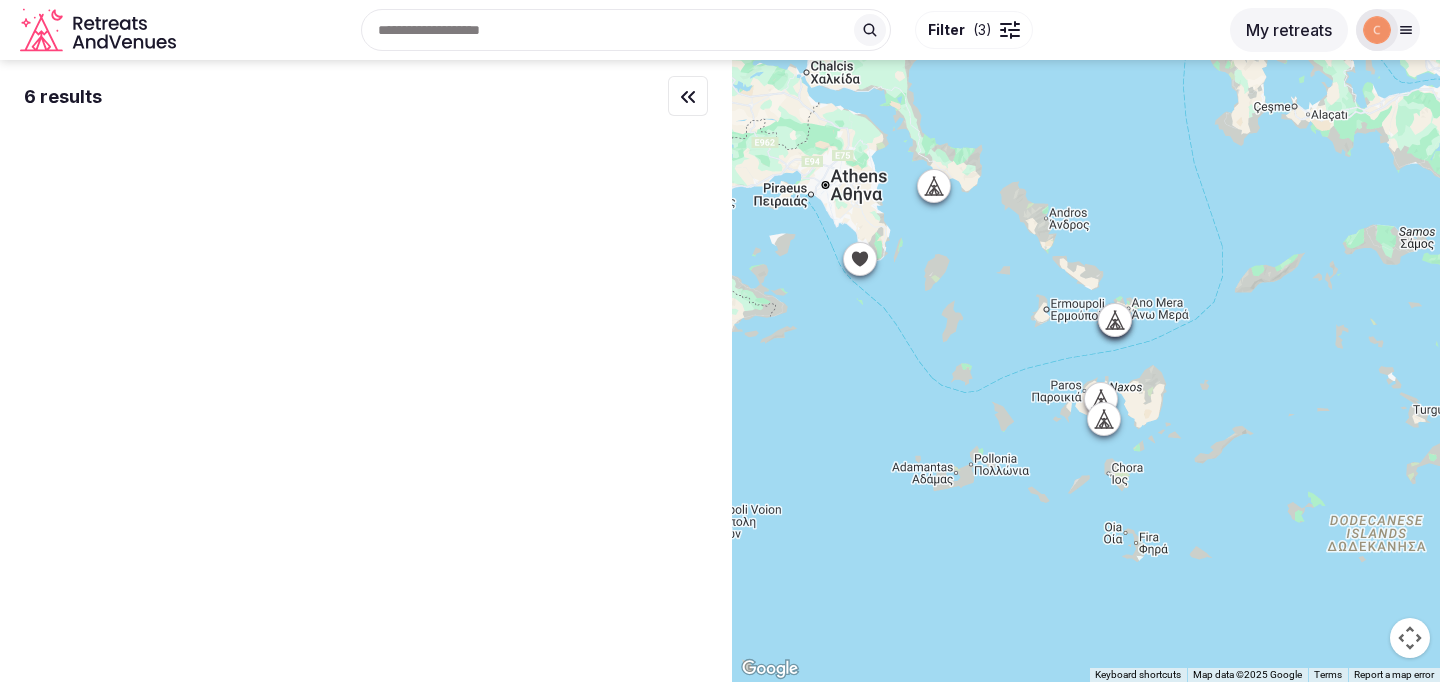 click at bounding box center [1115, 320] 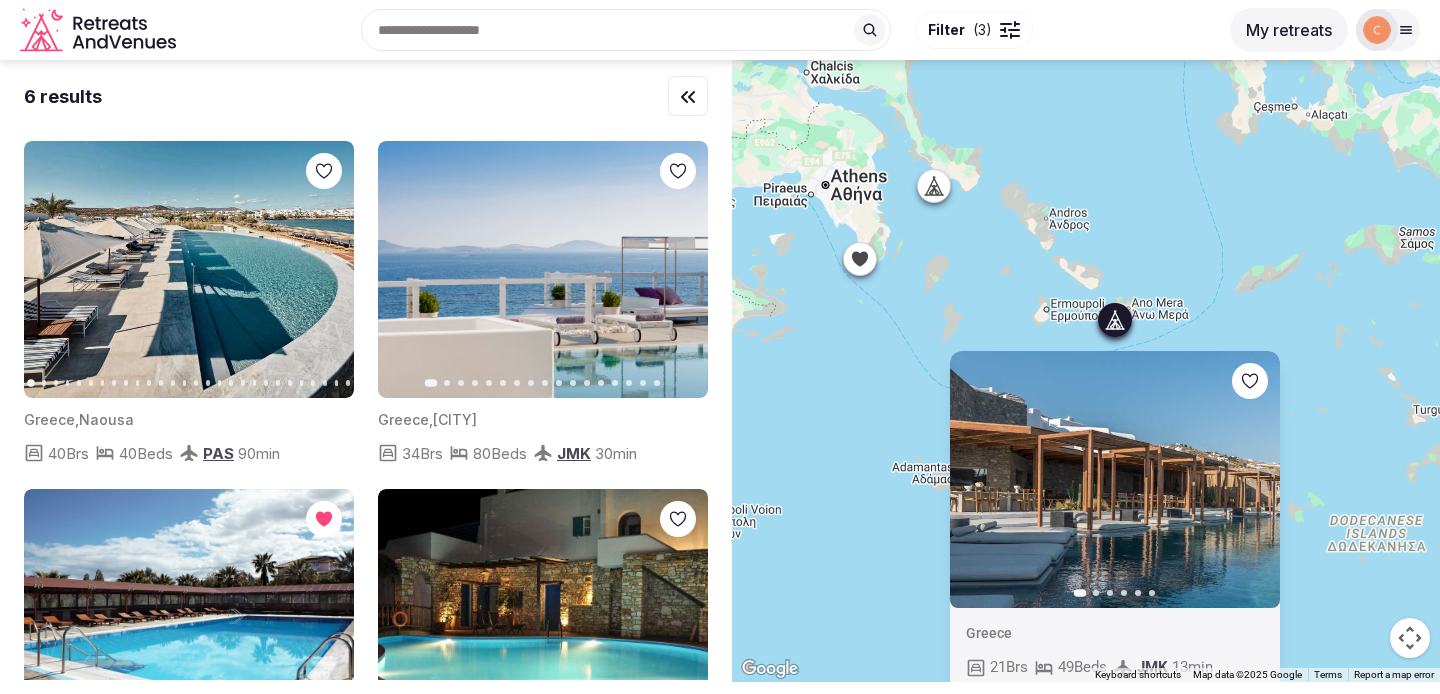 click at bounding box center [1115, 479] 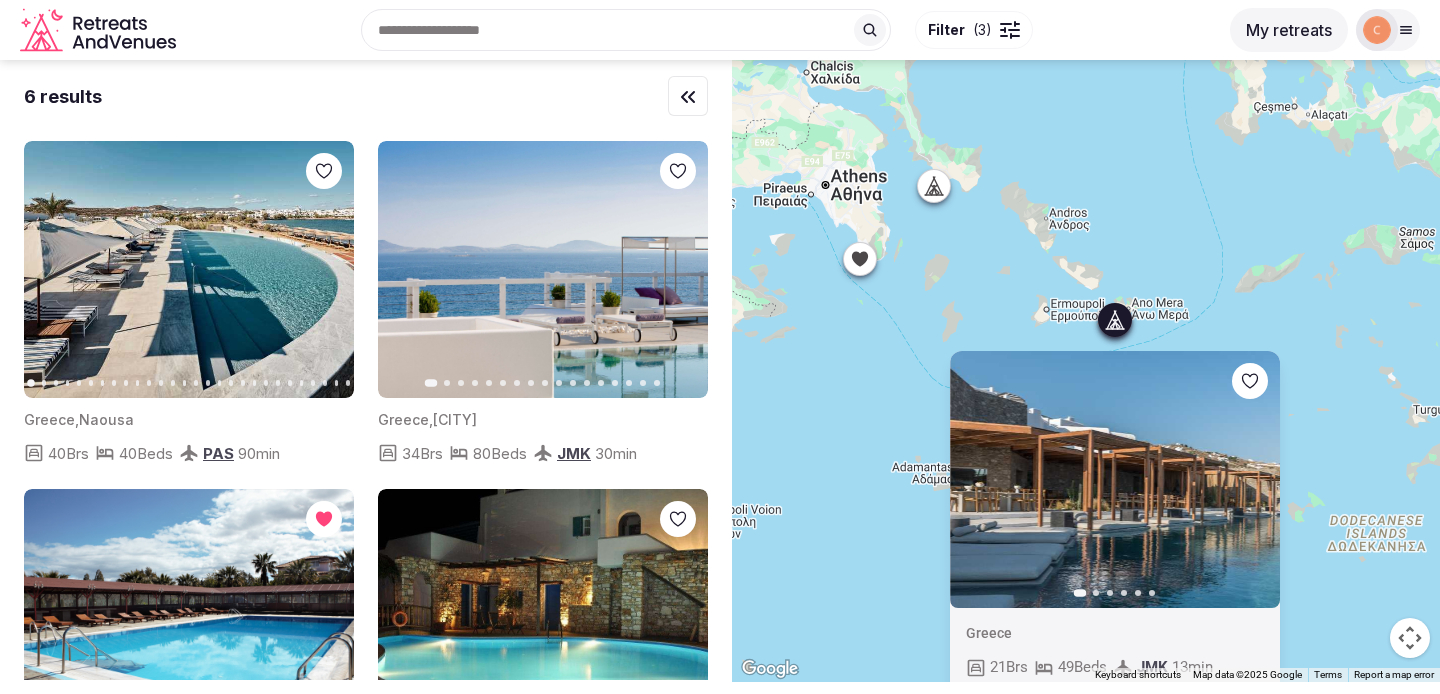 click 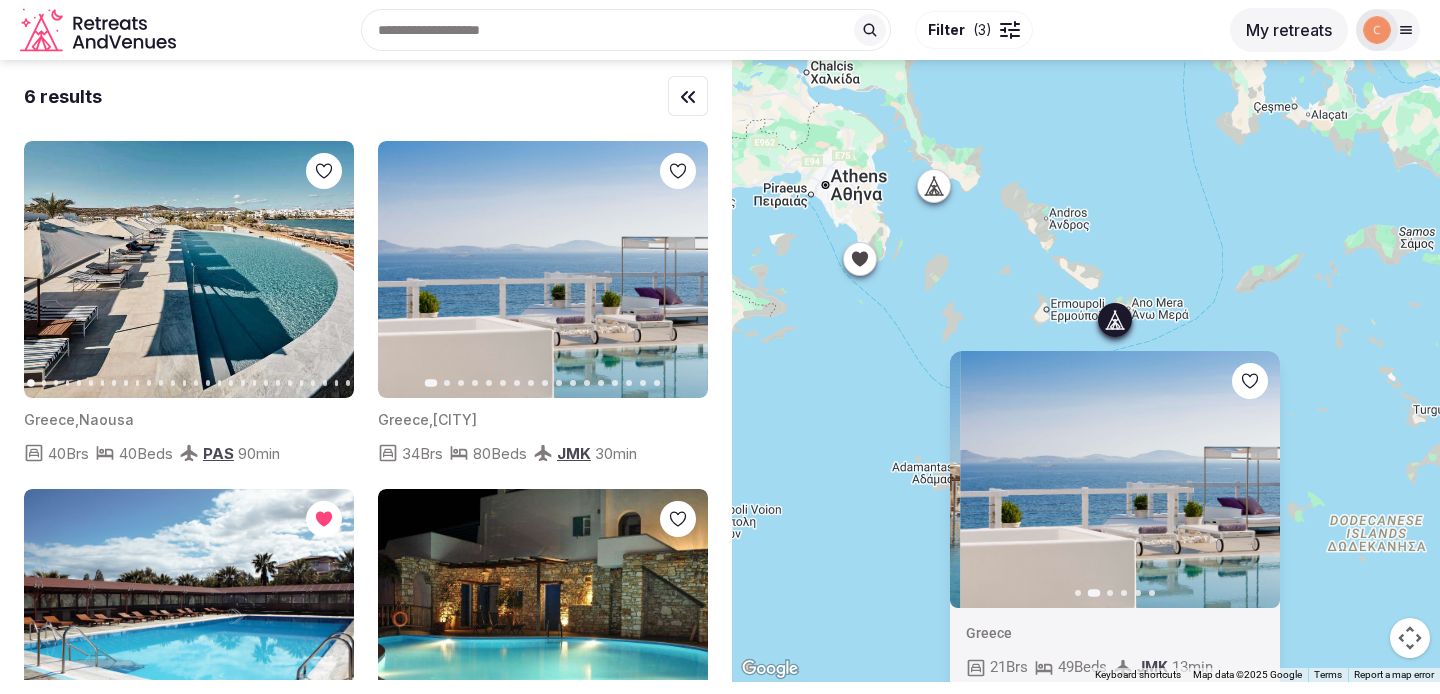 click 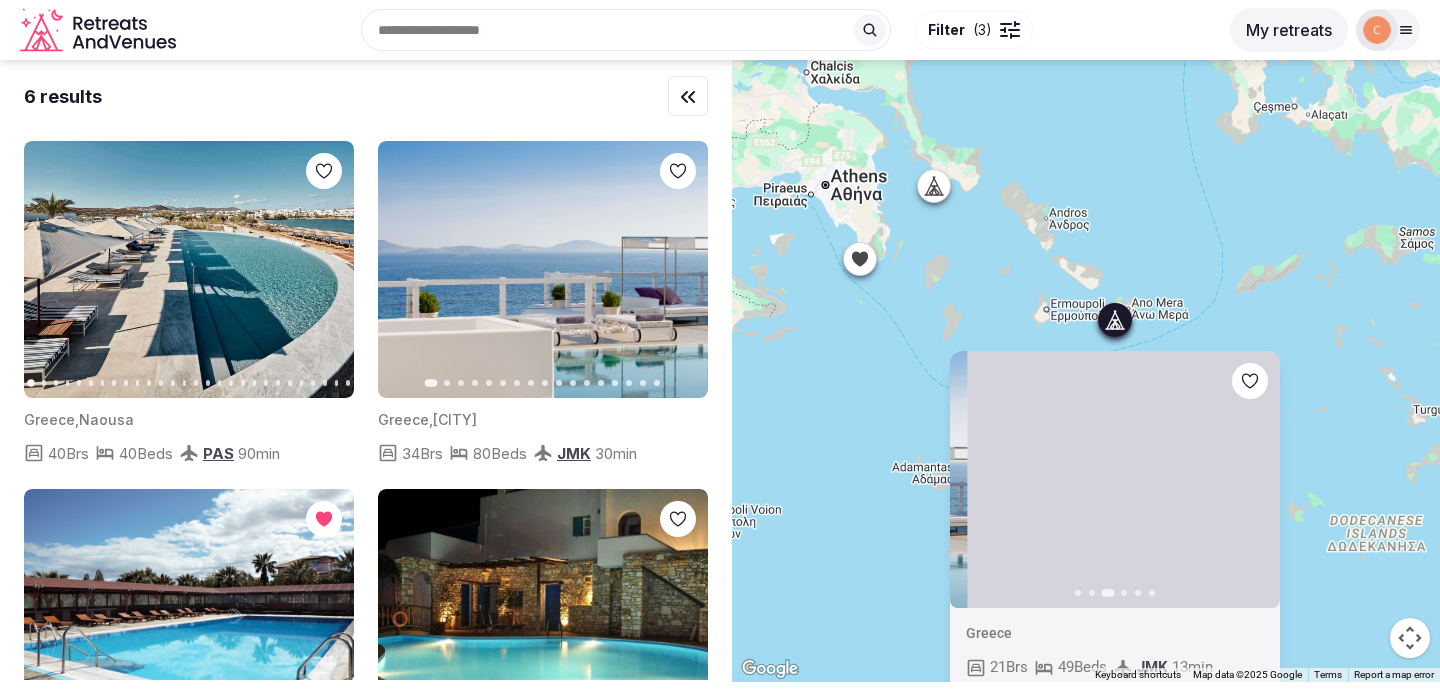 click 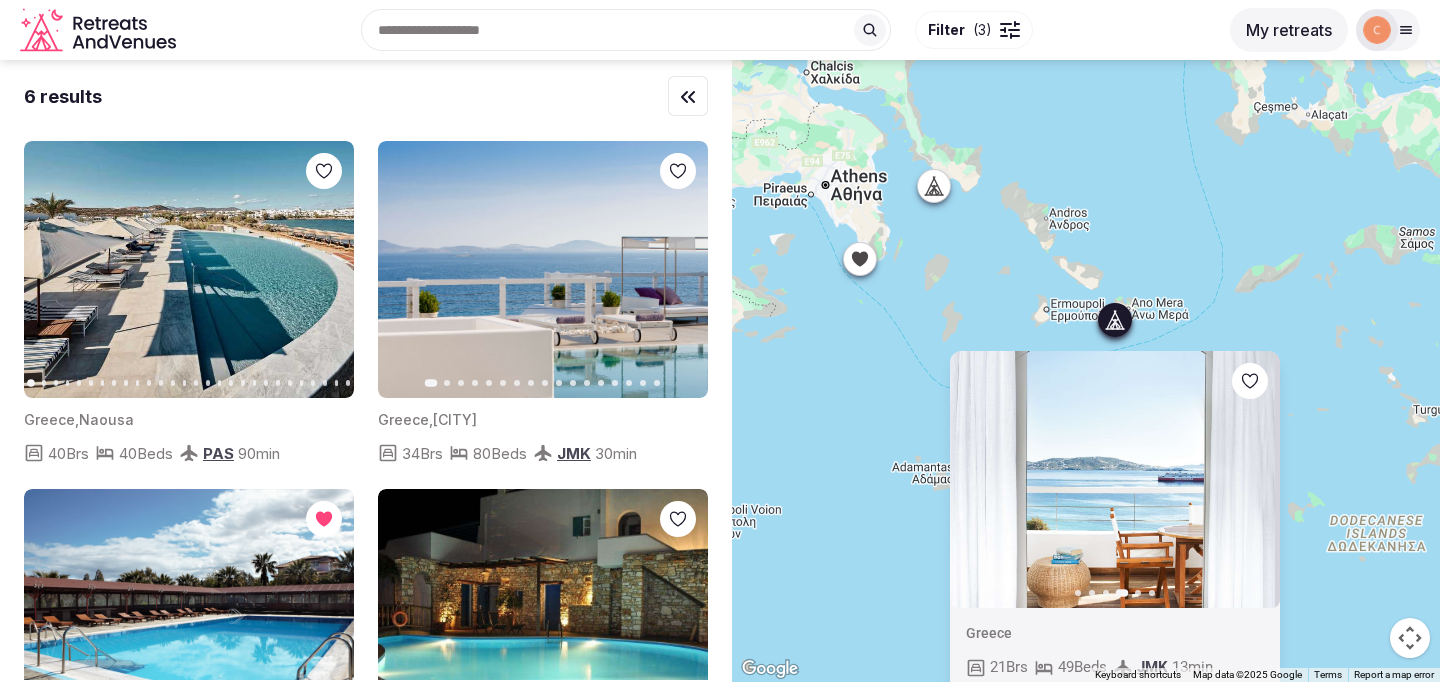 click 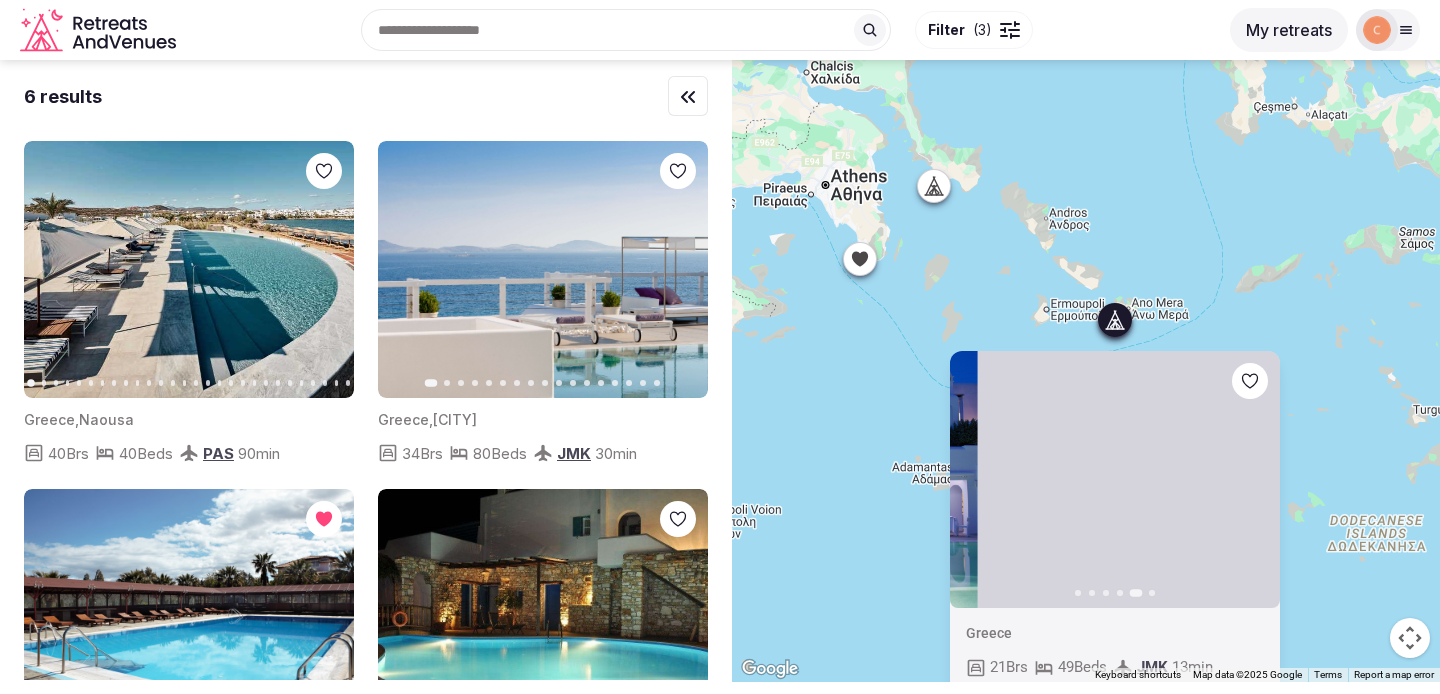 click 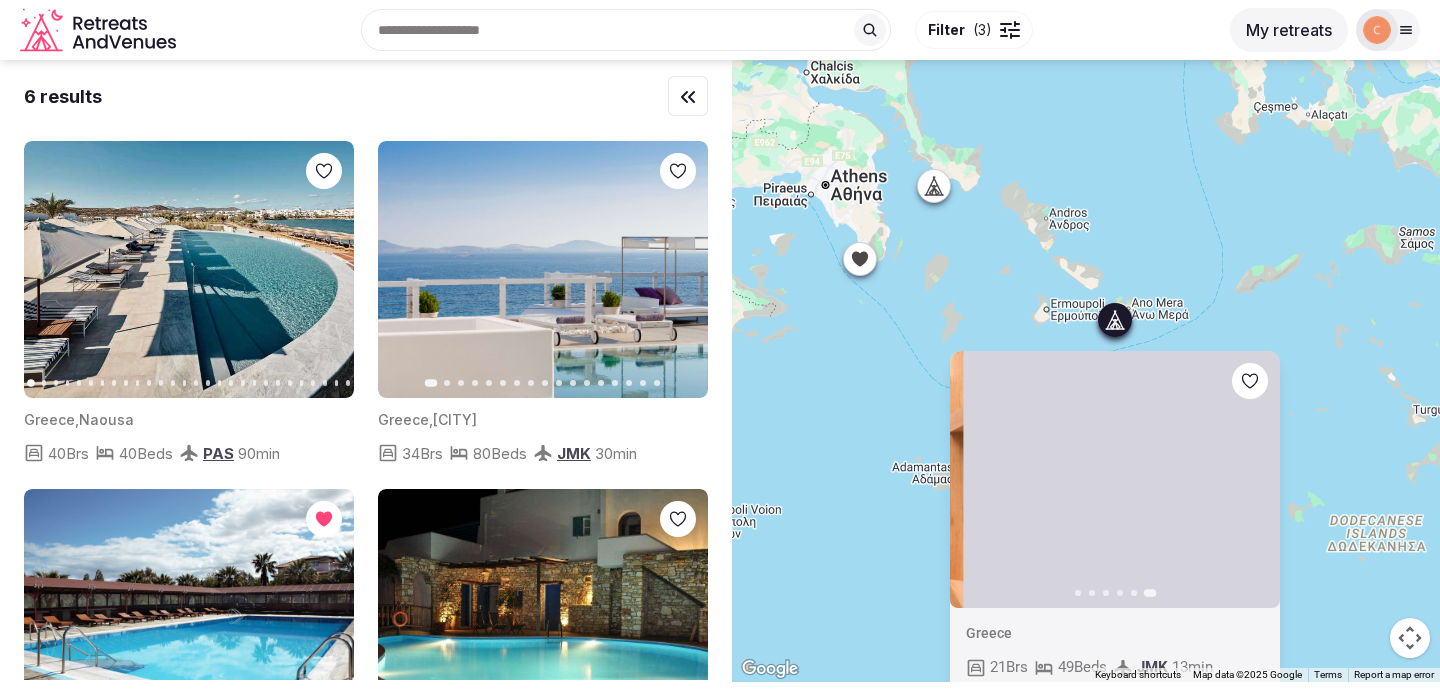 click on "Previous slide Next slide Greece 21  Brs 49  Beds JMK 13  min" at bounding box center [1086, 371] 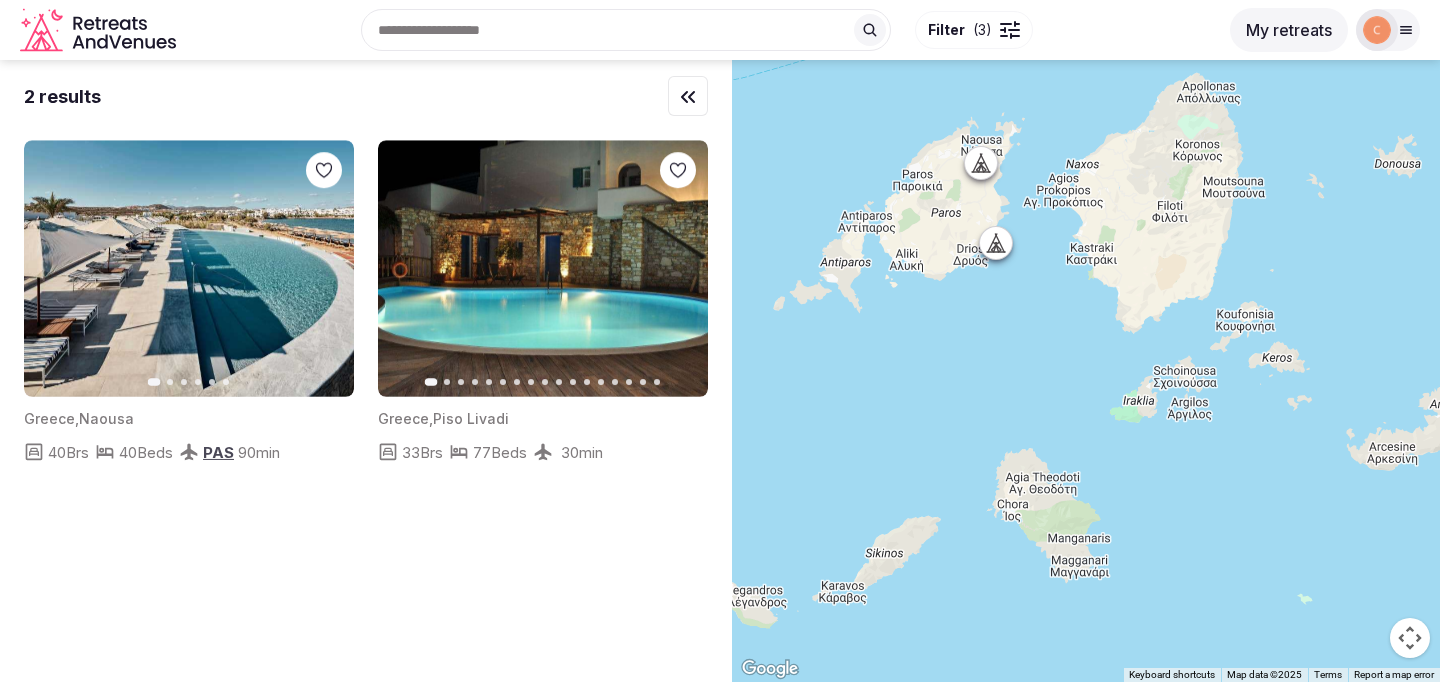 click 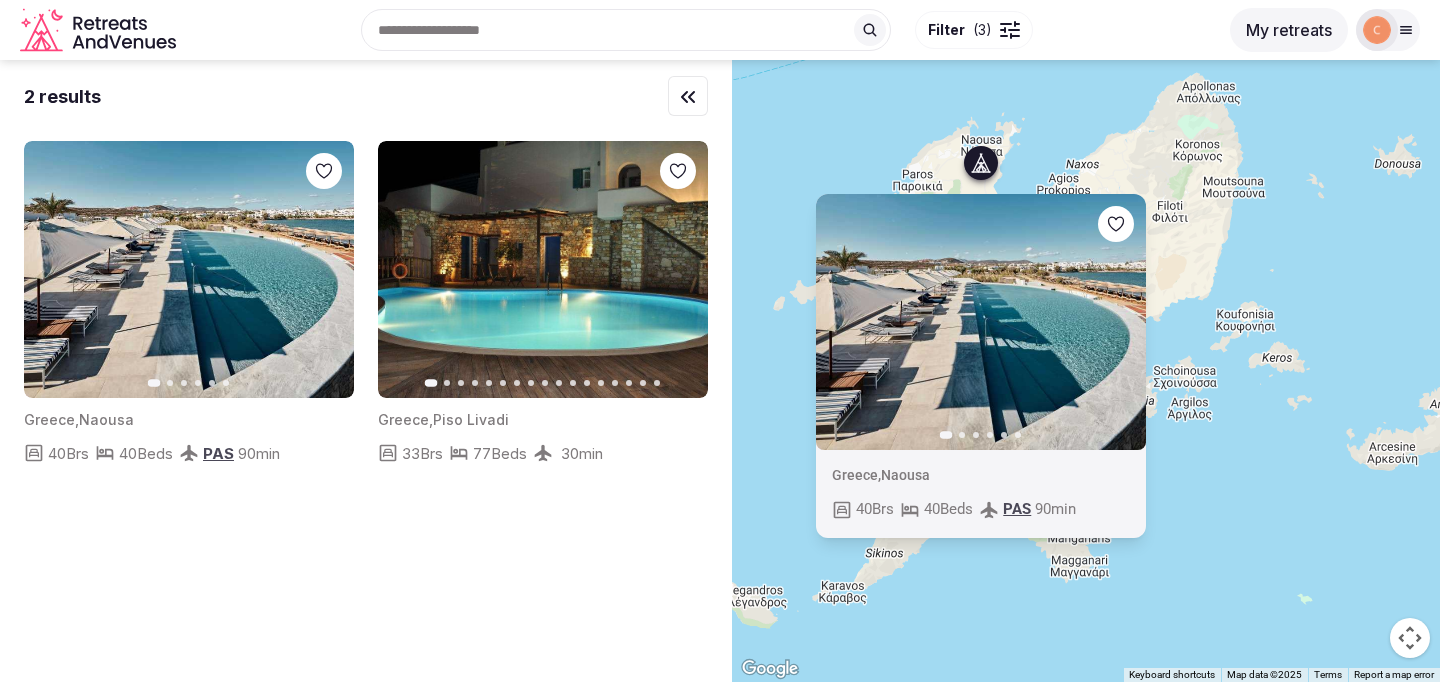 click 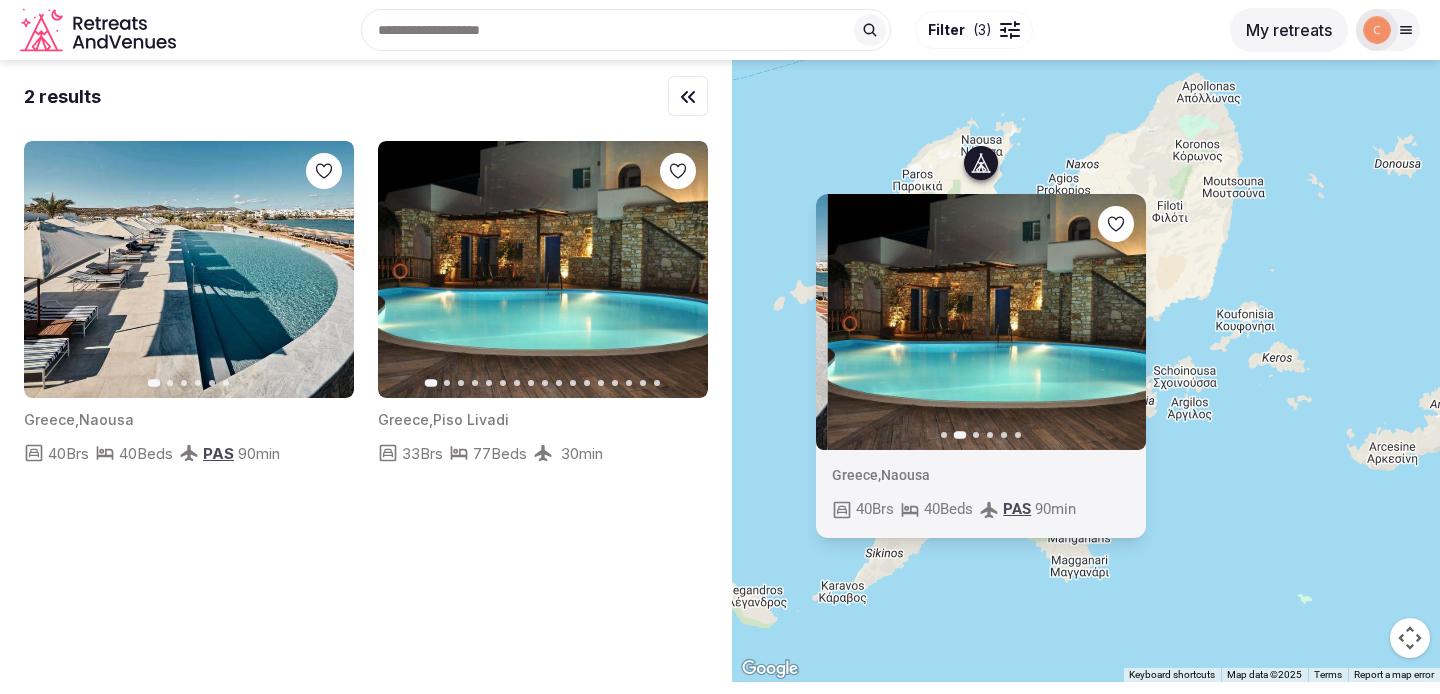 click 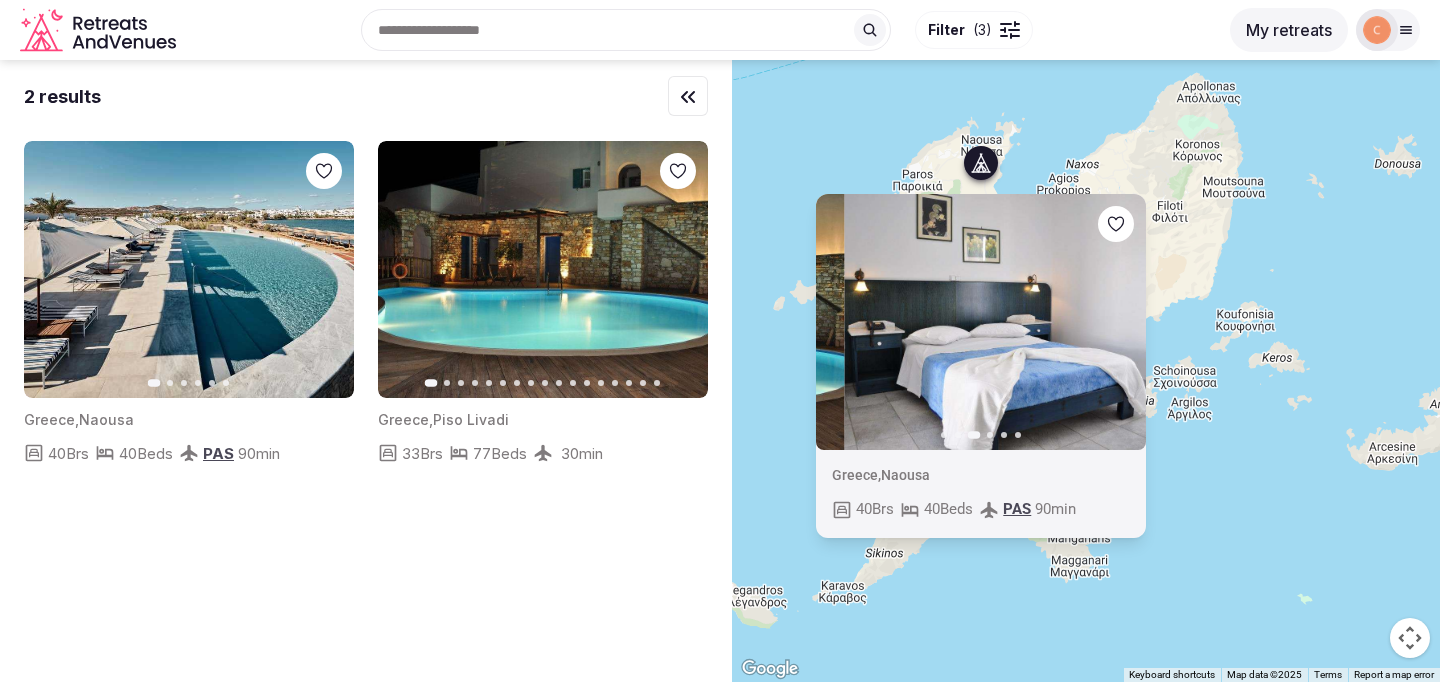 click on "Previous slide Next slide Greece ,  Naousa 40  Brs 40  Beds PAS 90  min" at bounding box center (1086, 371) 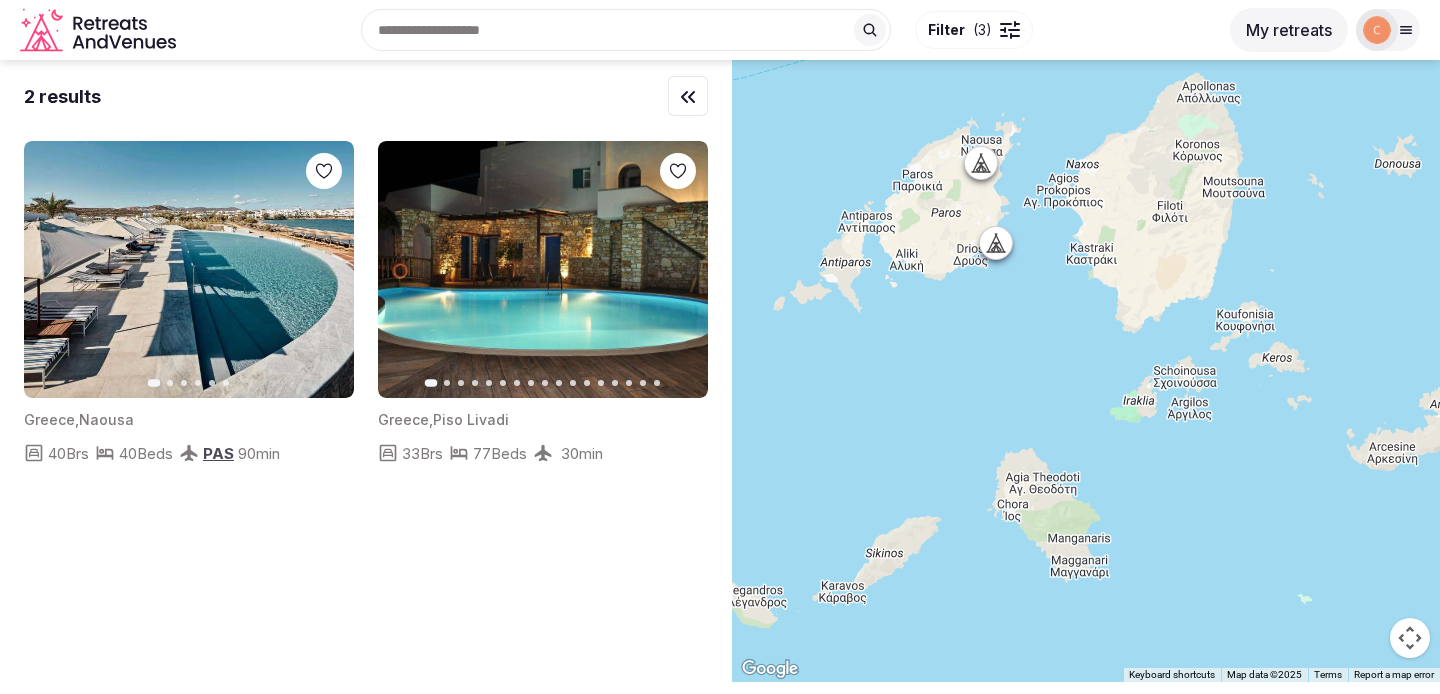 click 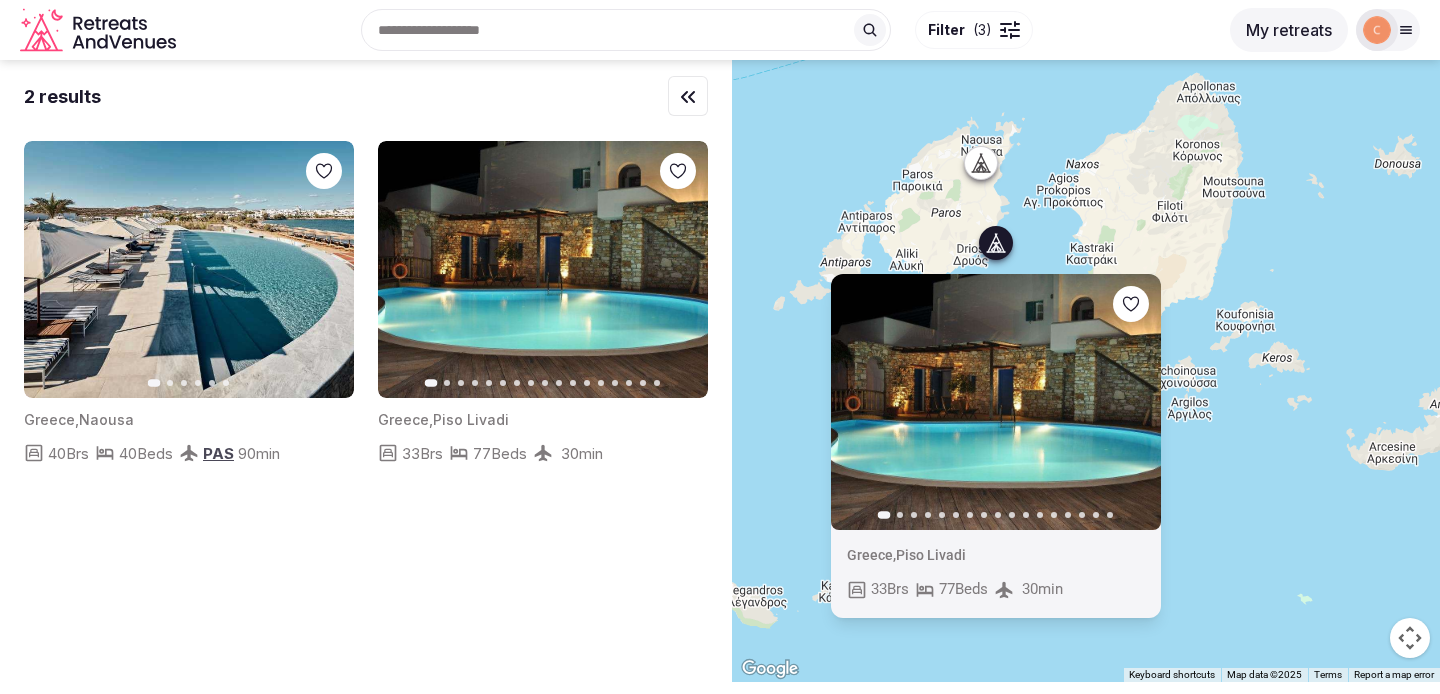 click 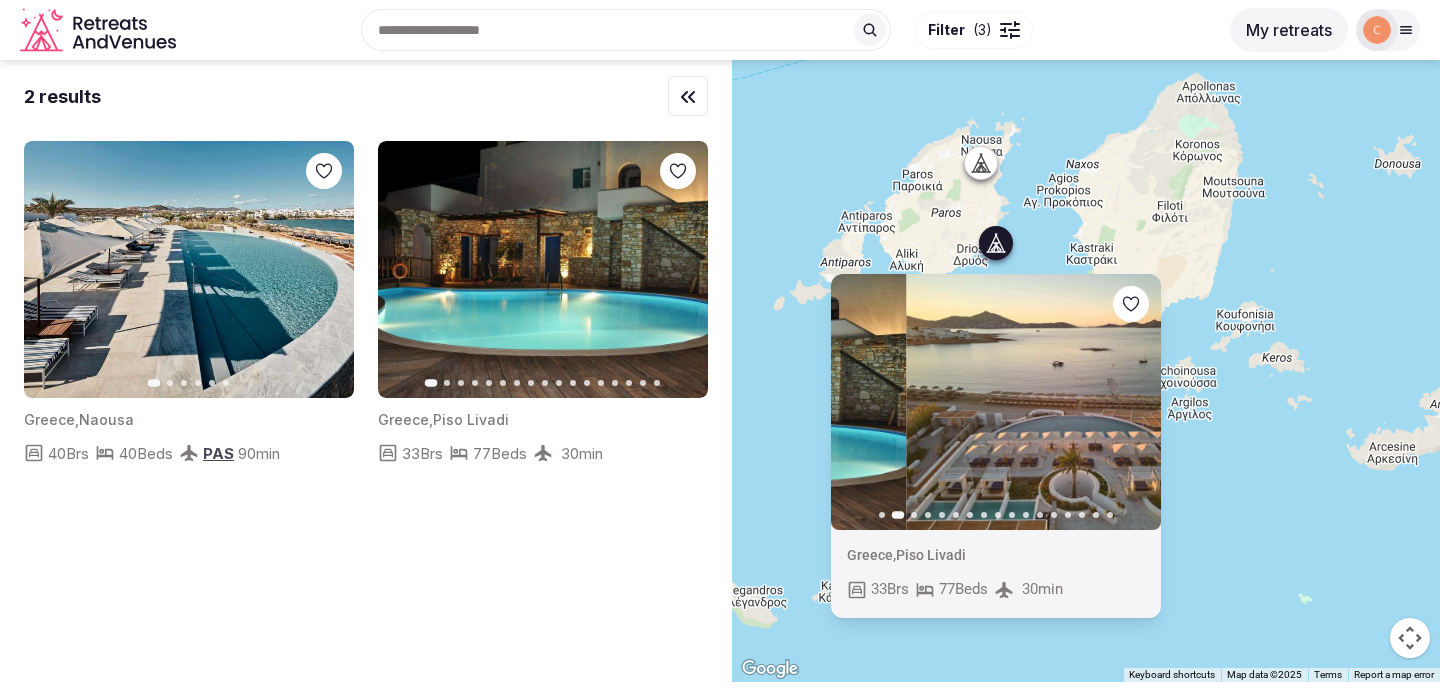click 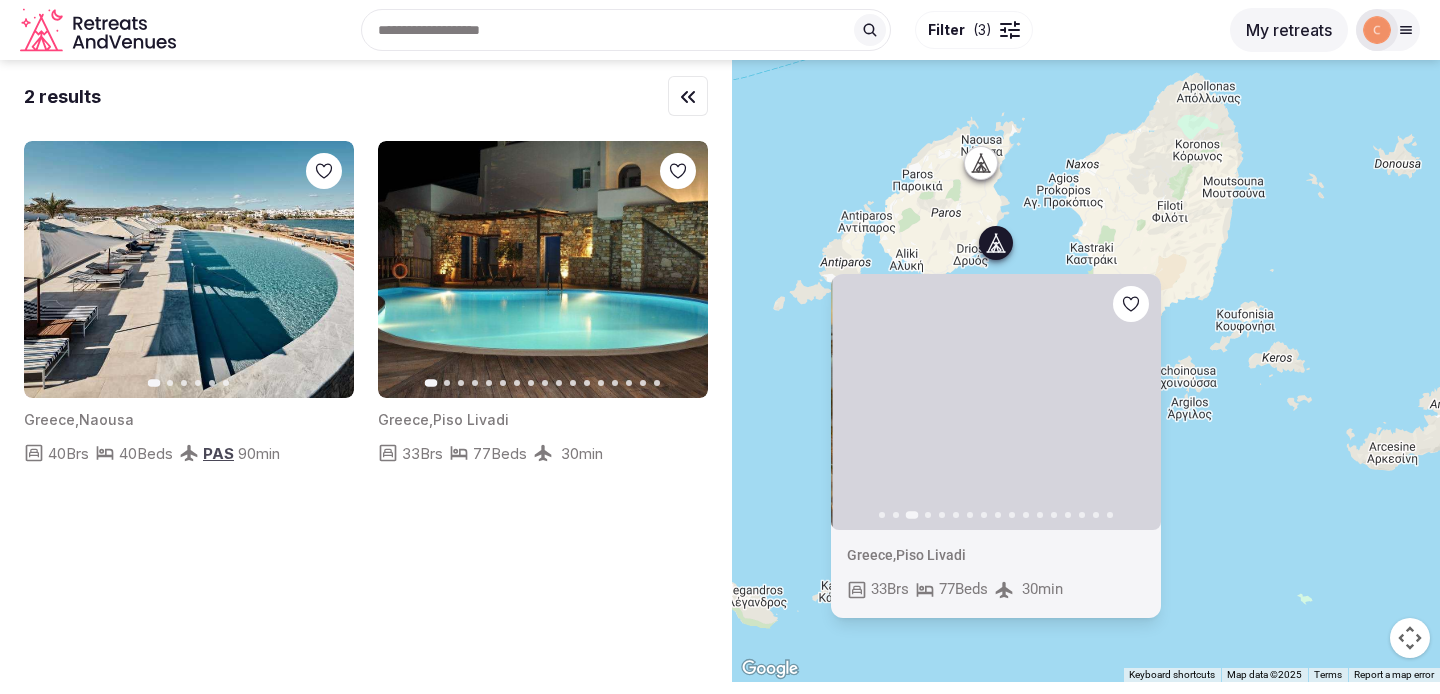 click 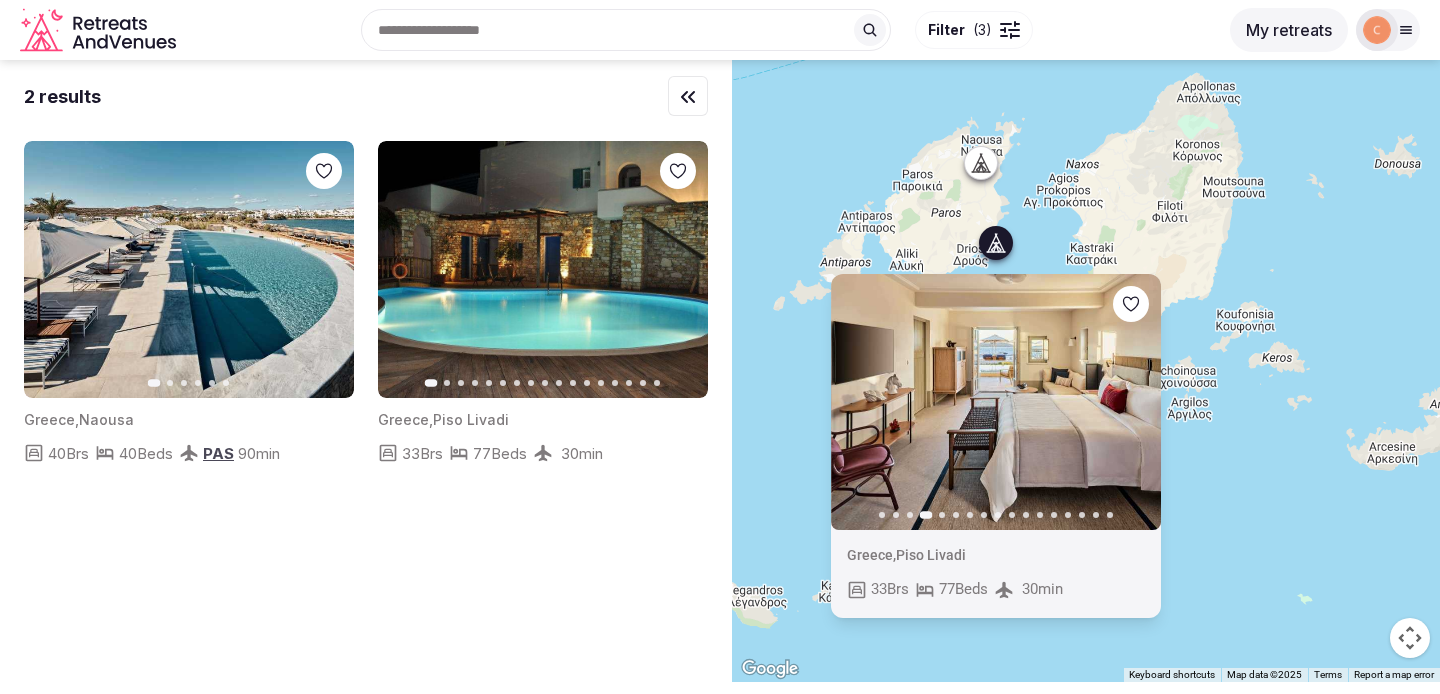 click 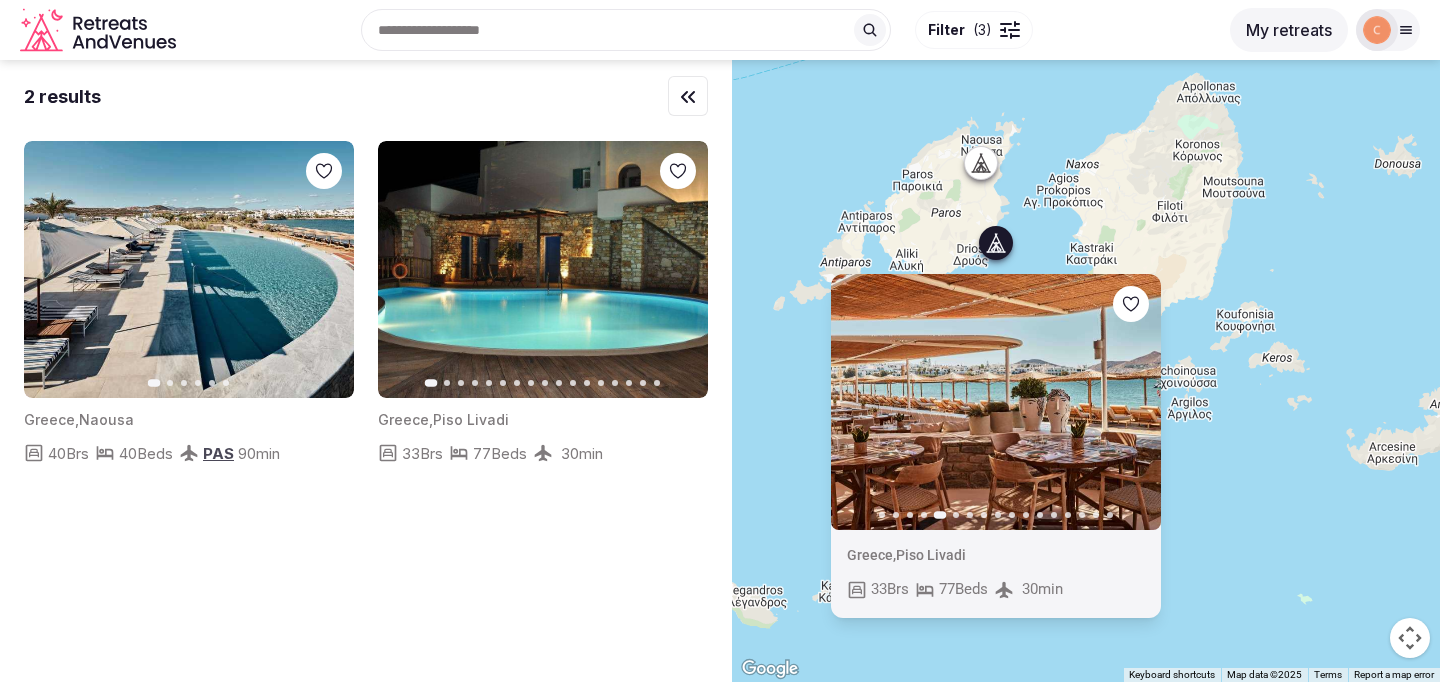 click 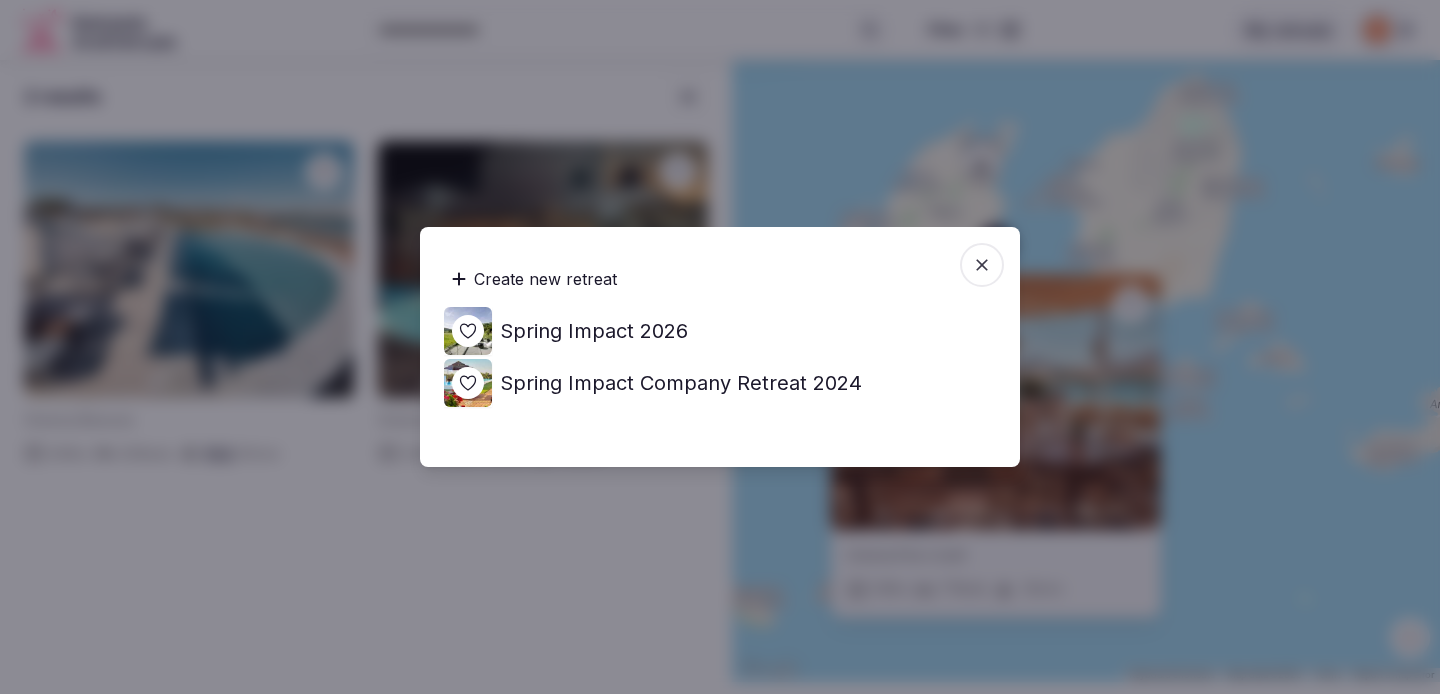 click on "Spring Impact 2026" at bounding box center [594, 331] 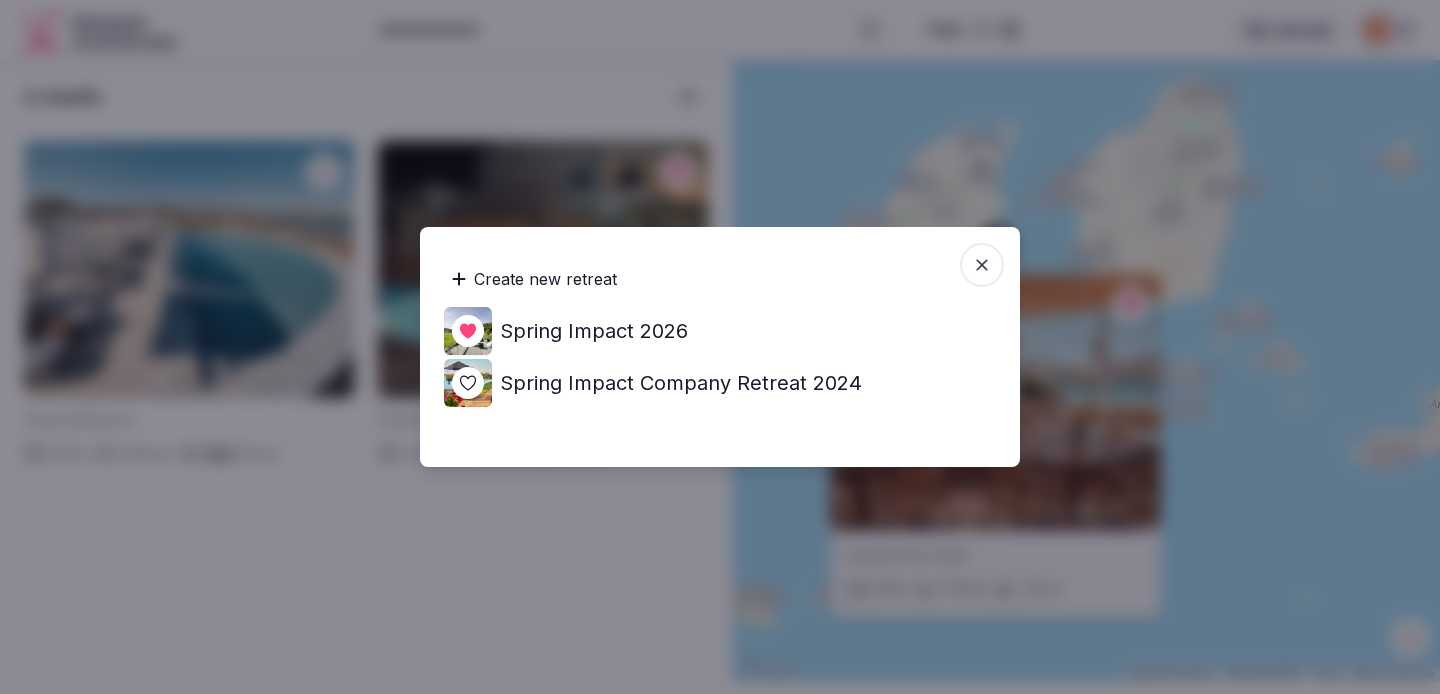 click 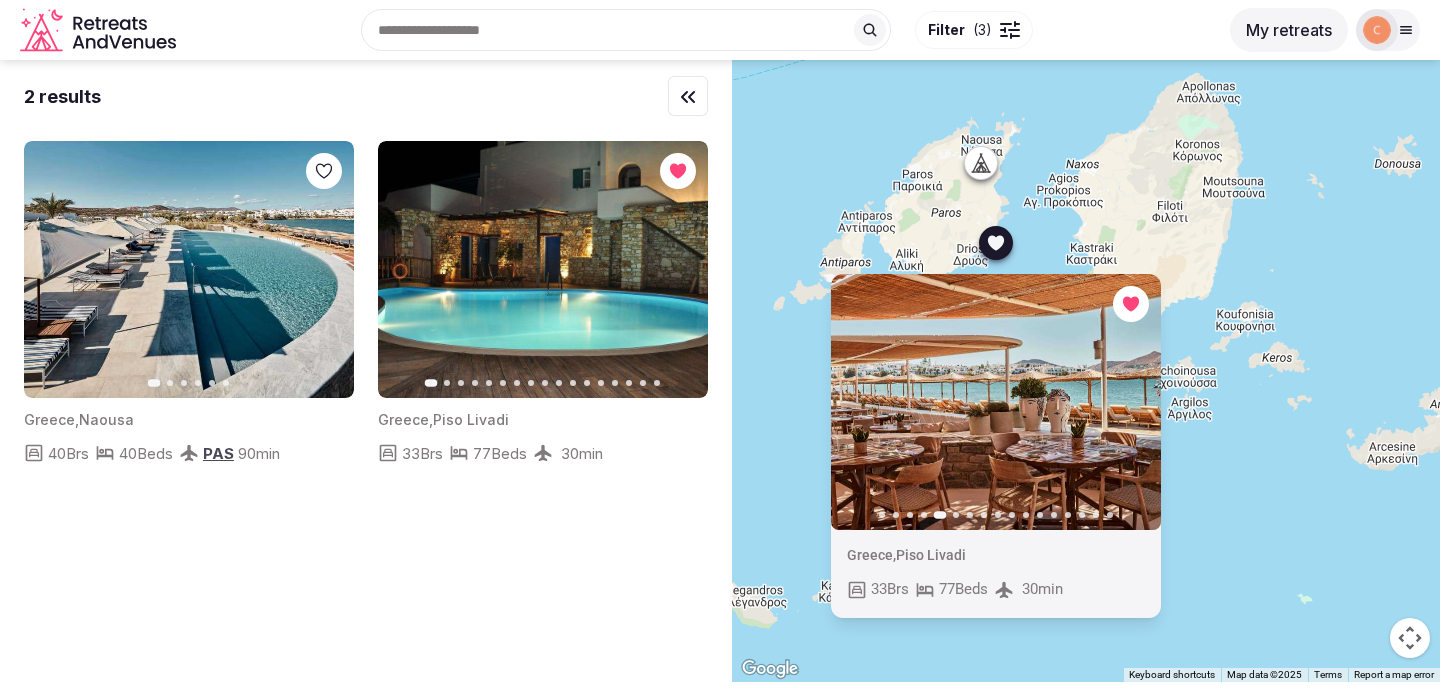 click on "Previous slide Next slide Greece ,  Piso Livadi 33  Brs 77  Beds 30  min" at bounding box center [1086, 371] 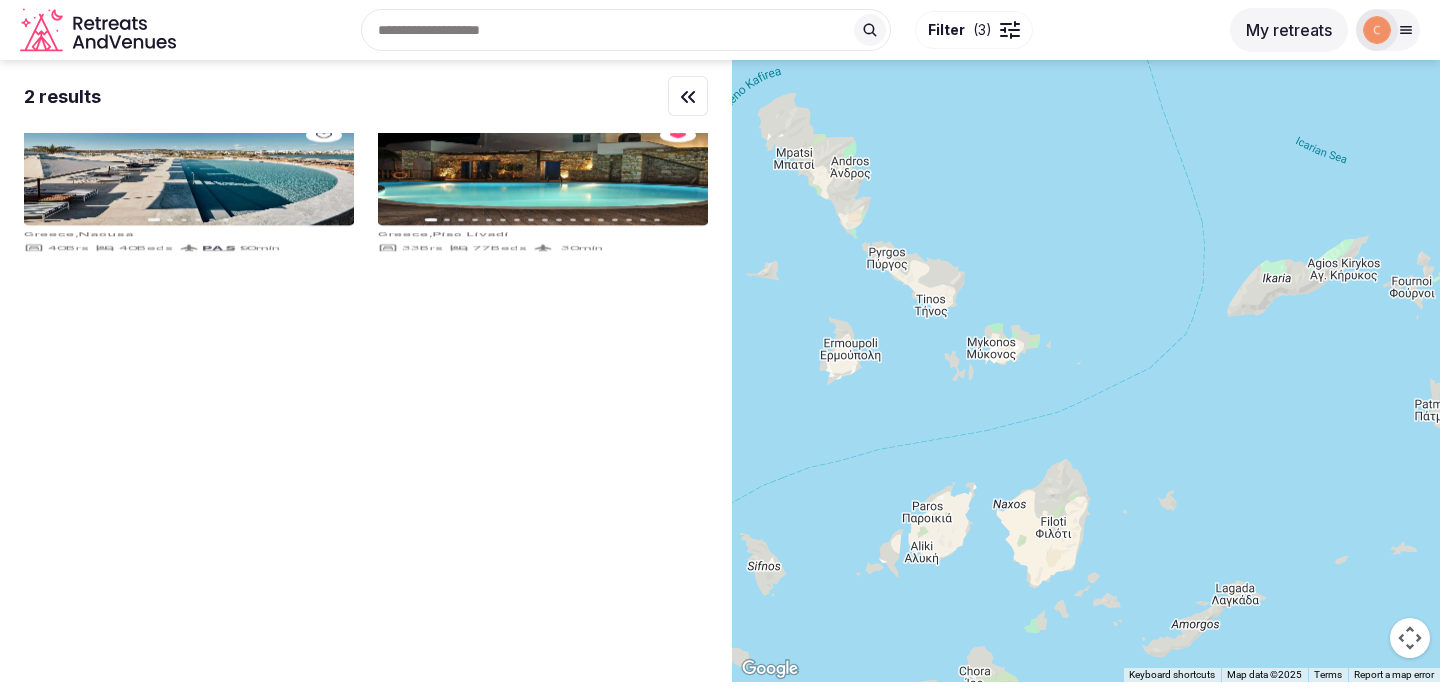 drag, startPoint x: 1148, startPoint y: 181, endPoint x: 1053, endPoint y: 536, distance: 367.4915 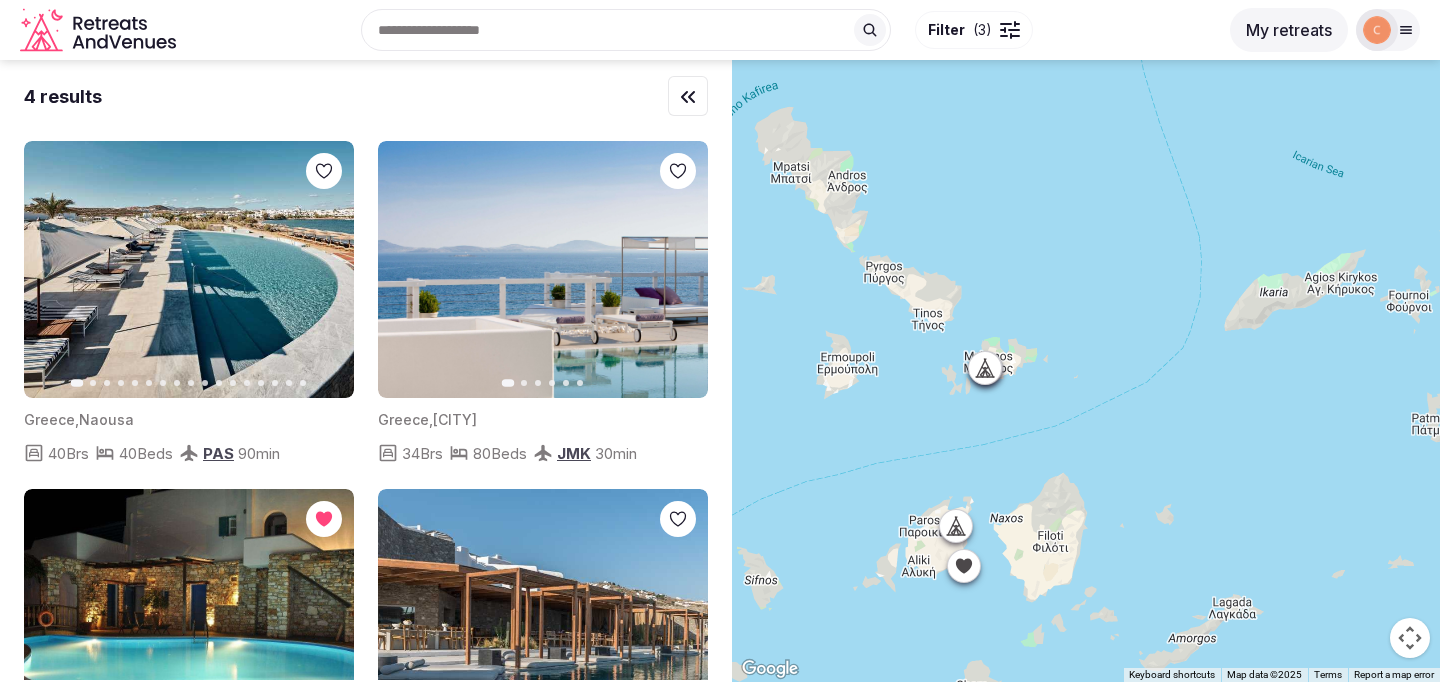 click 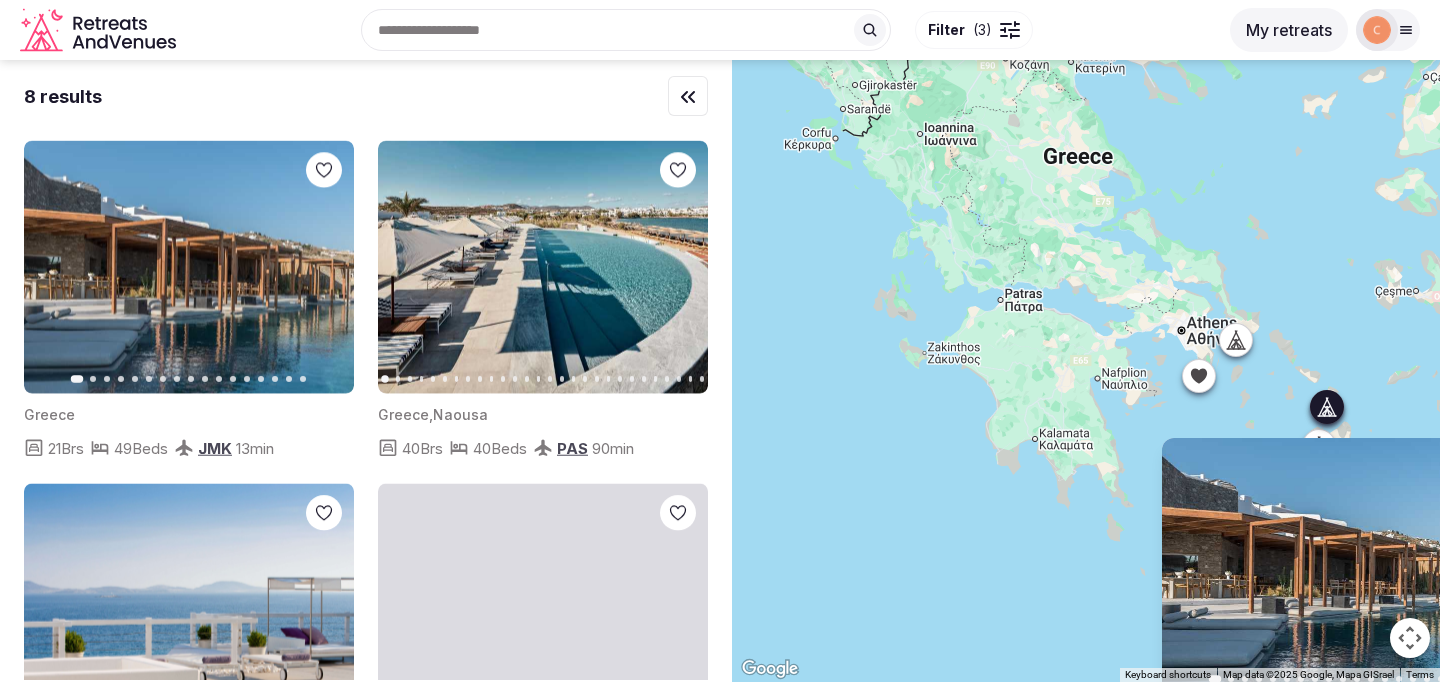 drag, startPoint x: 831, startPoint y: 279, endPoint x: 1124, endPoint y: 289, distance: 293.1706 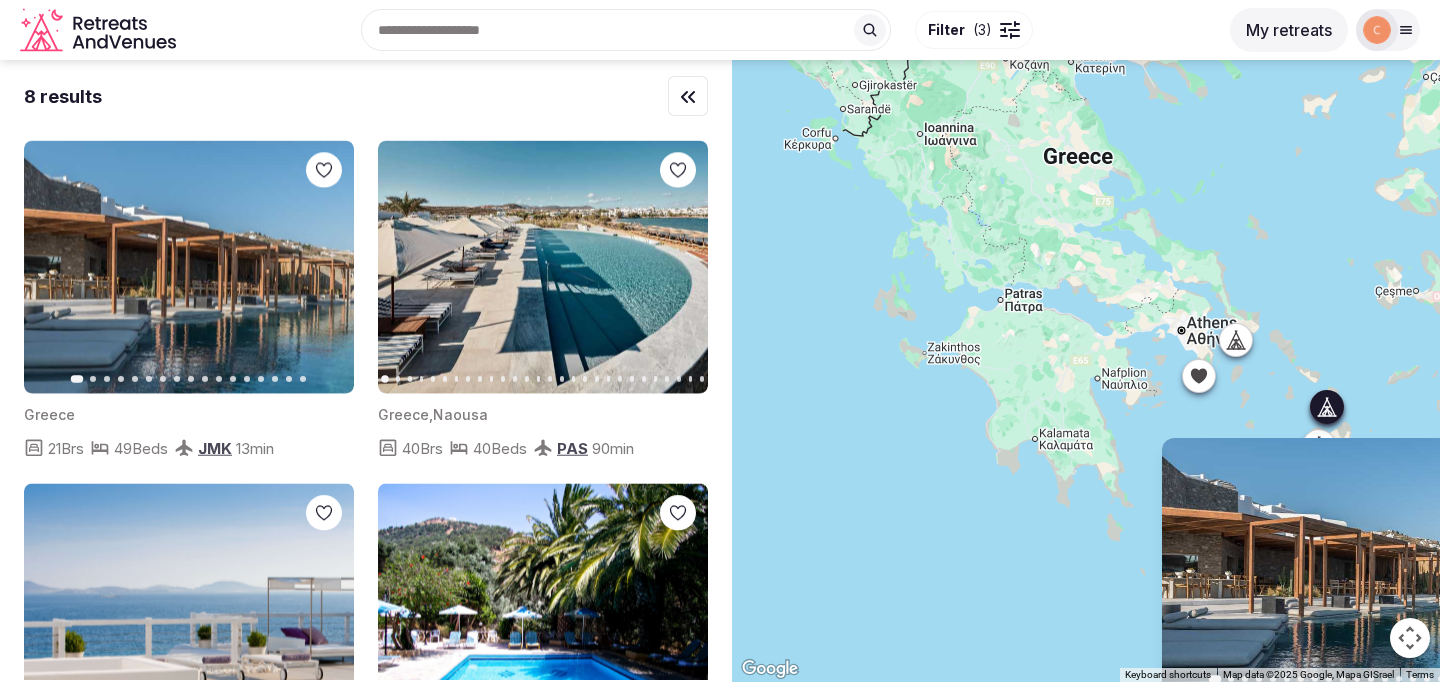 click on "Previous slide Next slide Greece 21  Brs 49  Beds JMK 13  min" at bounding box center (1086, 371) 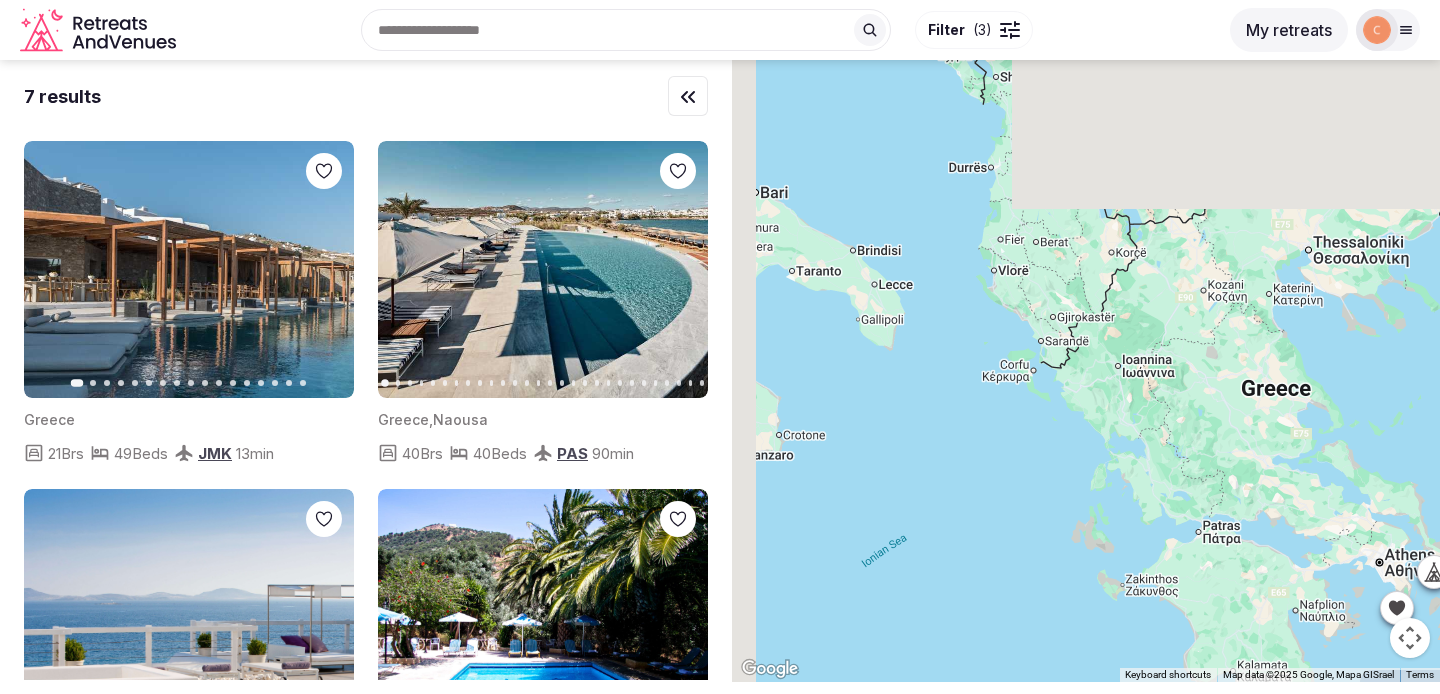 drag, startPoint x: 985, startPoint y: 270, endPoint x: 1184, endPoint y: 512, distance: 313.31296 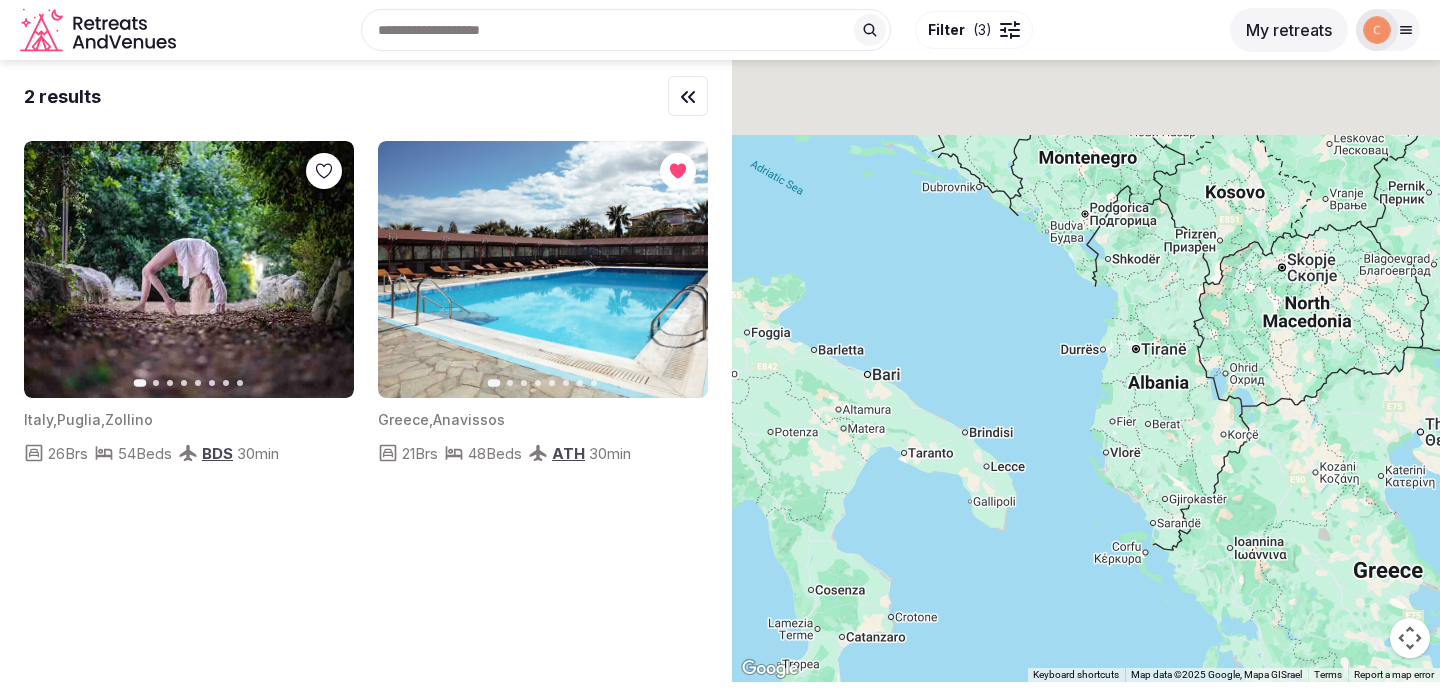 drag, startPoint x: 1092, startPoint y: 306, endPoint x: 1260, endPoint y: 565, distance: 308.7151 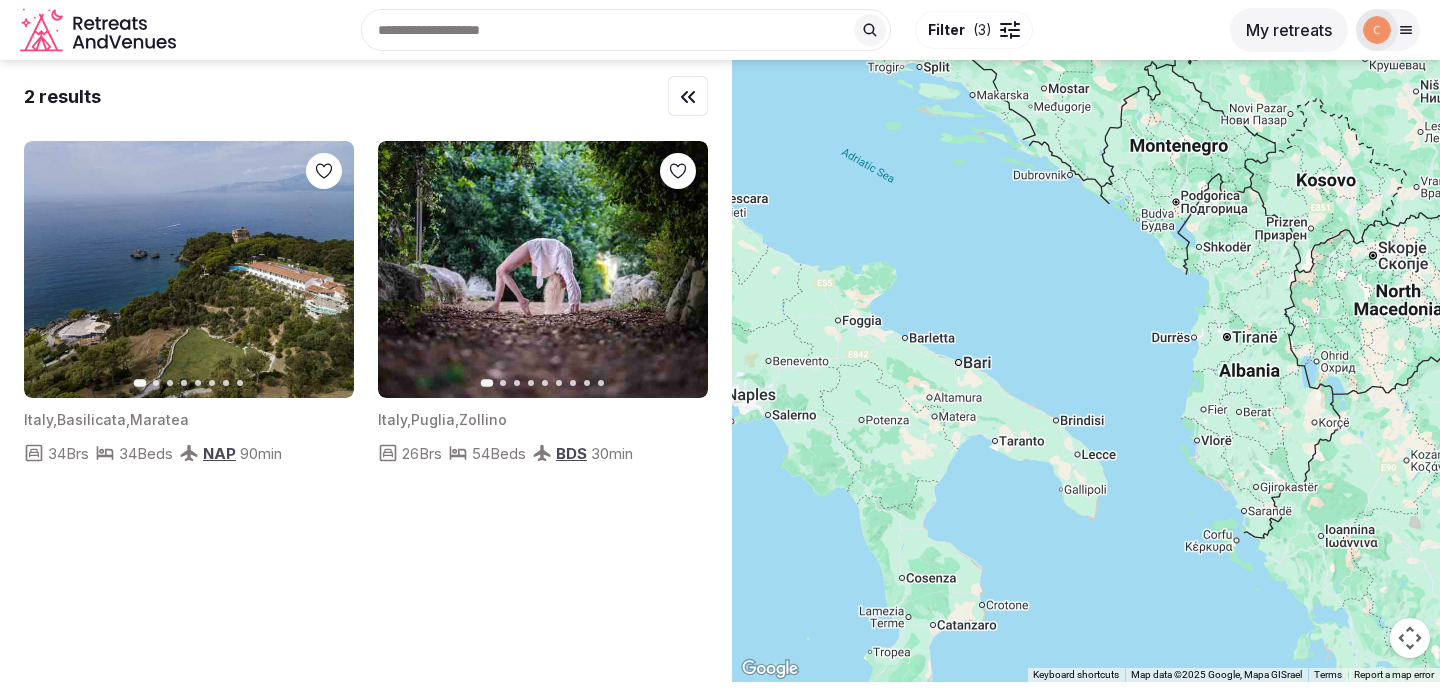 drag, startPoint x: 1150, startPoint y: 533, endPoint x: 1163, endPoint y: 331, distance: 202.41788 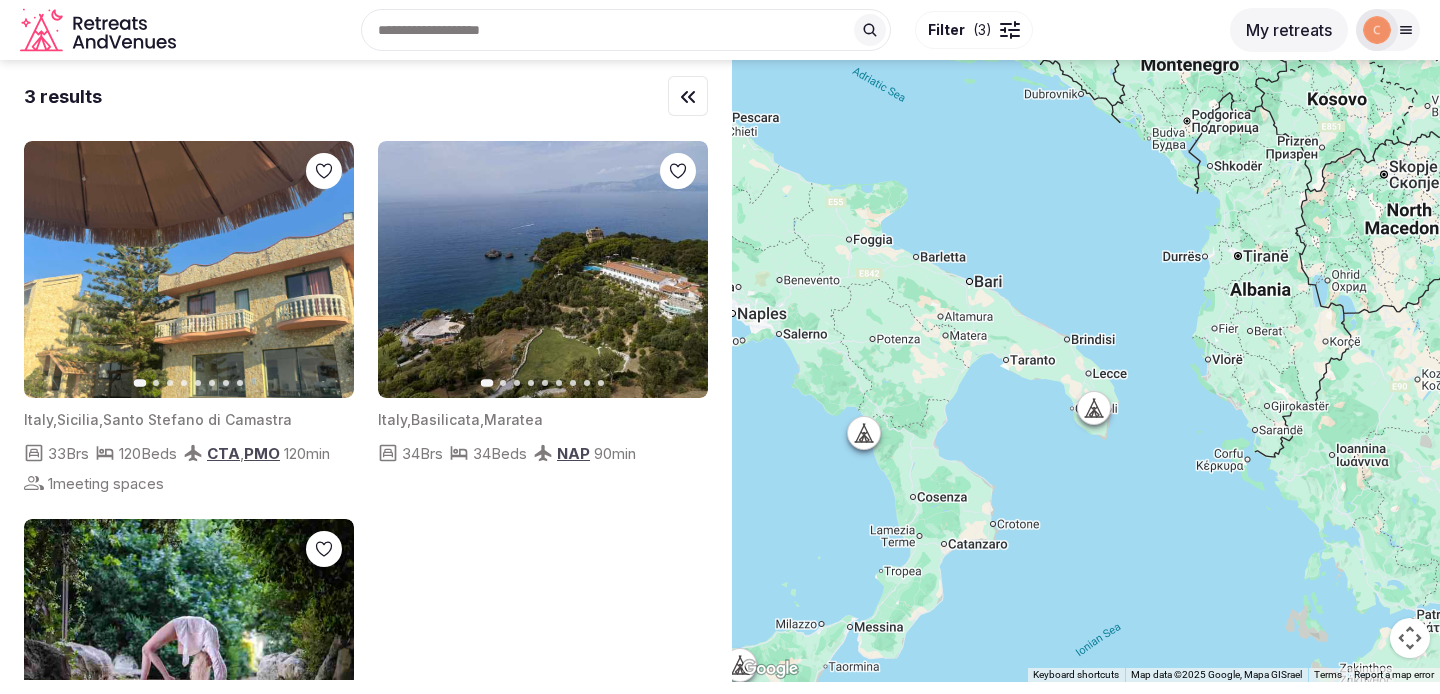 click 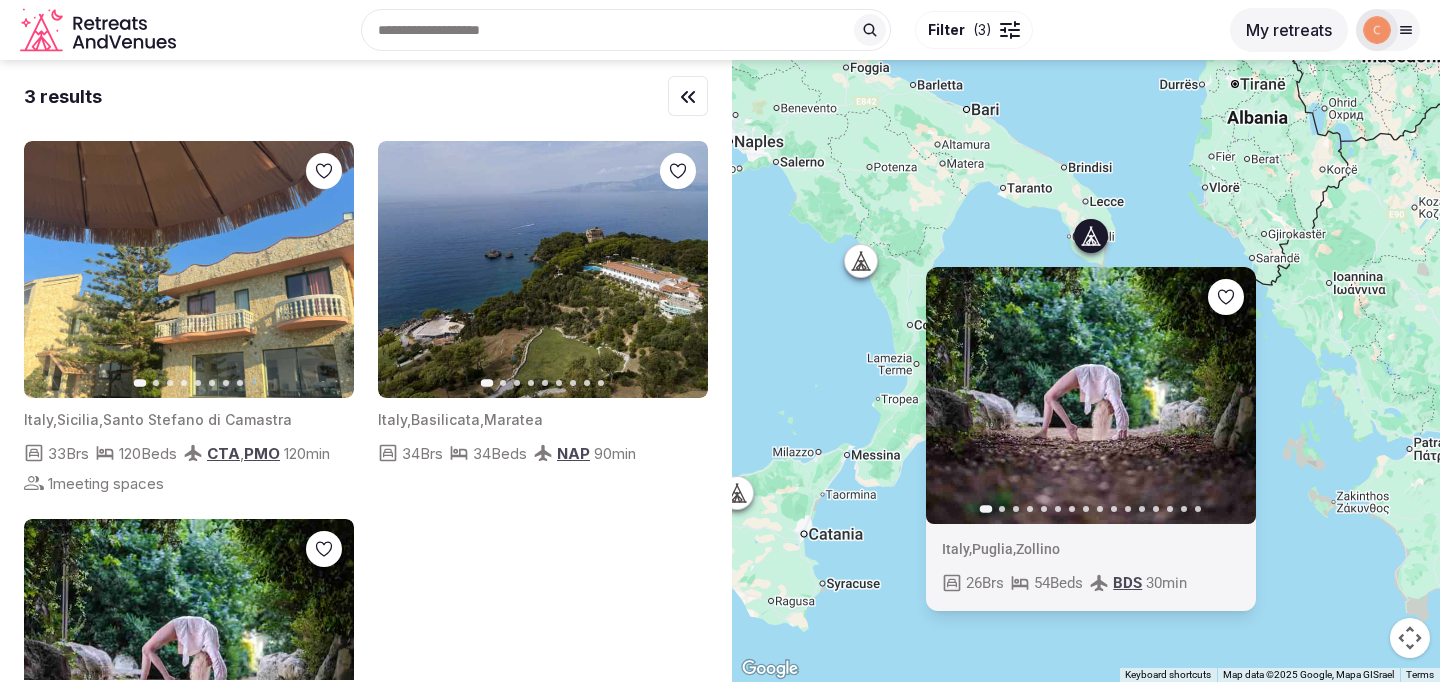 drag, startPoint x: 1218, startPoint y: 400, endPoint x: 1215, endPoint y: 225, distance: 175.02571 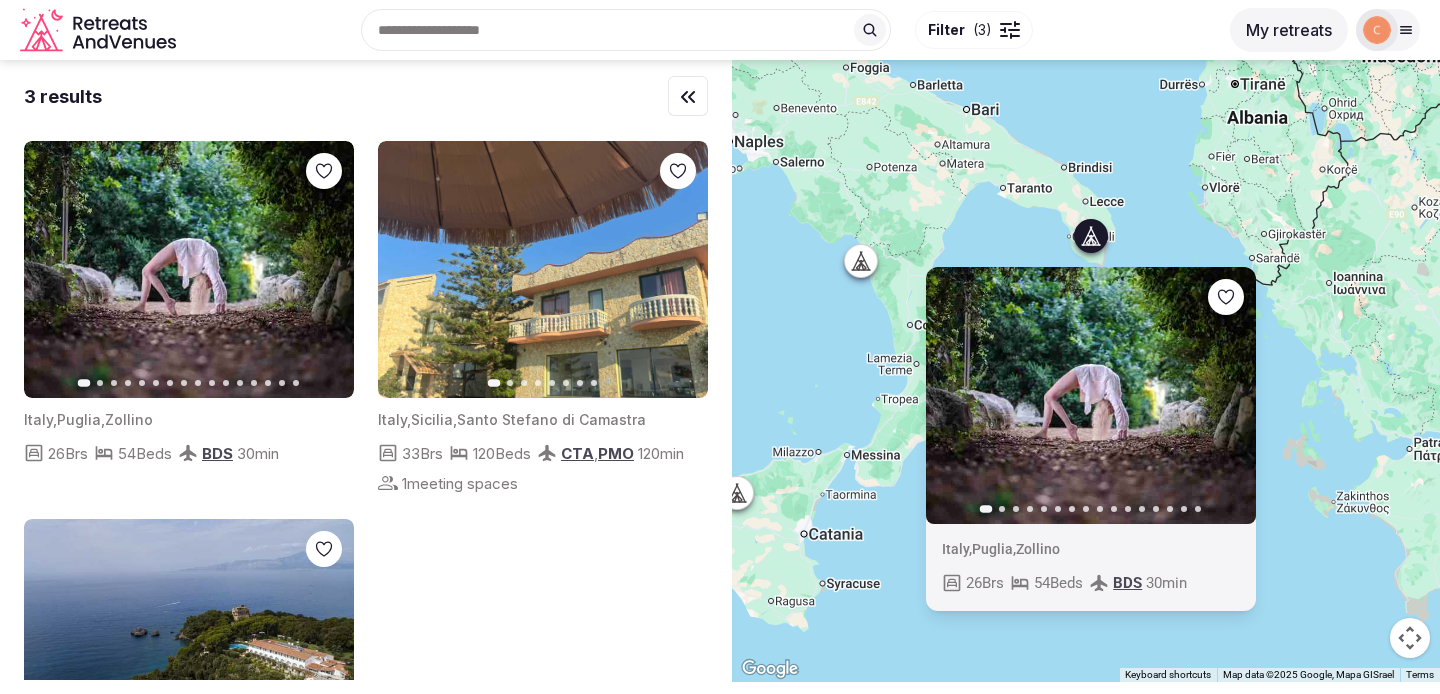 click 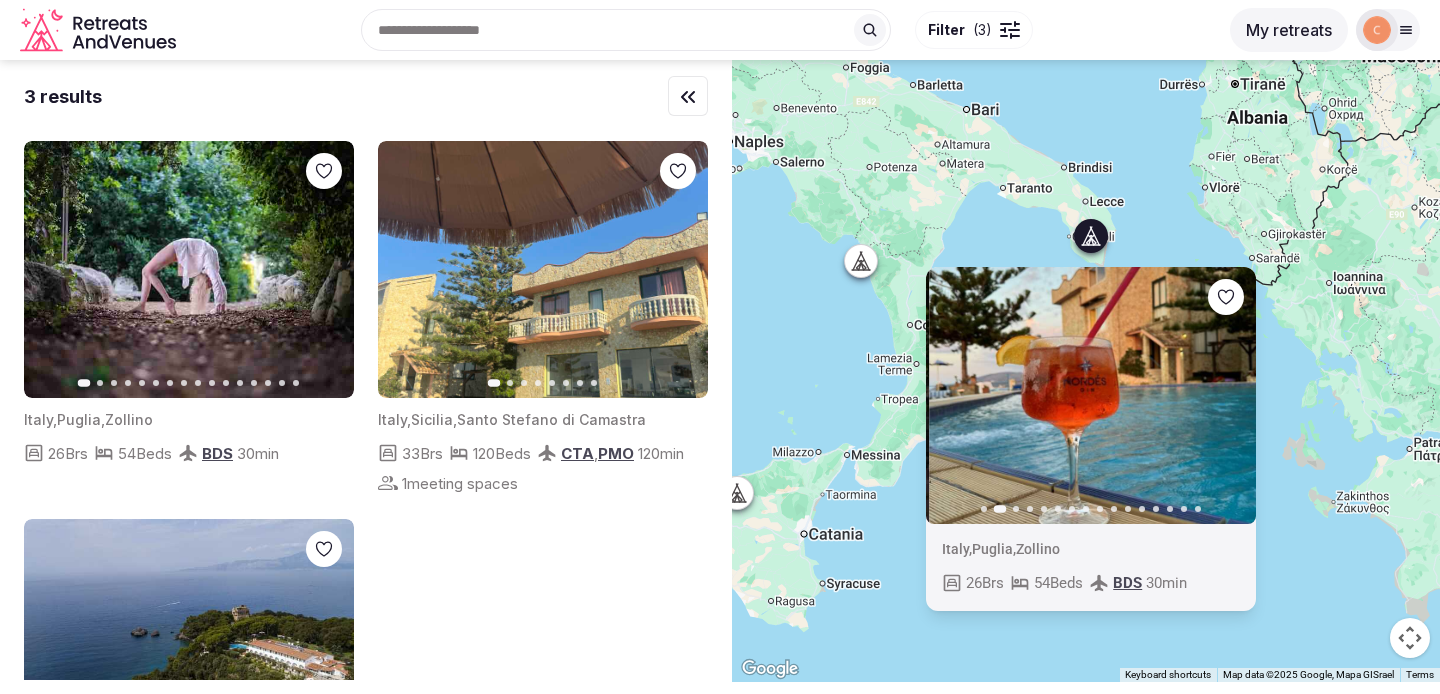 click 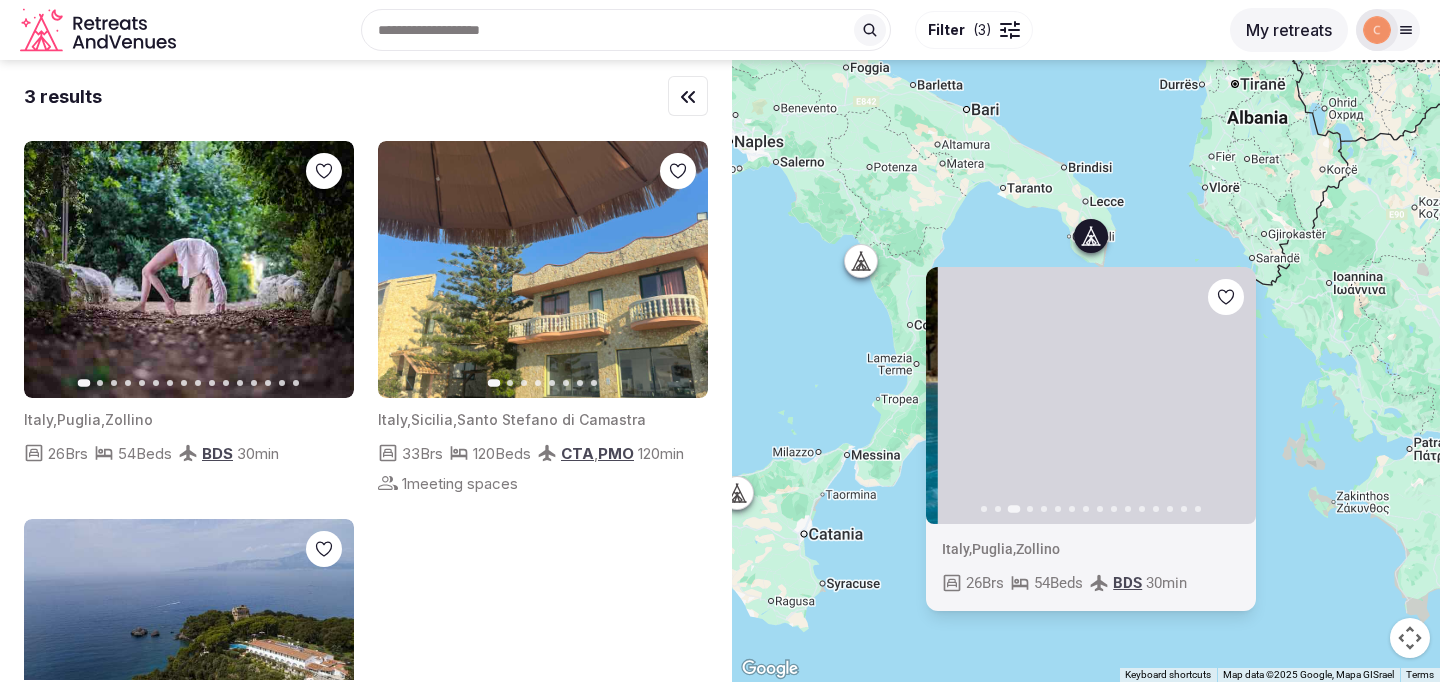 click 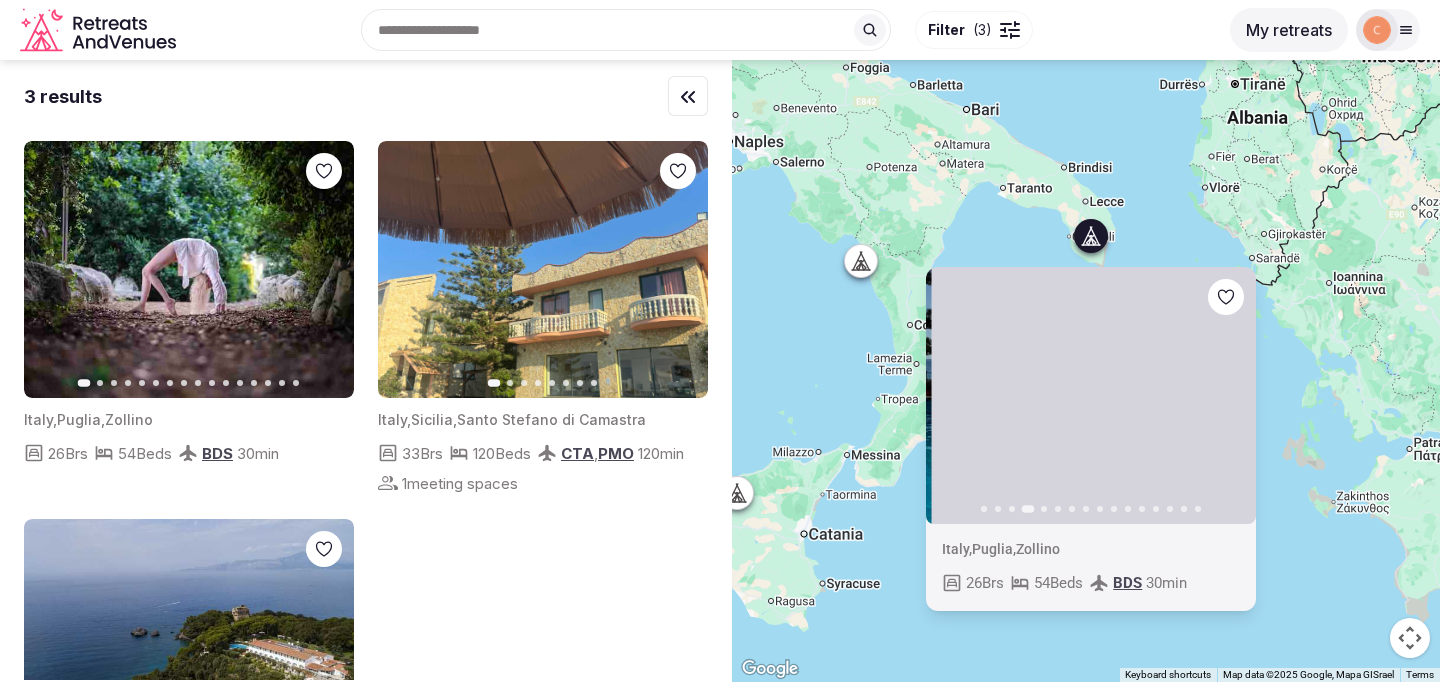 click 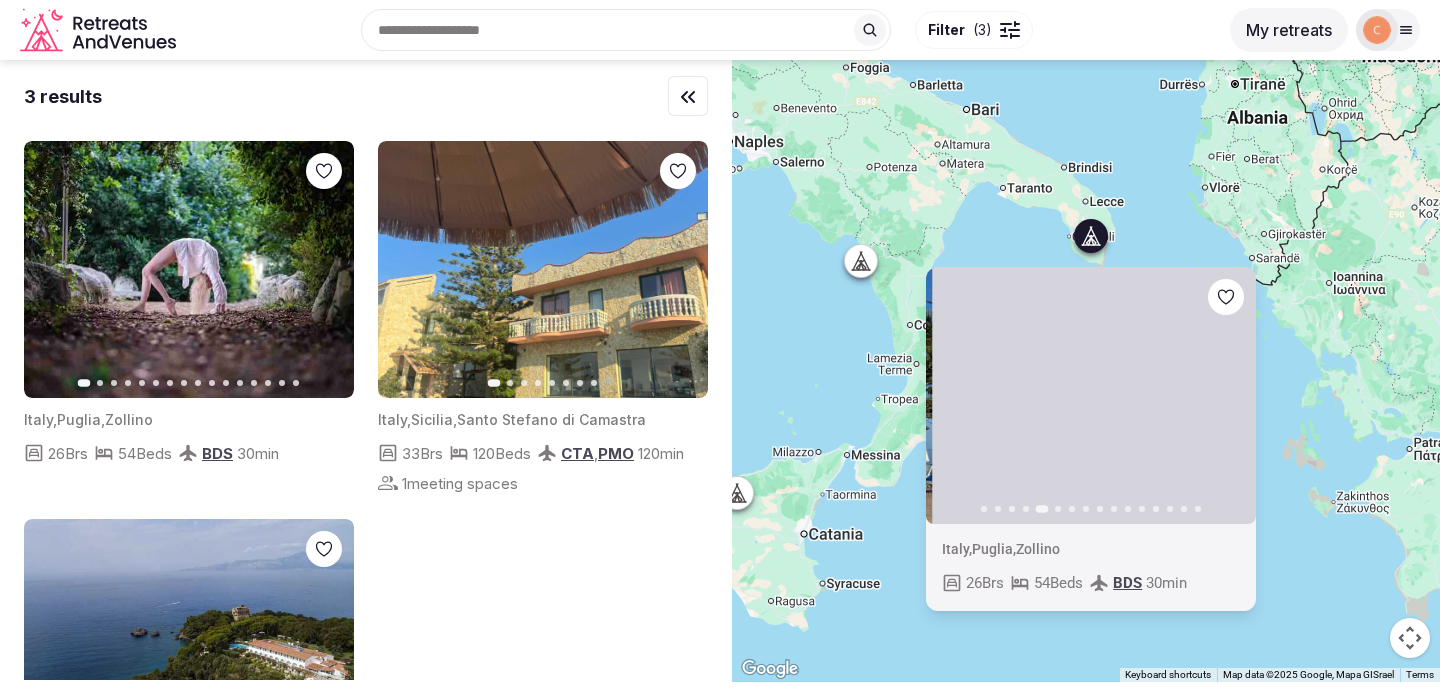 click 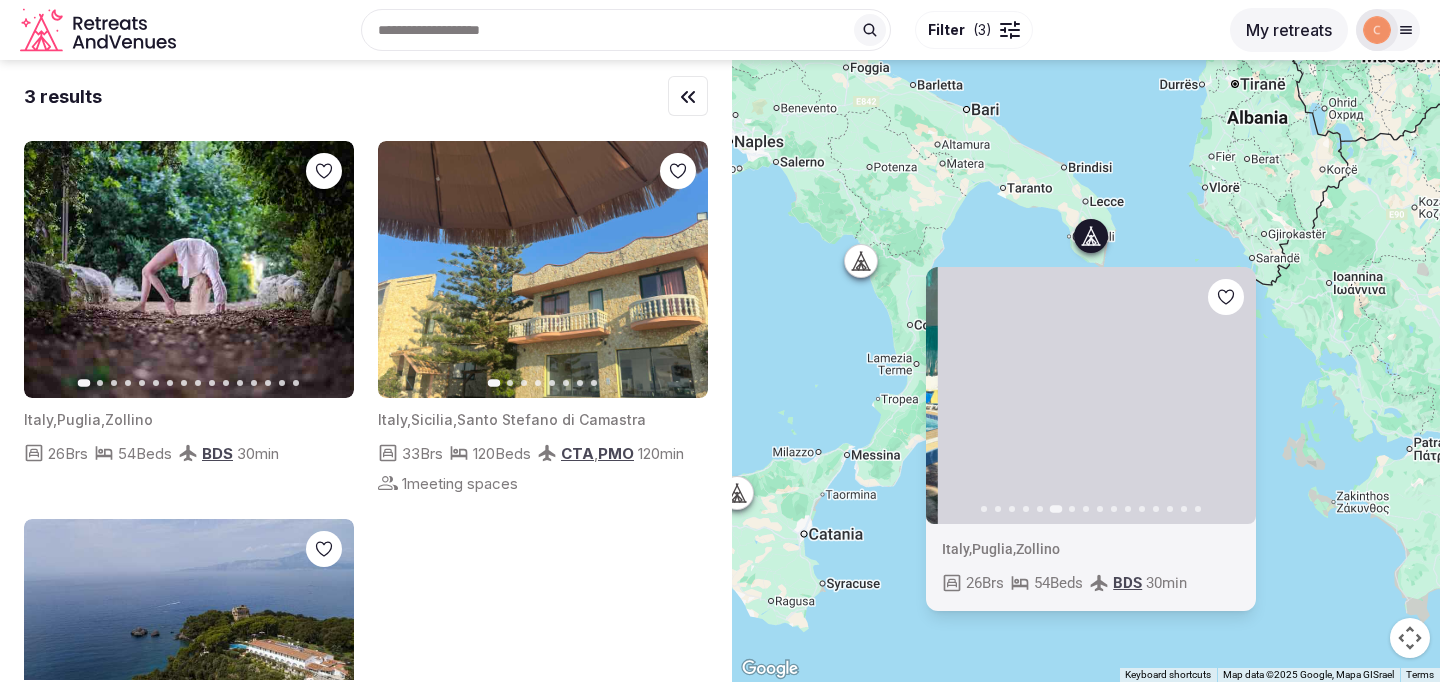 click 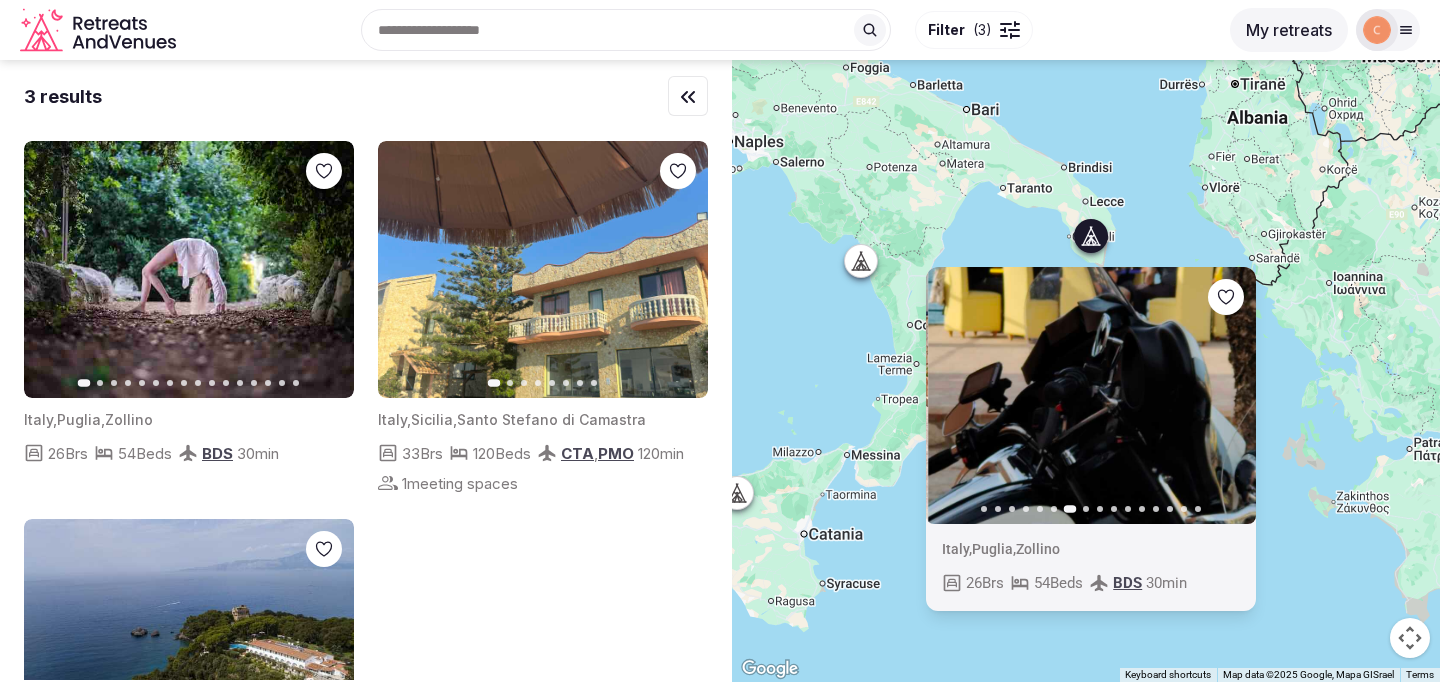 click 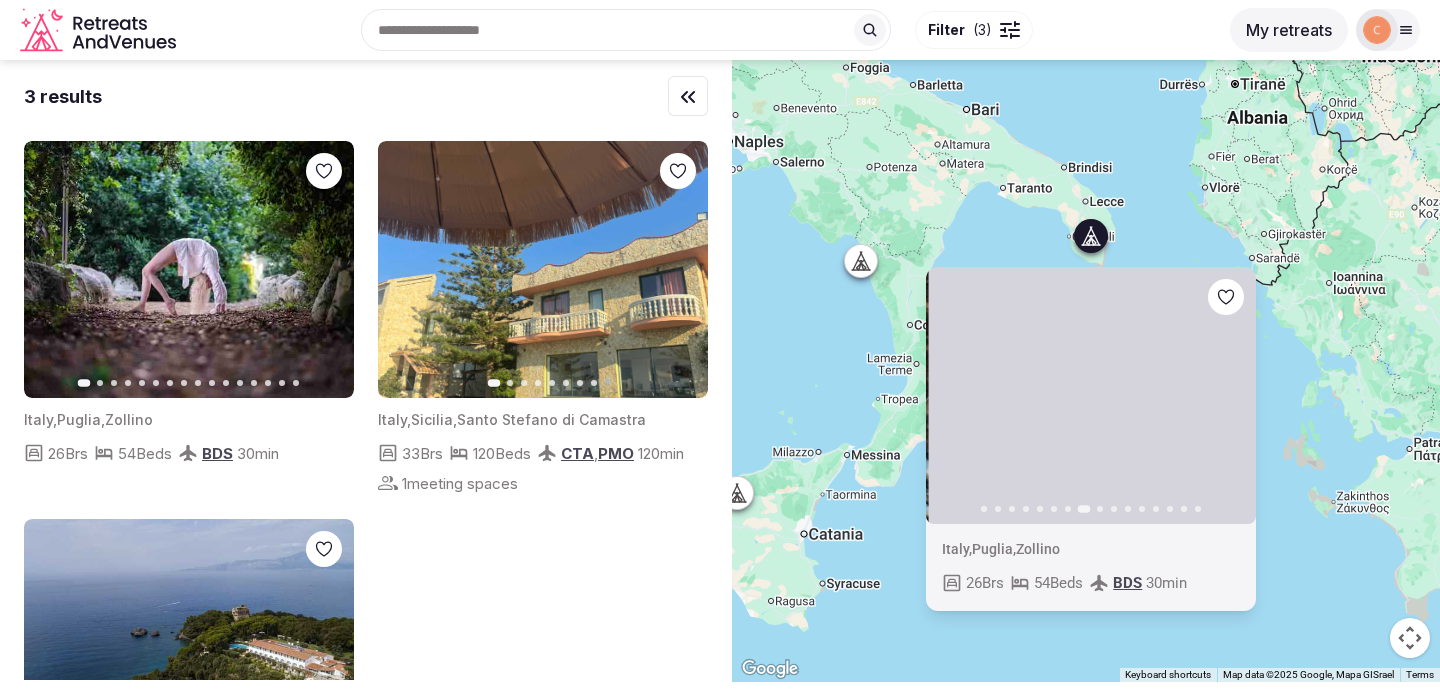 click 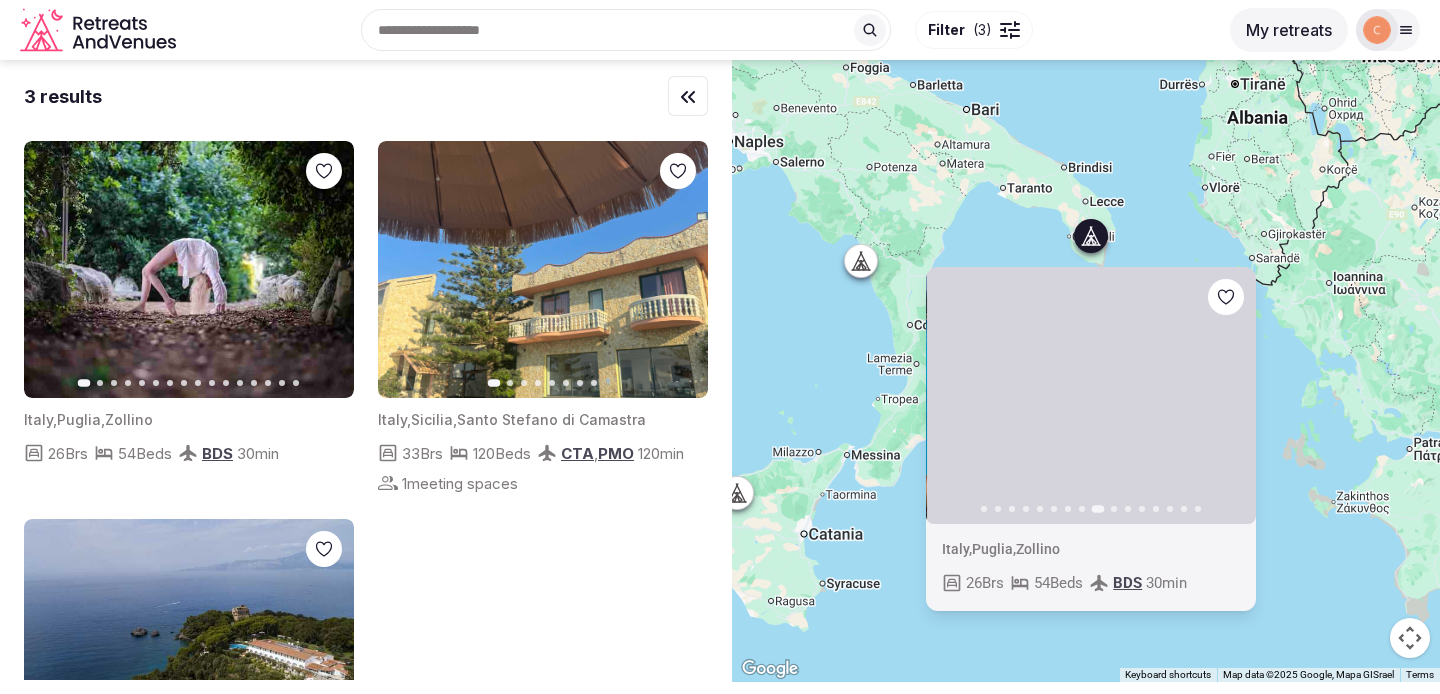 click 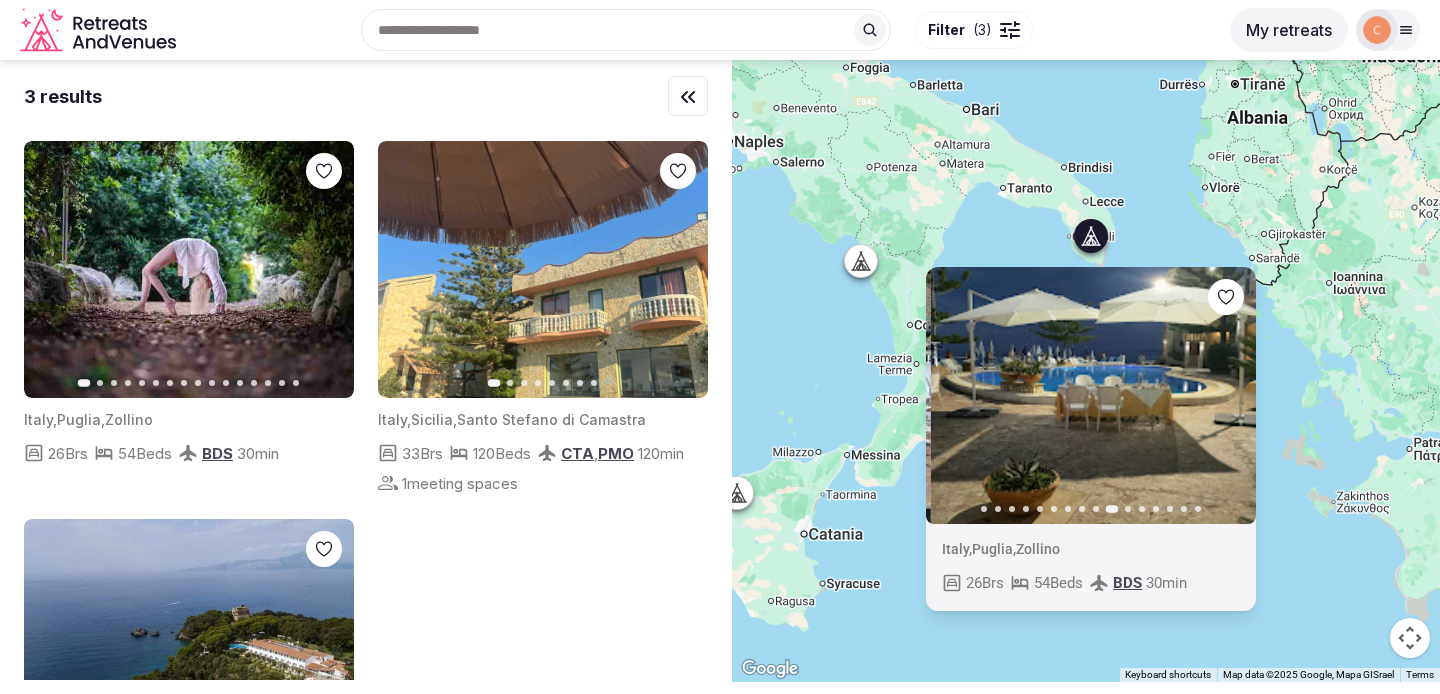 click 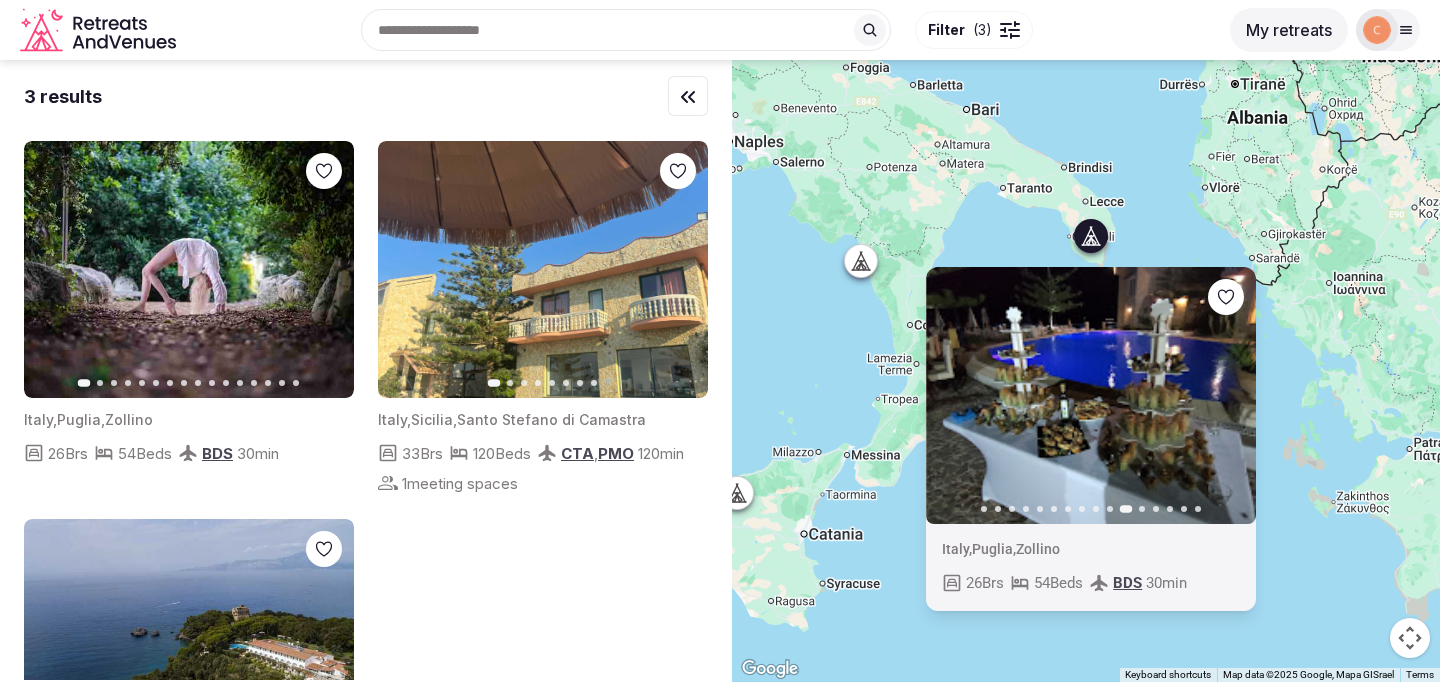 click on "Previous slide Next slide Italy ,  Puglia ,  Zollino 26  Brs 54  Beds BDS 30  min" at bounding box center (1086, 371) 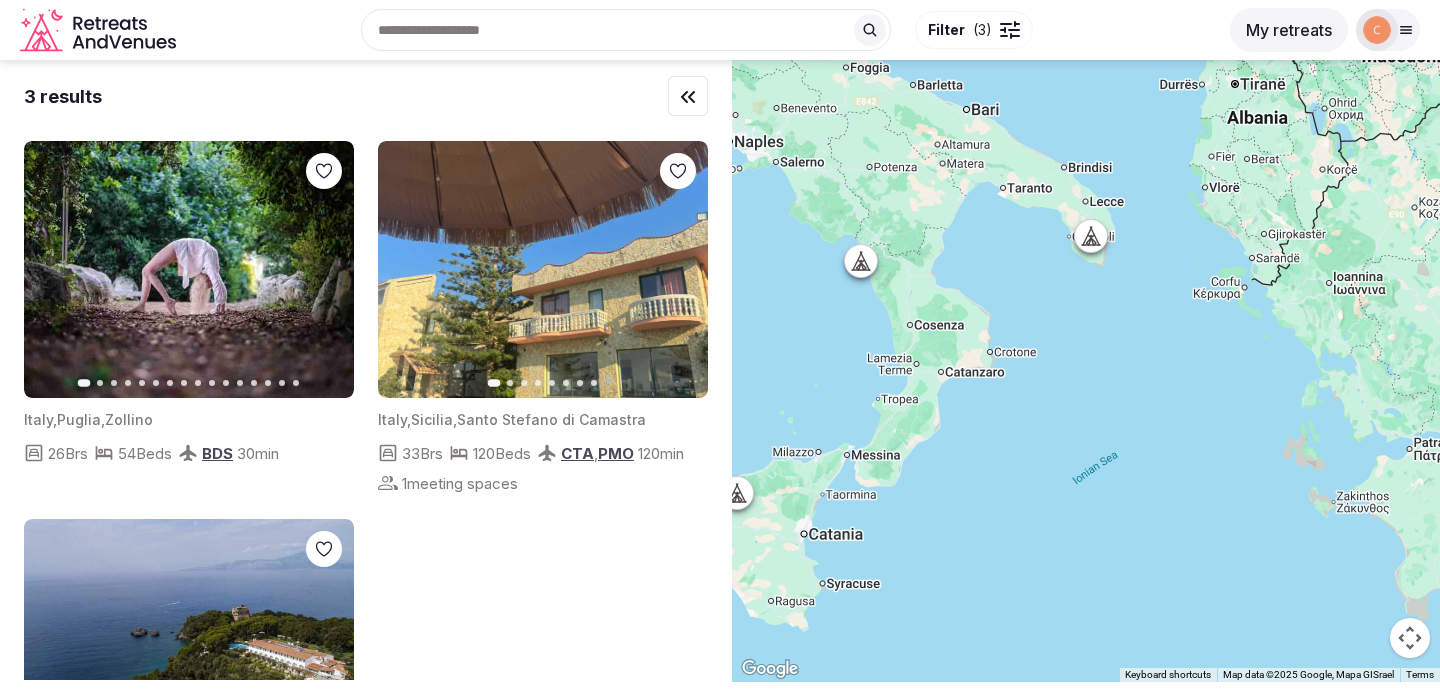 click at bounding box center (861, 261) 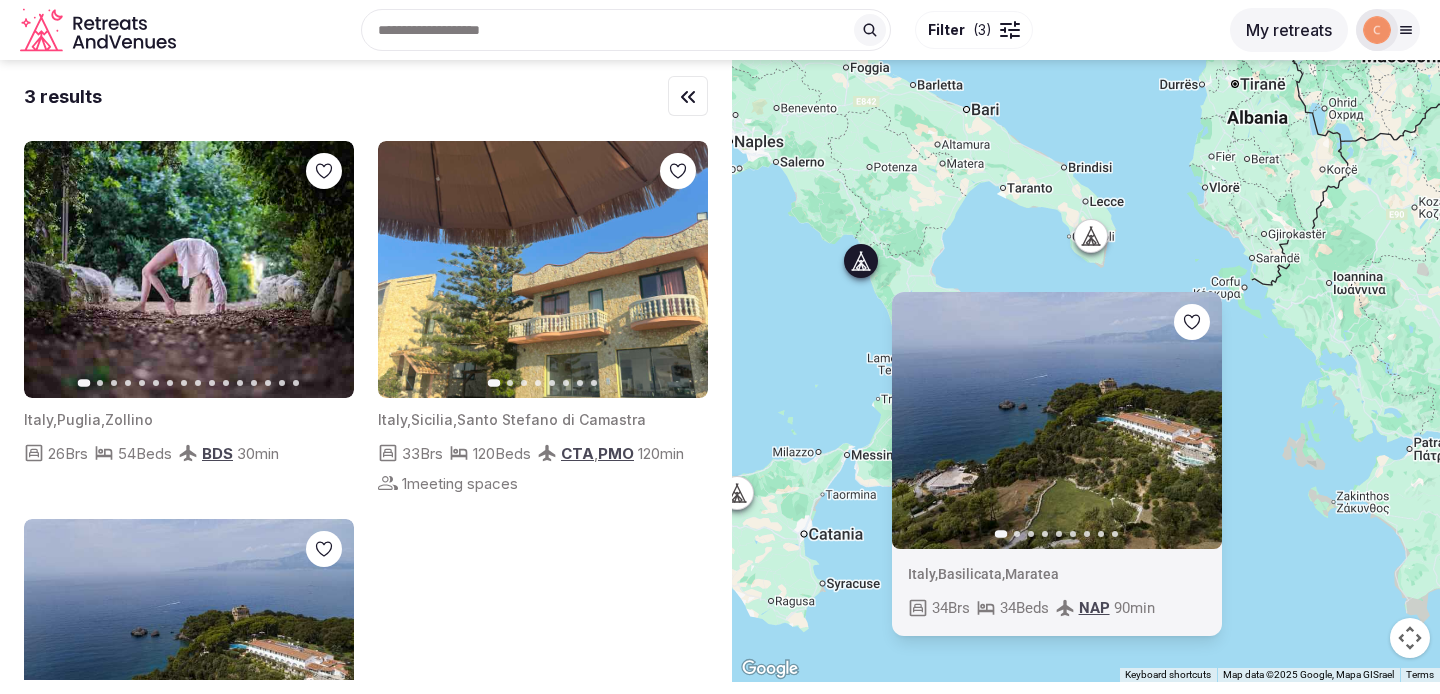 click 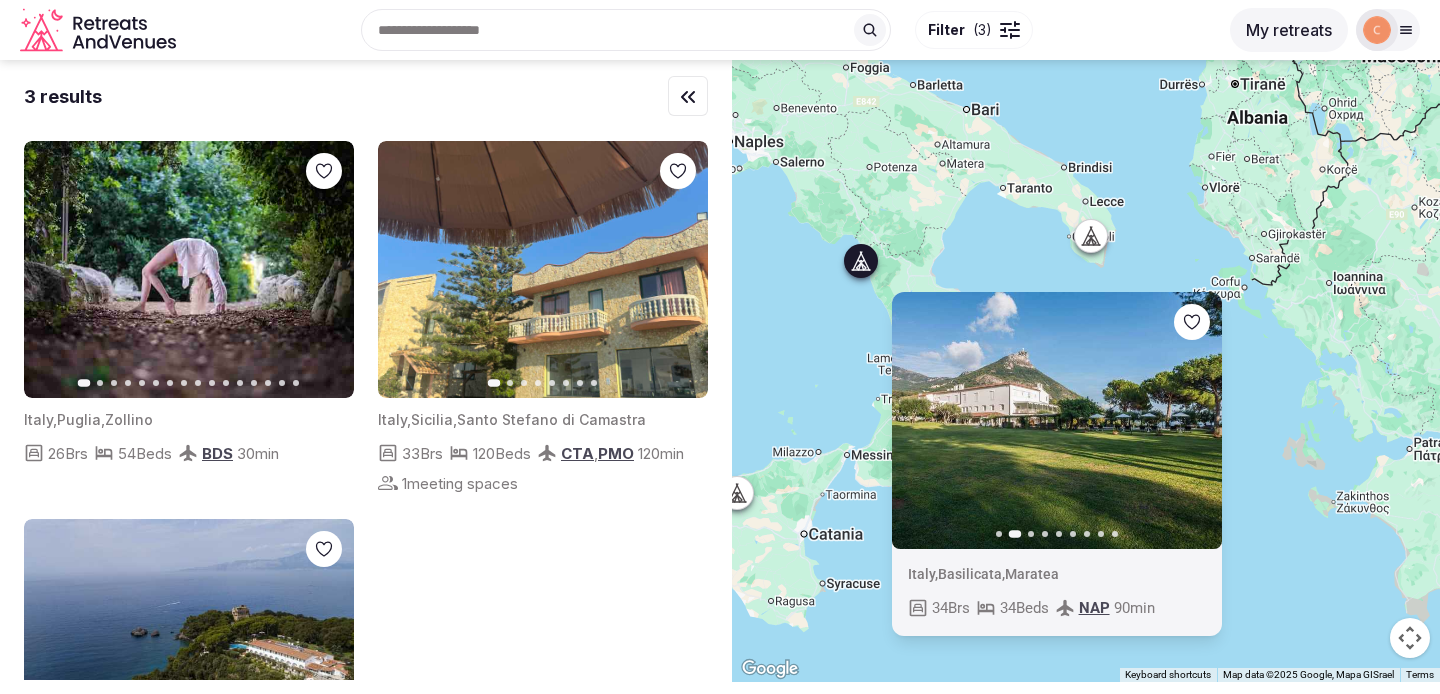 click 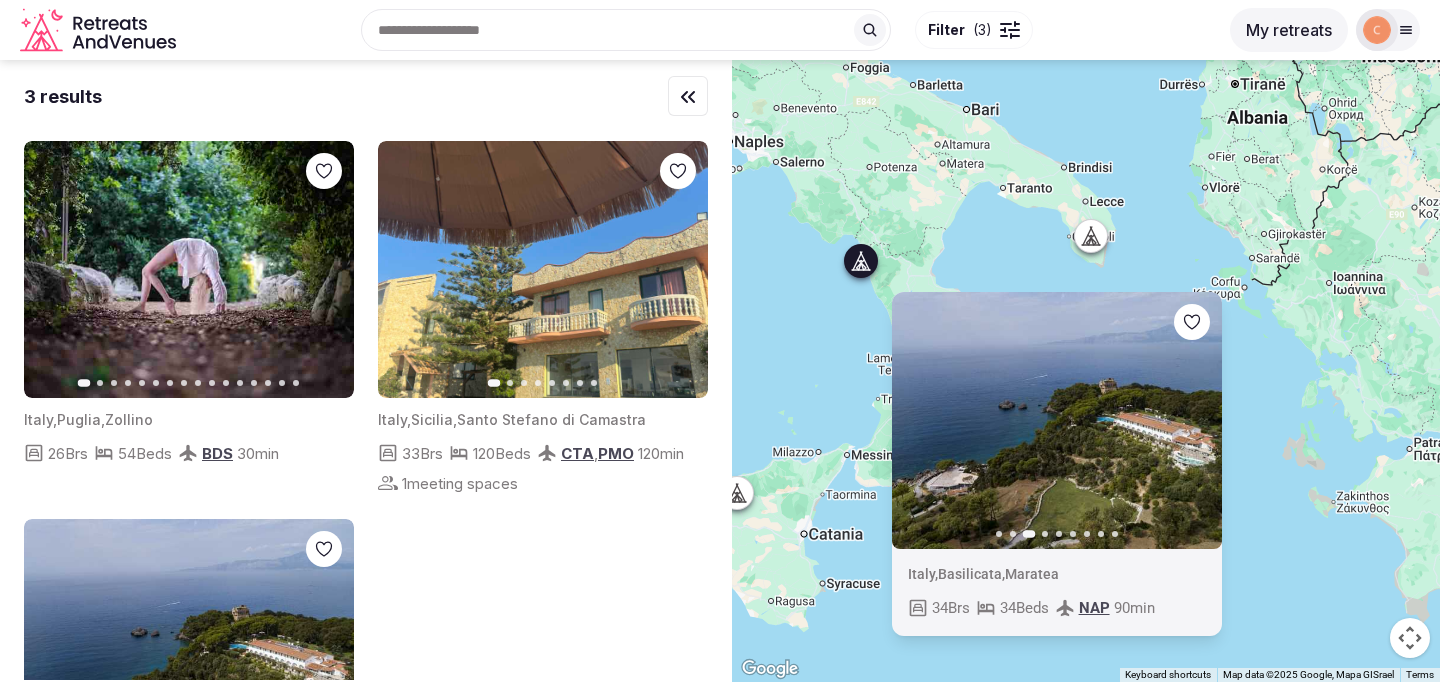 click 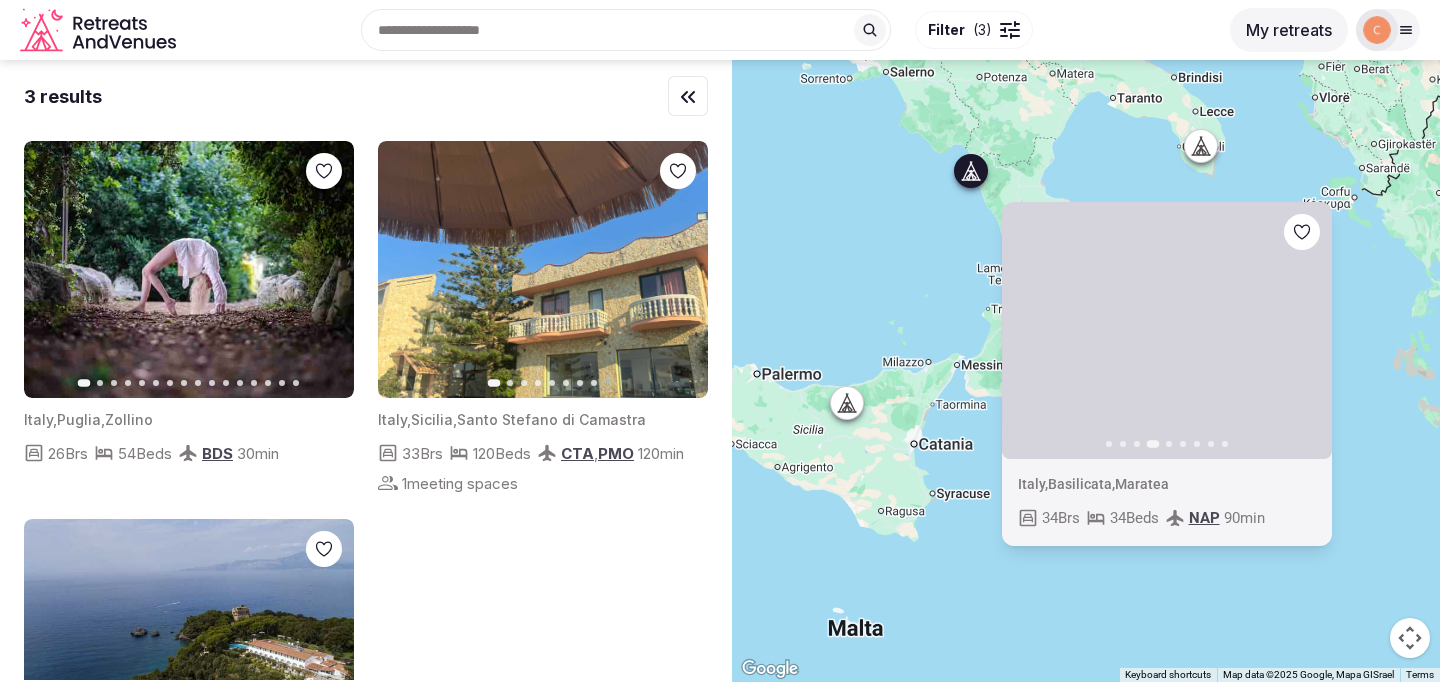 drag, startPoint x: 994, startPoint y: 212, endPoint x: 1126, endPoint y: 97, distance: 175.06856 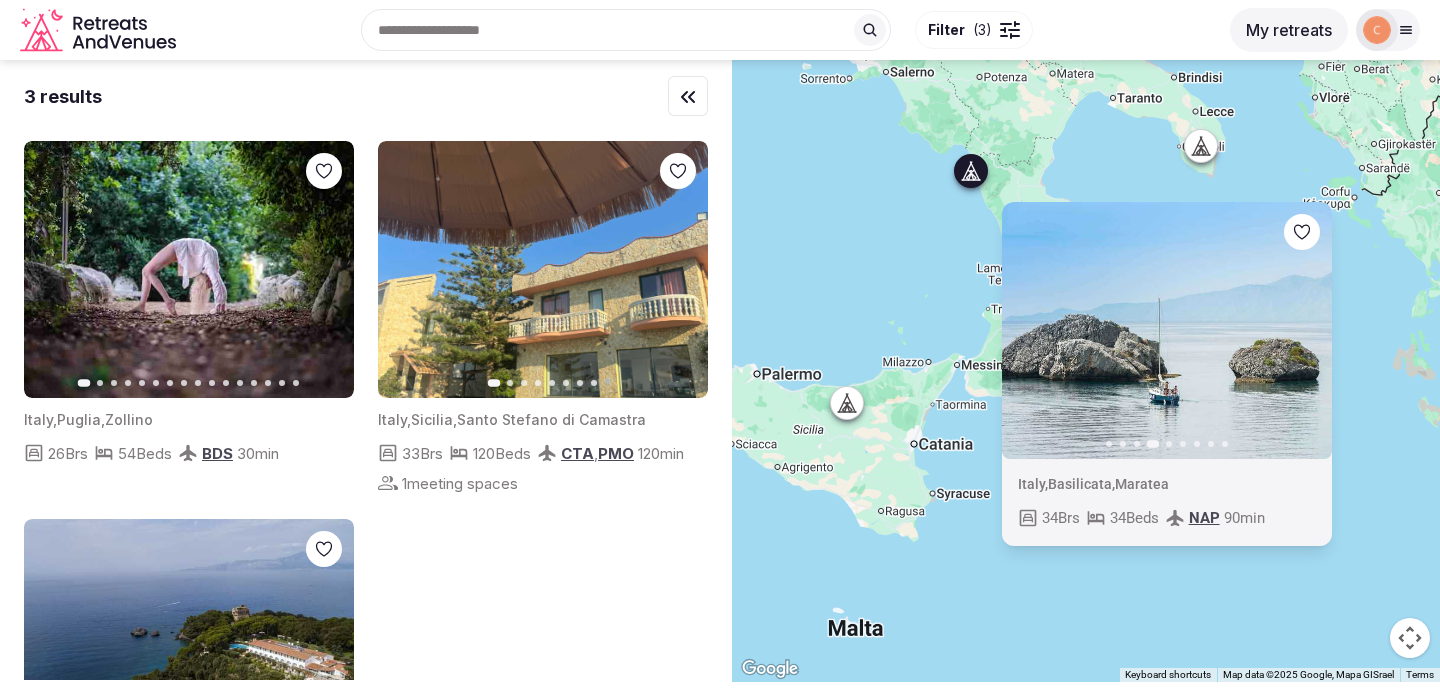 click on "Previous slide Next slide Italy ,  Basilicata ,  Maratea 34  Brs 34  Beds NAP 90  min" at bounding box center [1086, 371] 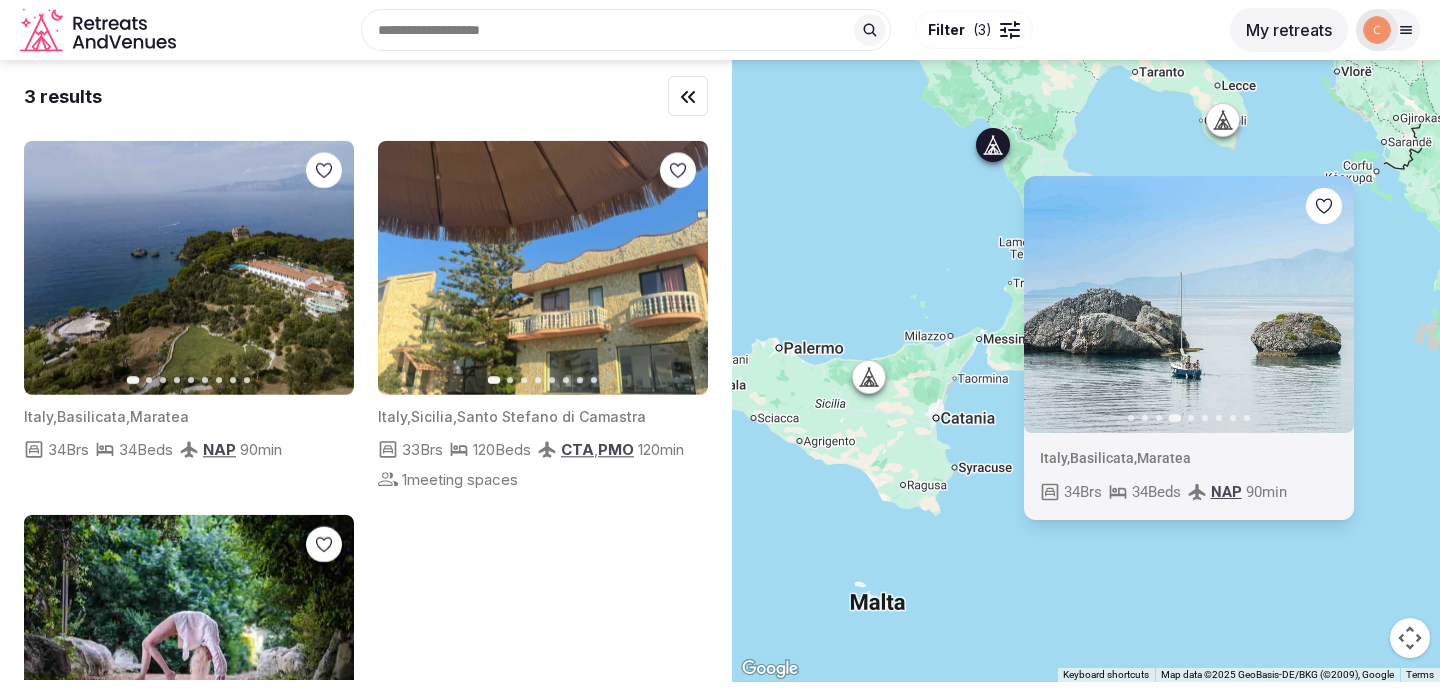click at bounding box center (869, 377) 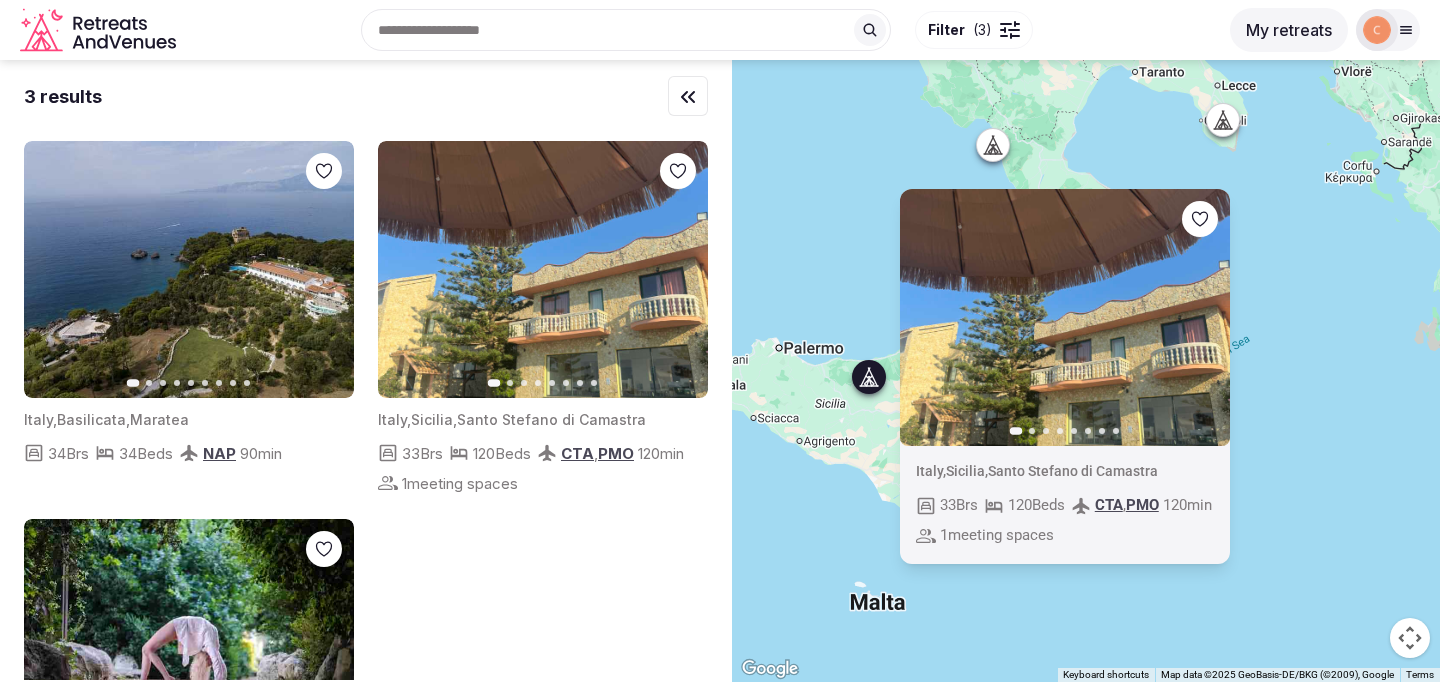 click 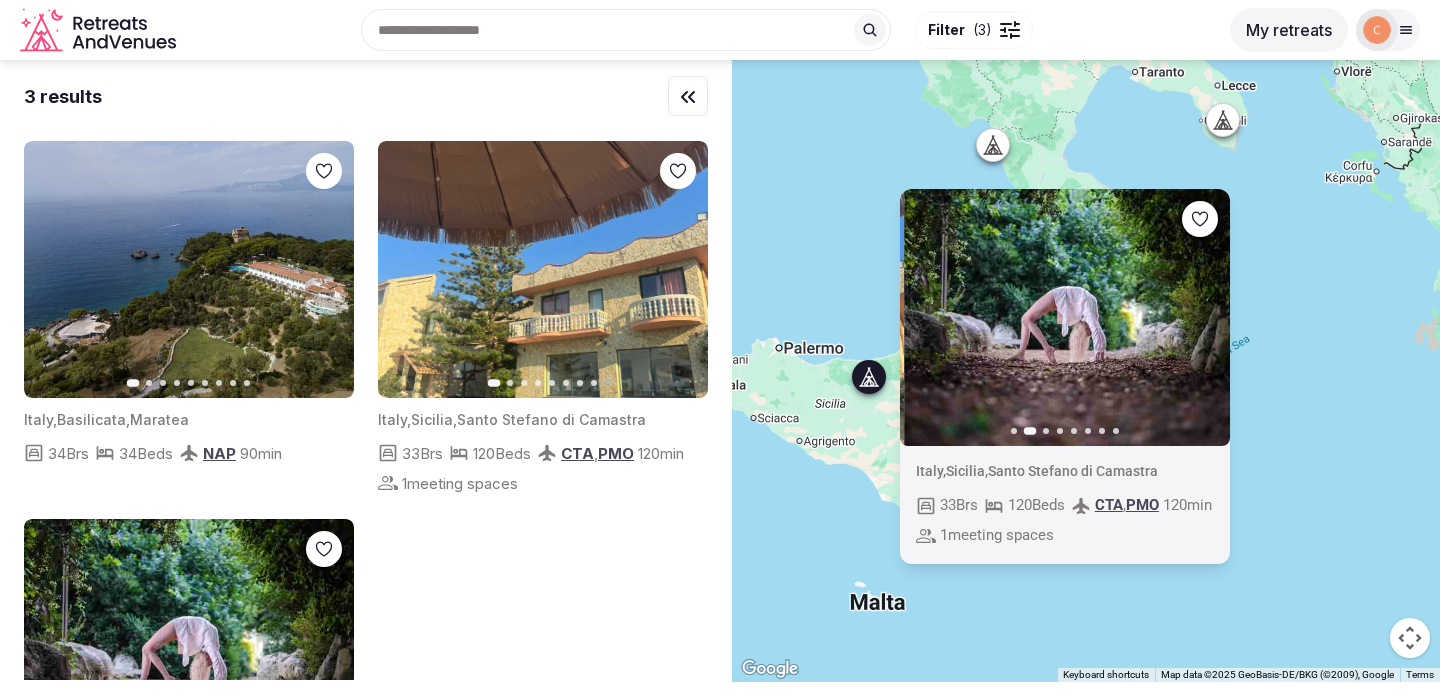 click 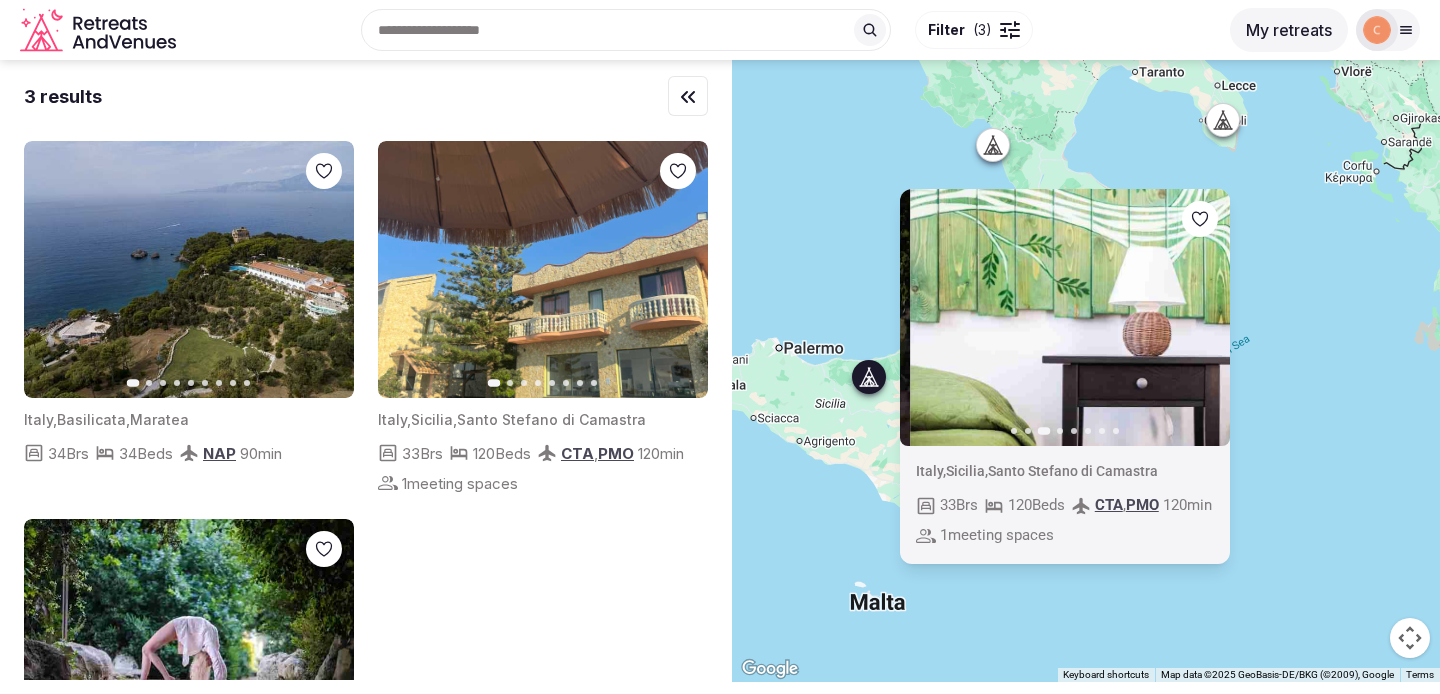 click 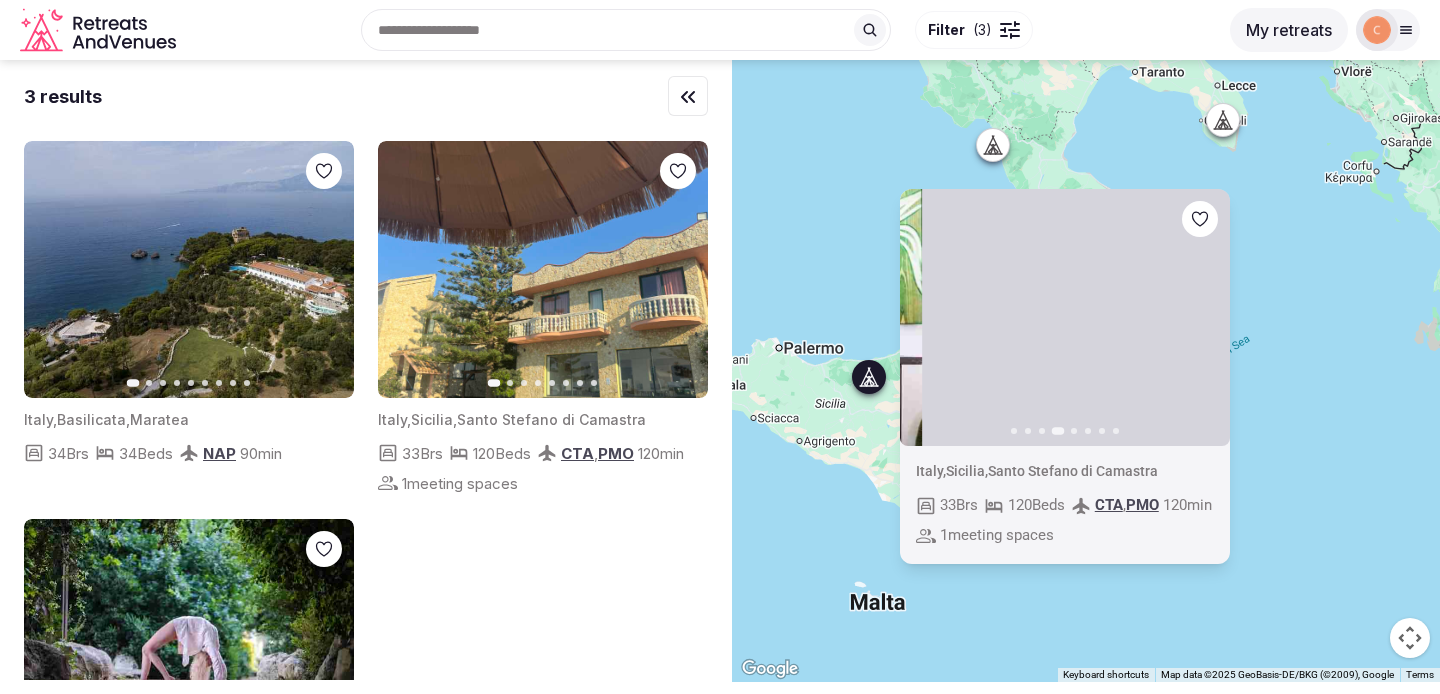 click 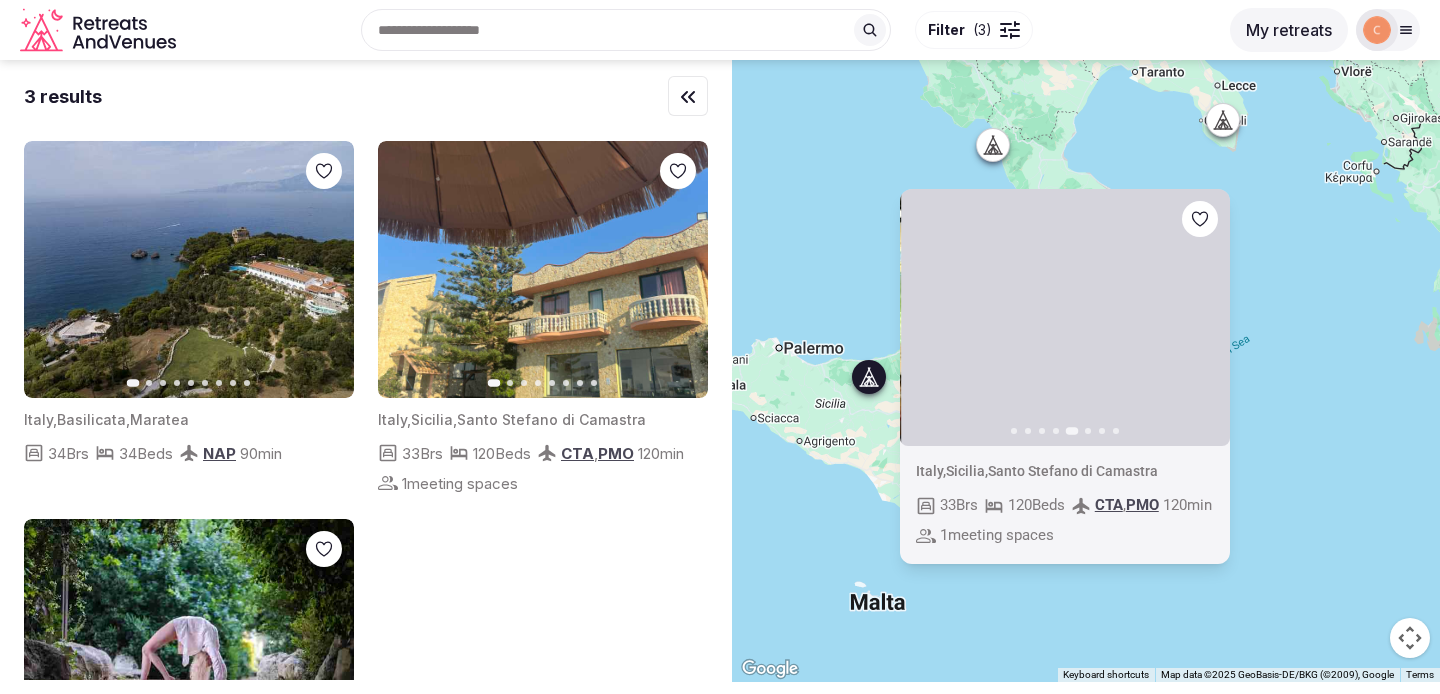 click 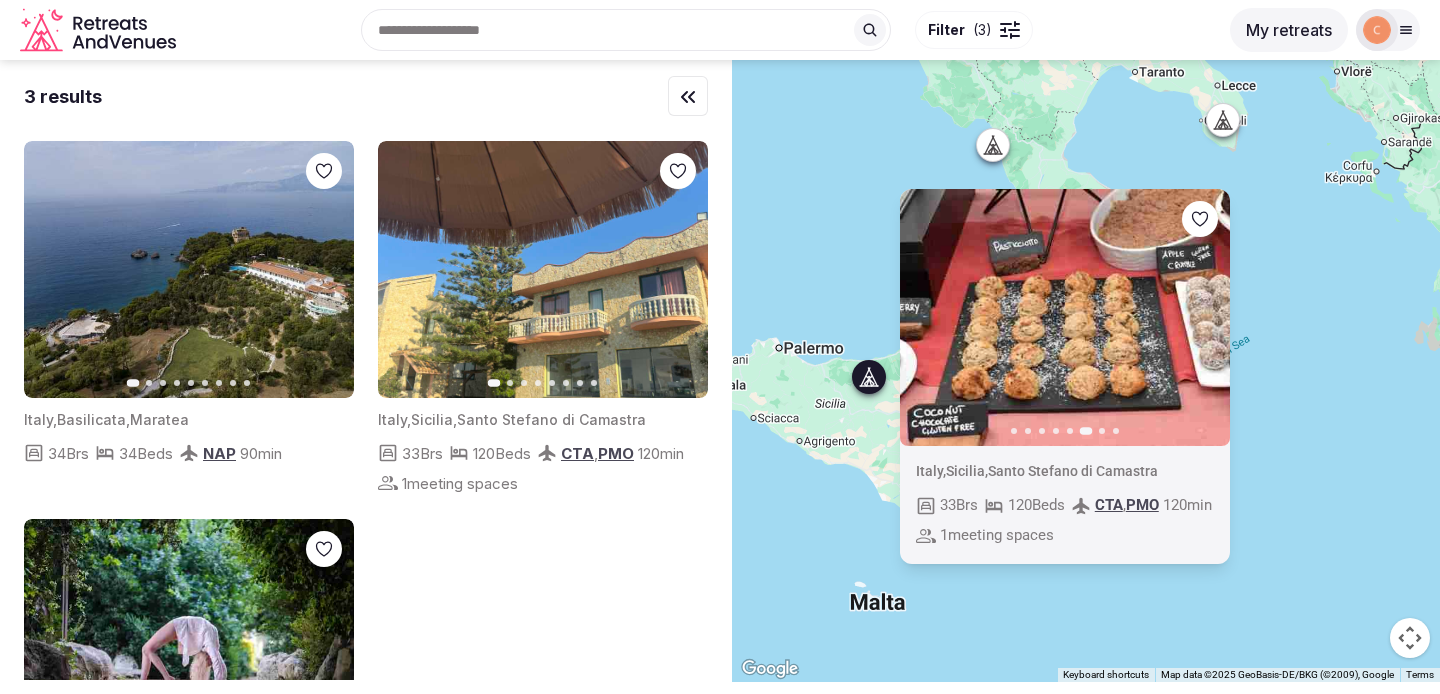 click 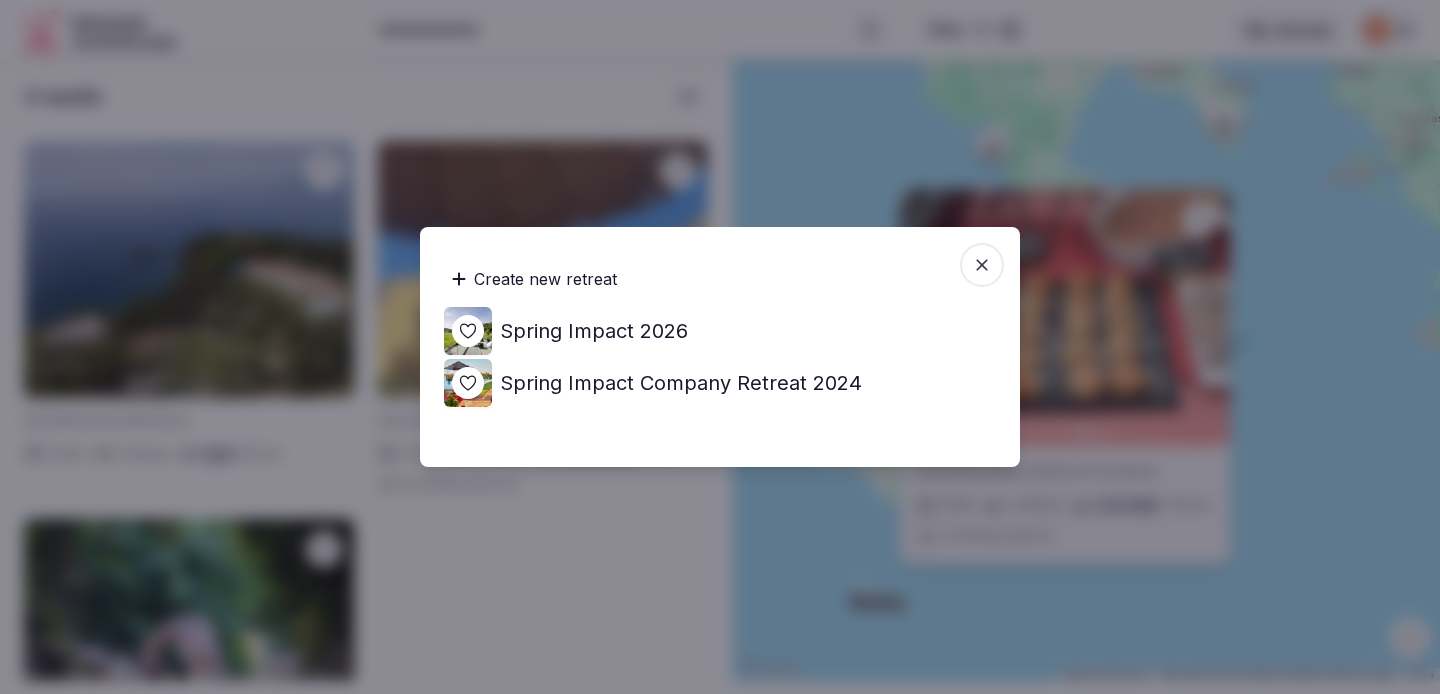 click on "Spring Impact 2026" at bounding box center (594, 331) 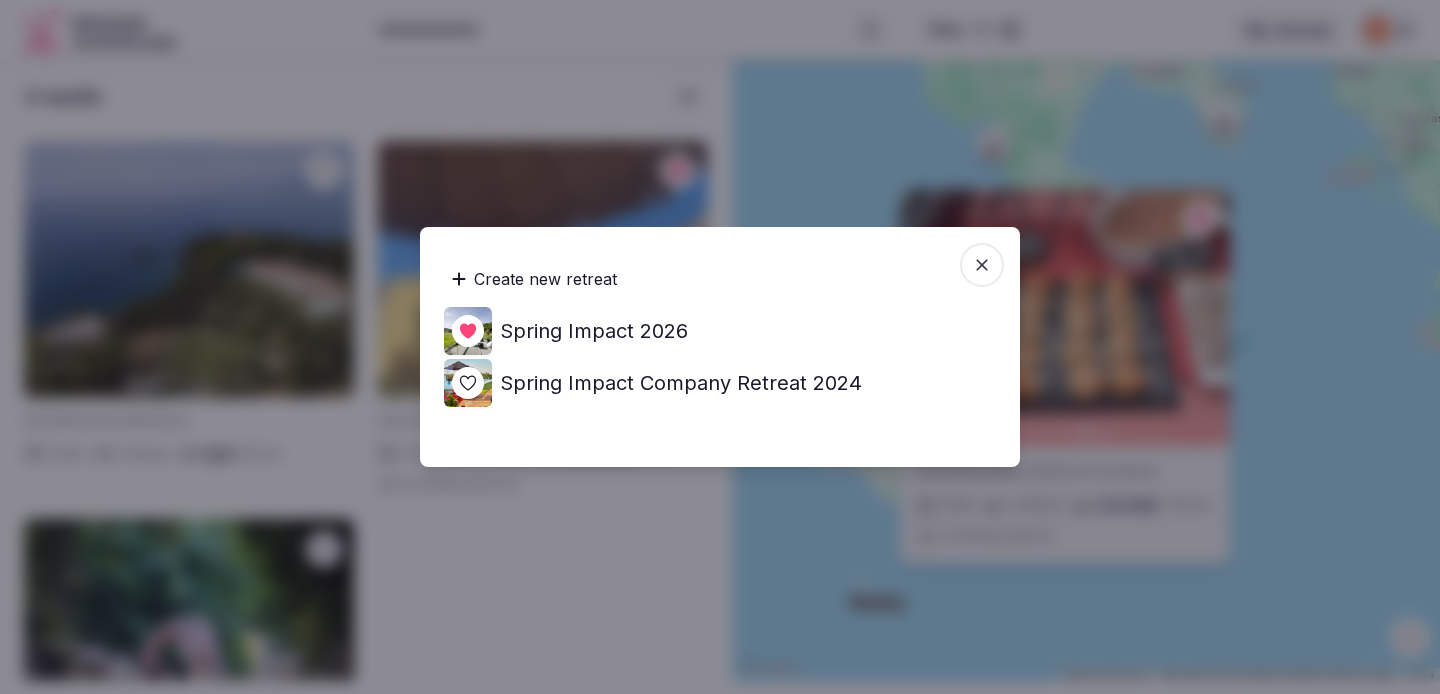 click 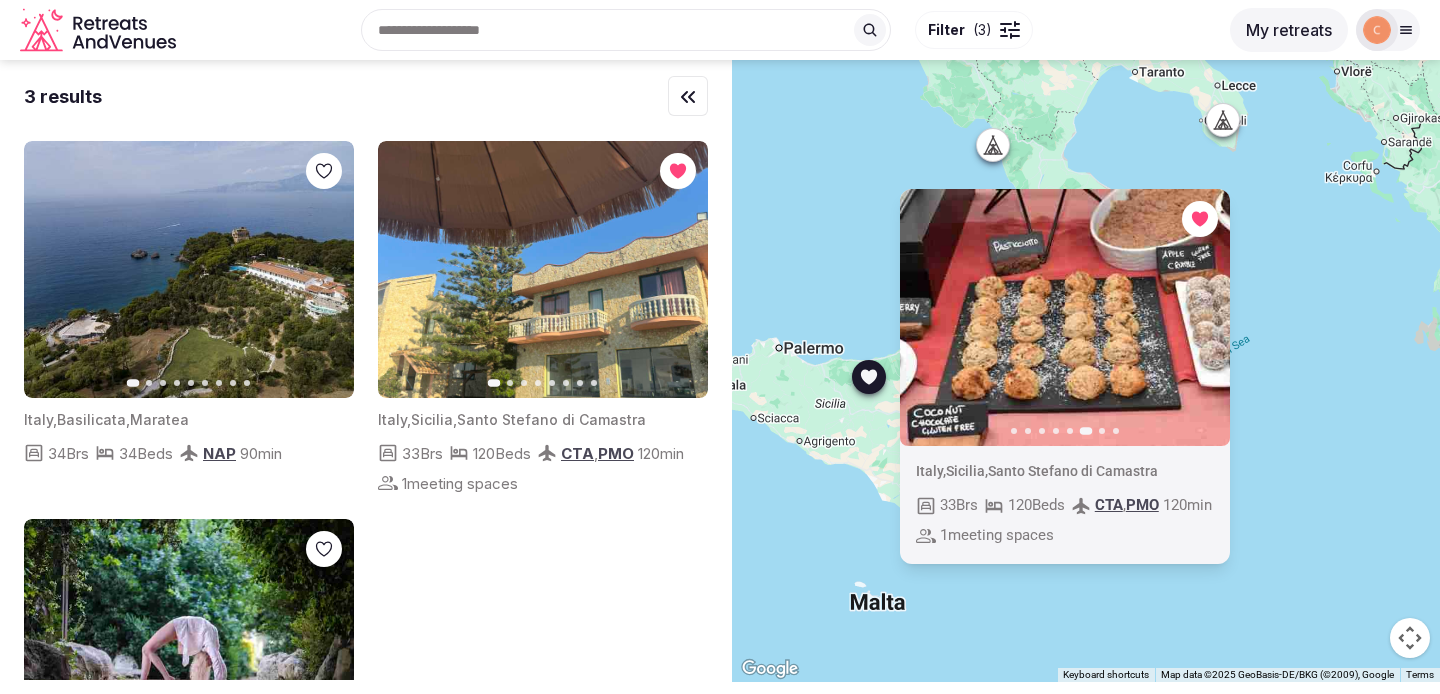 click on "Previous slide Next slide Italy ,  Sicilia ,  Santo Stefano di Camastra 33  Brs 120  Beds CTA ,  PMO 120  min 1  meeting spaces" at bounding box center (1086, 371) 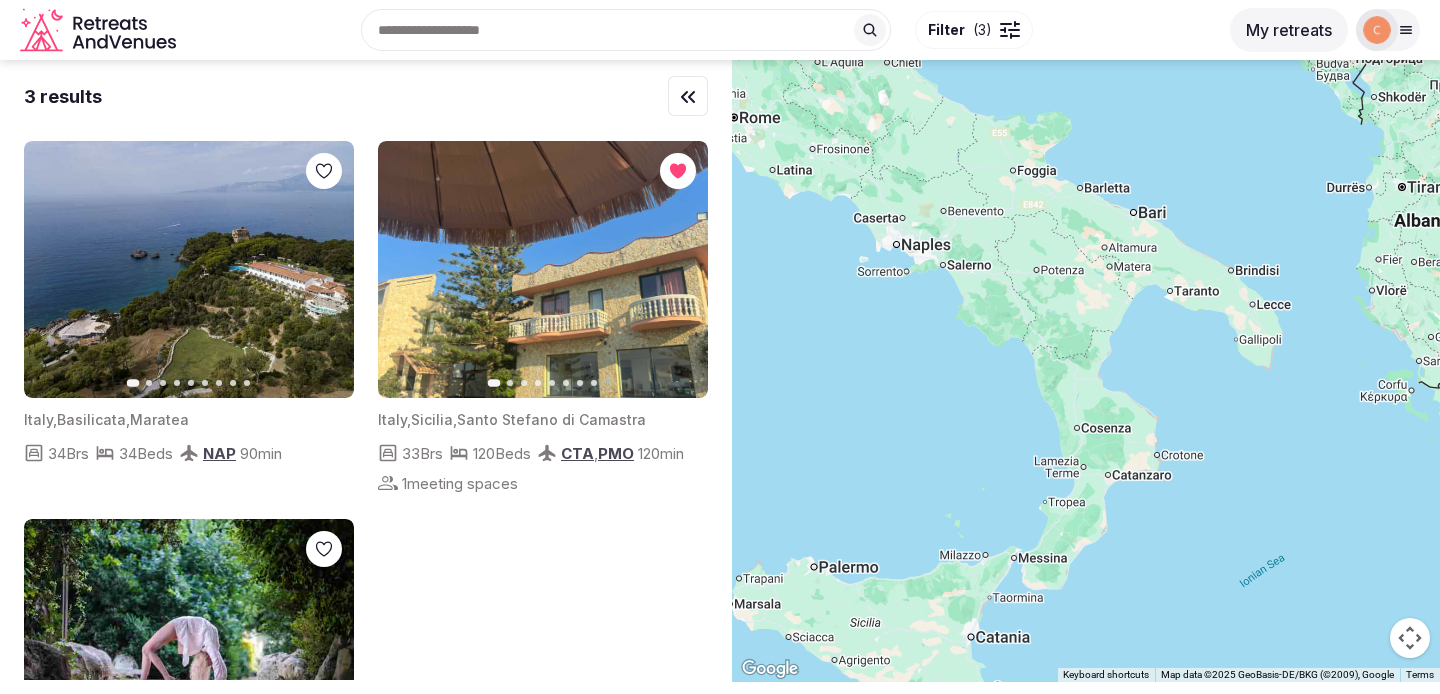 drag, startPoint x: 1076, startPoint y: 252, endPoint x: 1120, endPoint y: 595, distance: 345.81064 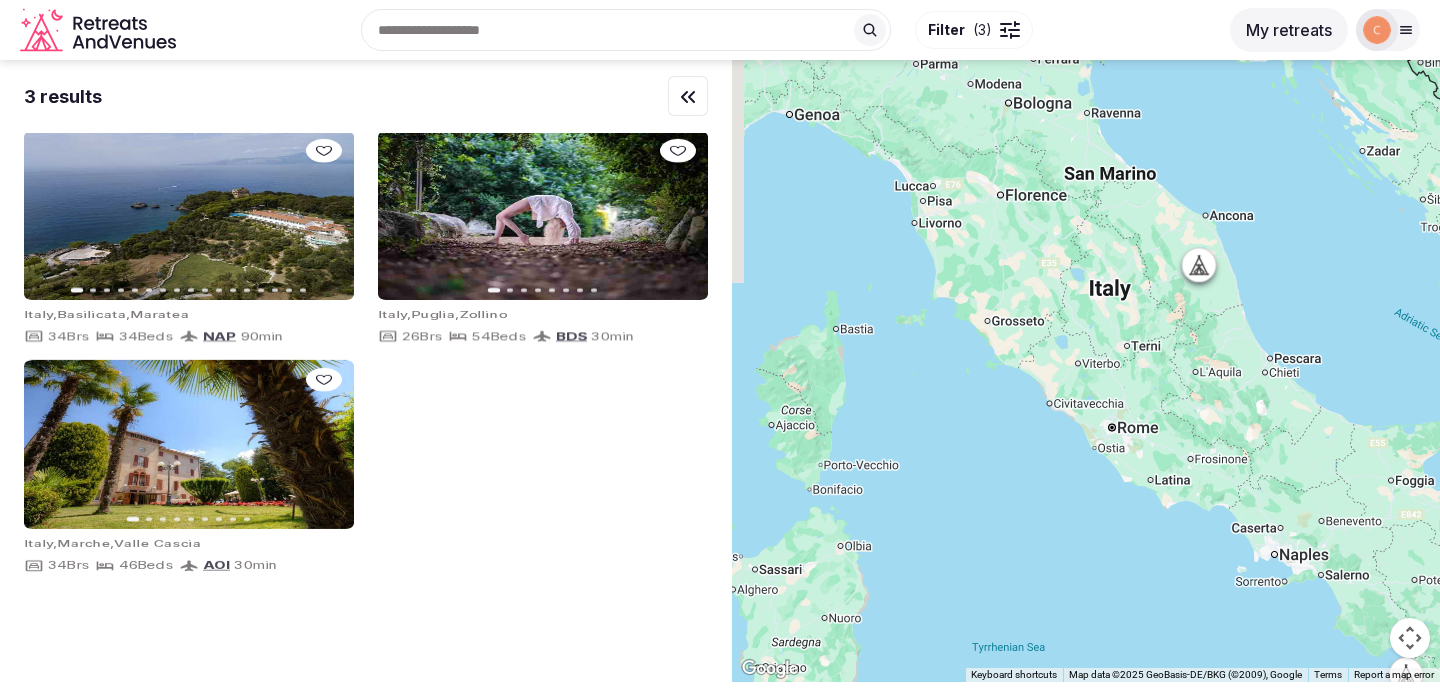 drag, startPoint x: 938, startPoint y: 309, endPoint x: 1317, endPoint y: 507, distance: 427.6038 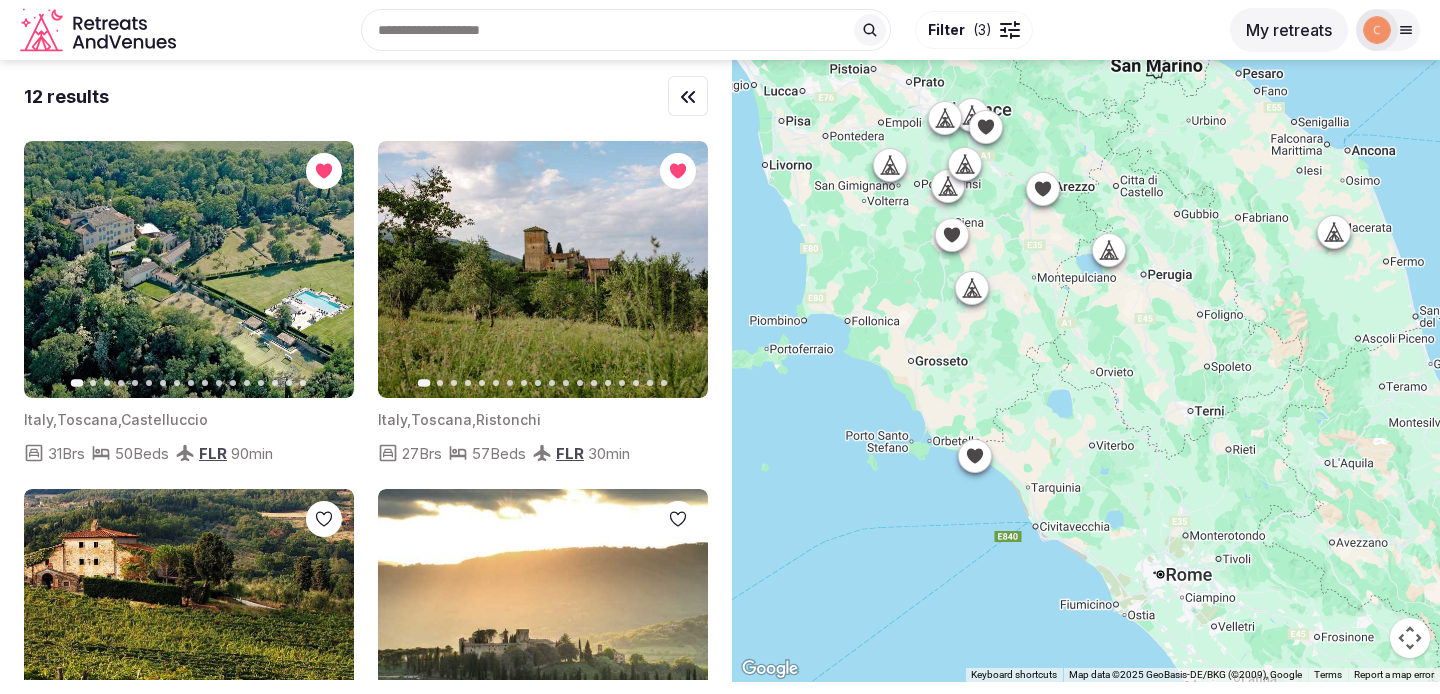 click 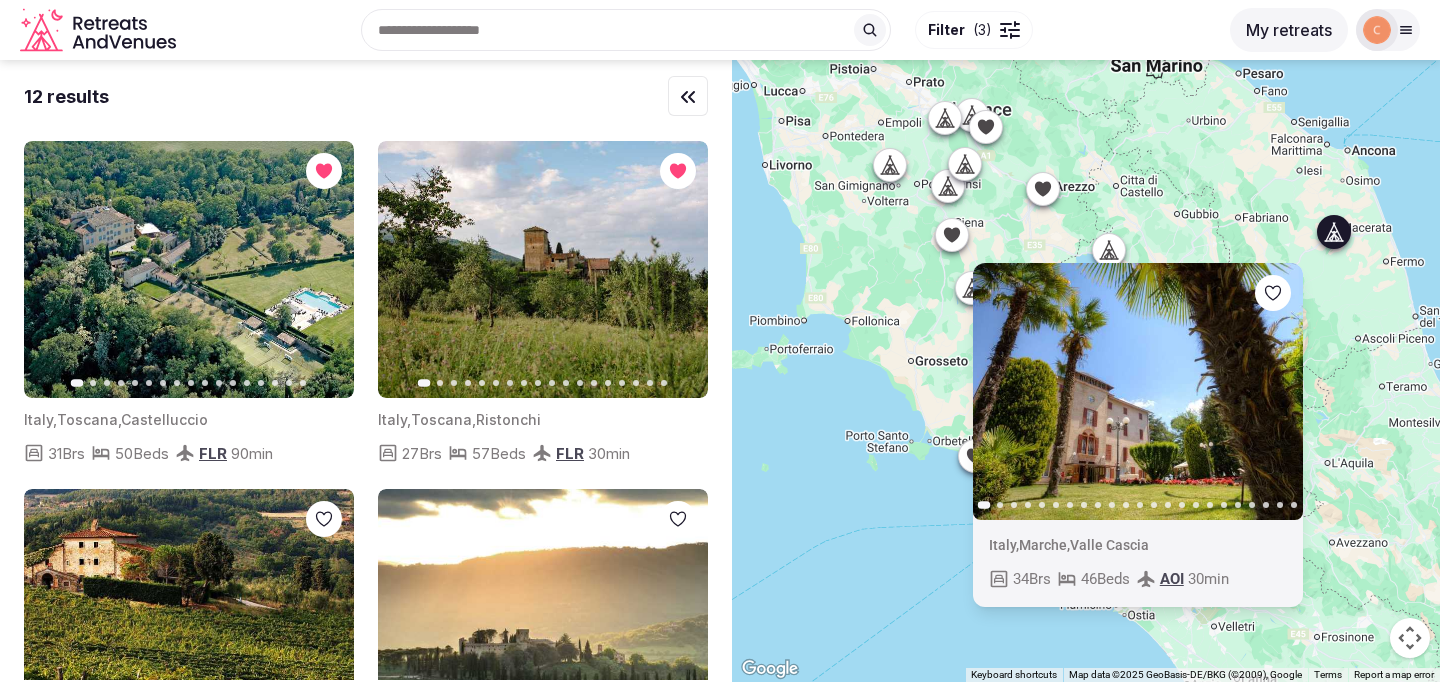 click 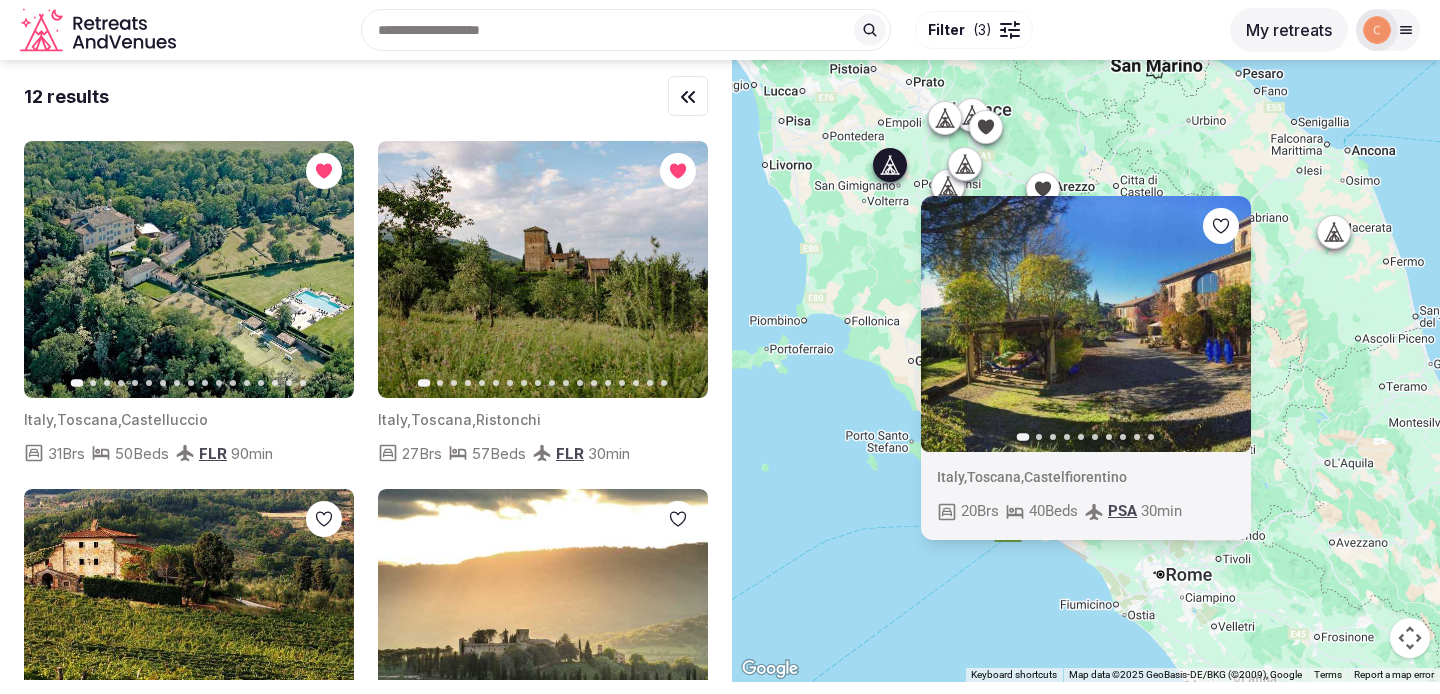 click 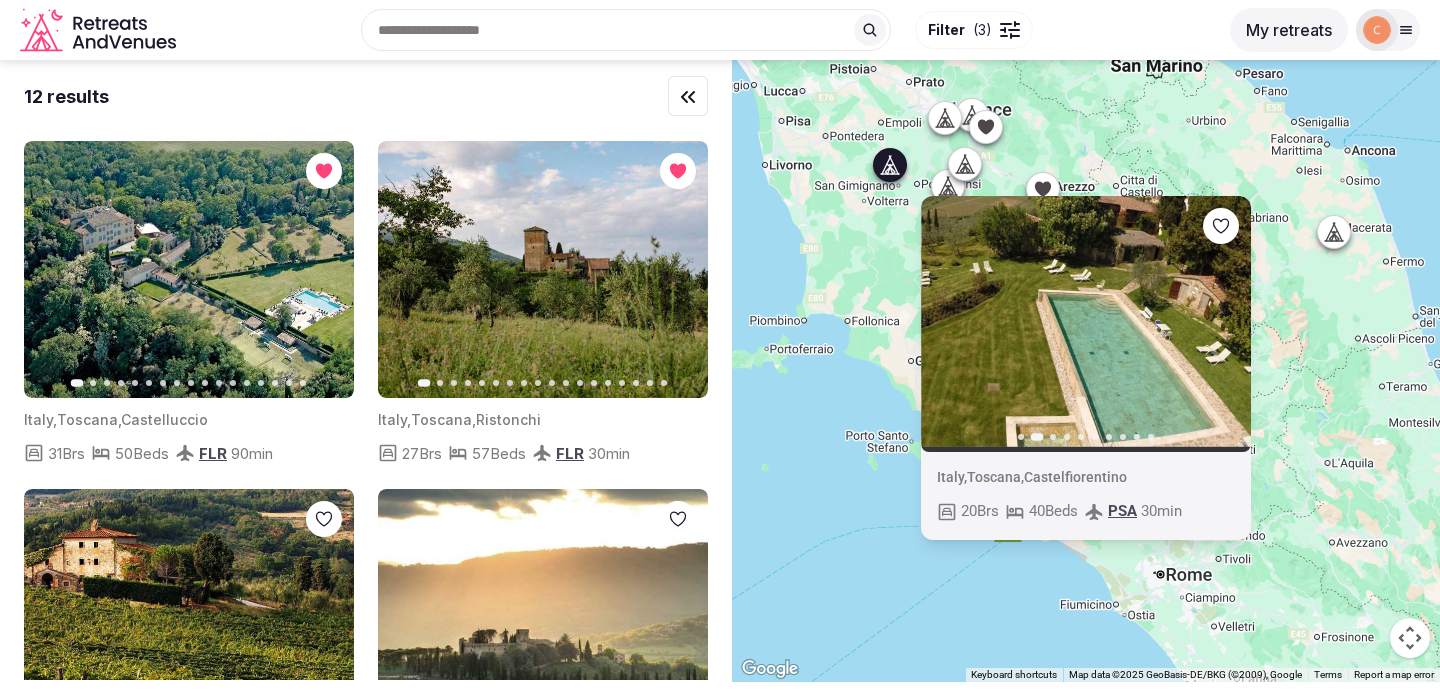 click 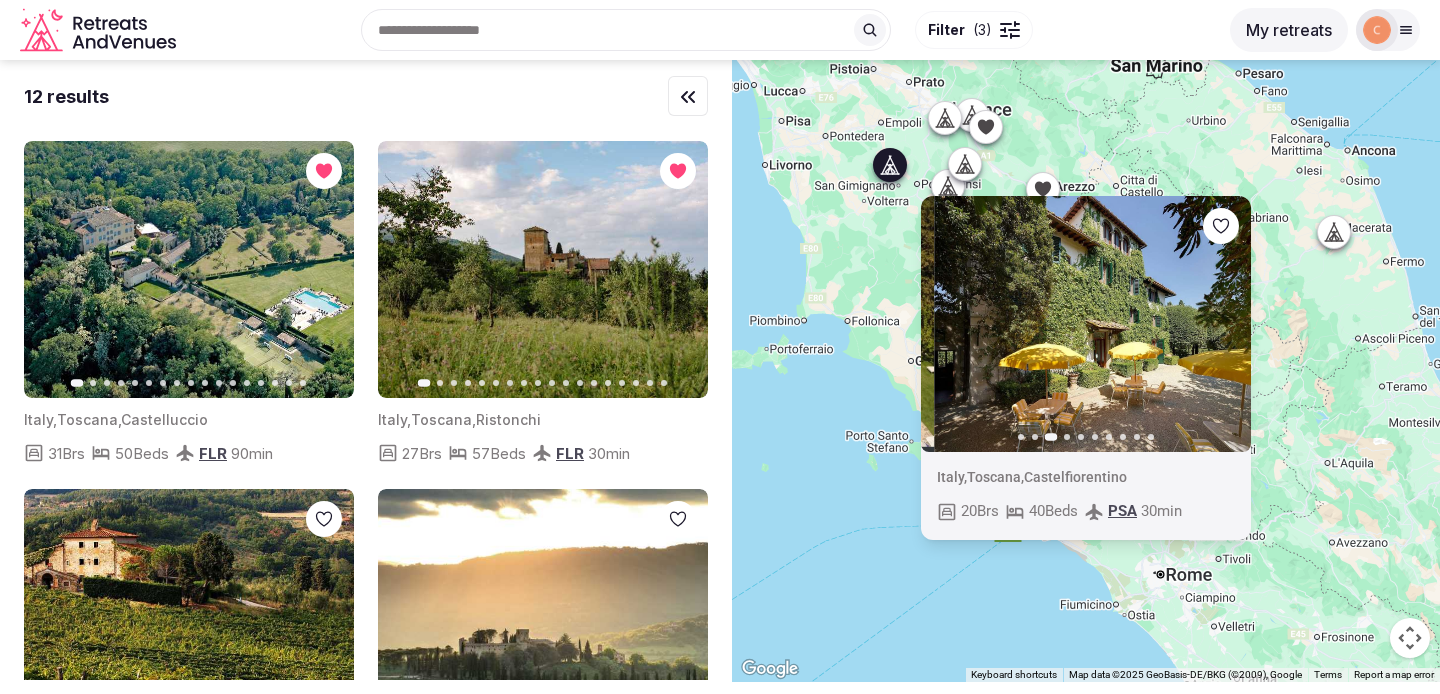 click 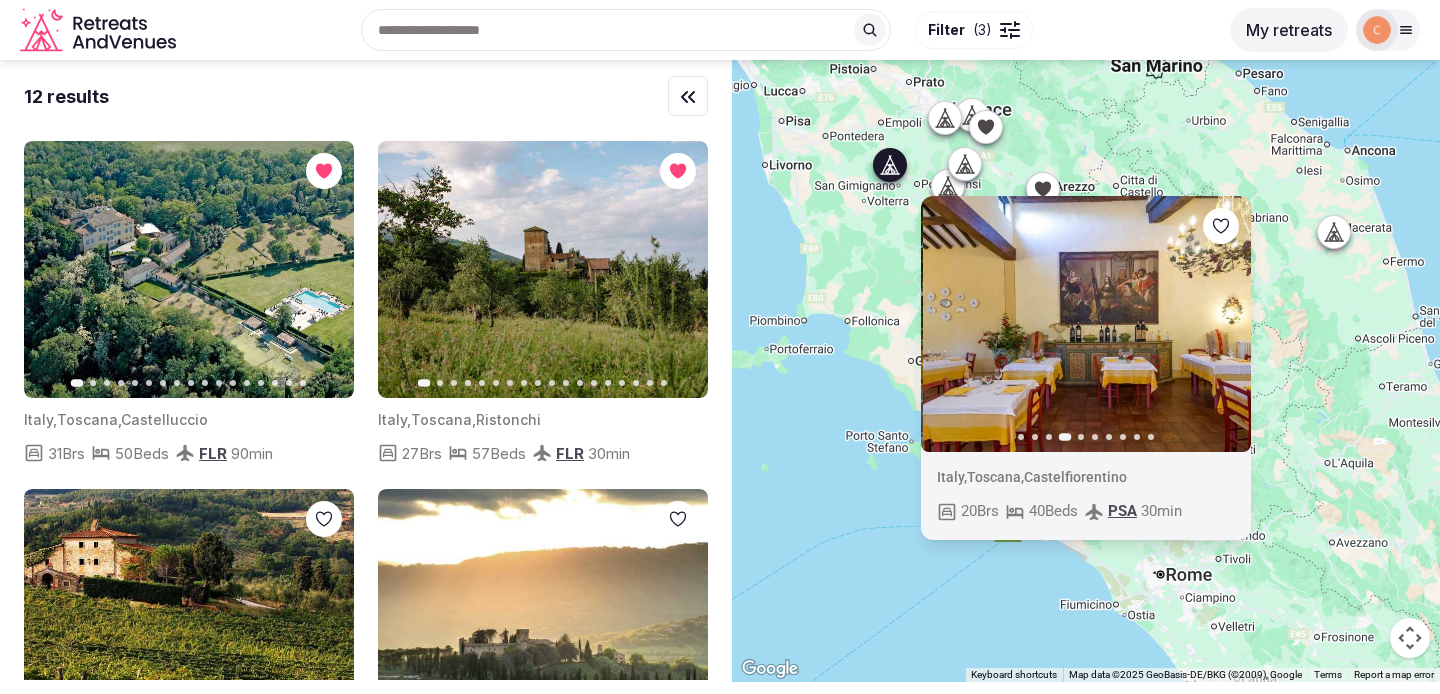 click 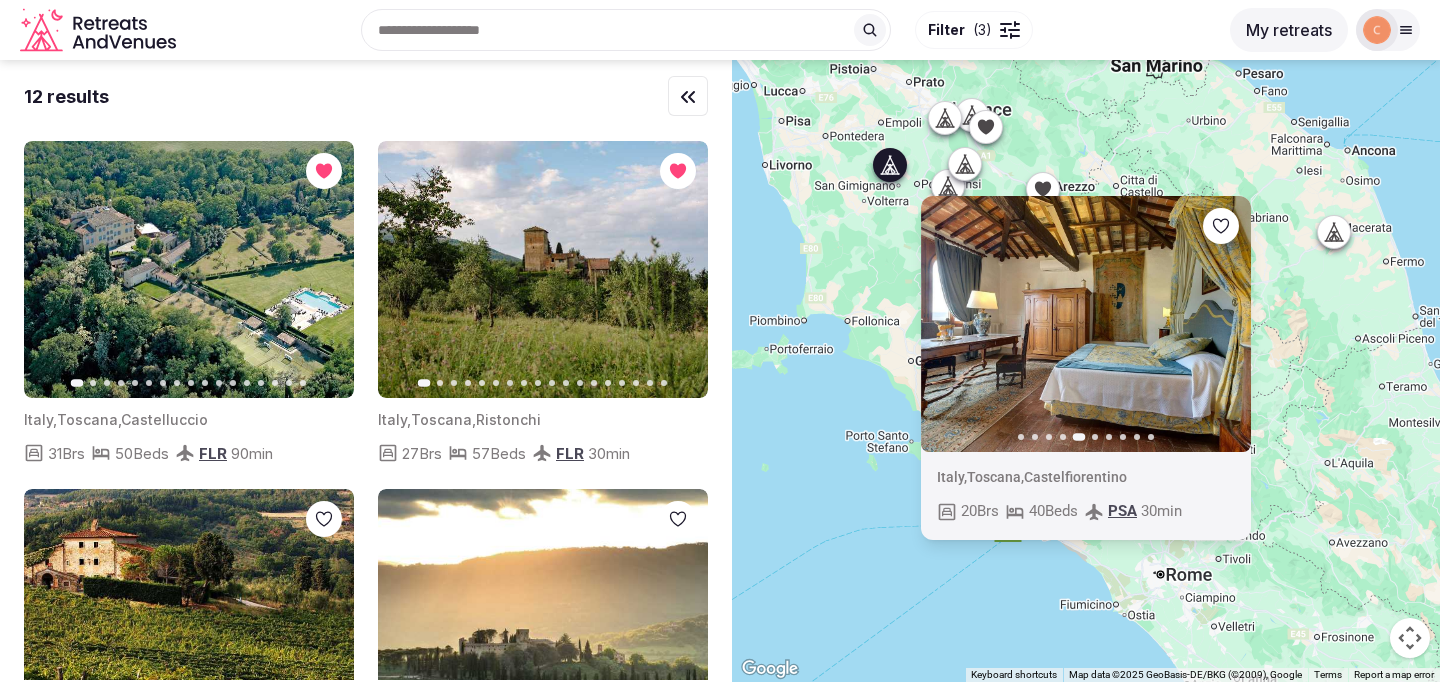 click 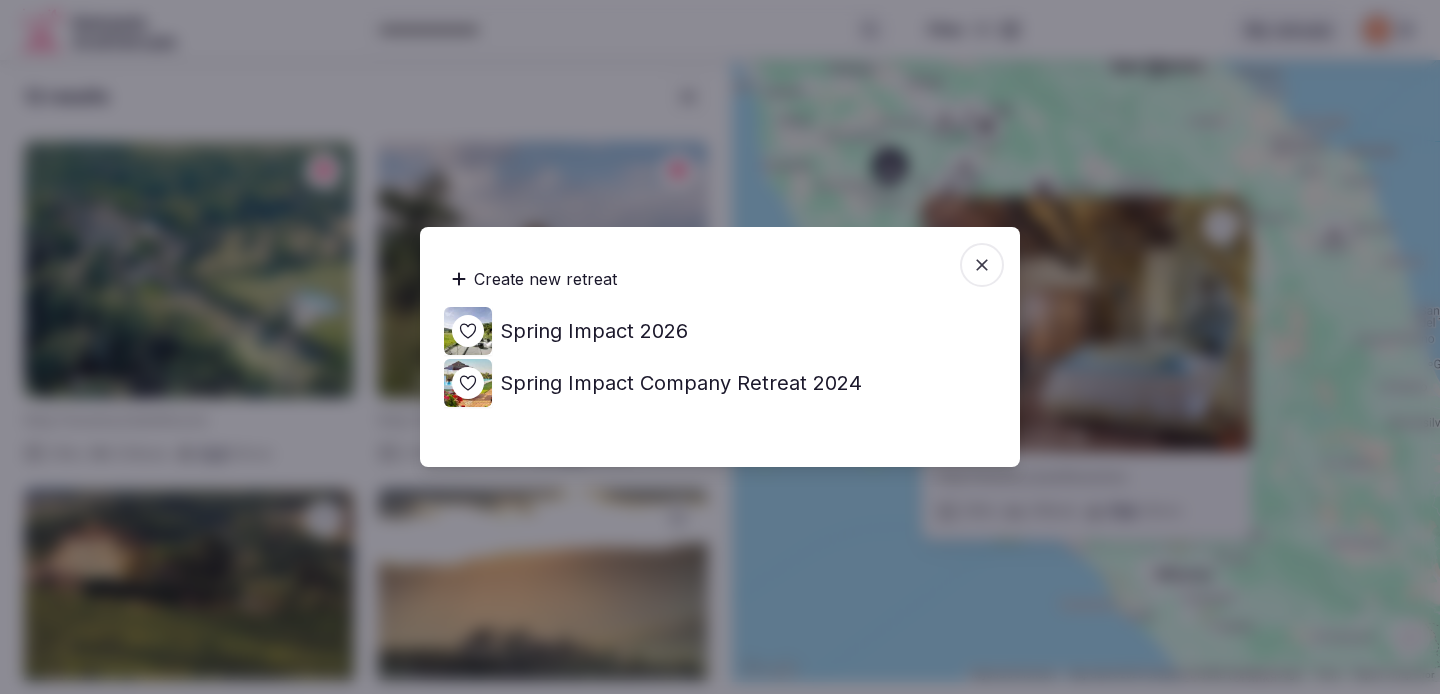 click at bounding box center [982, 265] 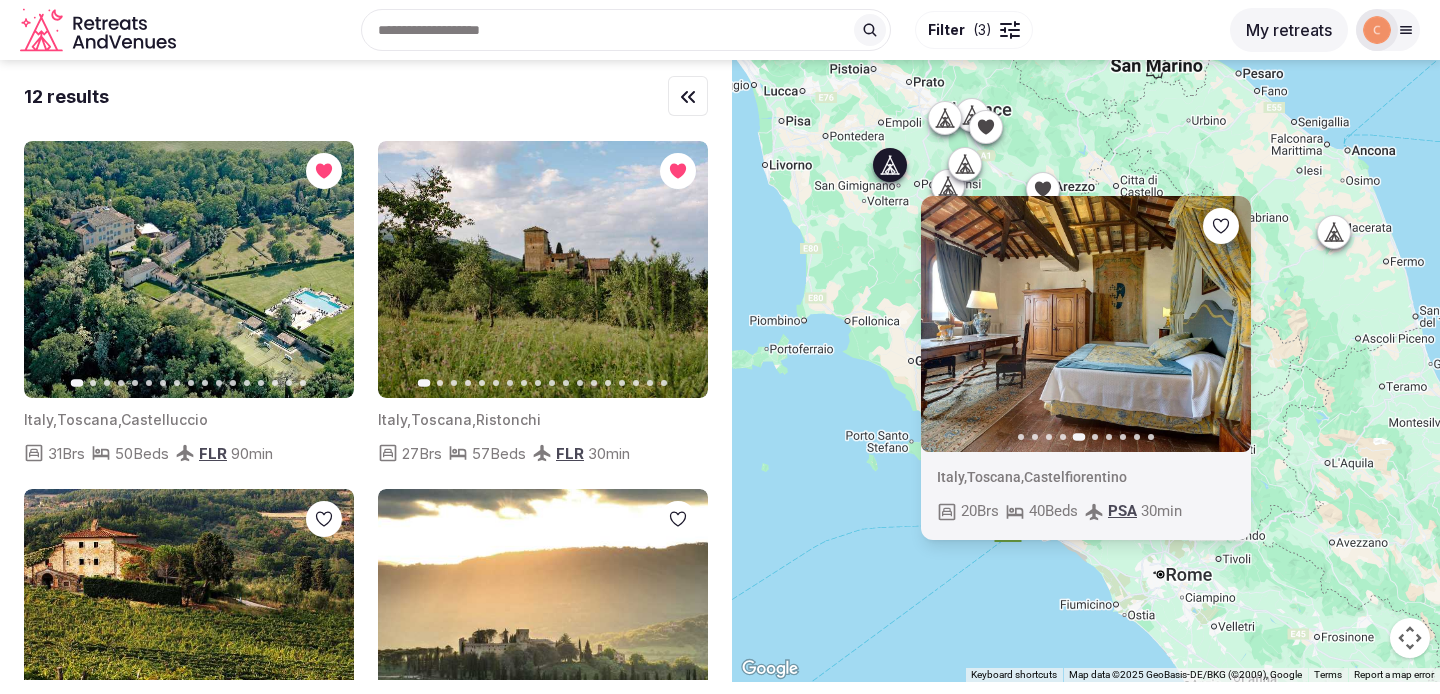 click on "Previous slide Next slide Italy ,  Toscana ,  Castelfiorentino 20  Brs 40  Beds PSA 30  min" at bounding box center (1086, 371) 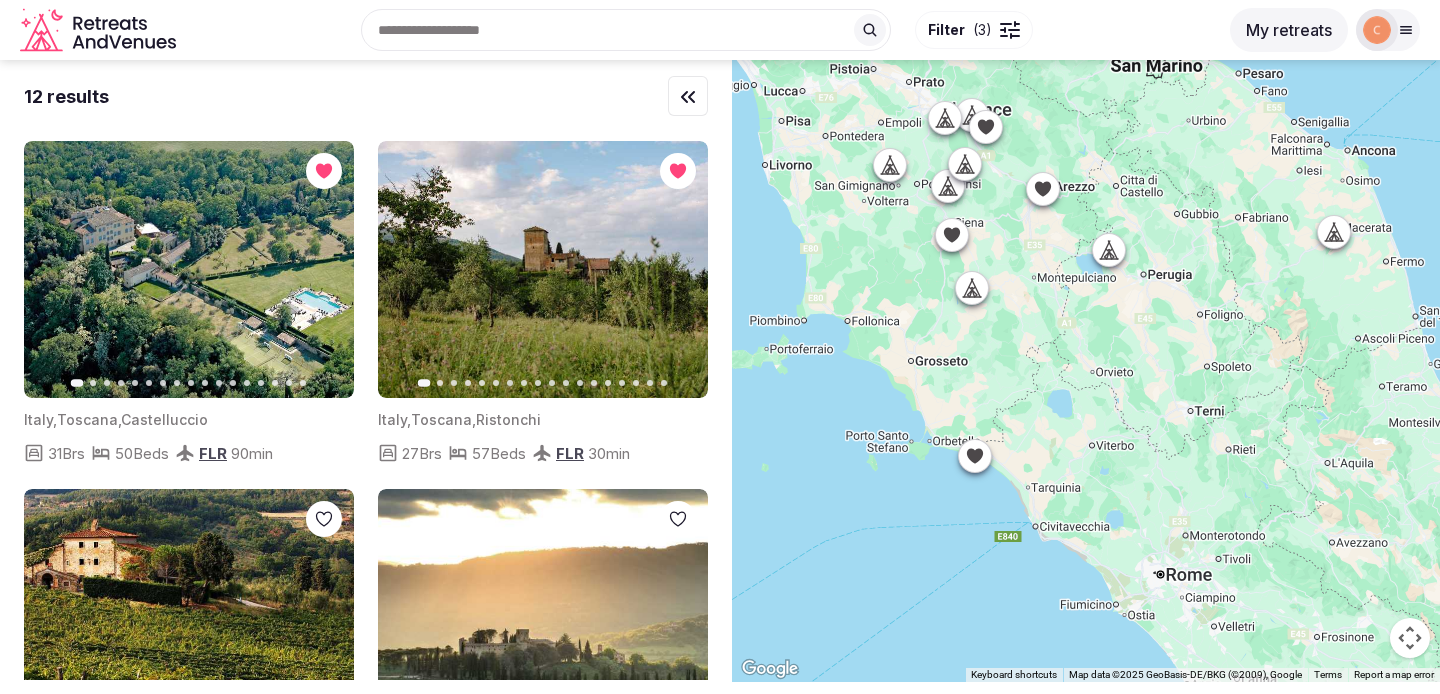 click 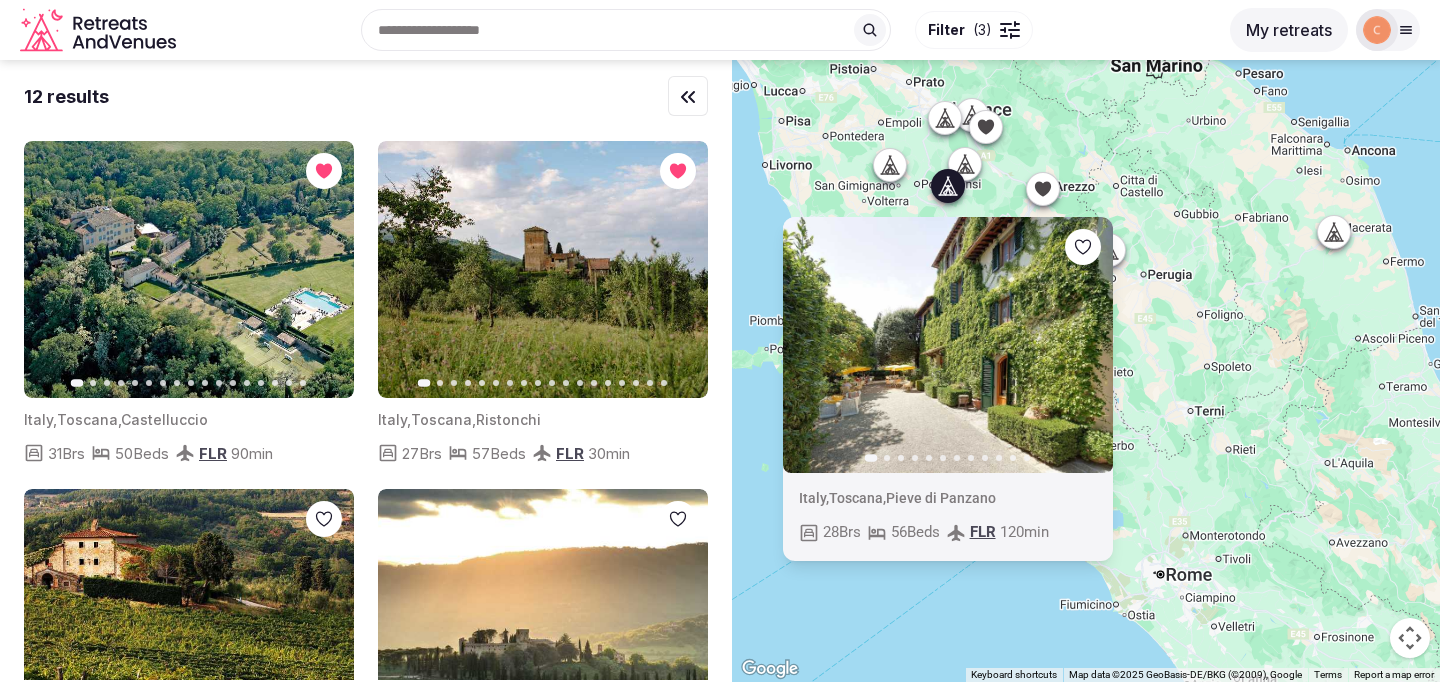 click on "Next slide" at bounding box center [1085, 345] 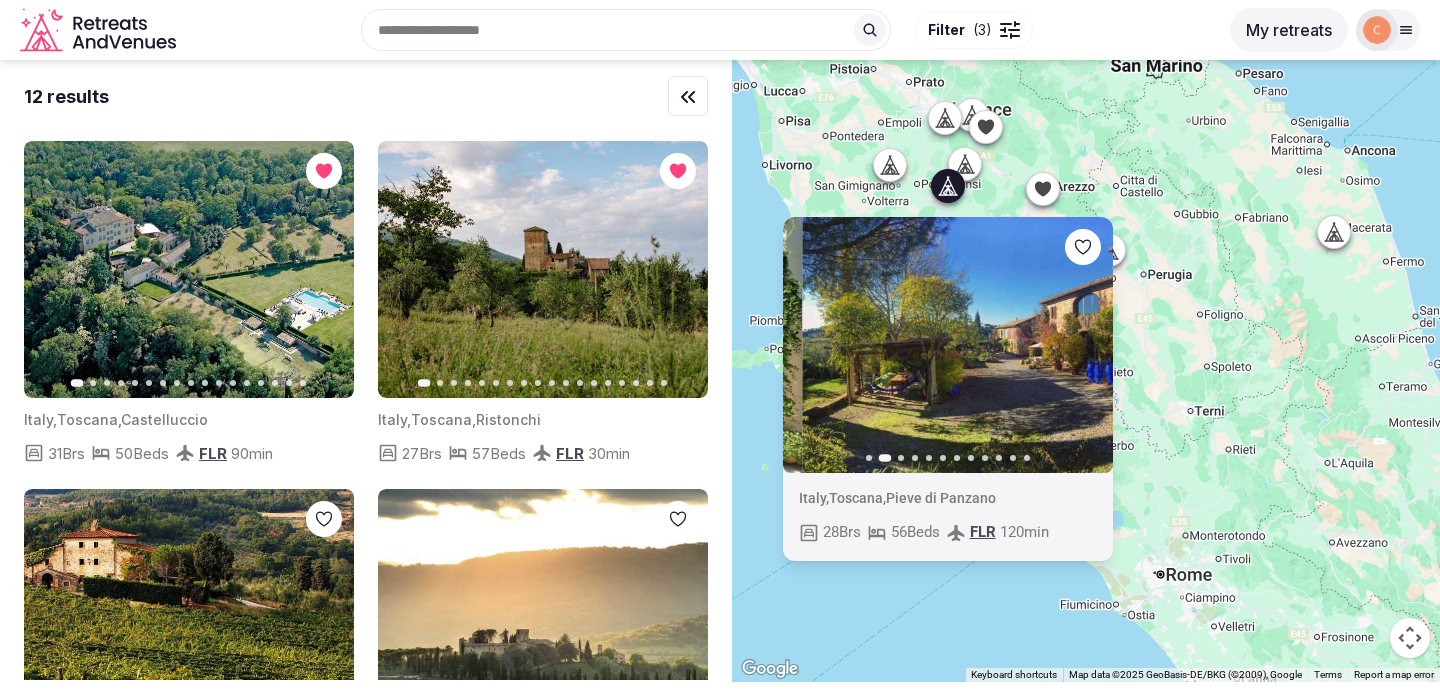 click on "Next slide" at bounding box center (1085, 345) 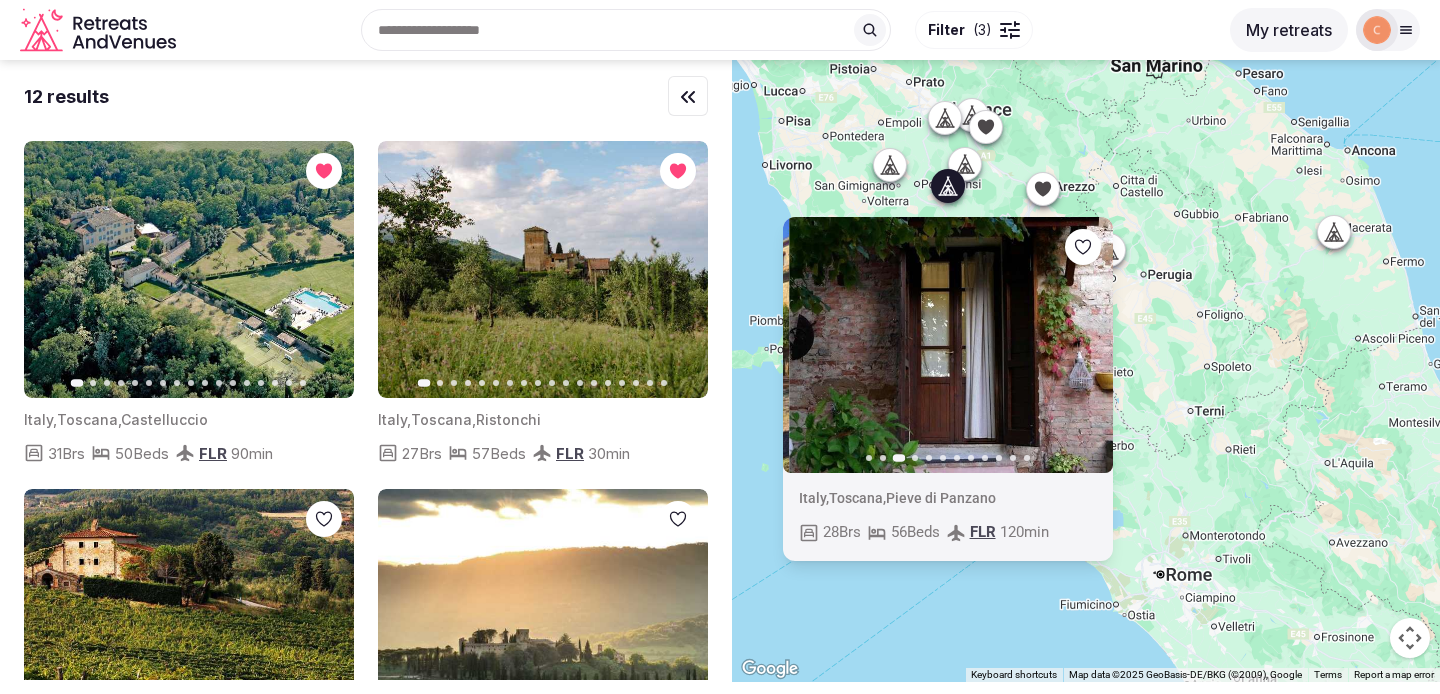 click on "Next slide" at bounding box center (1085, 345) 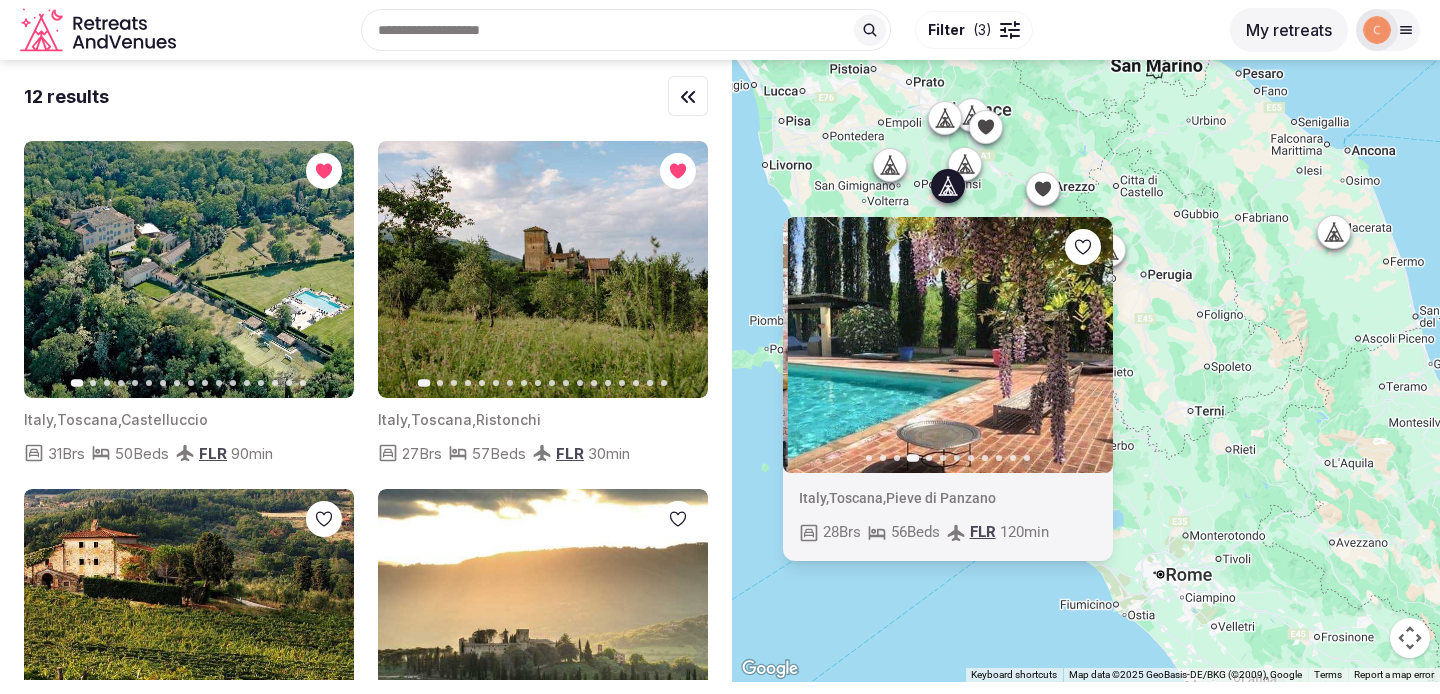 click on "Next slide" at bounding box center [1085, 345] 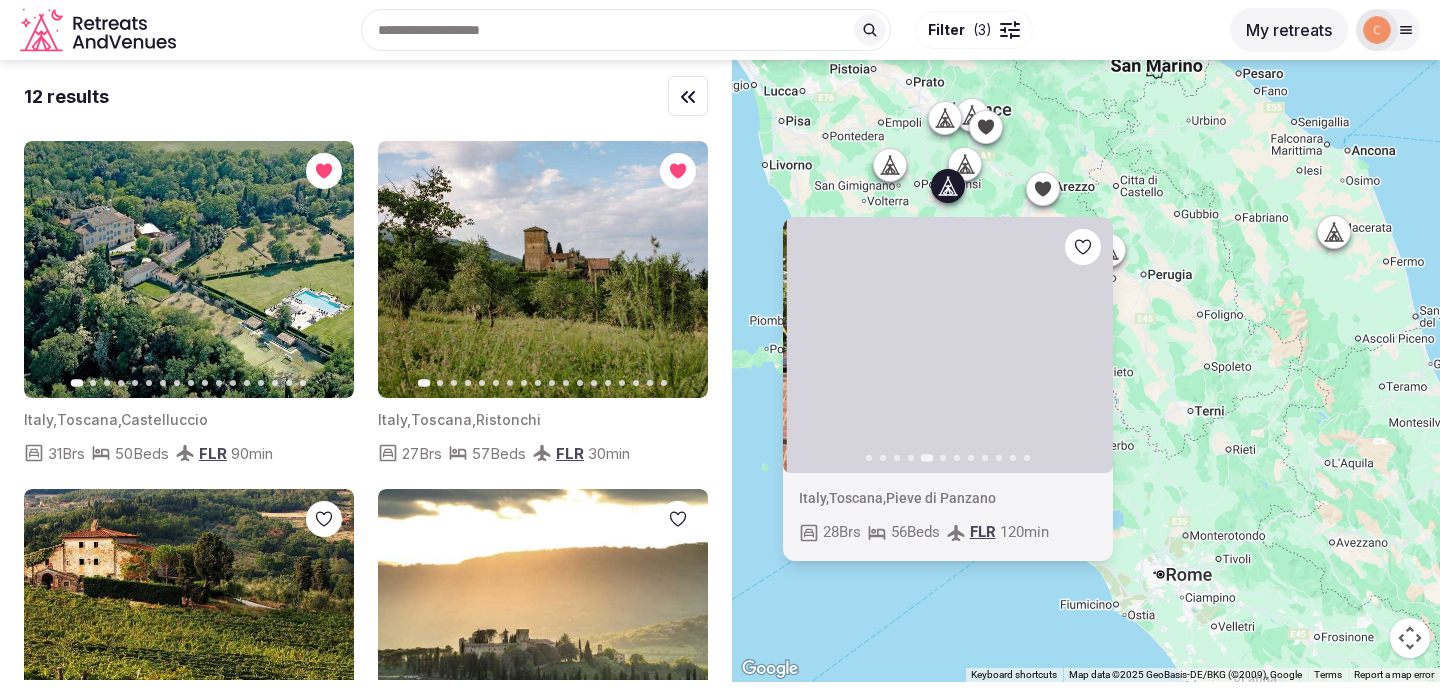 click on "Next slide" at bounding box center (1085, 345) 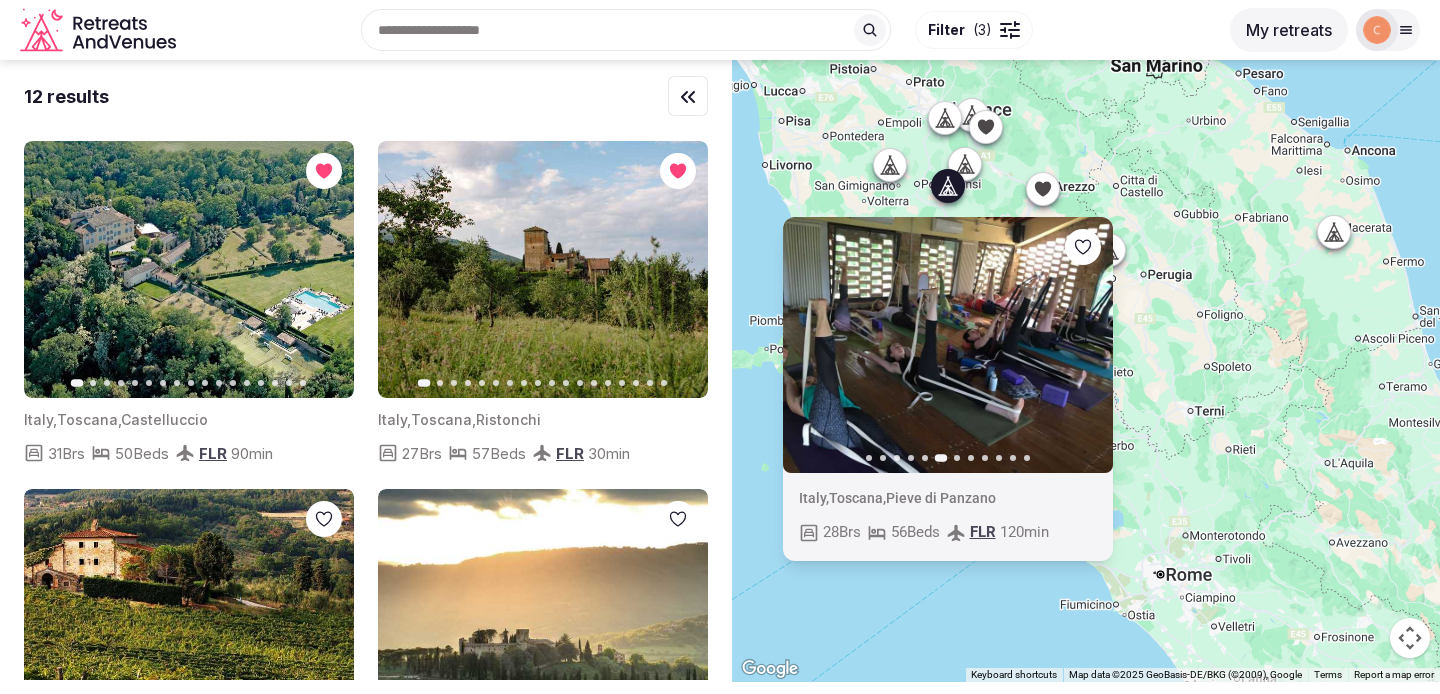 click on "Previous slide Next slide Italy ,  Toscana ,  Pieve di Panzano 28  Brs 56  Beds FLR 120  min" at bounding box center [1086, 371] 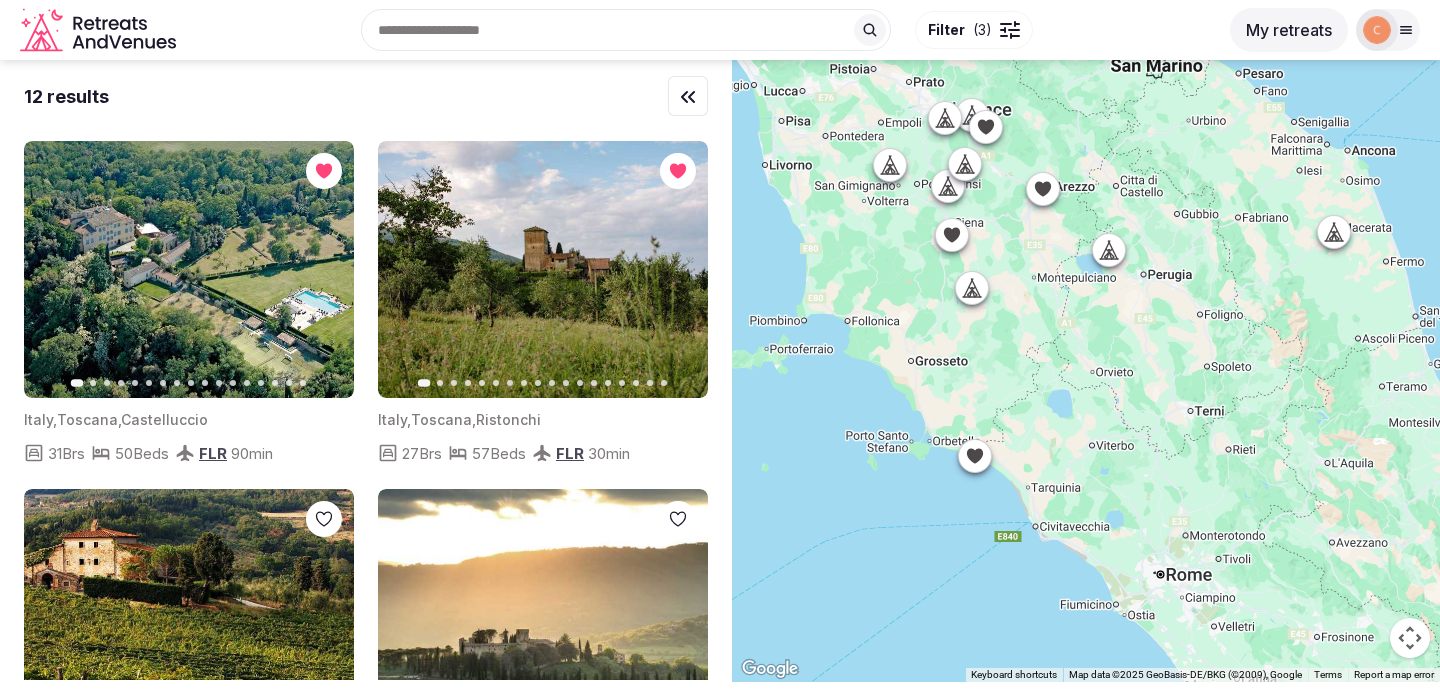 click 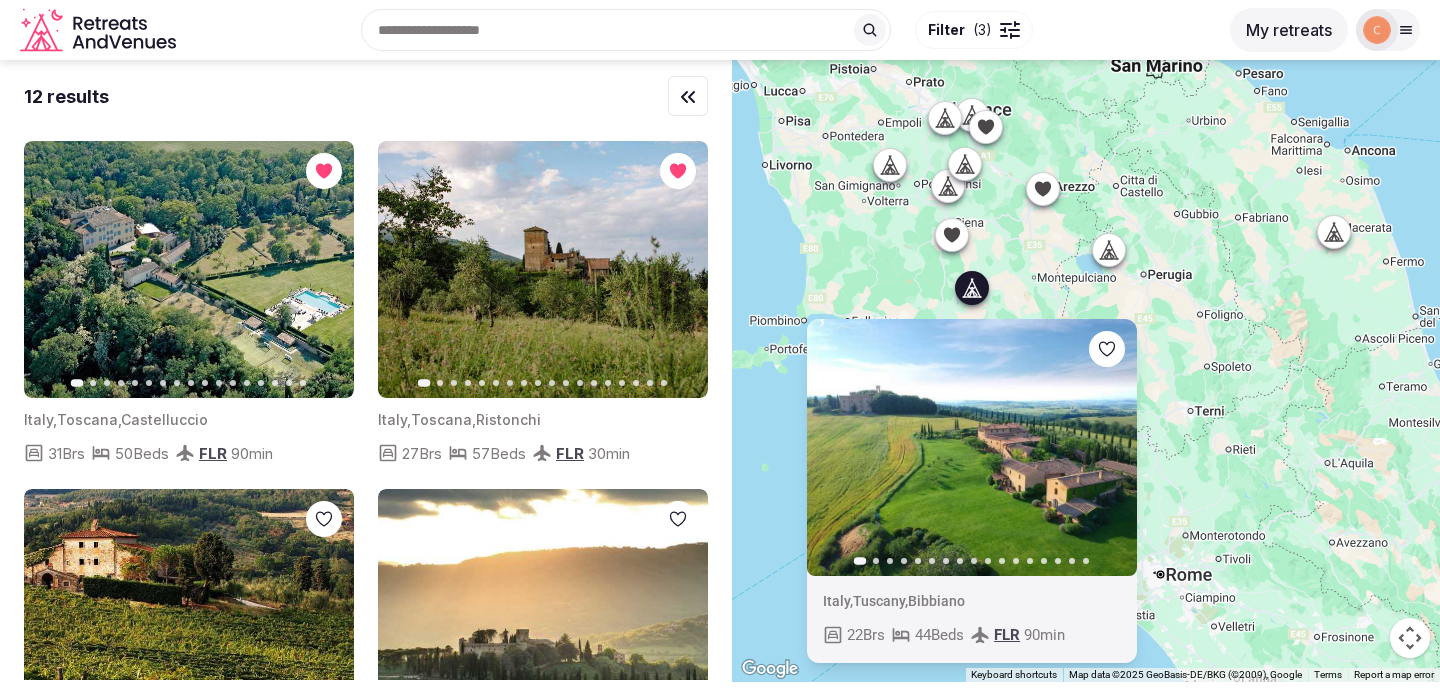 click on "Previous slide Next slide Italy ,  Tuscany ,  Bibbiano 22  Brs 44  Beds FLR 90  min" at bounding box center [1086, 371] 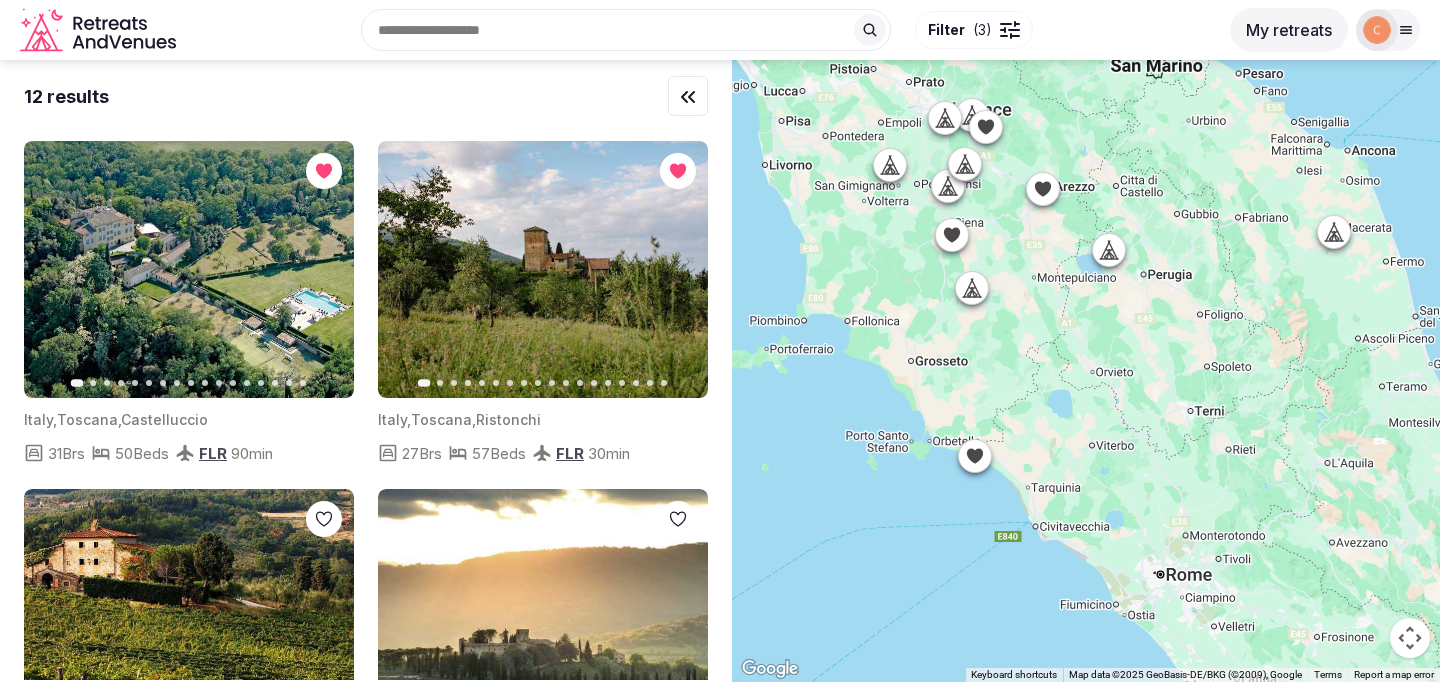 click 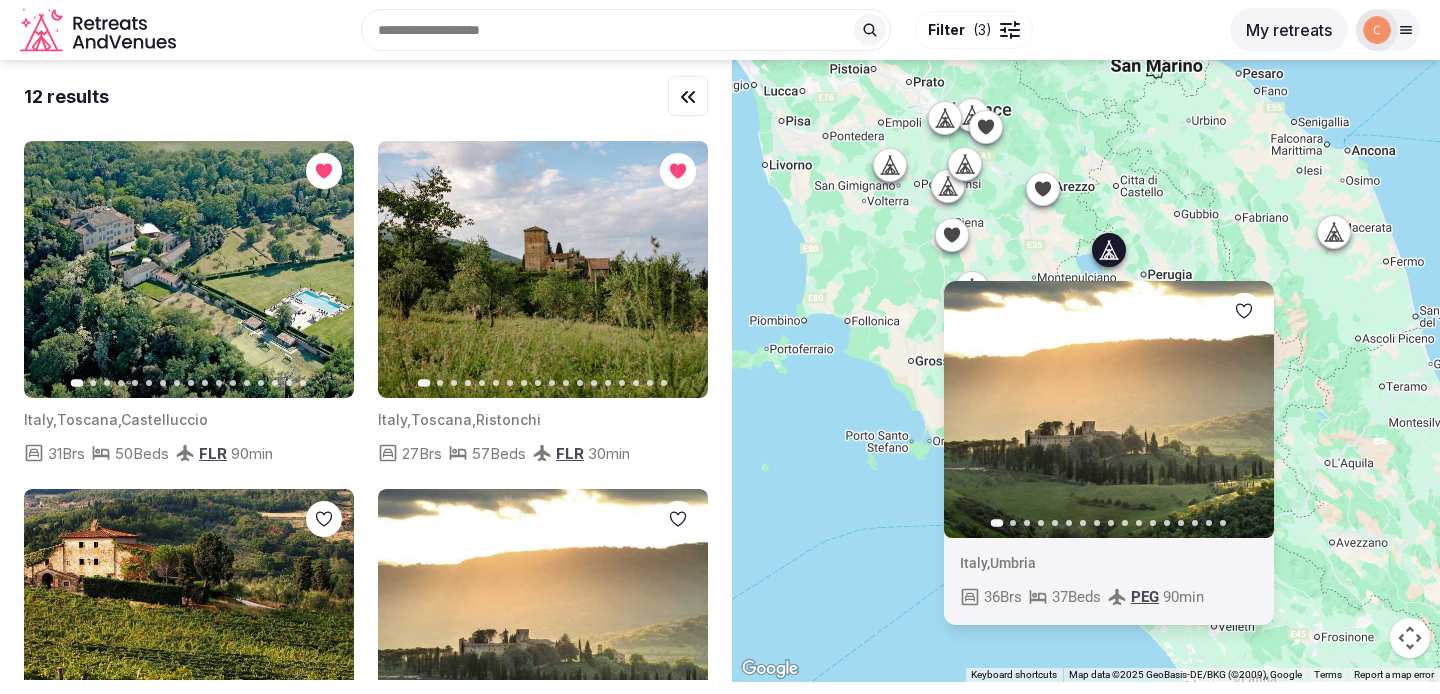 click 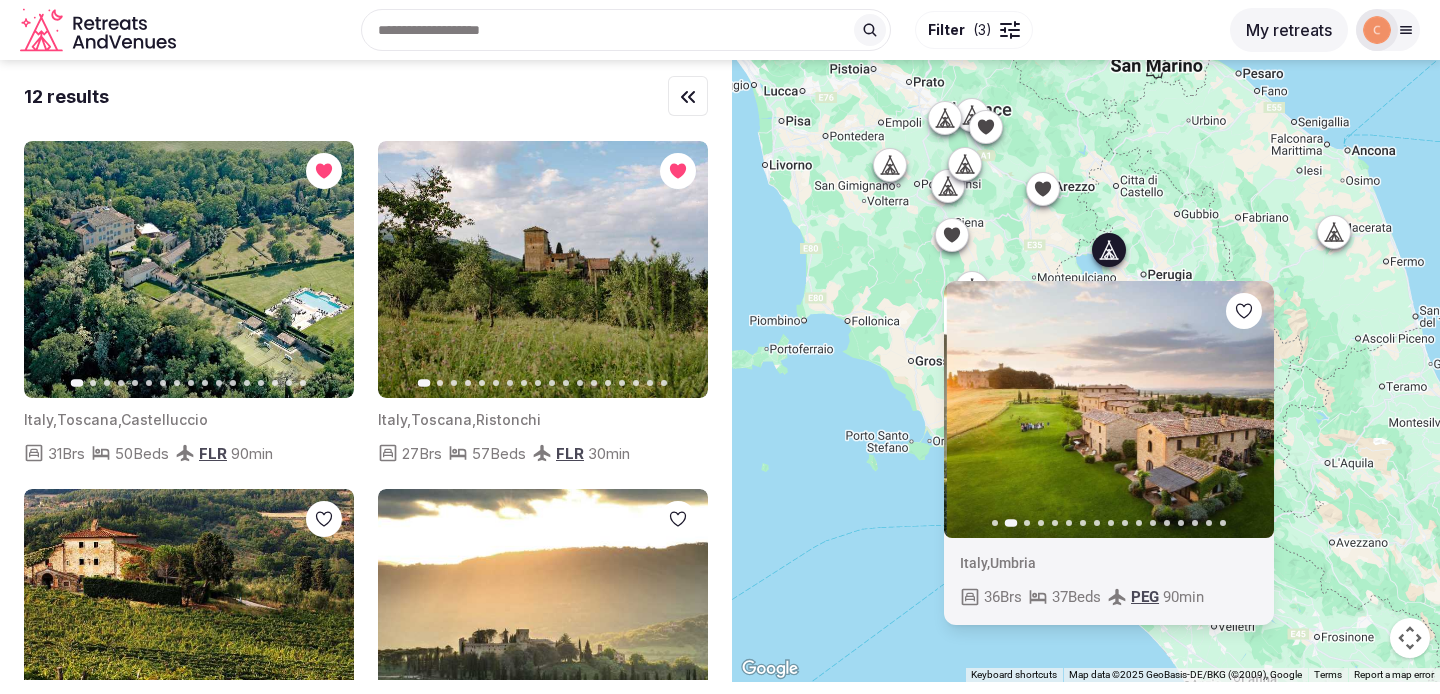 click 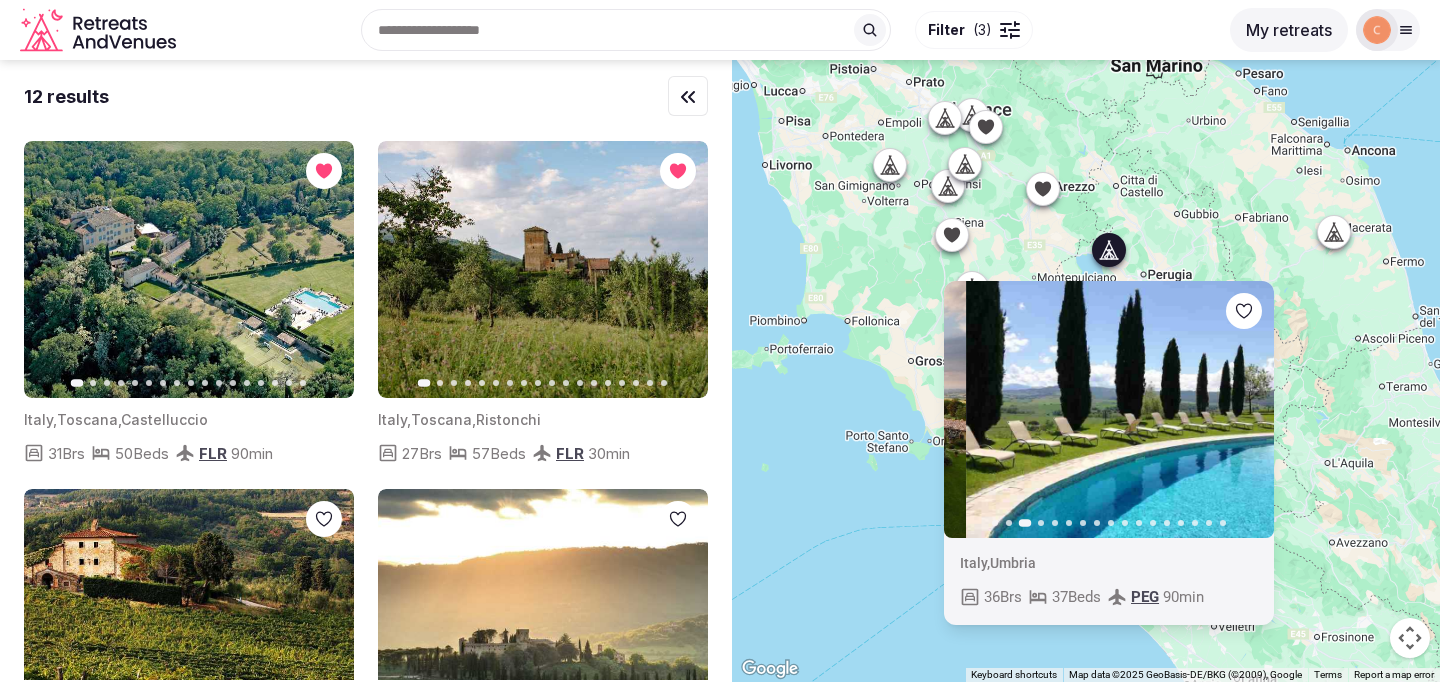 click 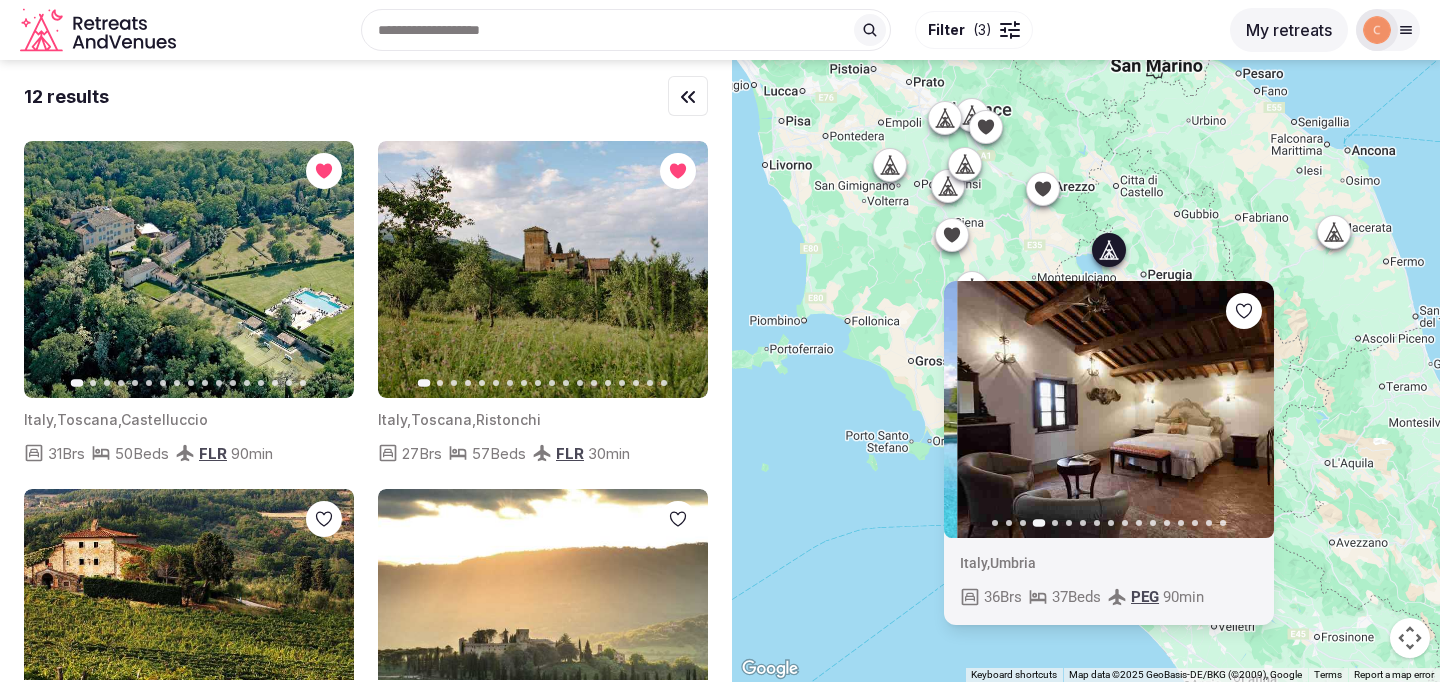 click 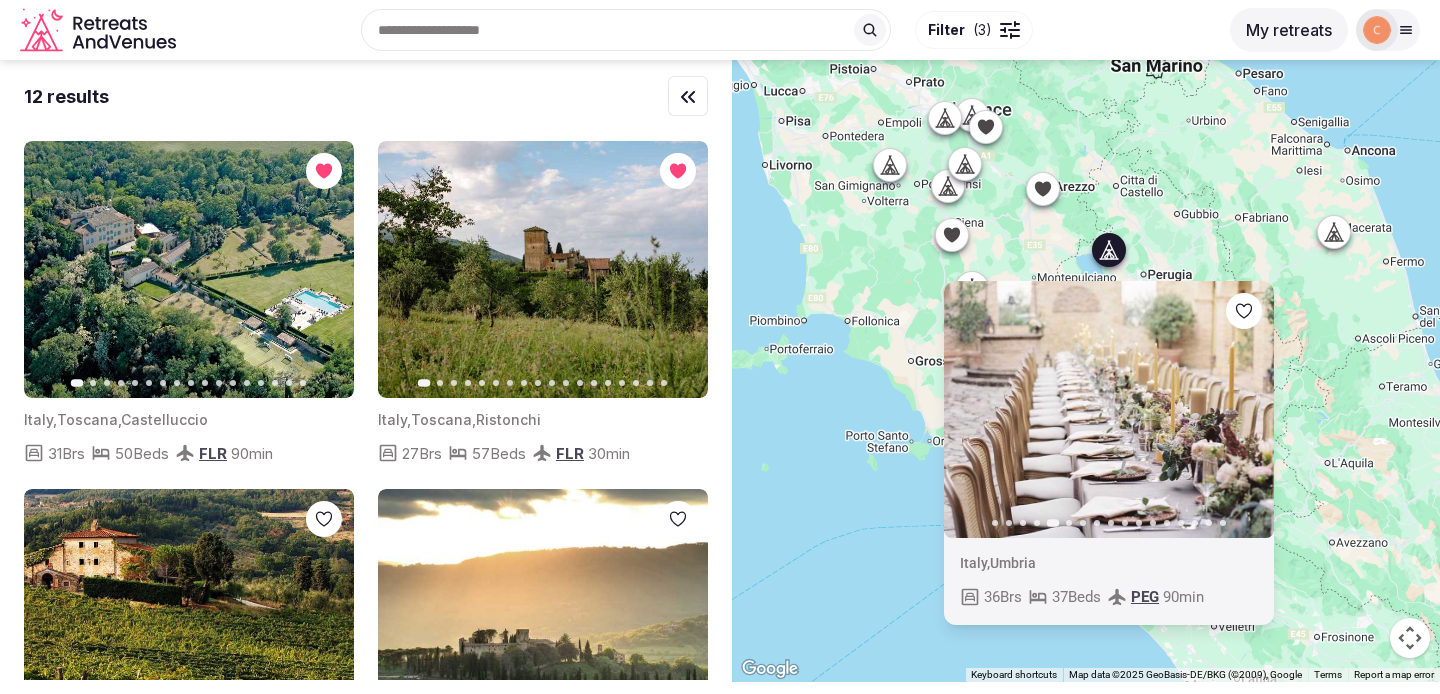 click 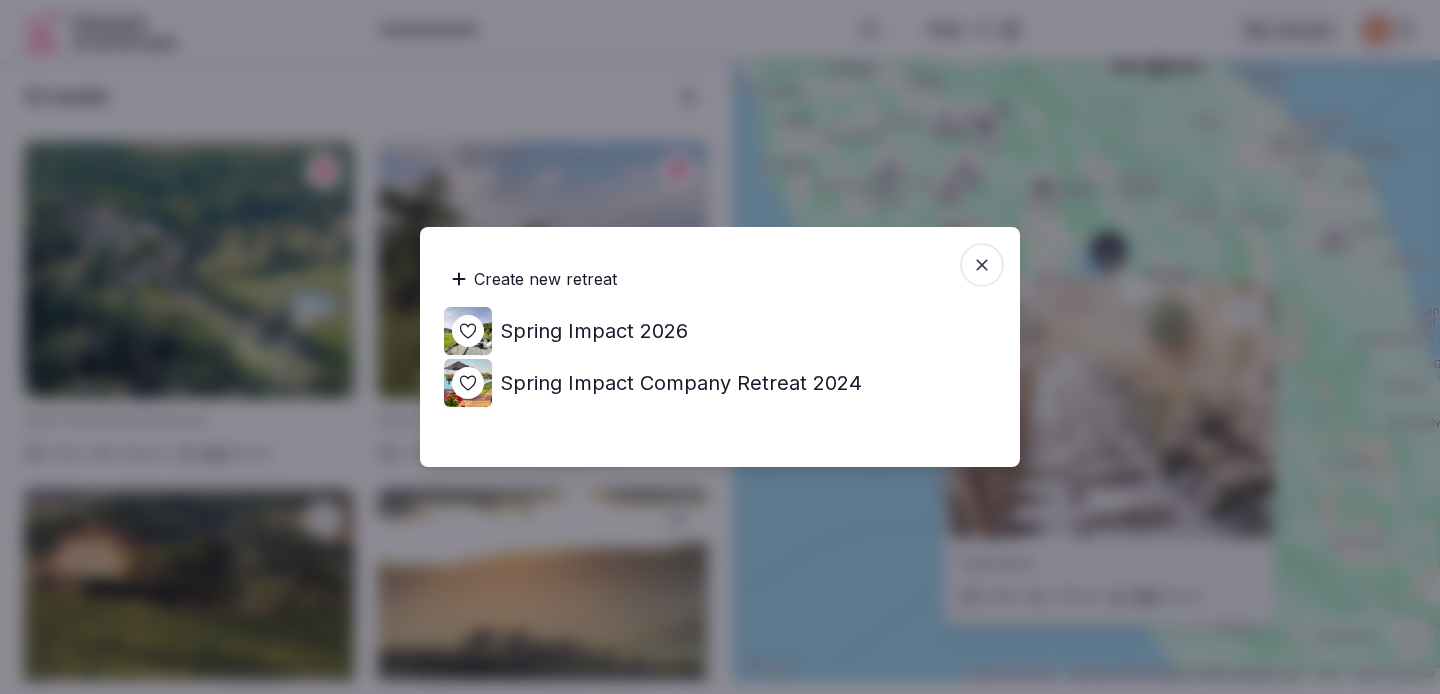 click on "Spring Impact 2026" at bounding box center [594, 331] 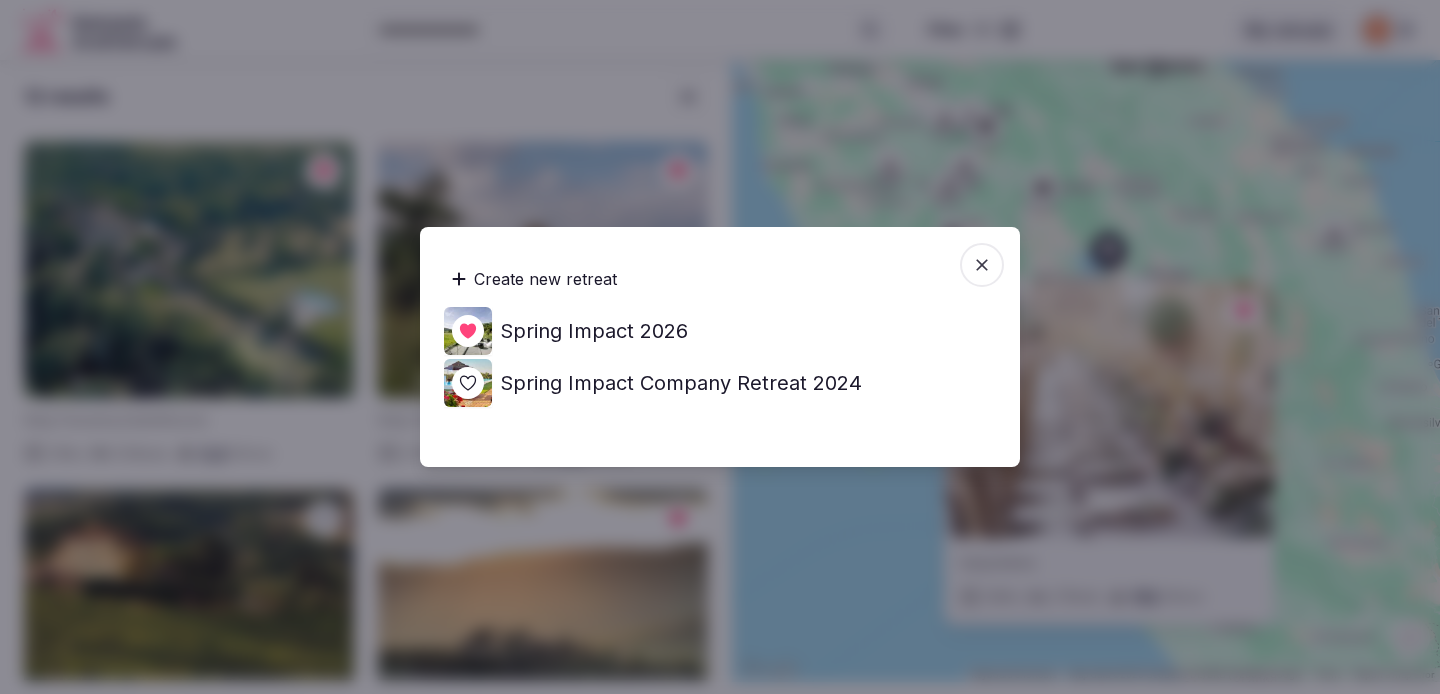 click 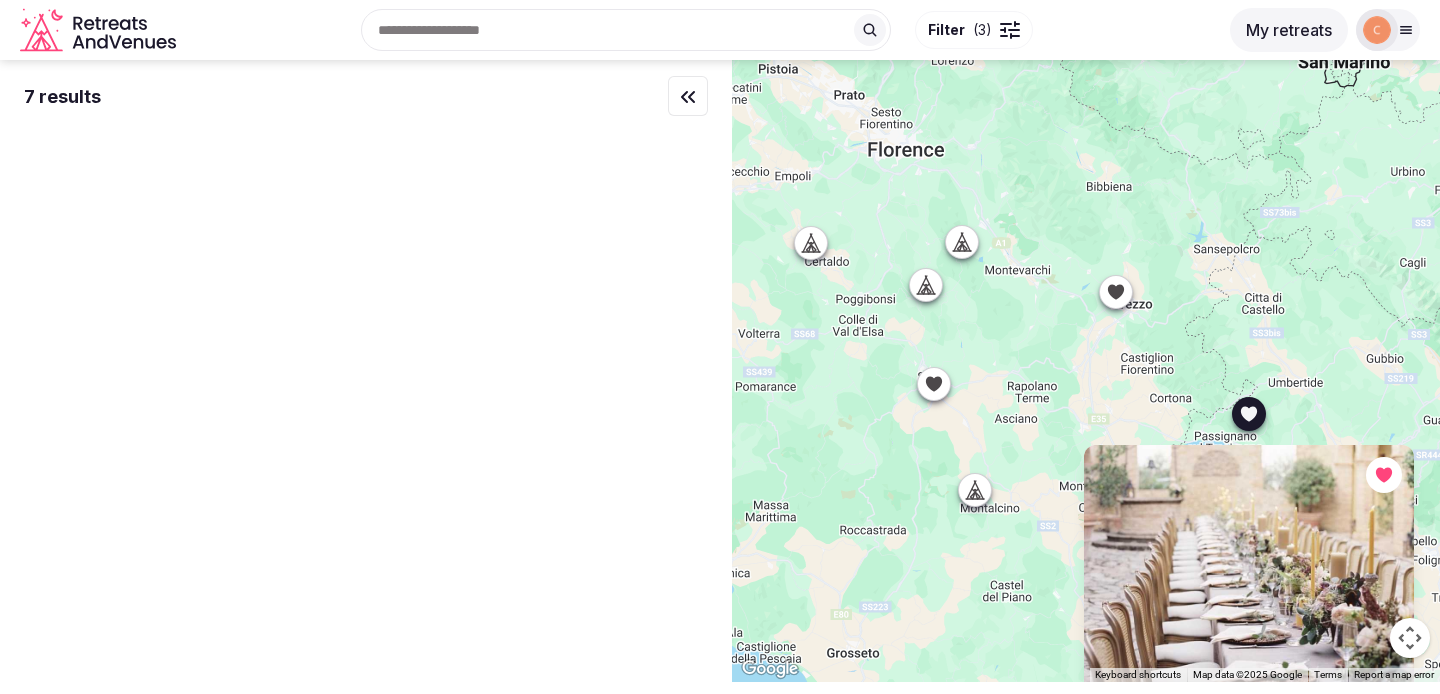 drag, startPoint x: 1031, startPoint y: 164, endPoint x: 1030, endPoint y: 330, distance: 166.003 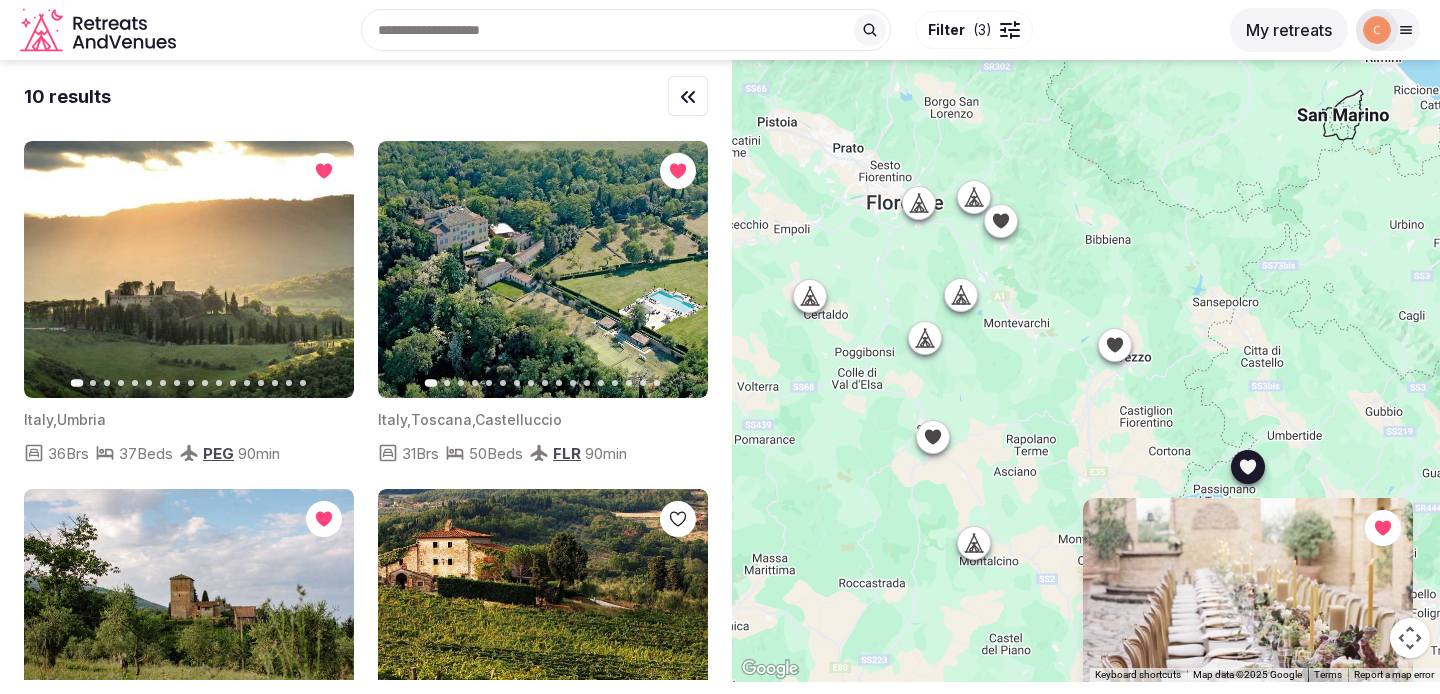 click 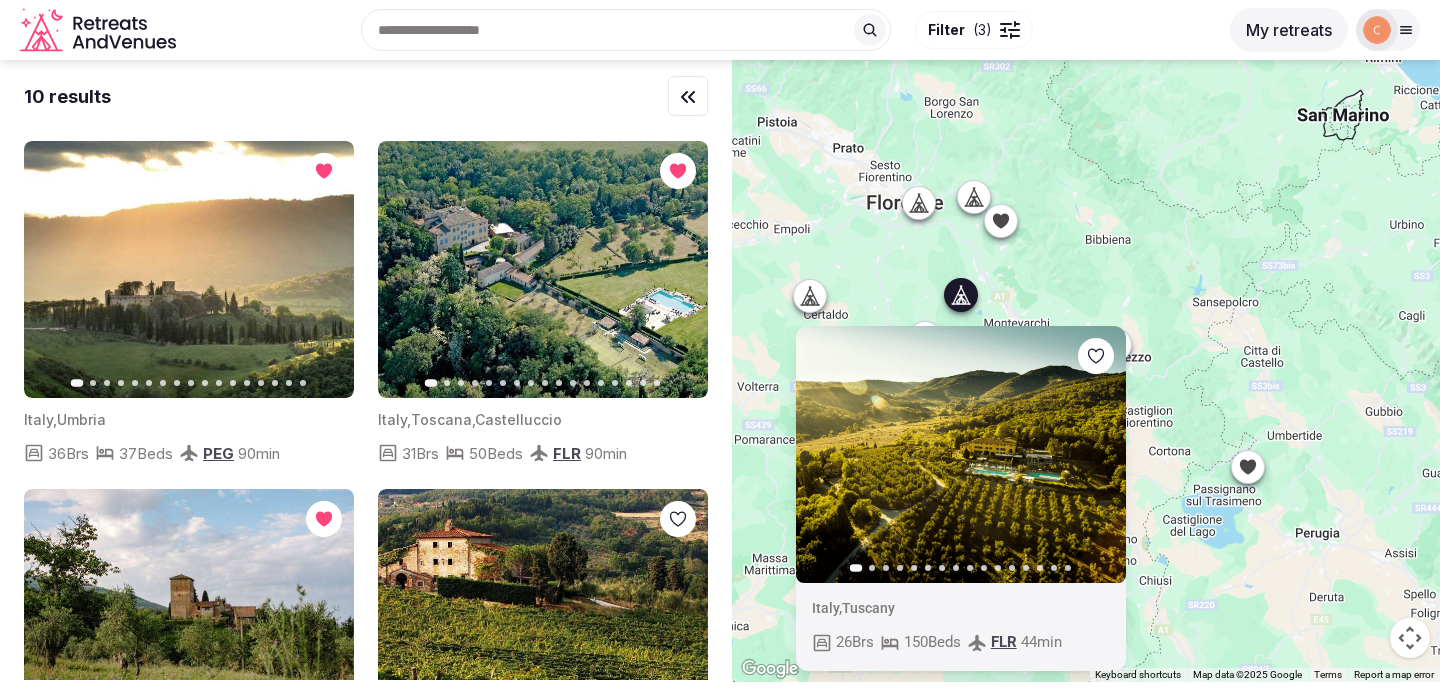 click on "Next slide" at bounding box center [1098, 455] 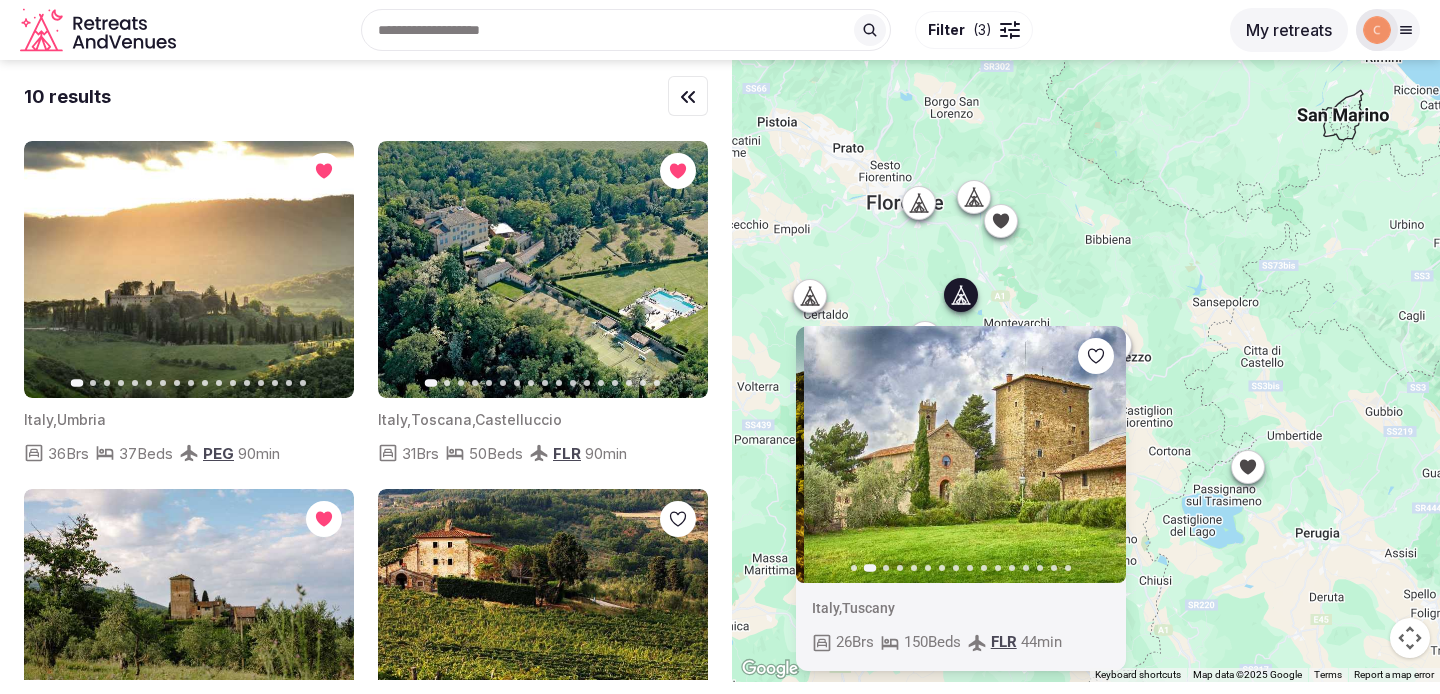 click on "Next slide" at bounding box center (1098, 455) 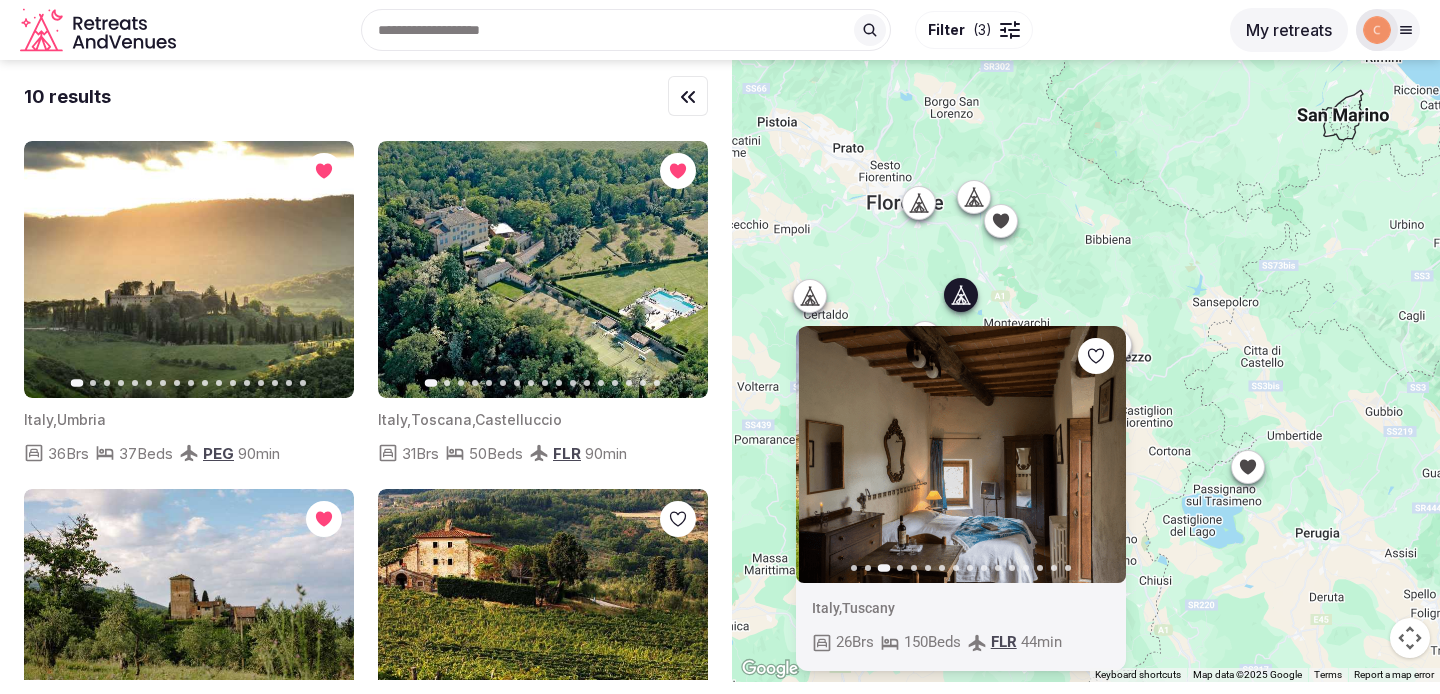 click on "Next slide" at bounding box center (1098, 455) 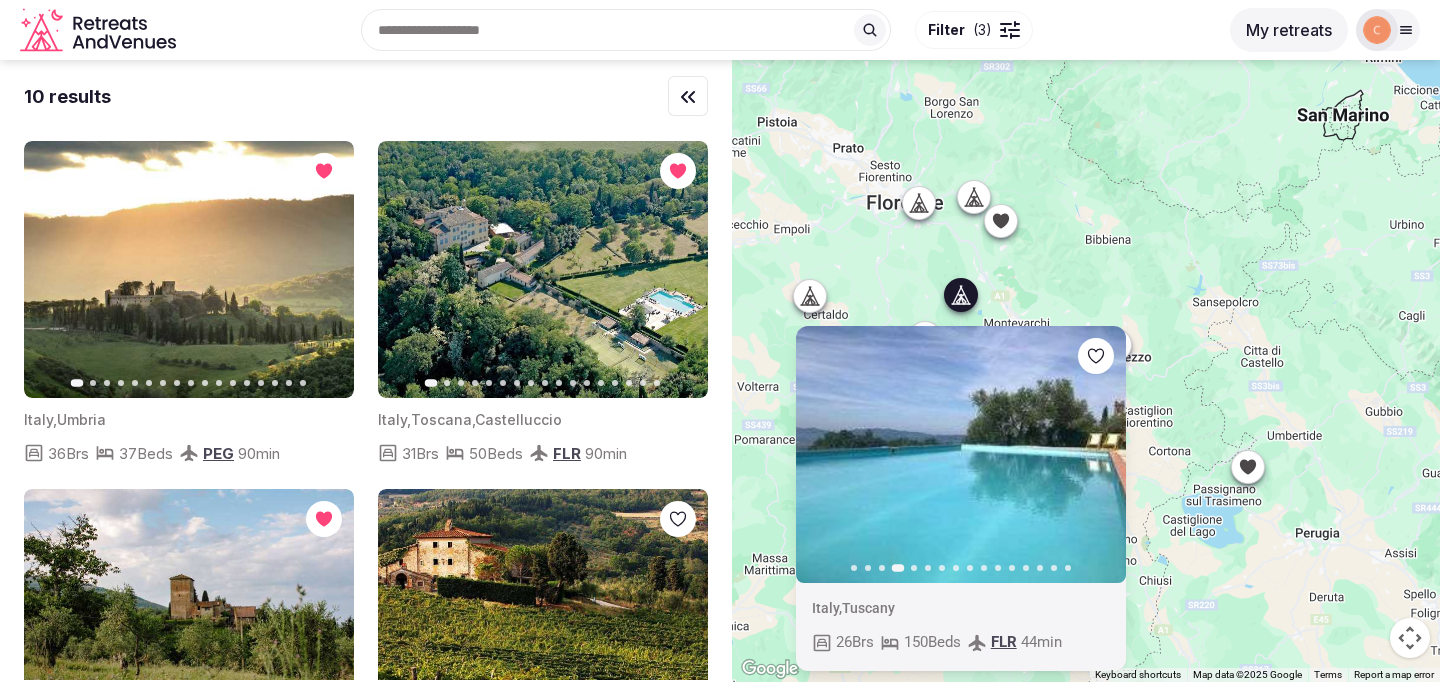 click on "Next slide" at bounding box center (1098, 455) 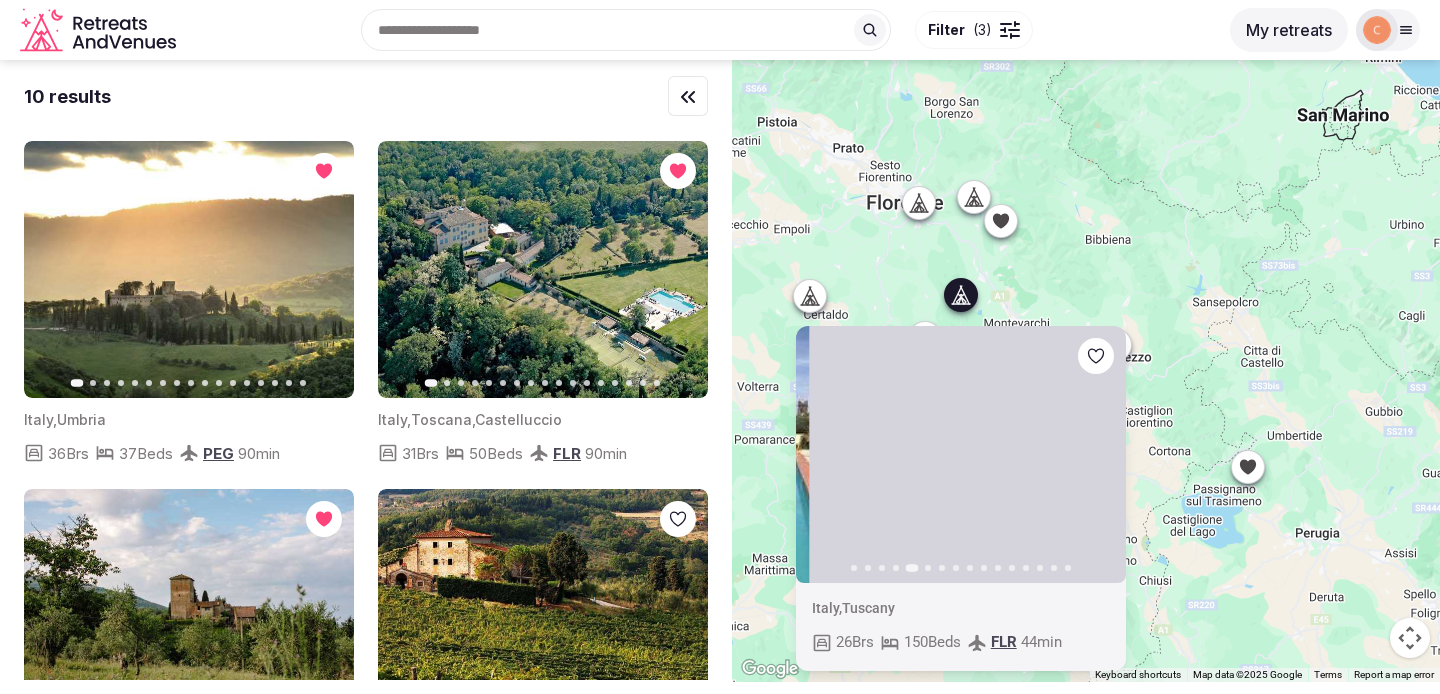 click on "Next slide" at bounding box center [1098, 455] 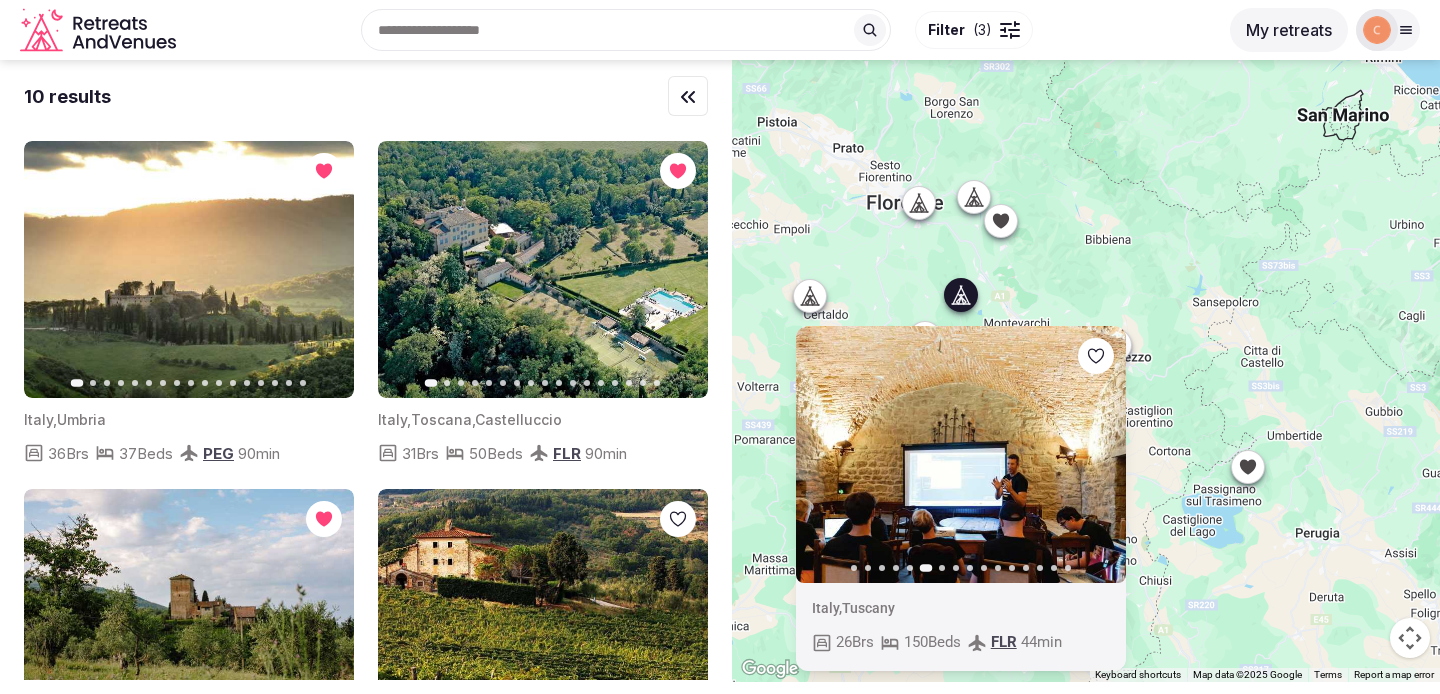click 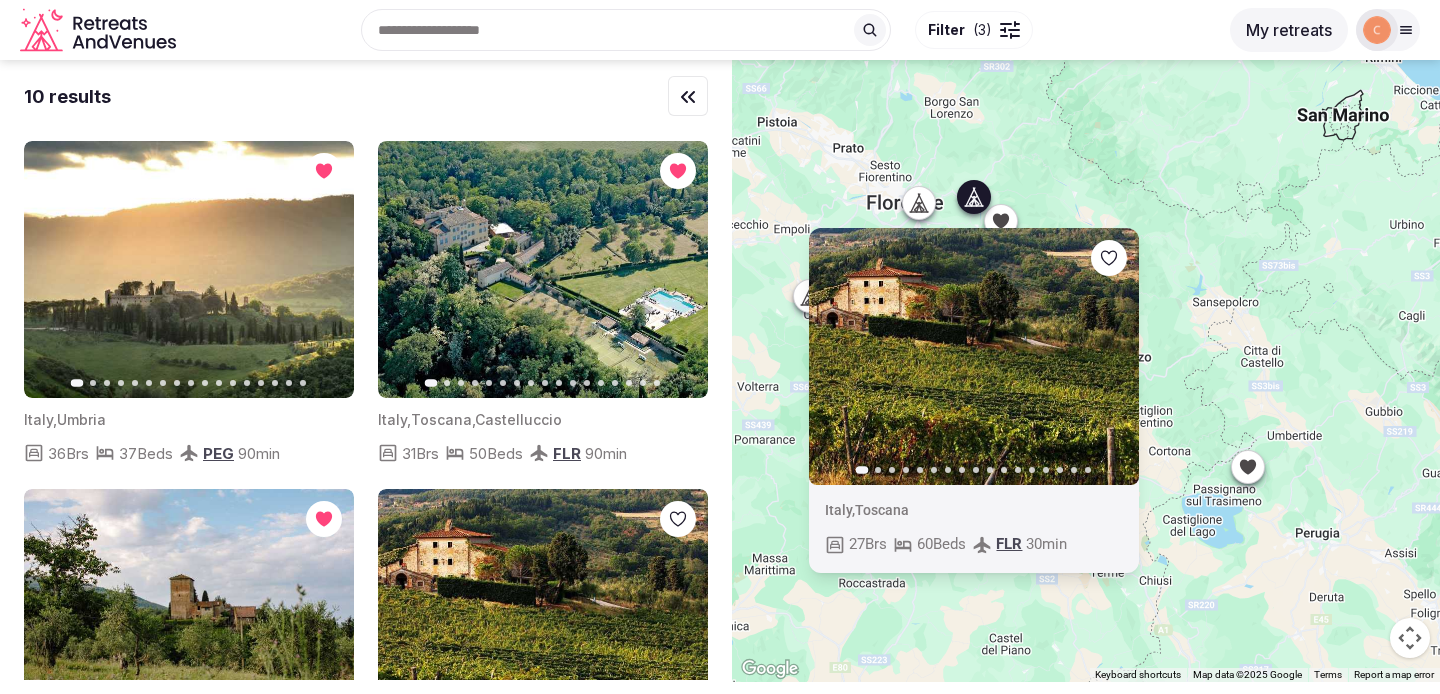 click 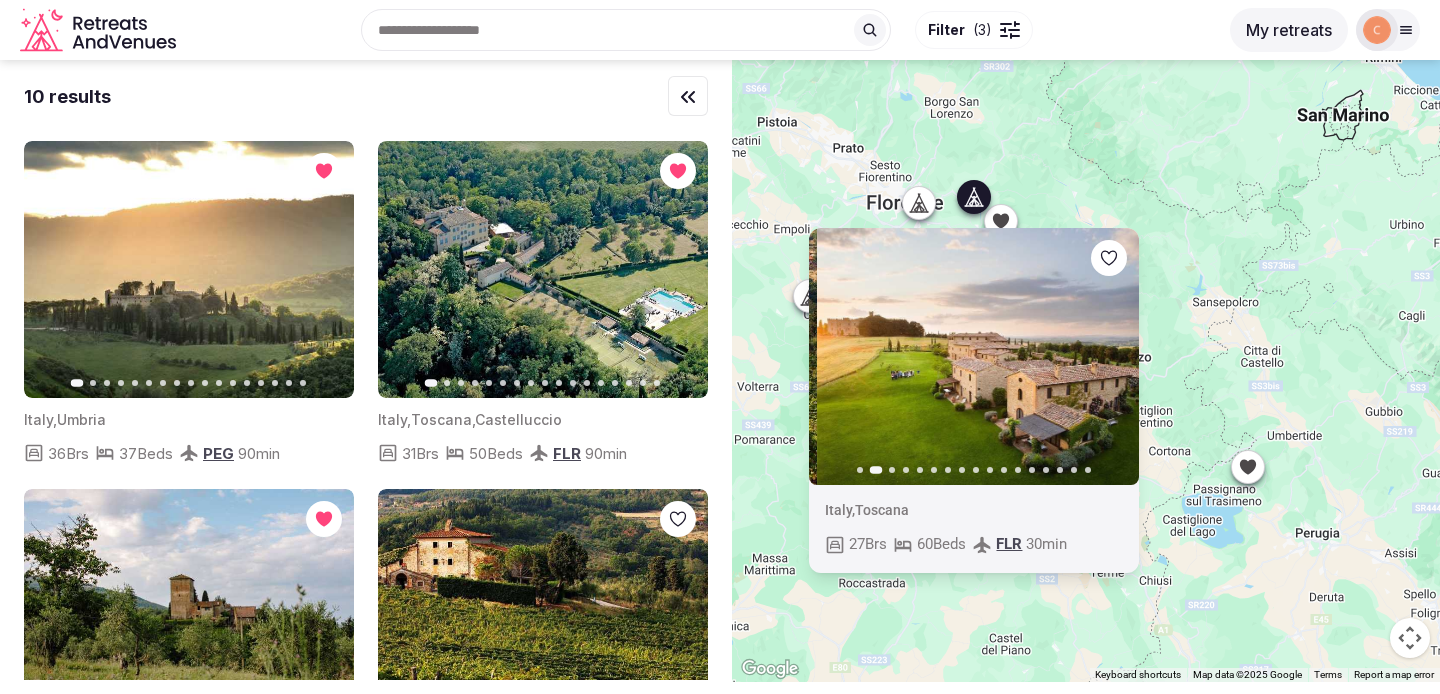 click 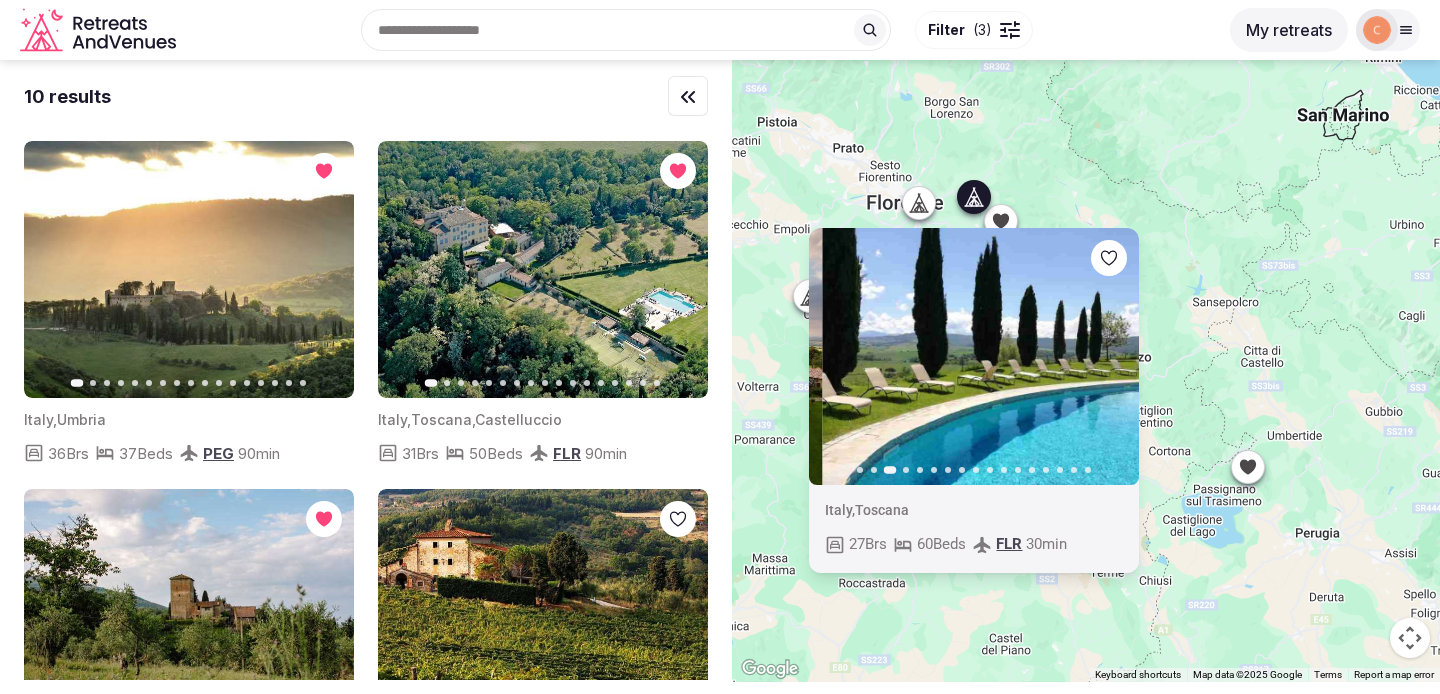 click 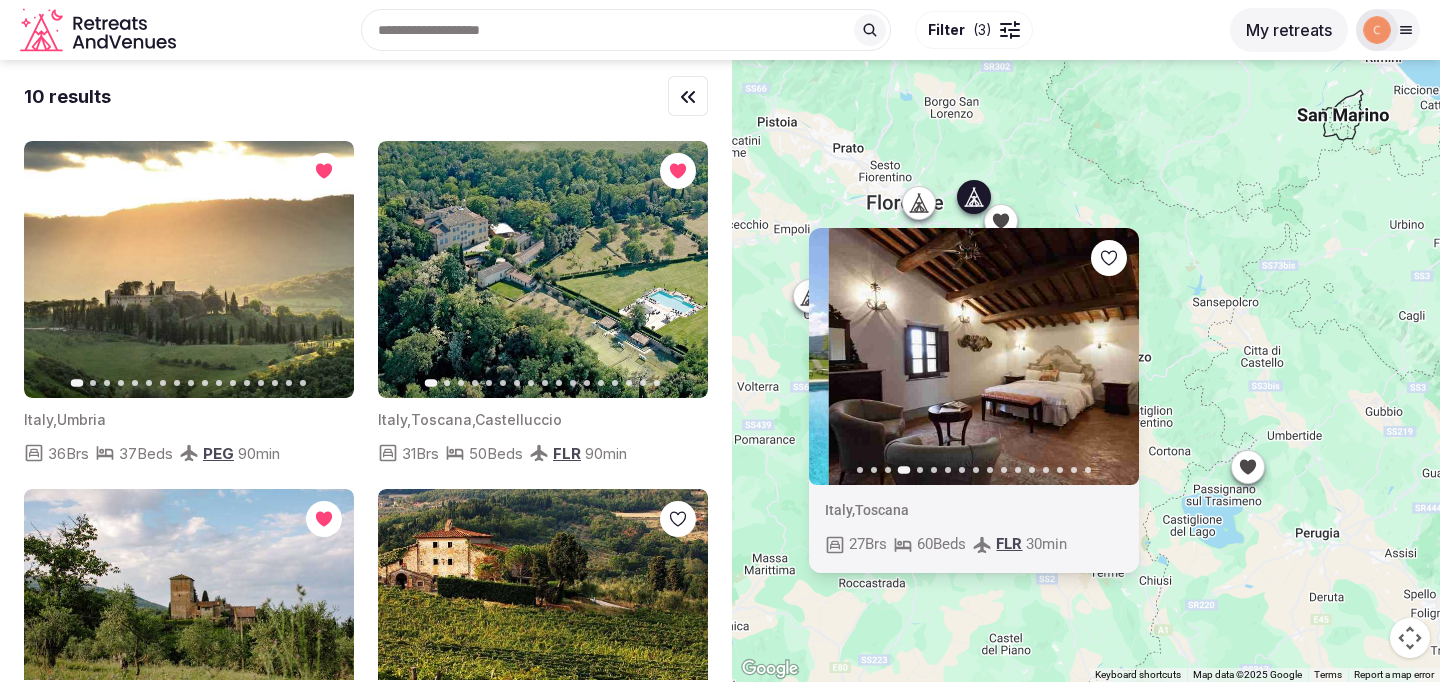 click 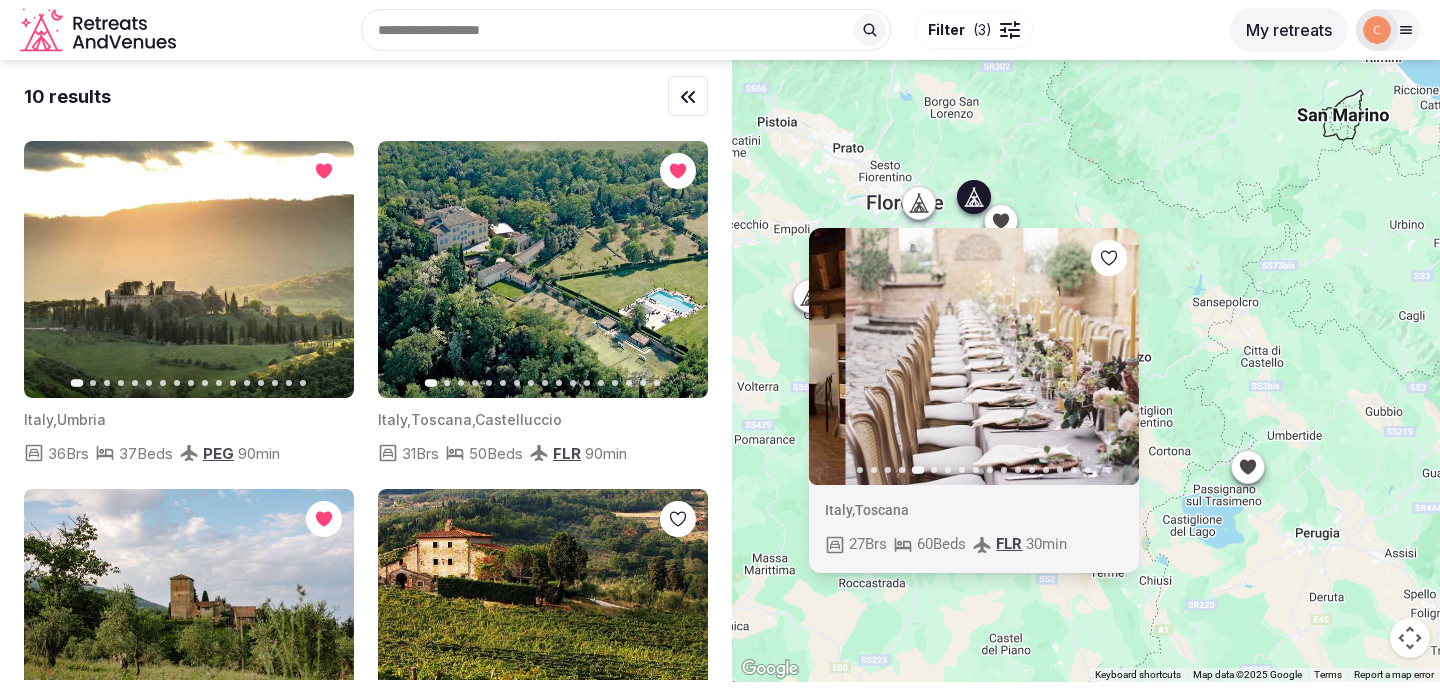 click 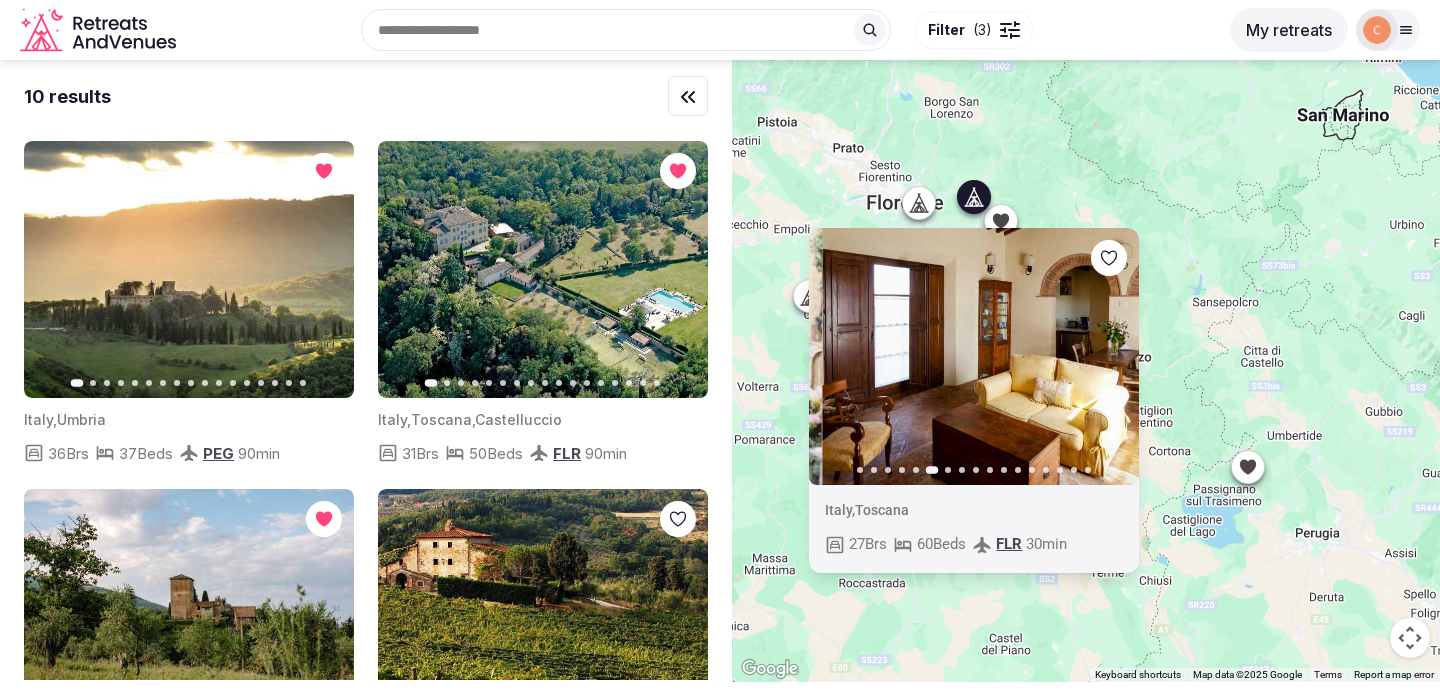 click 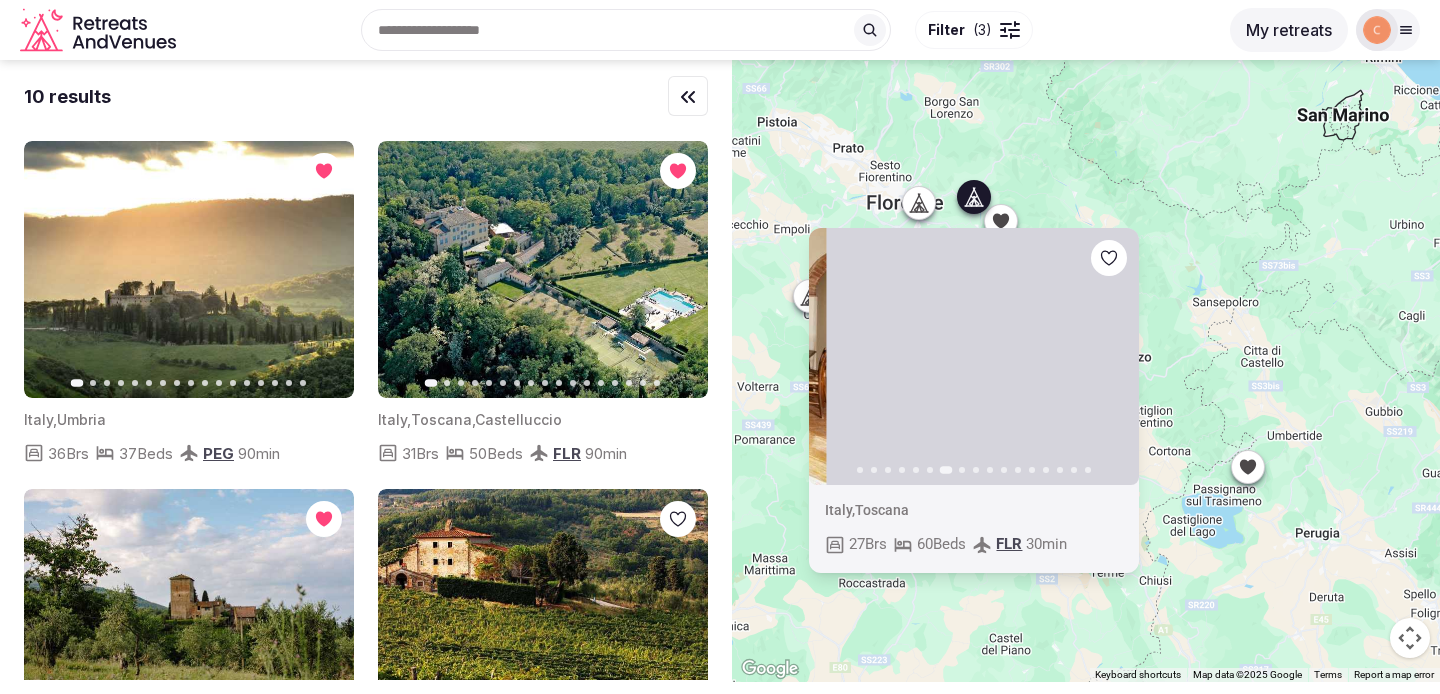 click 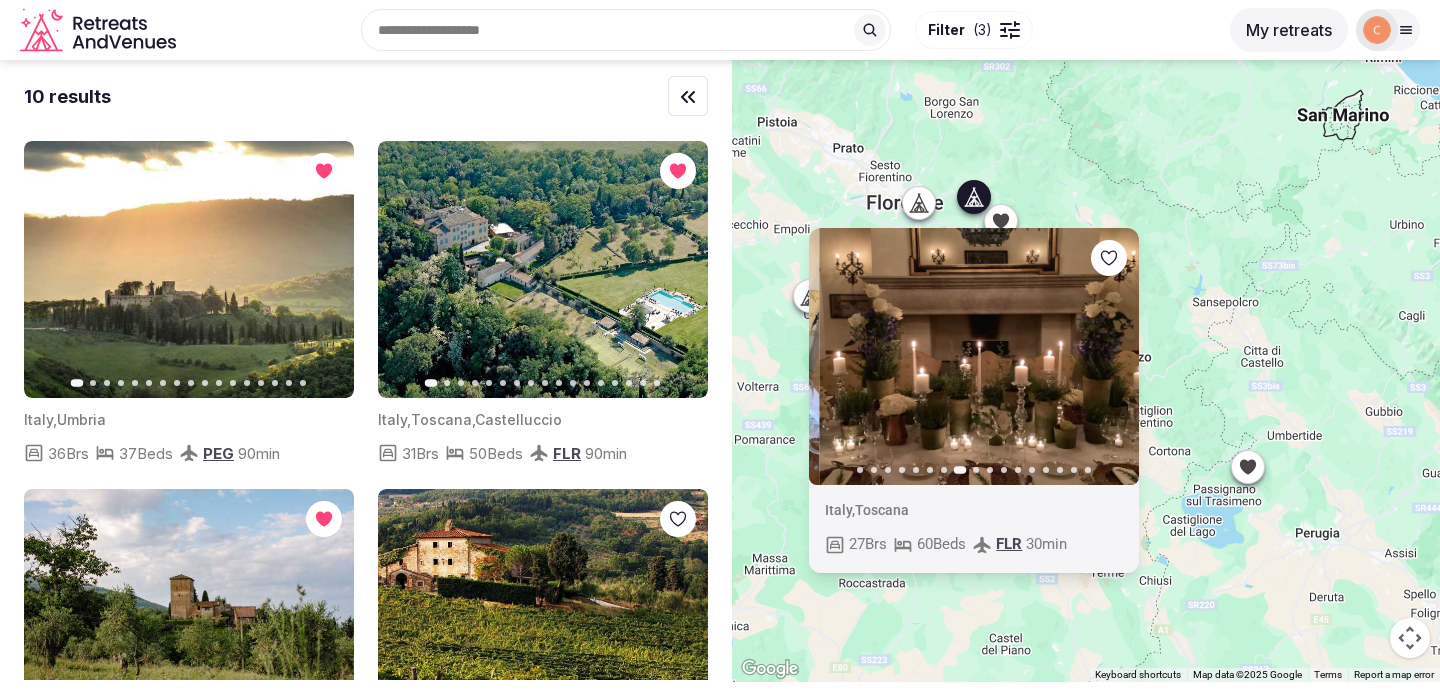click 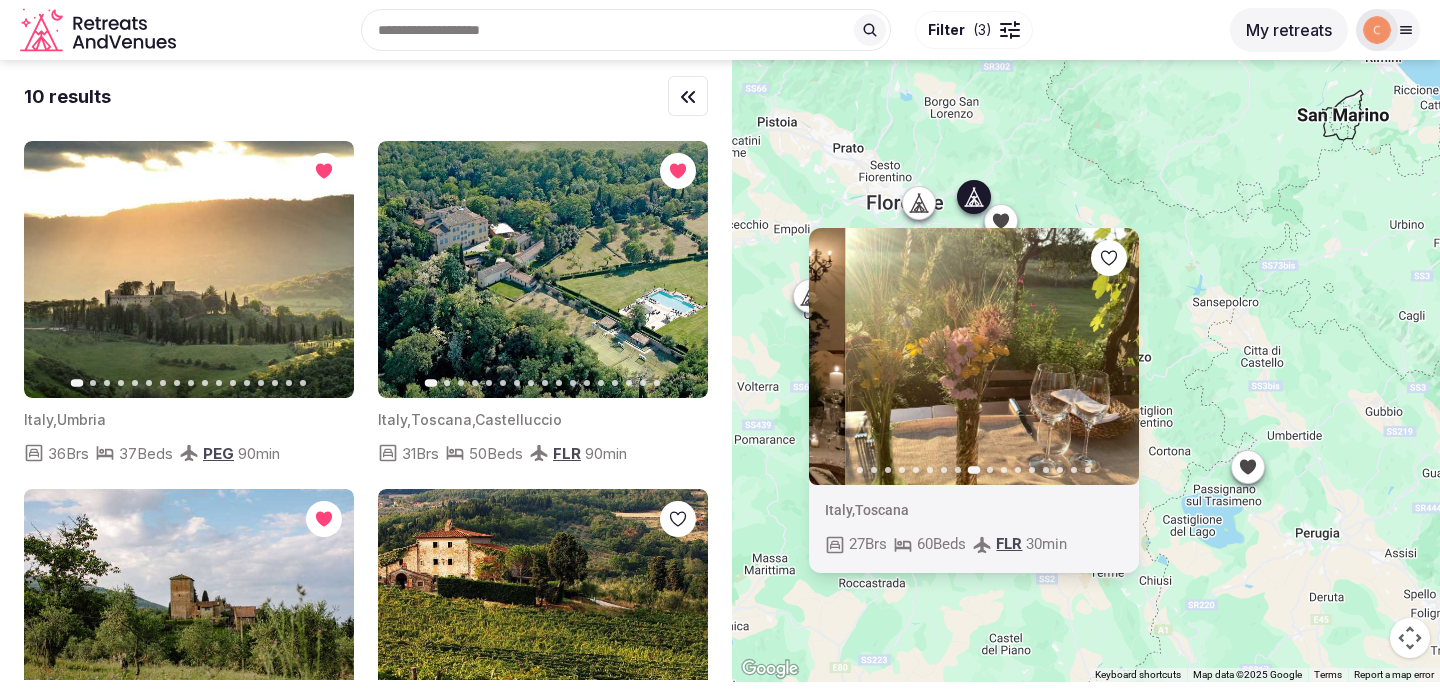 click 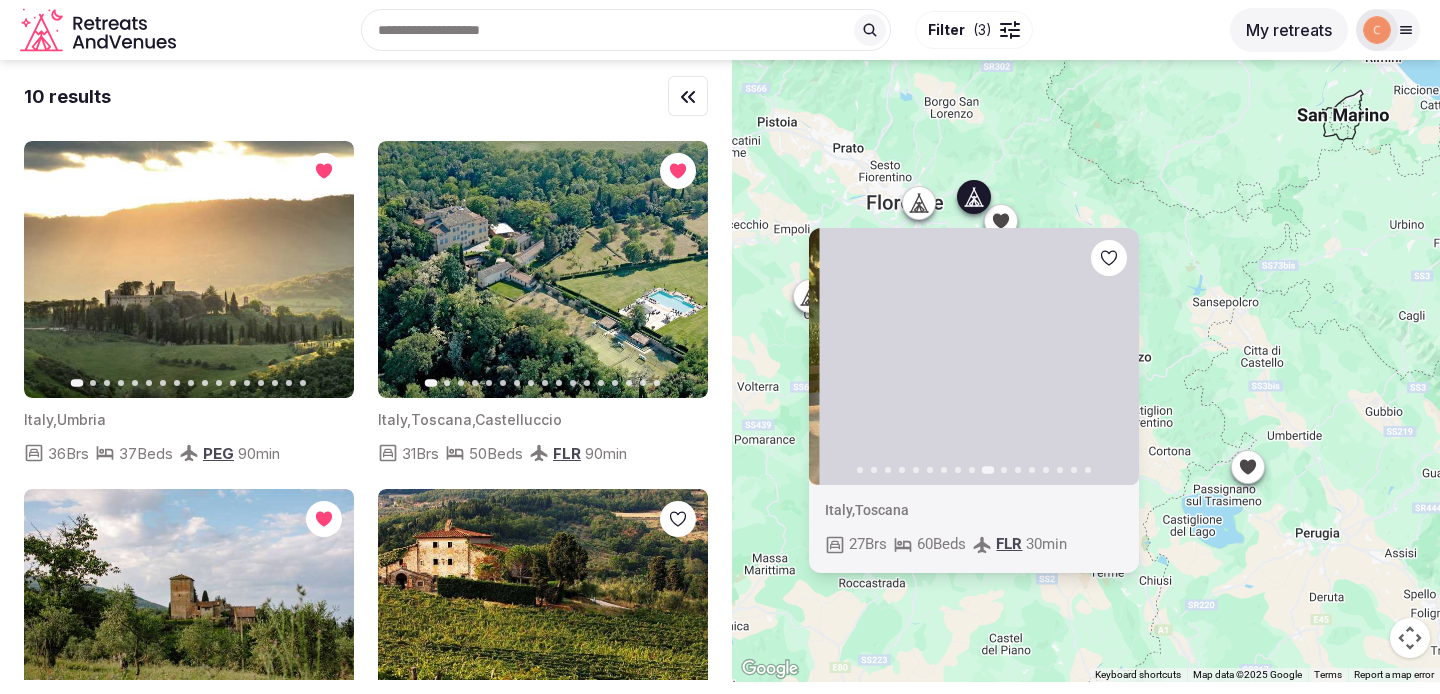 click on "Previous slide Next slide Italy ,  Toscana 27  Brs 60  Beds FLR 30  min" at bounding box center (1086, 371) 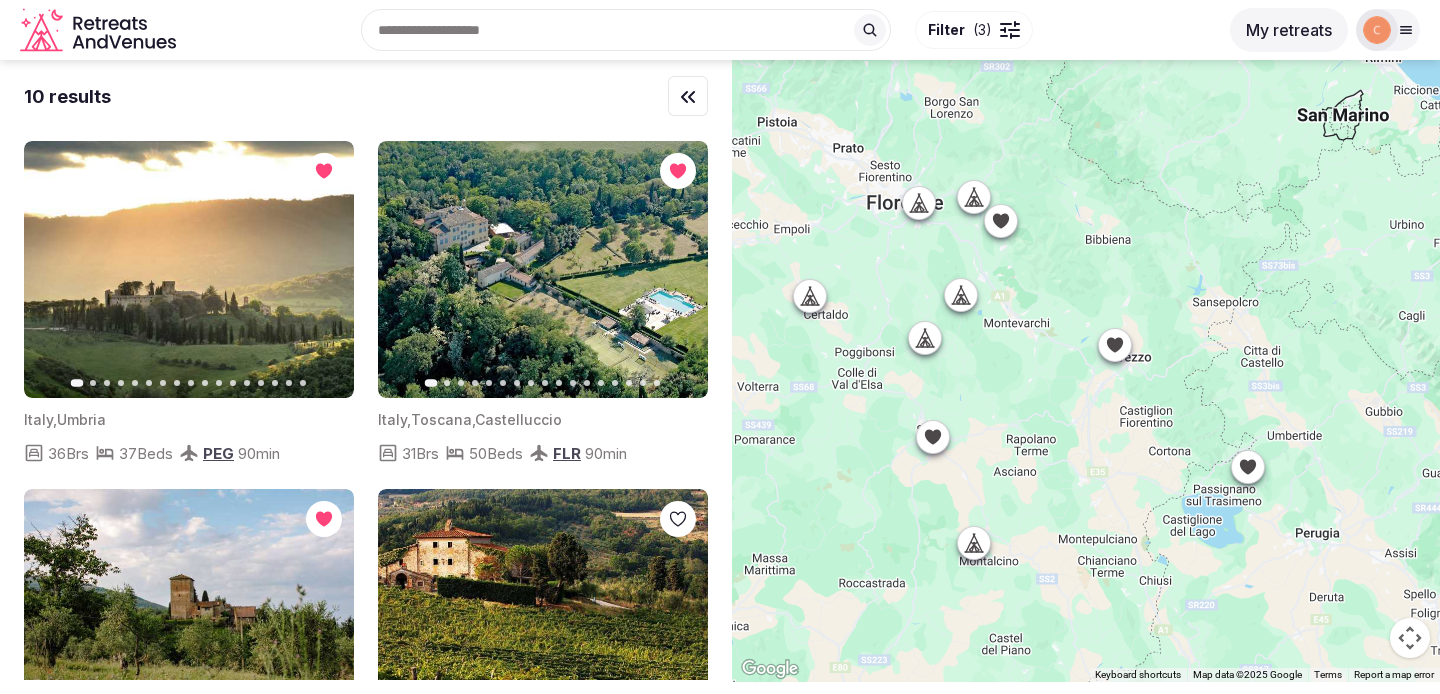 click at bounding box center [810, 296] 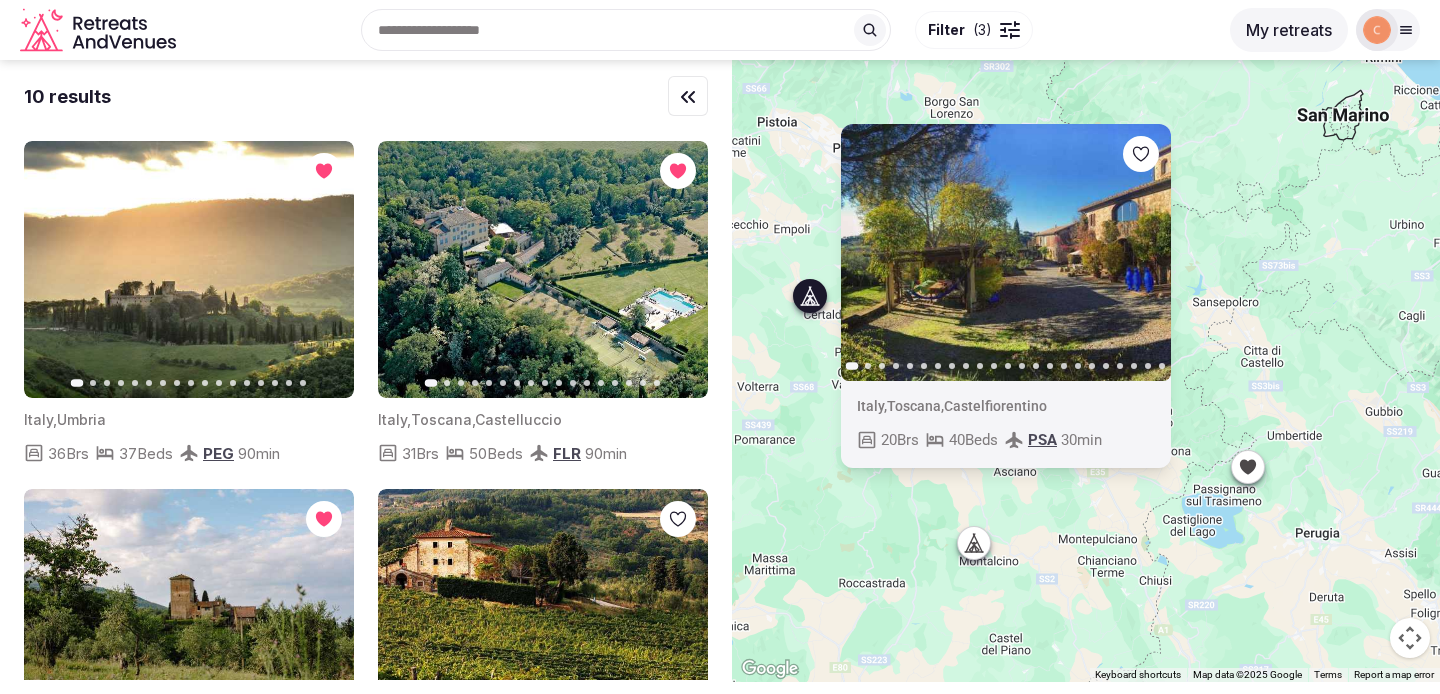 click on "Next slide" at bounding box center [1143, 252] 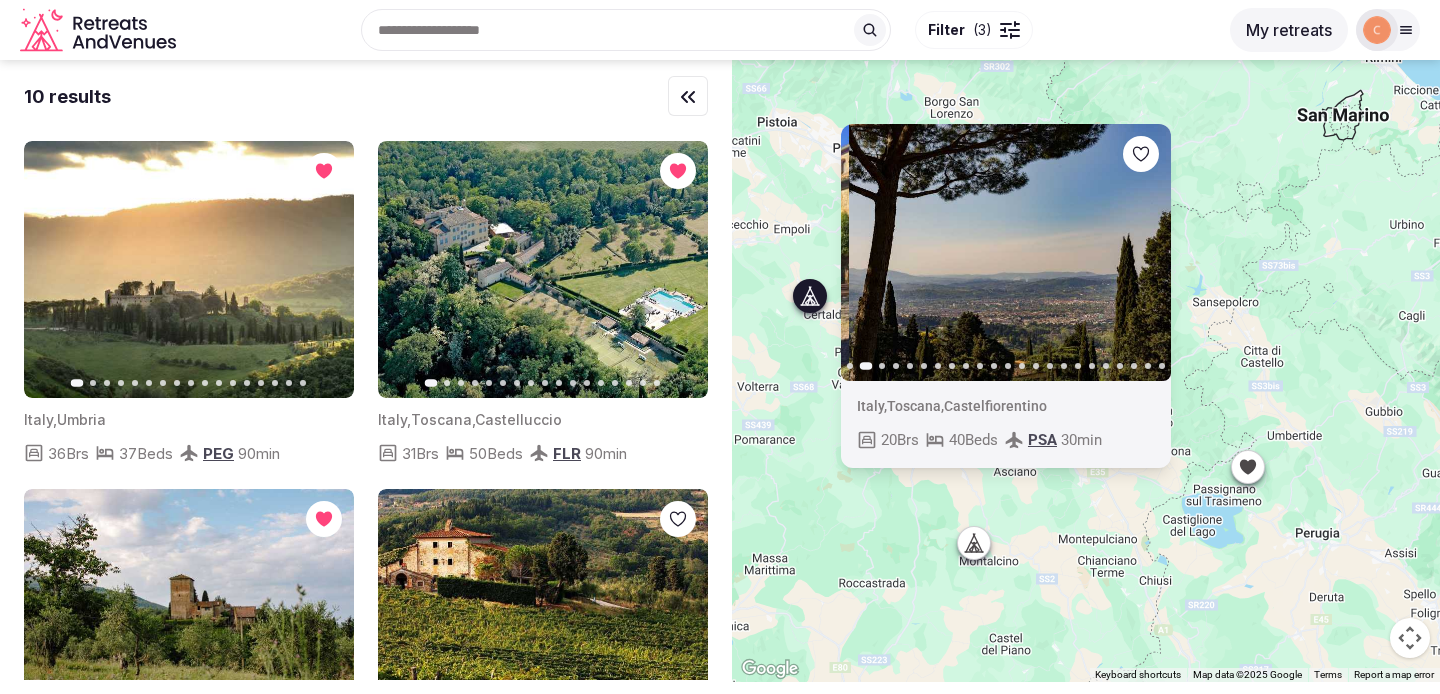click on "Previous slide Next slide Italy ,  Toscana ,  Castelfiorentino 20  Brs 40  Beds PSA 30  min" at bounding box center [1086, 371] 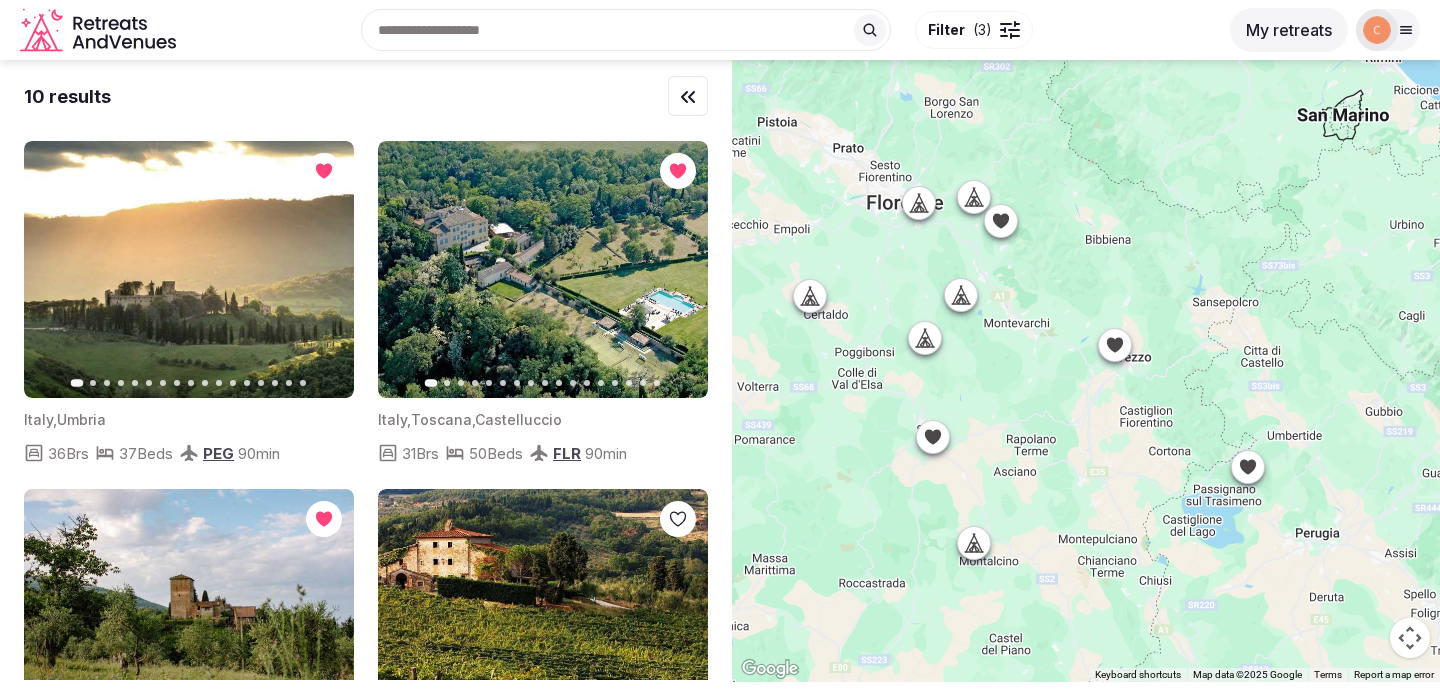 click 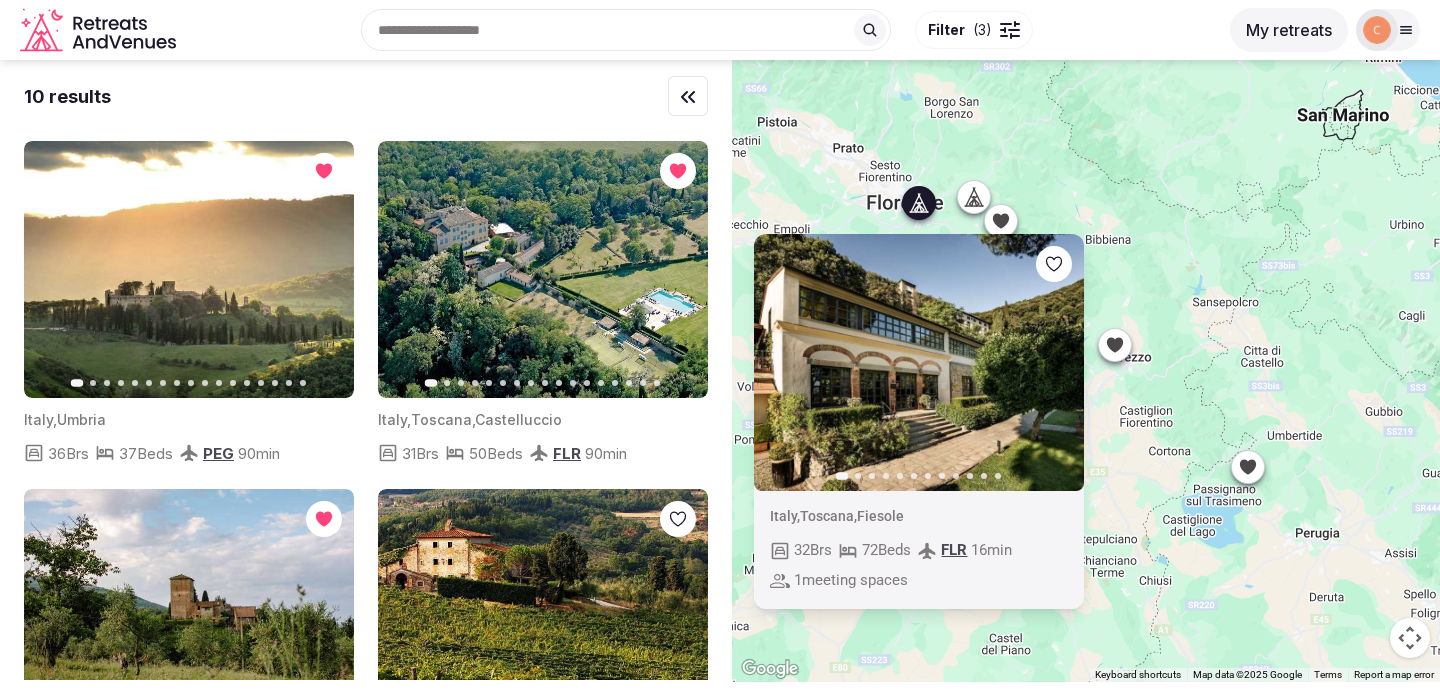 click on "Next slide" at bounding box center (1056, 363) 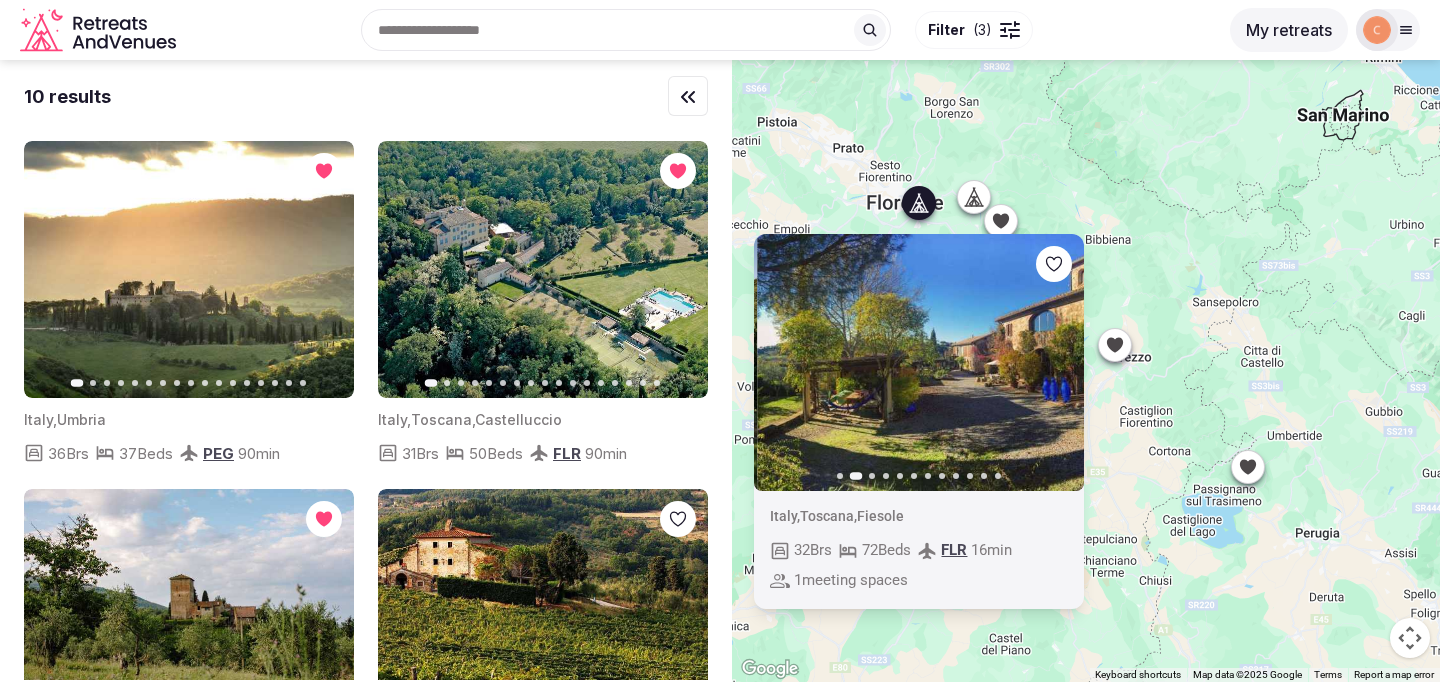 click 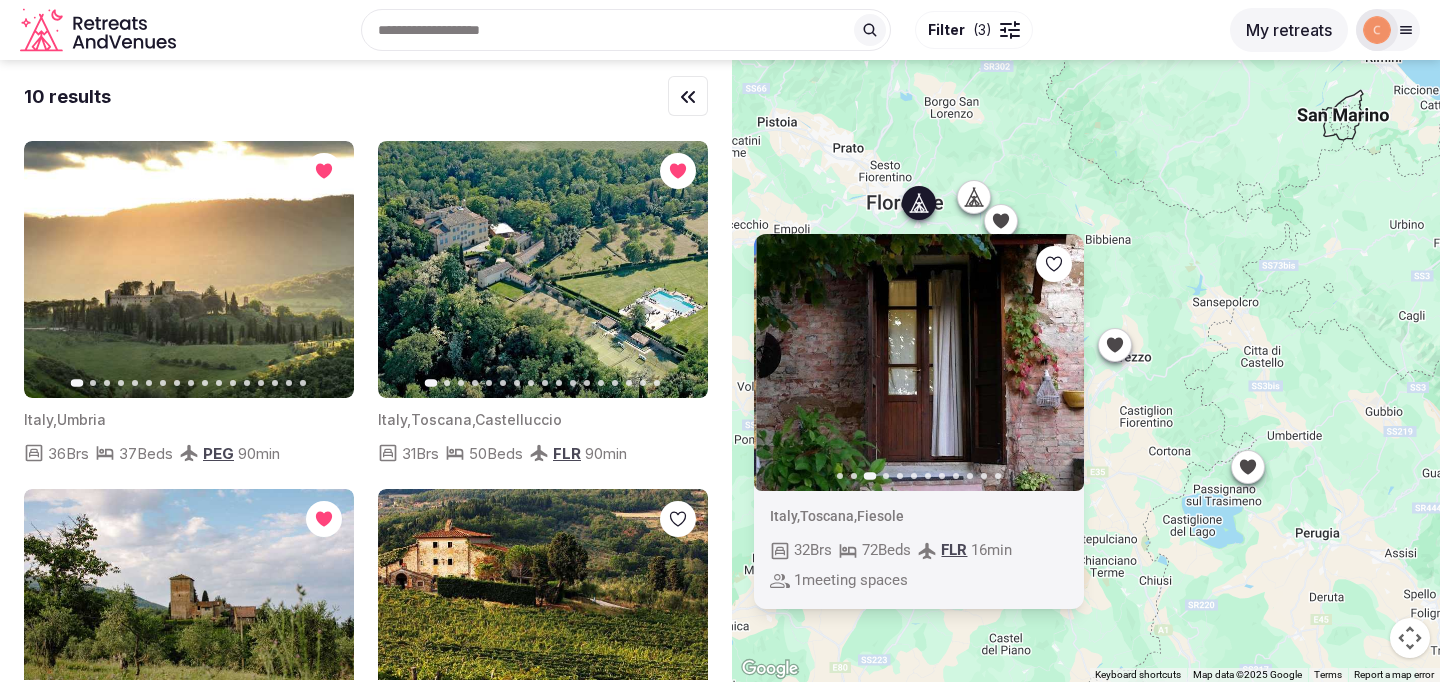 click 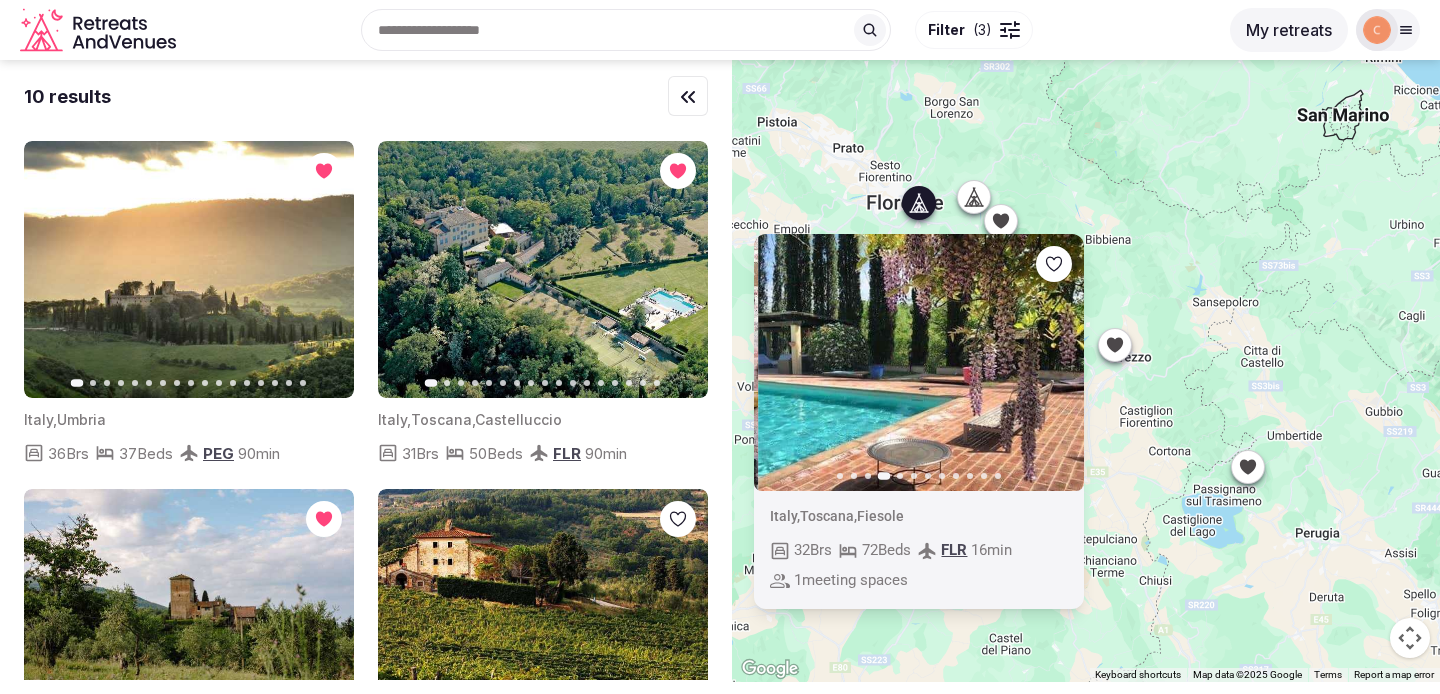 click 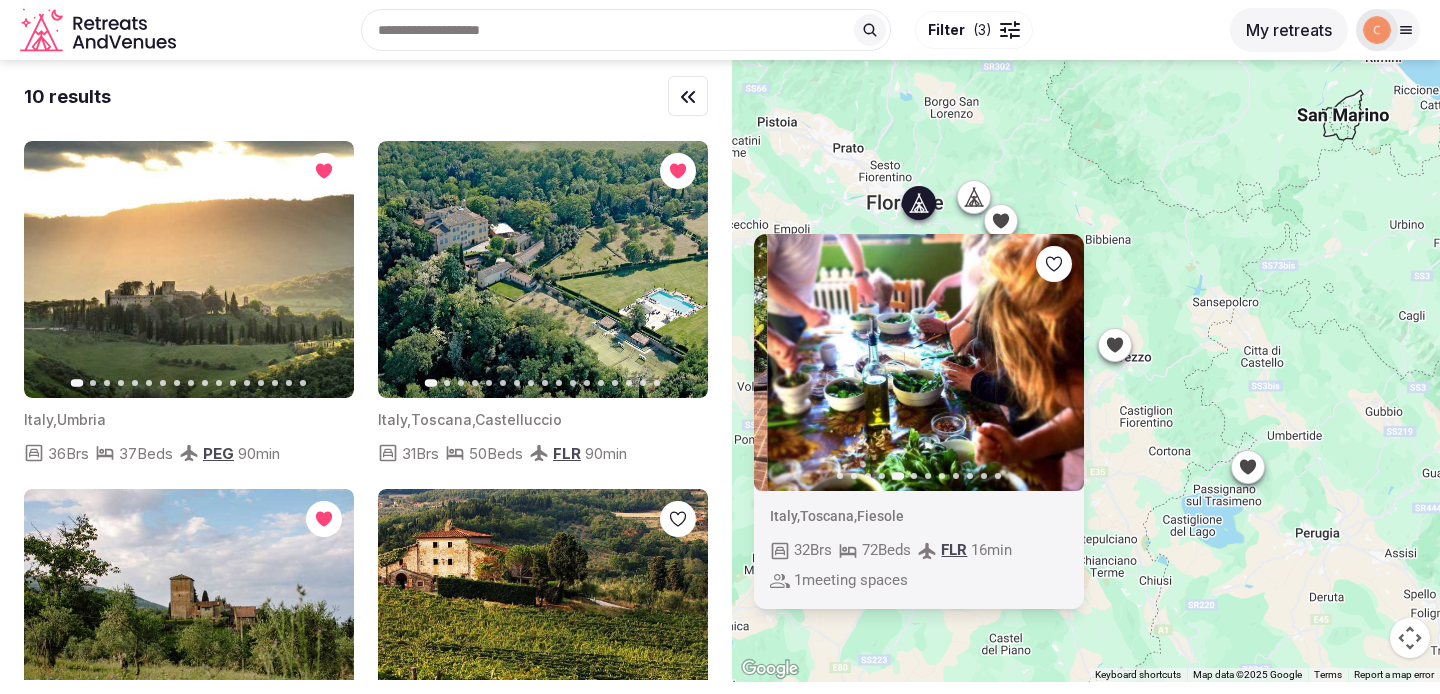 click 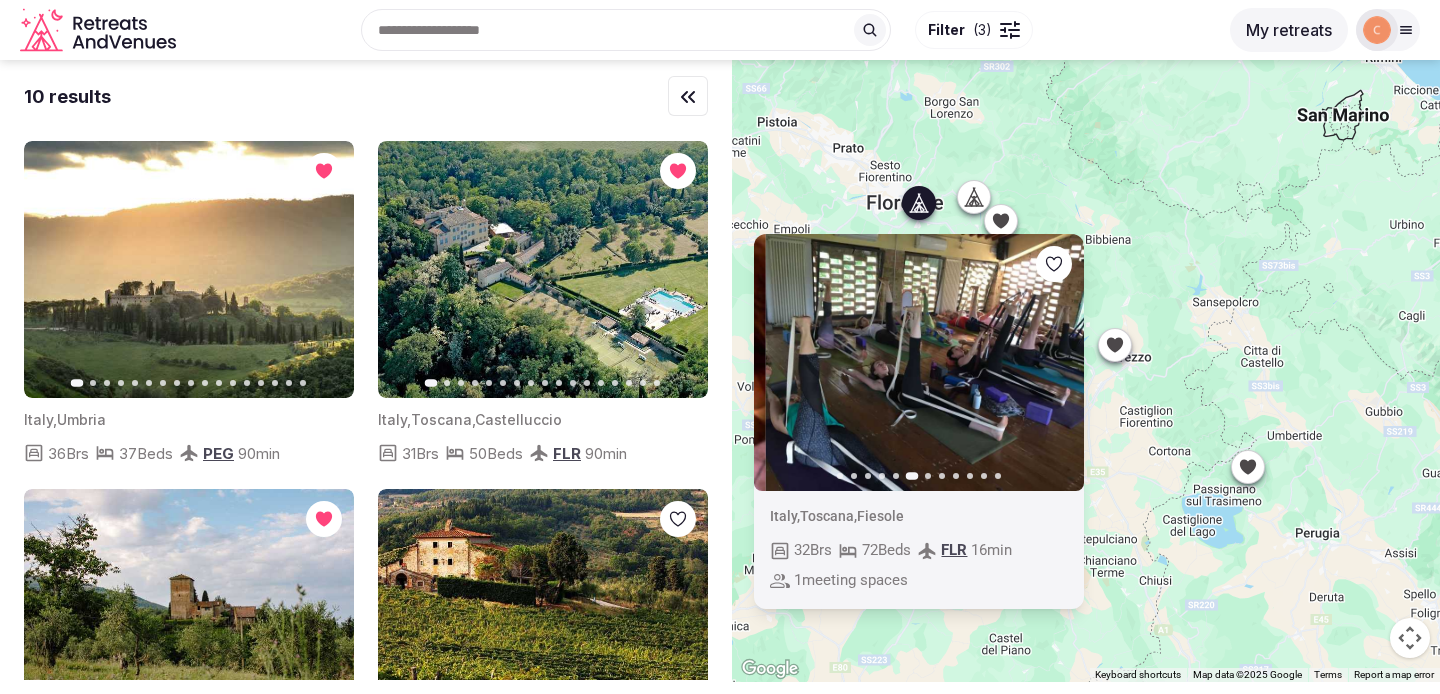 click 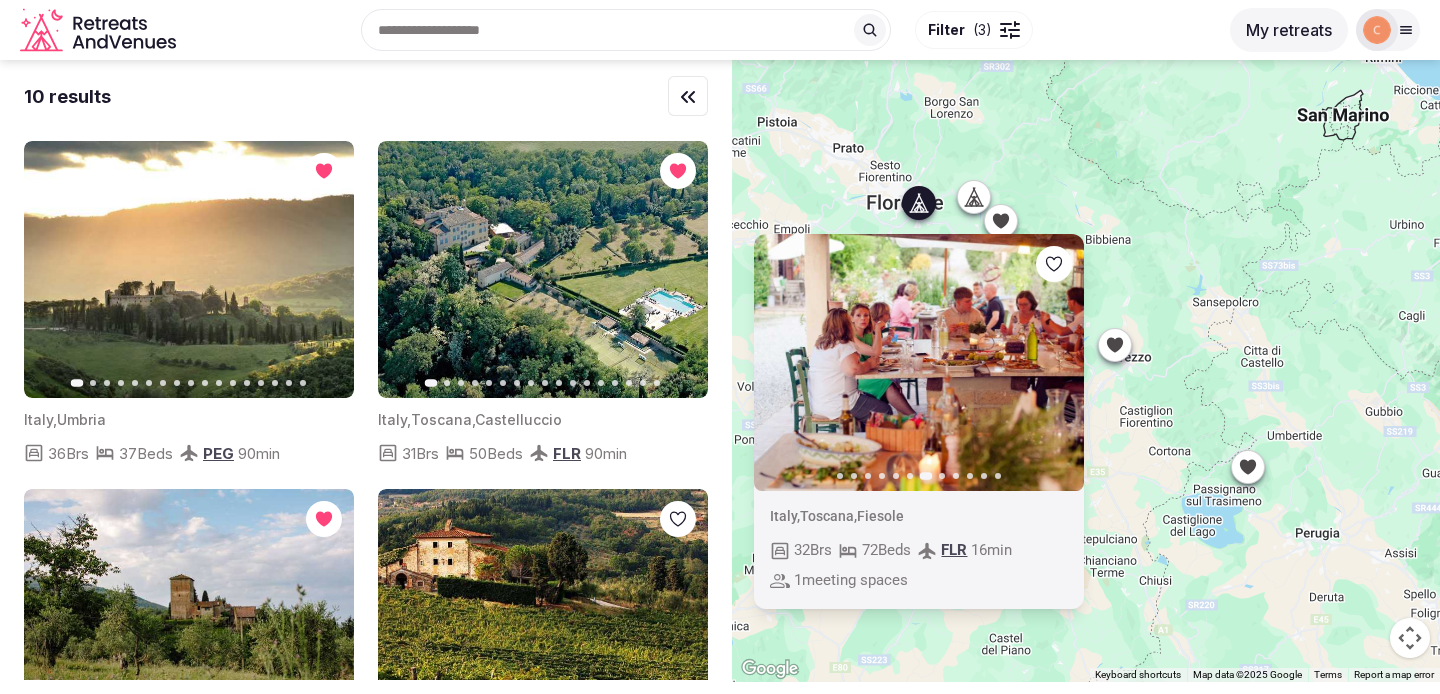 click 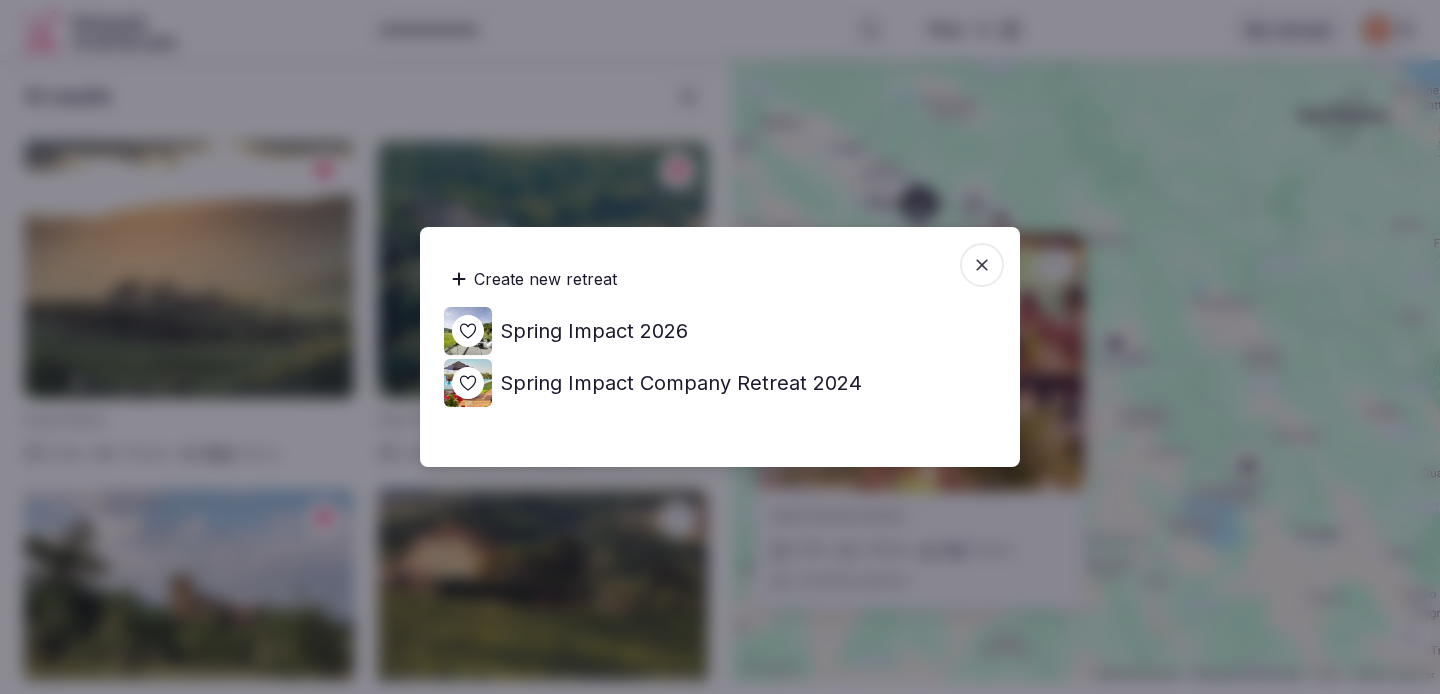 click on "Spring Impact 2026" at bounding box center (594, 331) 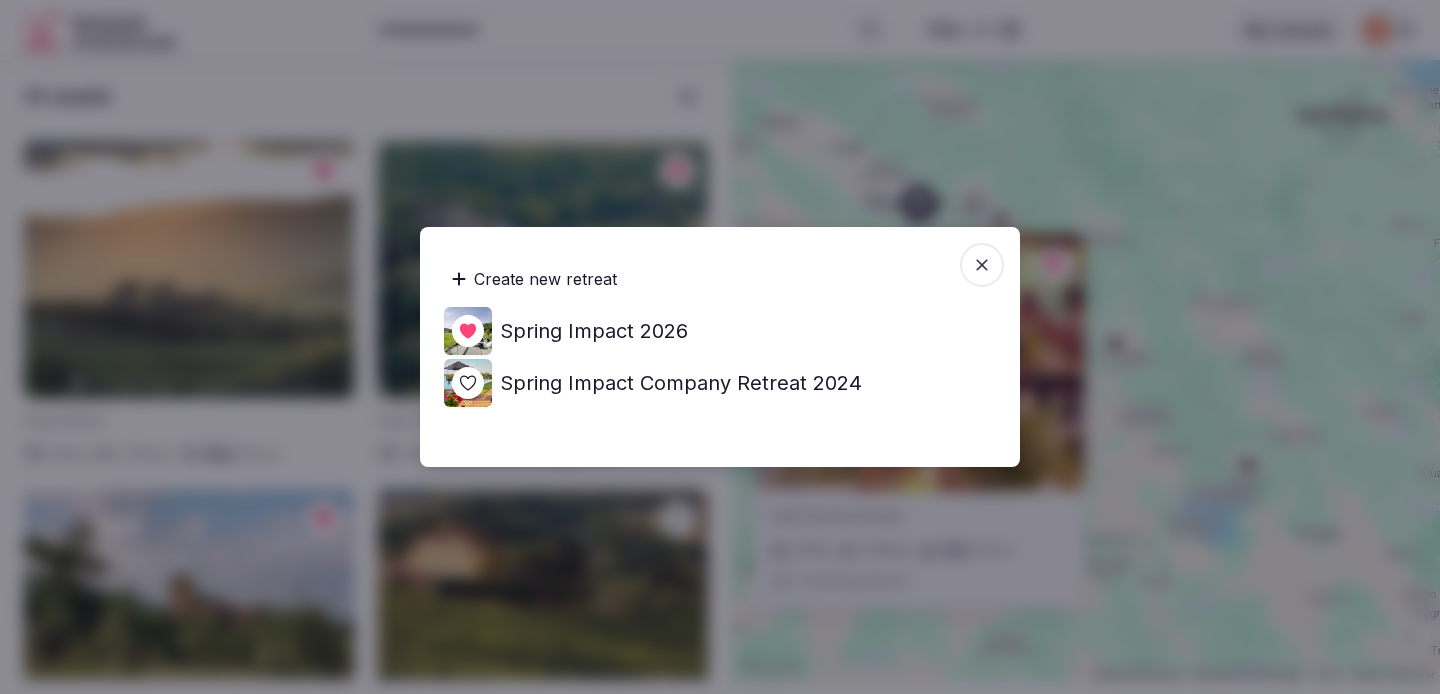 click 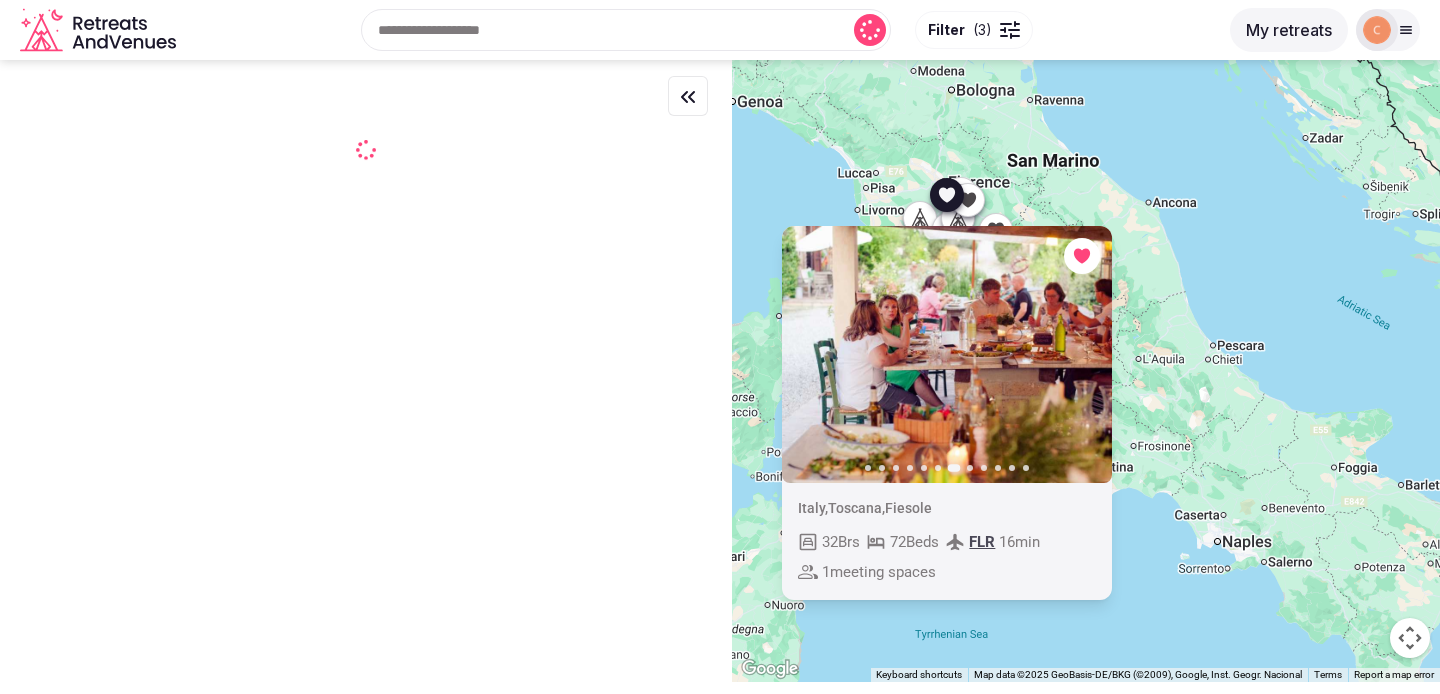 drag, startPoint x: 981, startPoint y: 143, endPoint x: 1202, endPoint y: 398, distance: 337.44037 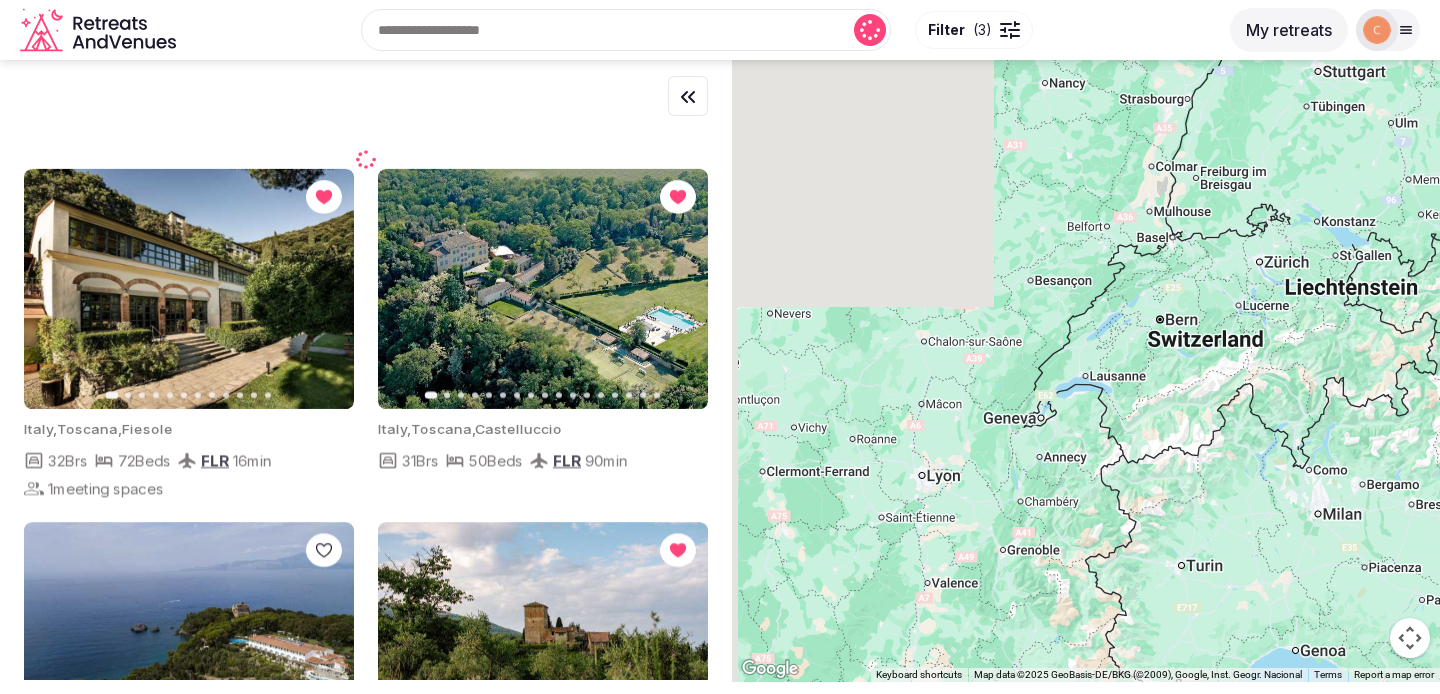 drag, startPoint x: 890, startPoint y: 189, endPoint x: 1167, endPoint y: 383, distance: 338.17896 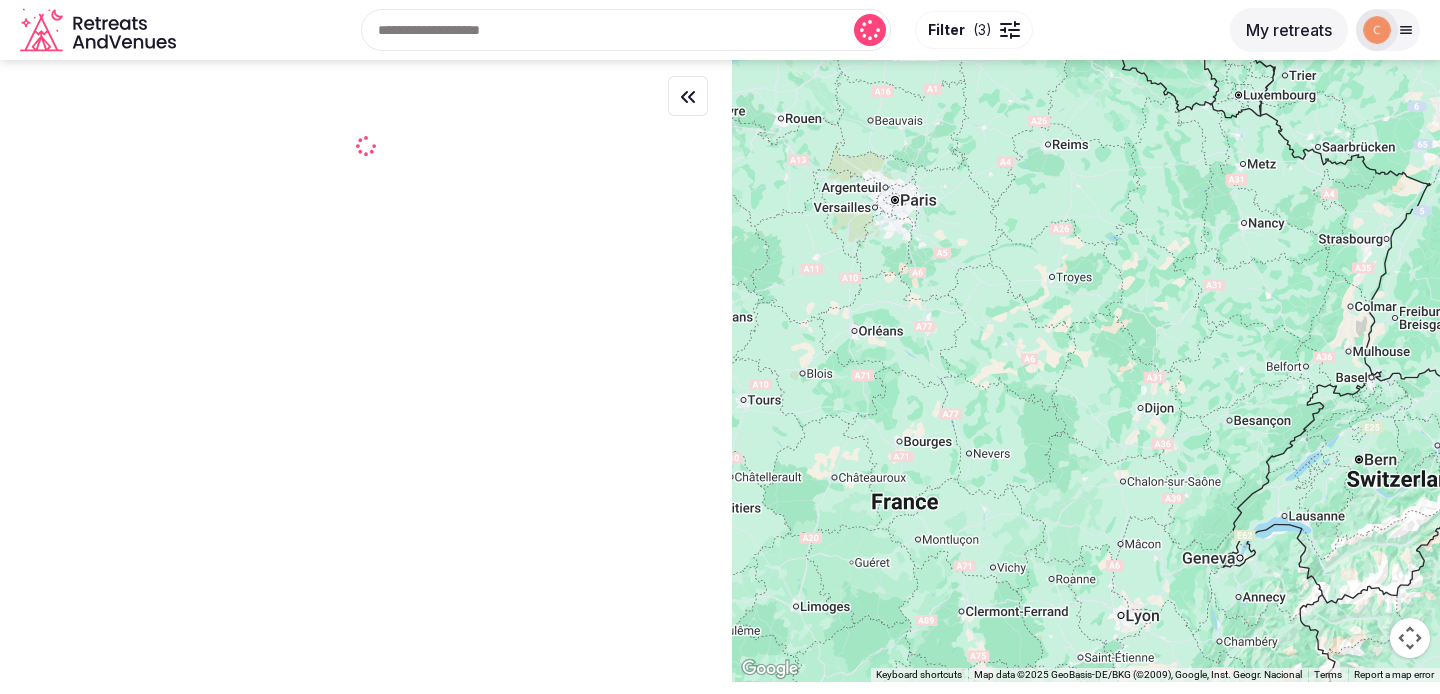 drag, startPoint x: 985, startPoint y: 237, endPoint x: 1294, endPoint y: 325, distance: 321.28647 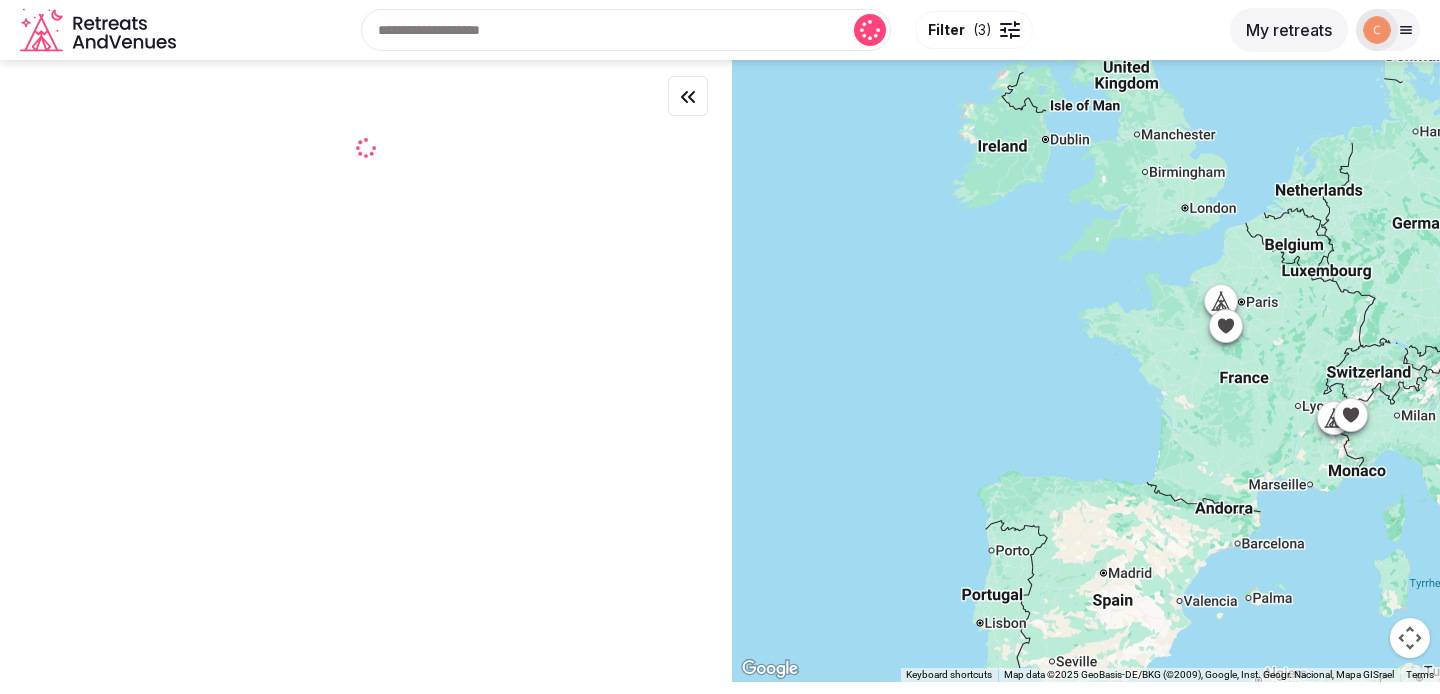 drag, startPoint x: 1123, startPoint y: 248, endPoint x: 1093, endPoint y: 437, distance: 191.36613 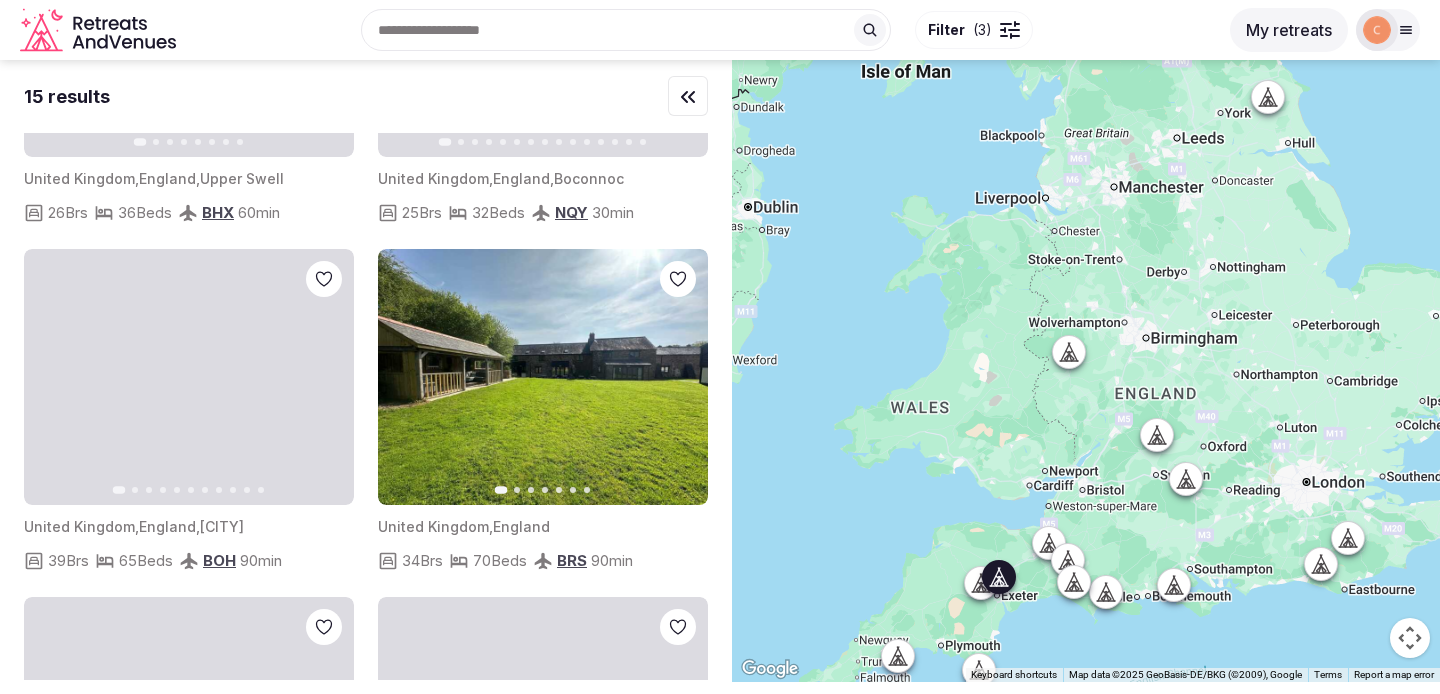 scroll, scrollTop: 634, scrollLeft: 0, axis: vertical 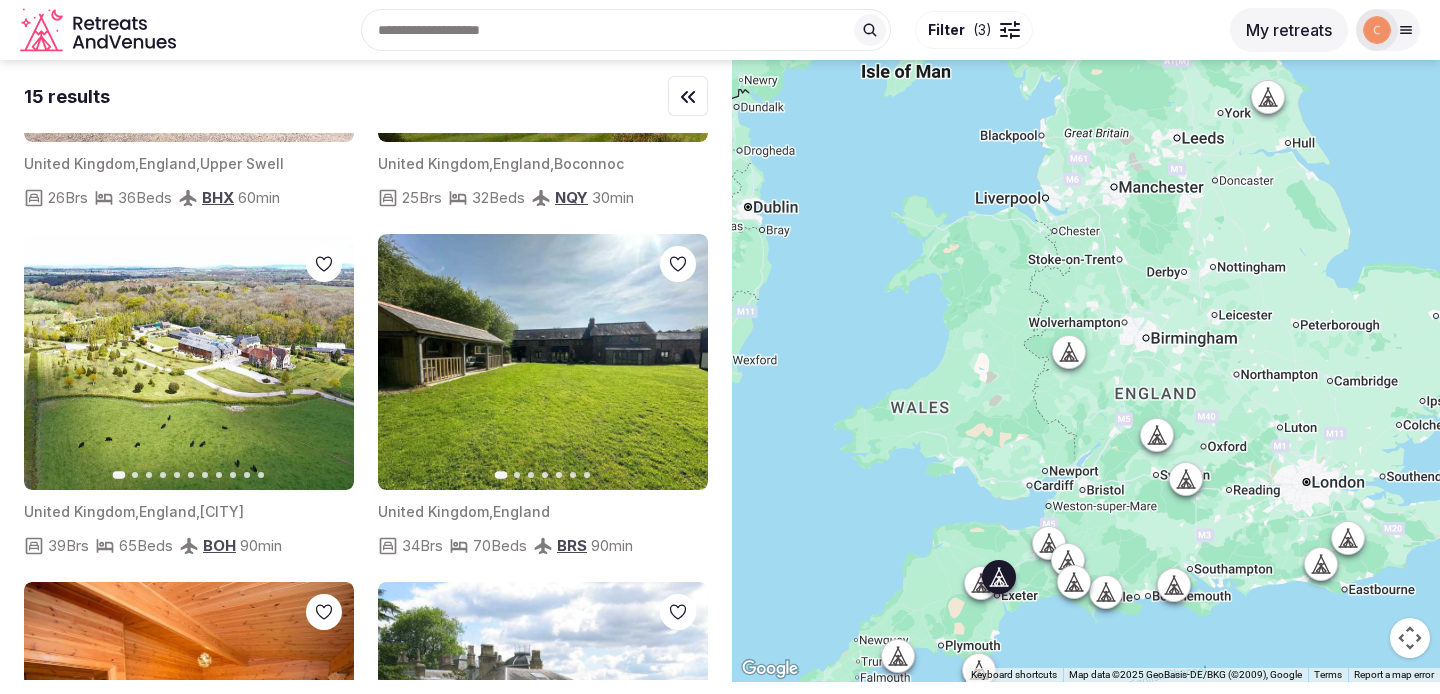 click on "Next slide" at bounding box center [680, 362] 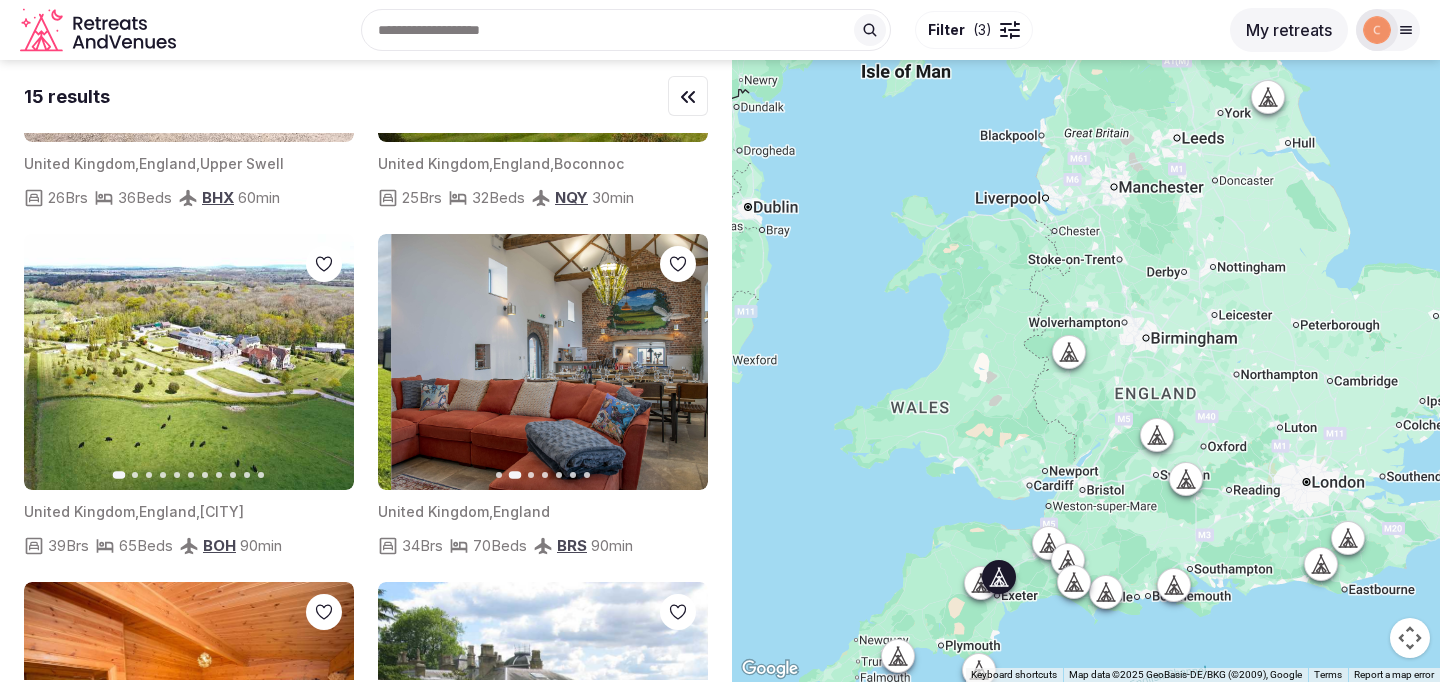 click on "Next slide" at bounding box center [680, 362] 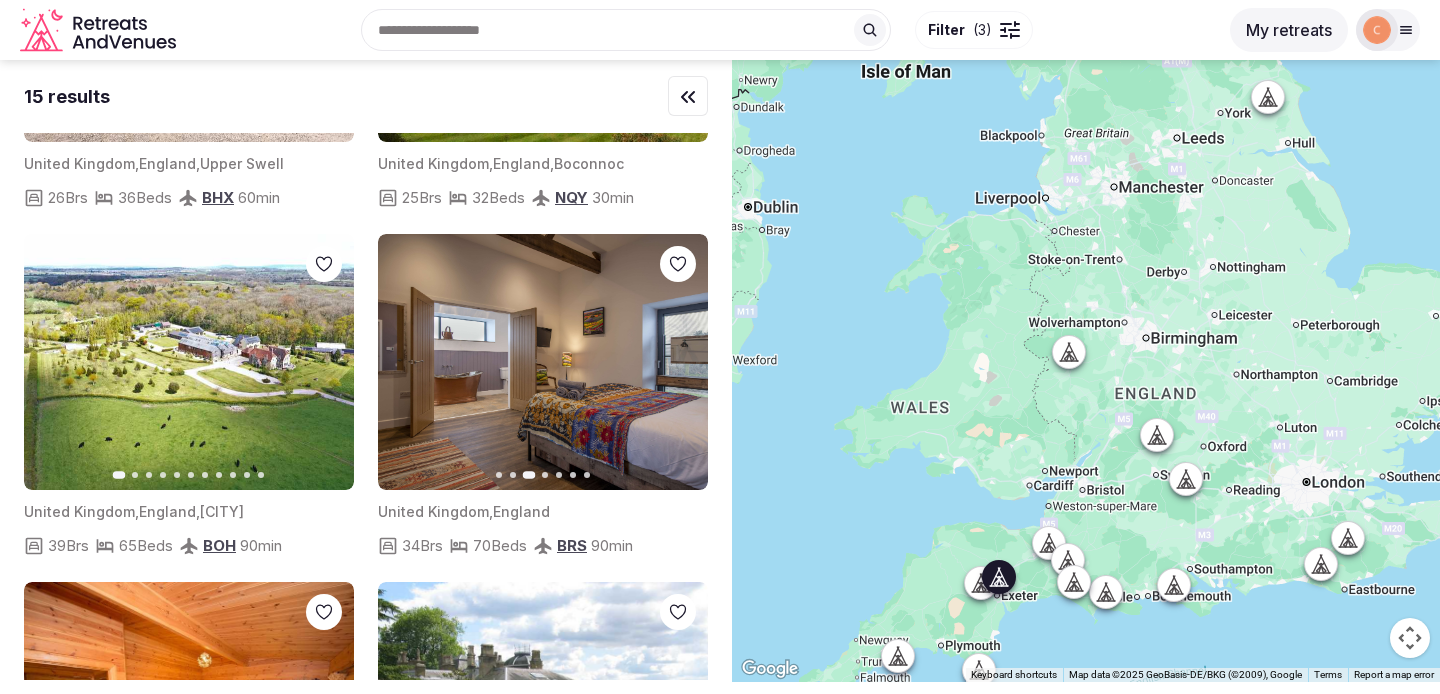 click at bounding box center [543, 362] 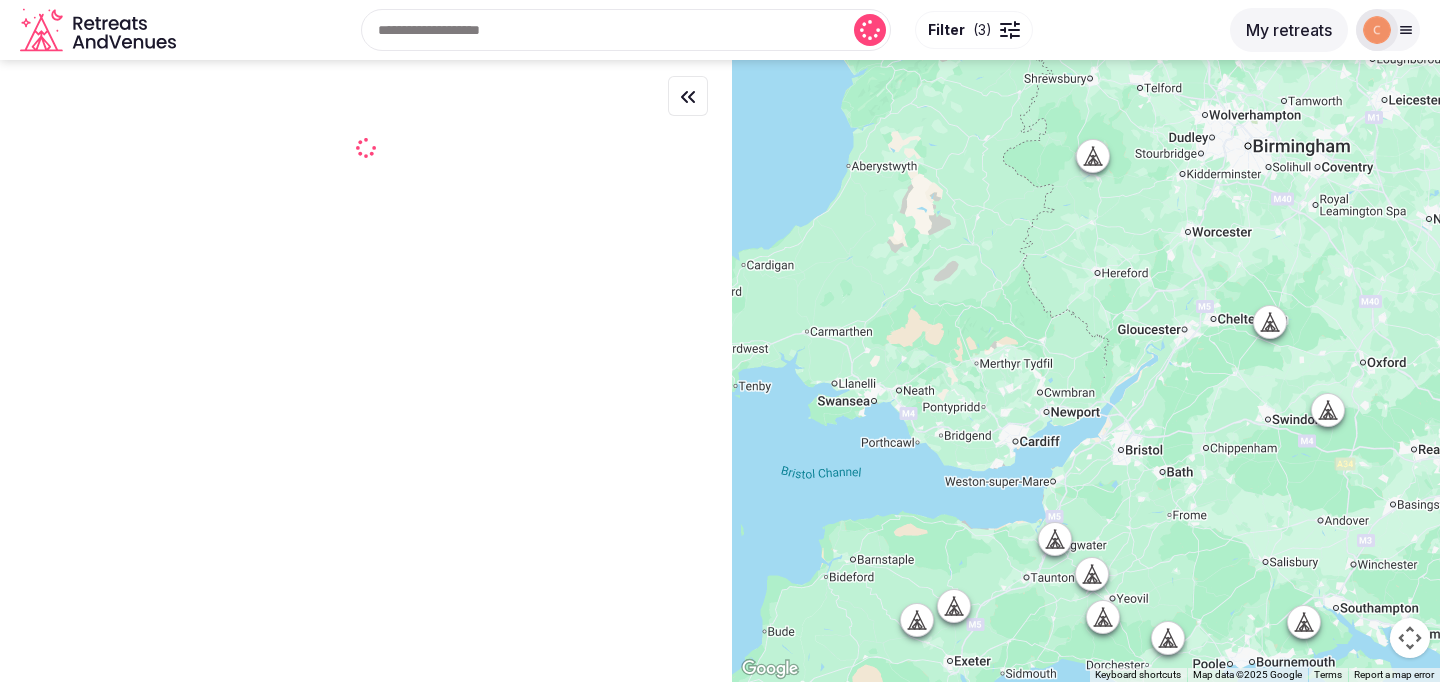 scroll, scrollTop: 0, scrollLeft: 0, axis: both 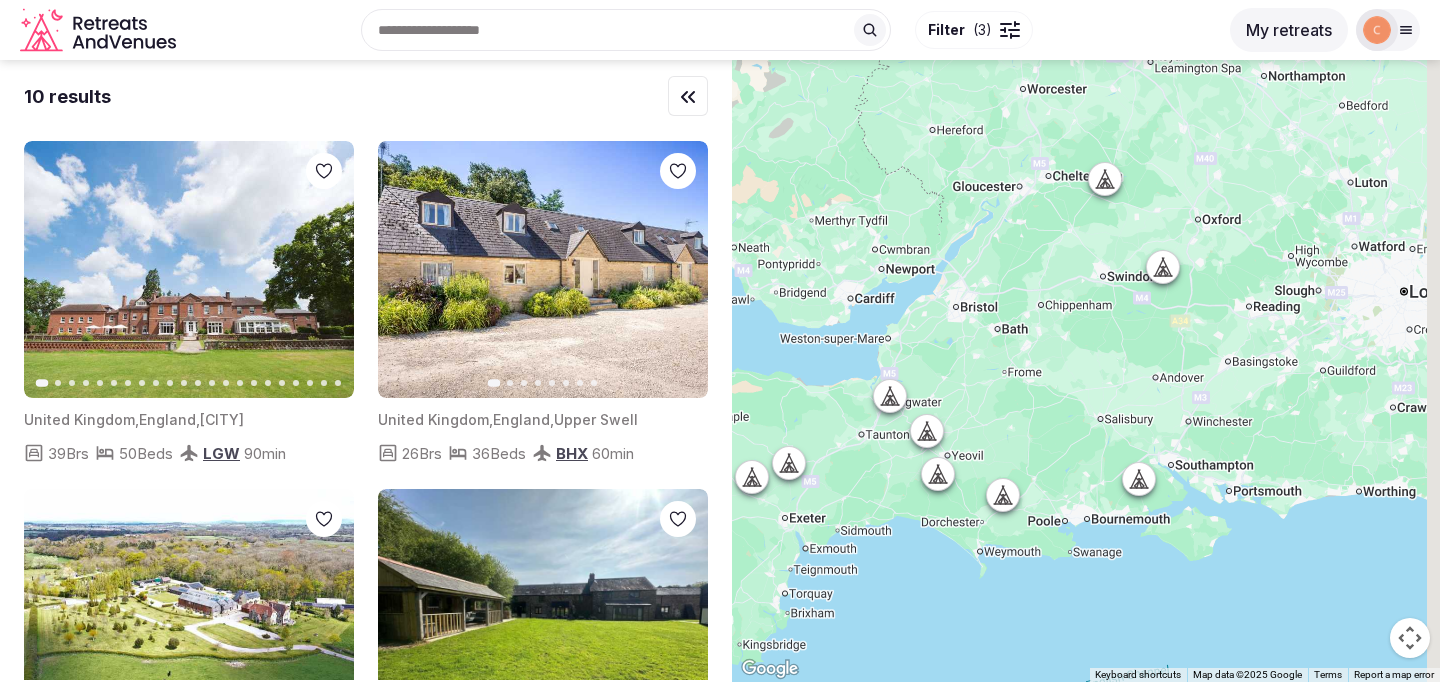 drag, startPoint x: 1195, startPoint y: 520, endPoint x: 1011, endPoint y: 370, distance: 237.39418 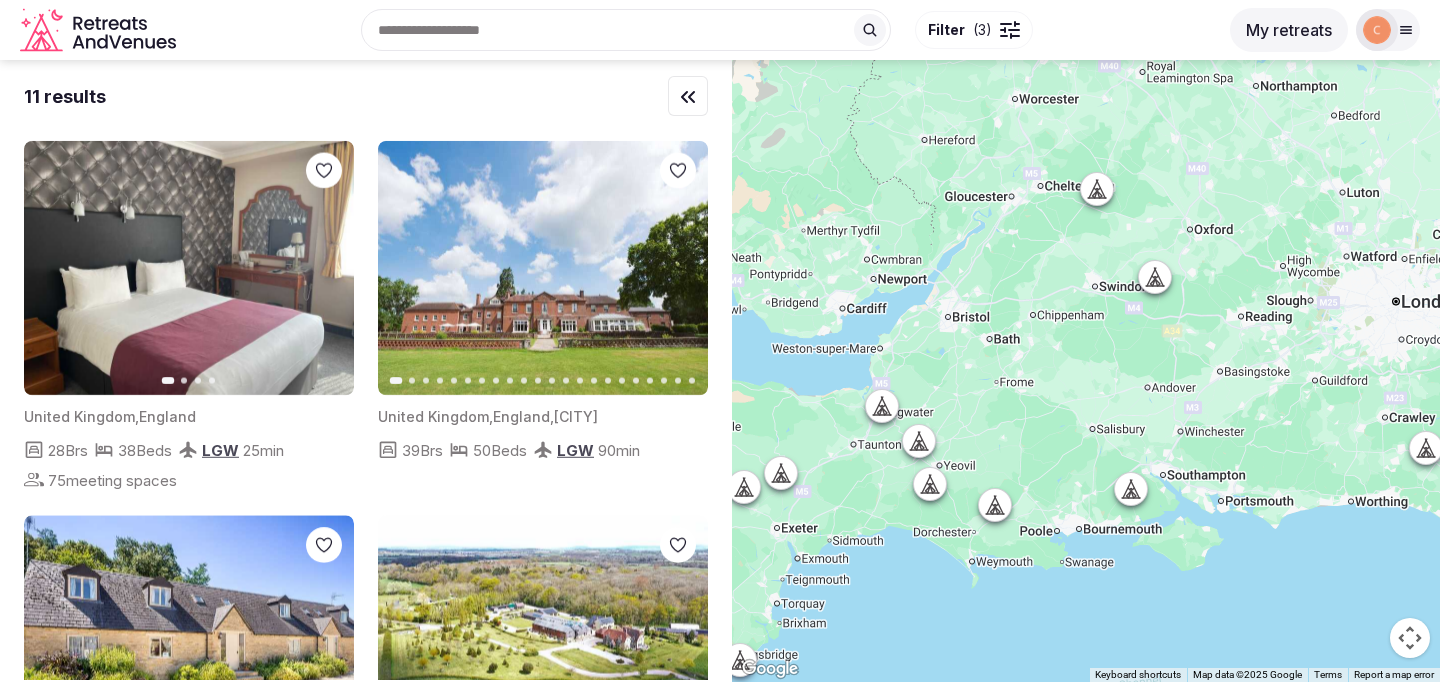 drag, startPoint x: 1011, startPoint y: 266, endPoint x: 1042, endPoint y: 602, distance: 337.42703 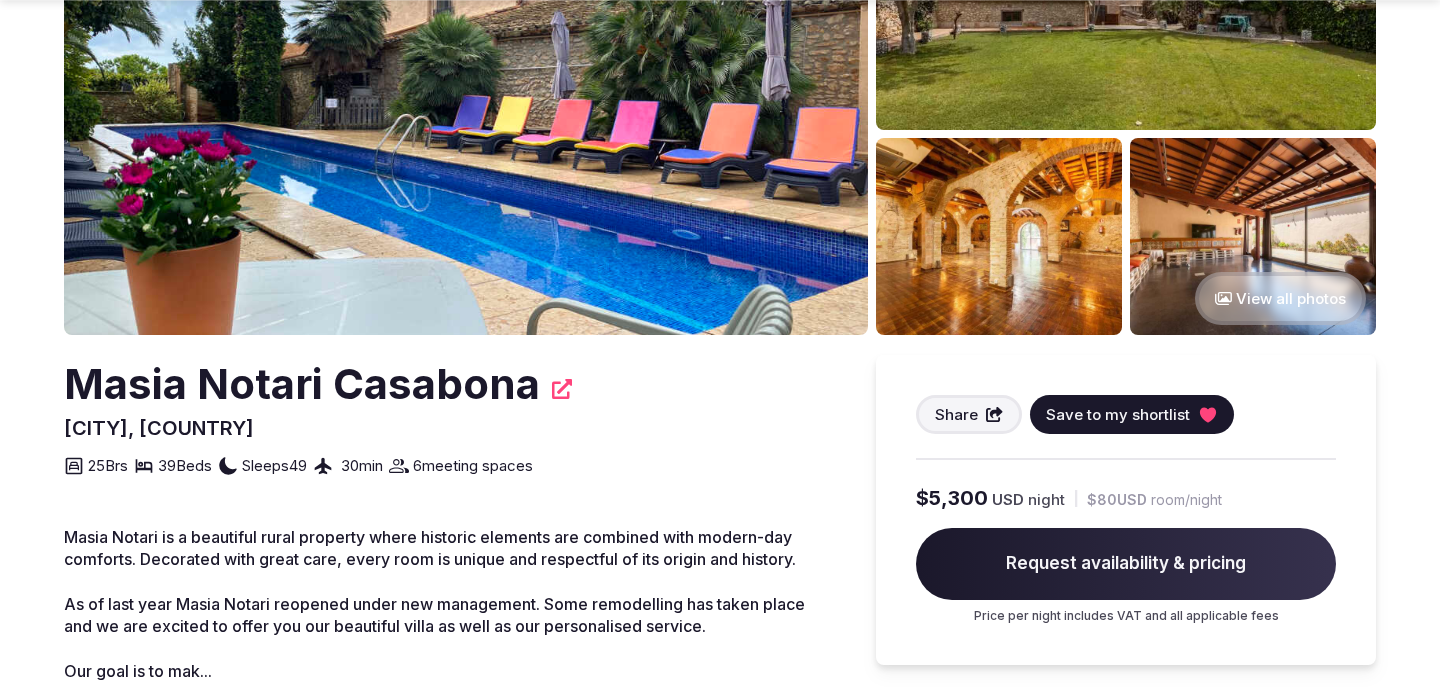 scroll, scrollTop: 254, scrollLeft: 0, axis: vertical 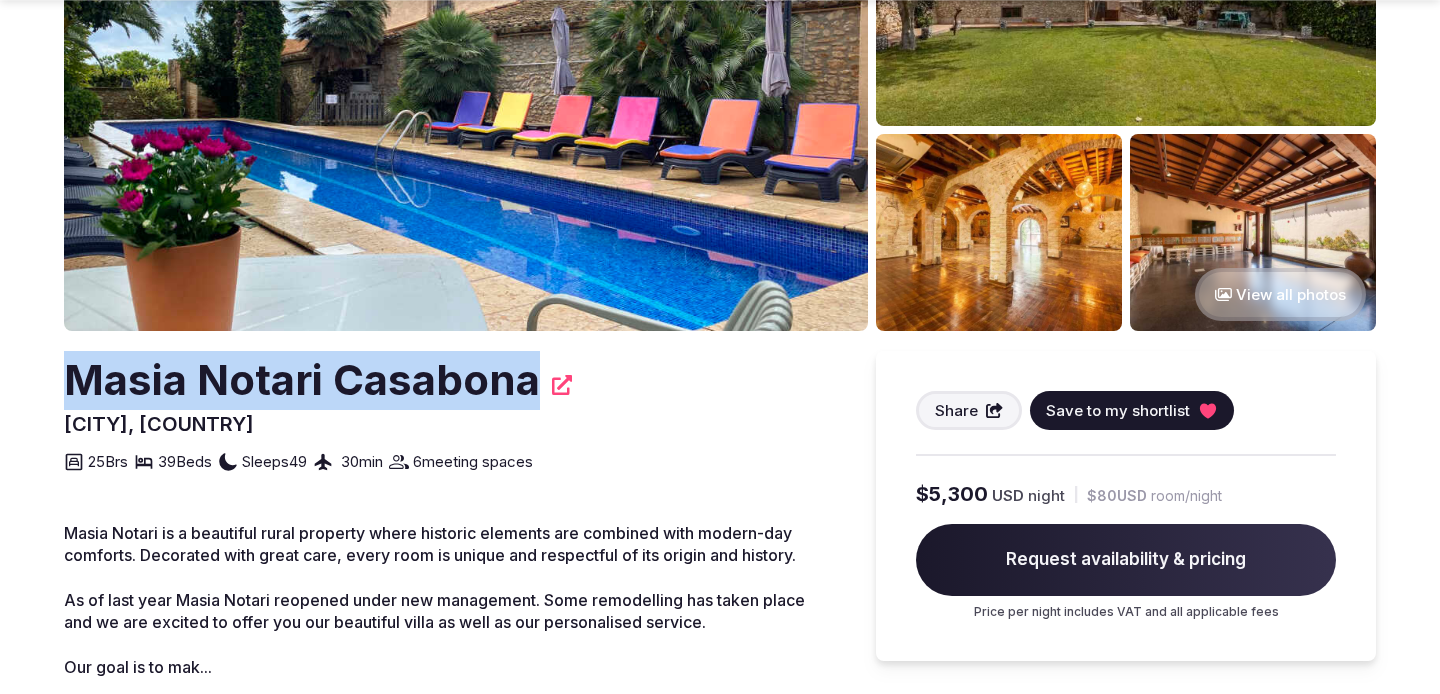 drag, startPoint x: 67, startPoint y: 377, endPoint x: 535, endPoint y: 402, distance: 468.66727 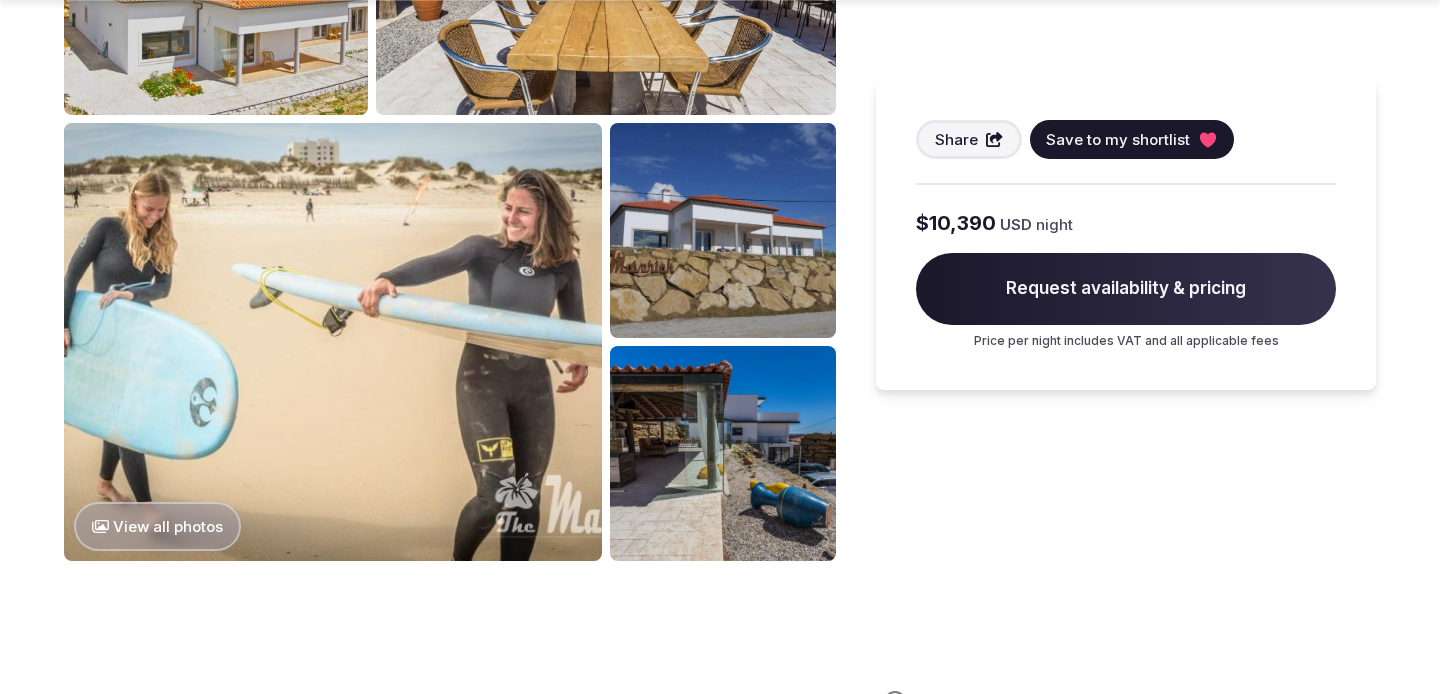 scroll, scrollTop: 2367, scrollLeft: 0, axis: vertical 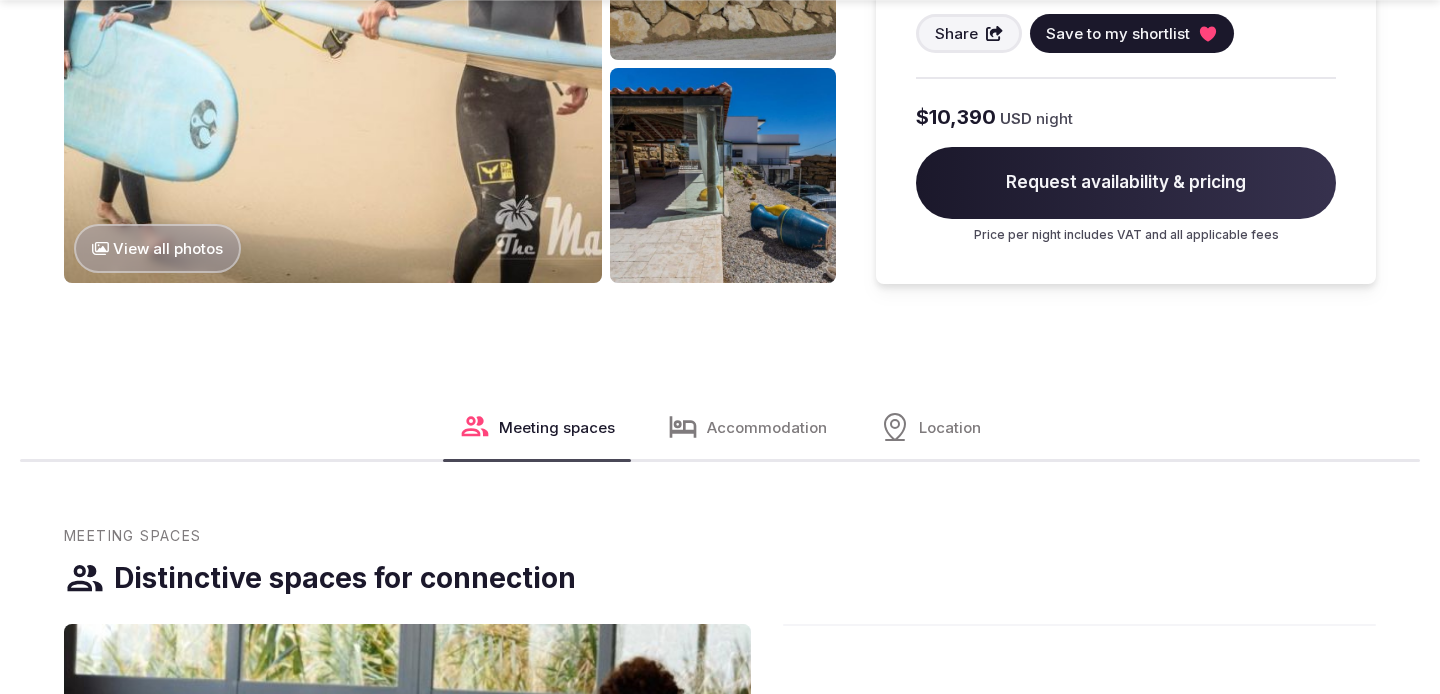 click on "Meeting spaces" at bounding box center (557, 427) 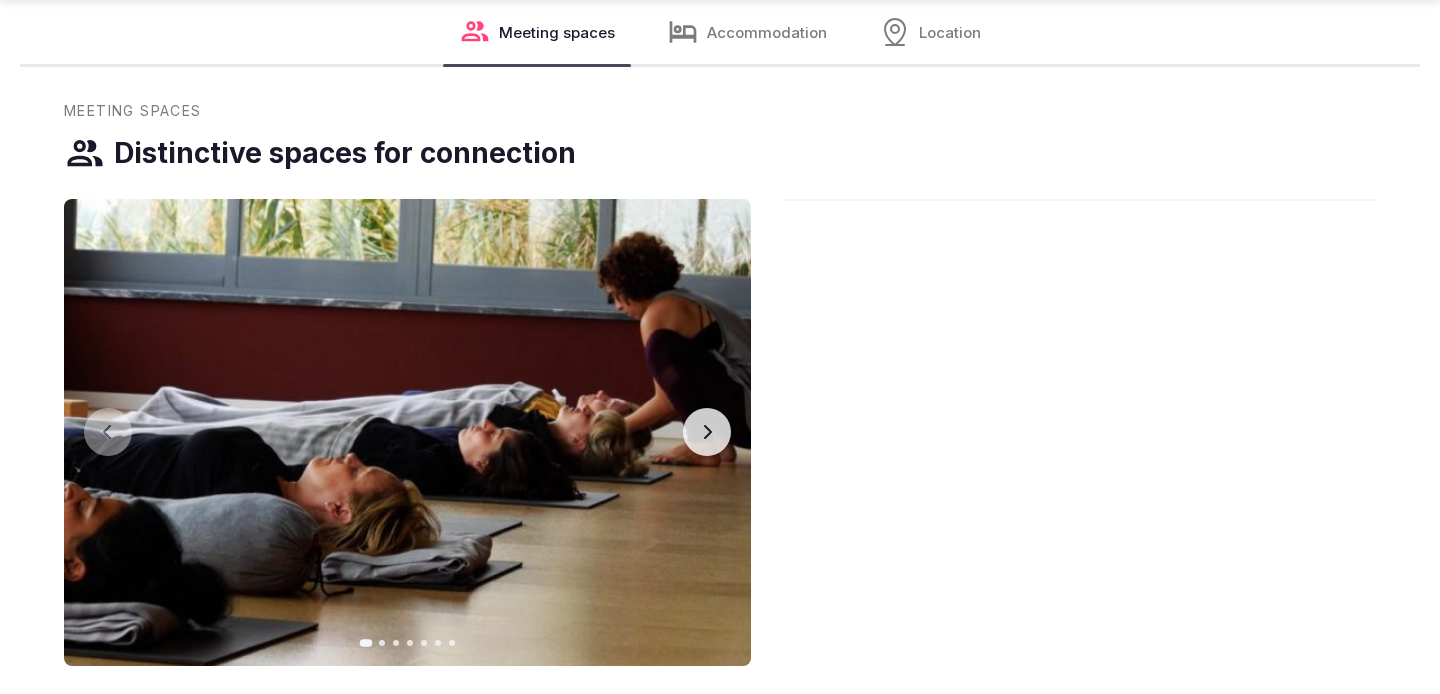 scroll, scrollTop: 2793, scrollLeft: 0, axis: vertical 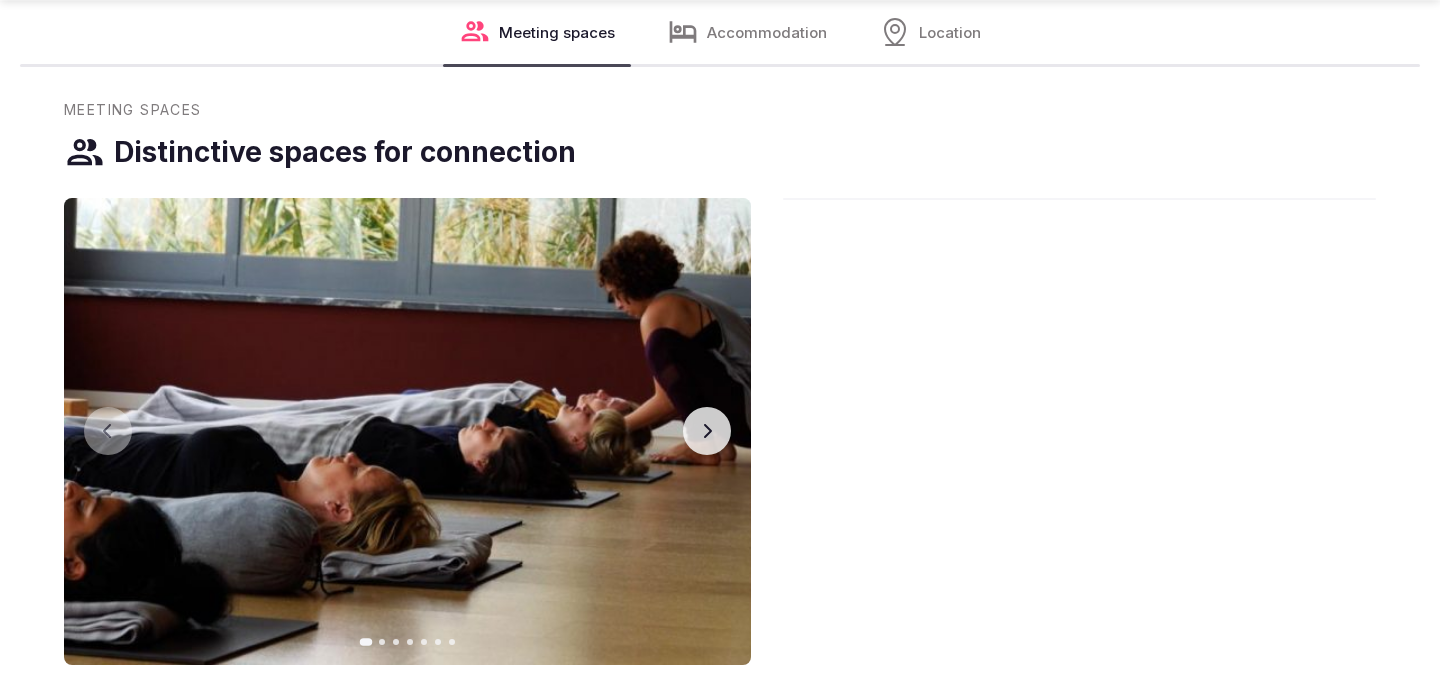 click on "Next slide" at bounding box center [707, 431] 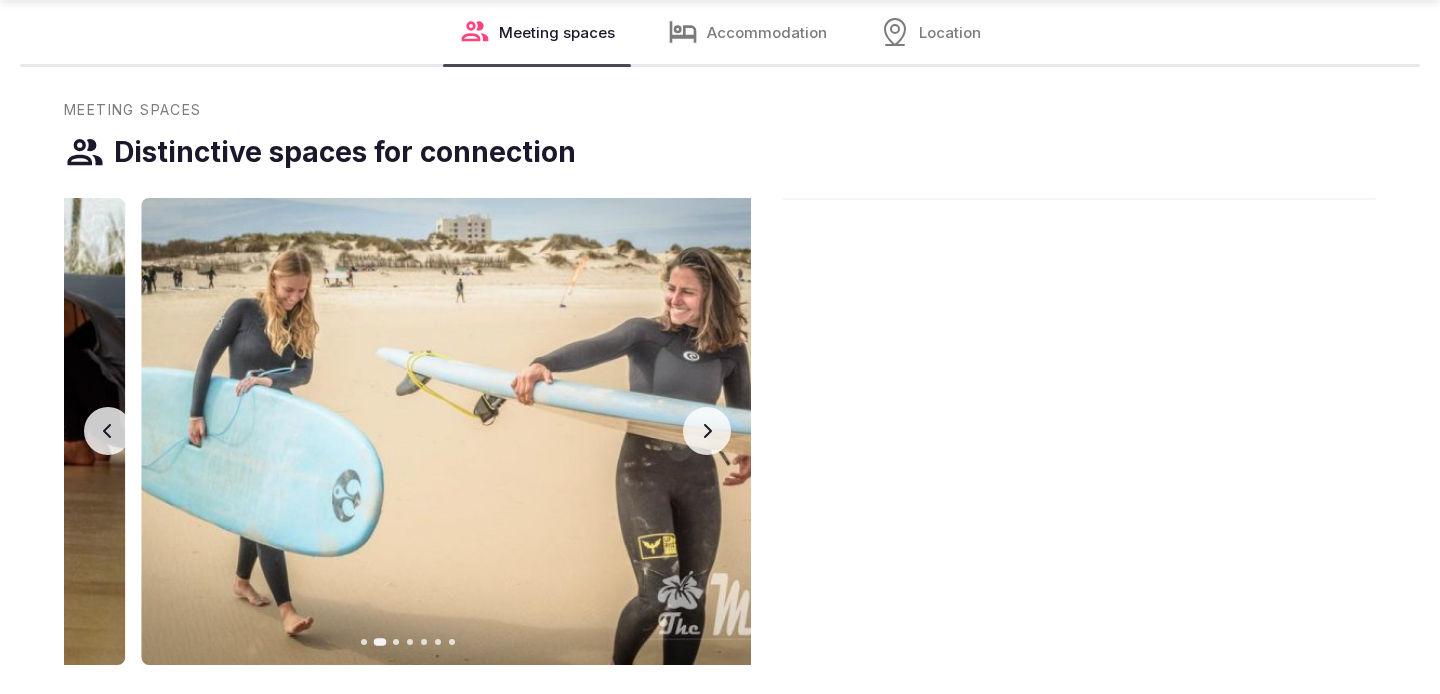 click on "Next slide" at bounding box center [707, 431] 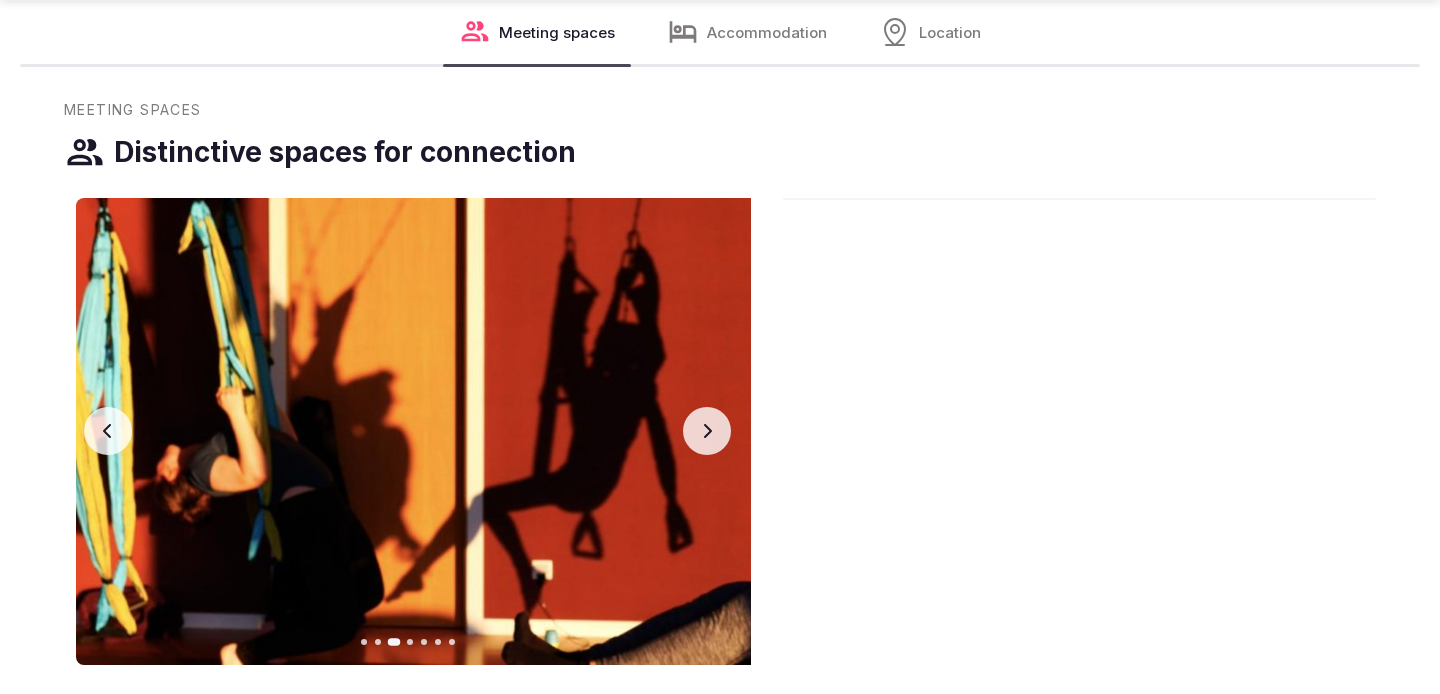 click on "Next slide" at bounding box center [707, 431] 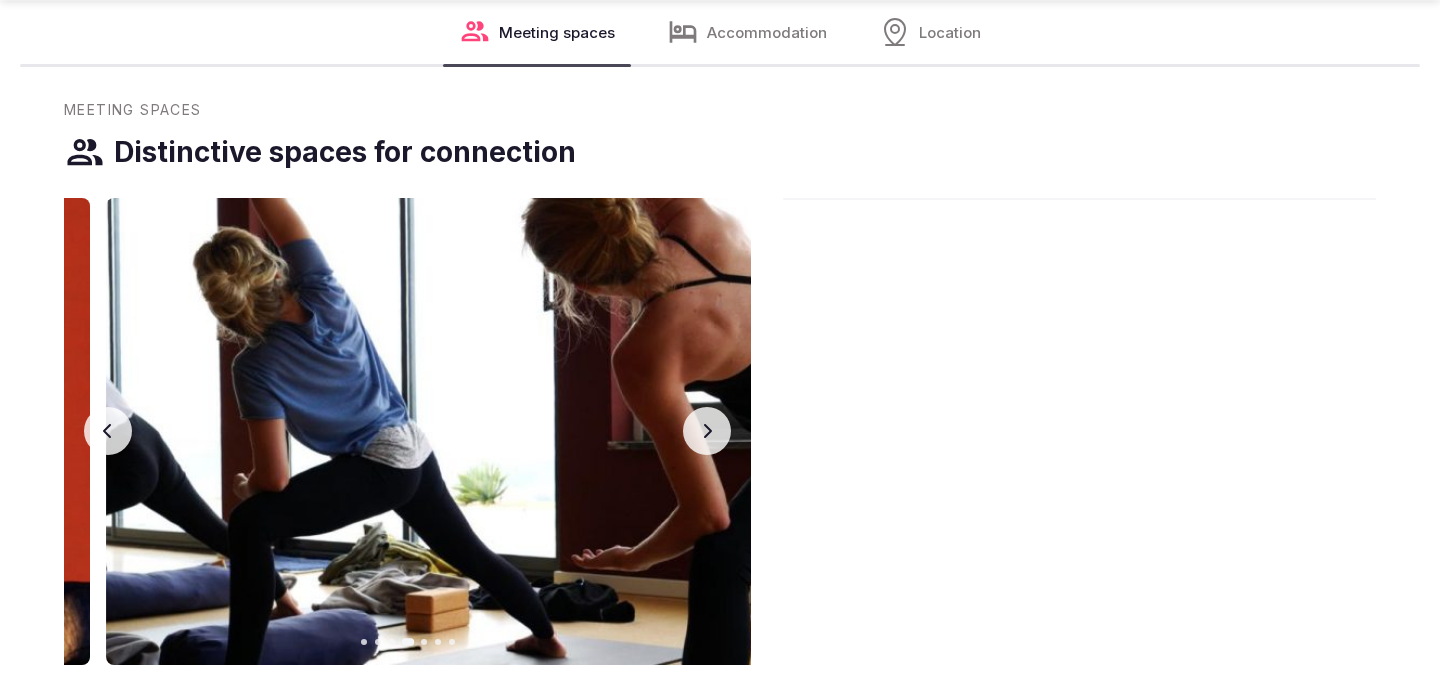click on "Next slide" at bounding box center [707, 431] 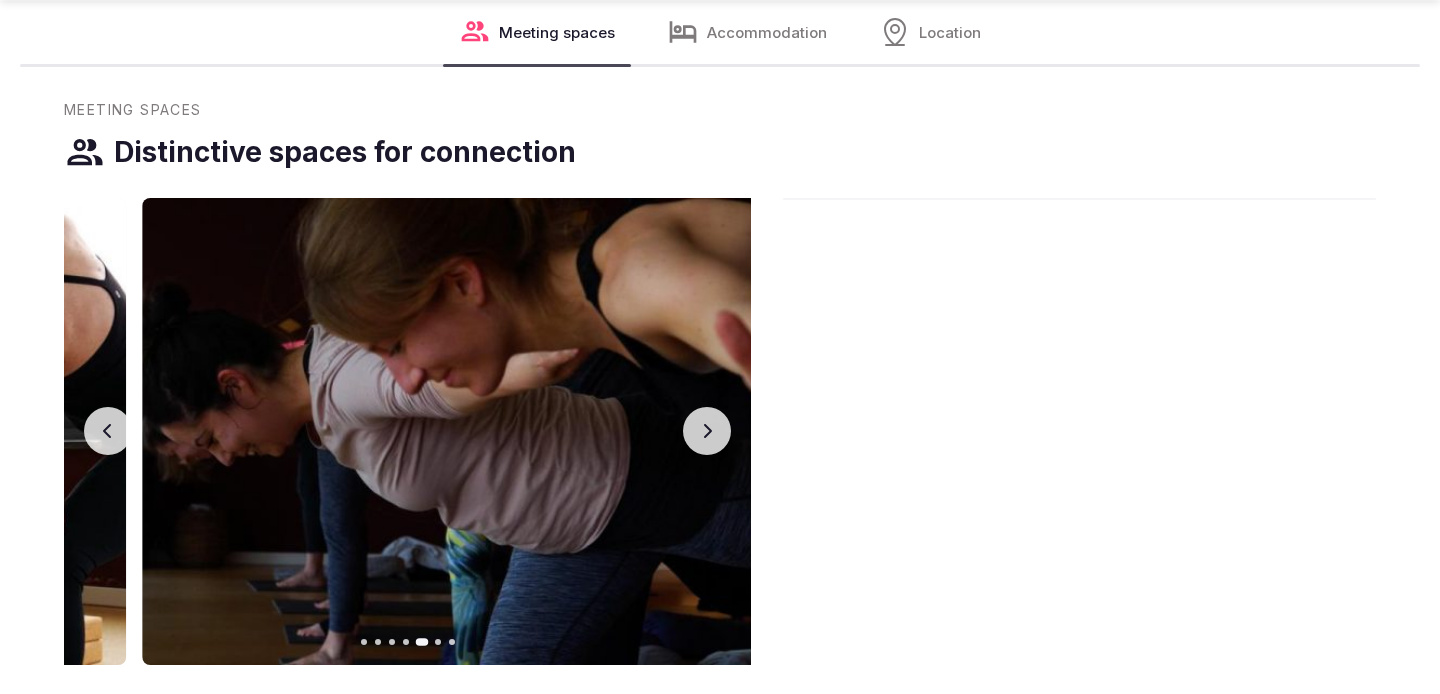 click on "Next slide" at bounding box center [707, 431] 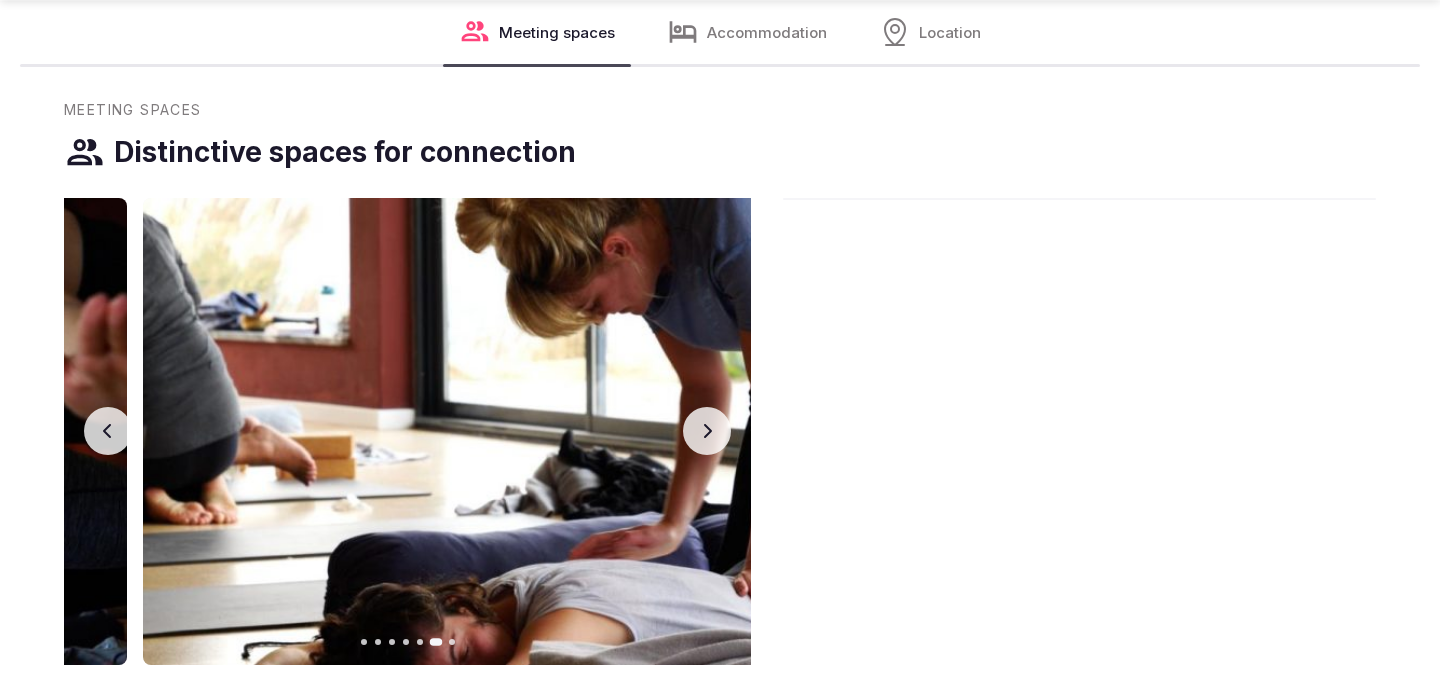click on "Next slide" at bounding box center [707, 431] 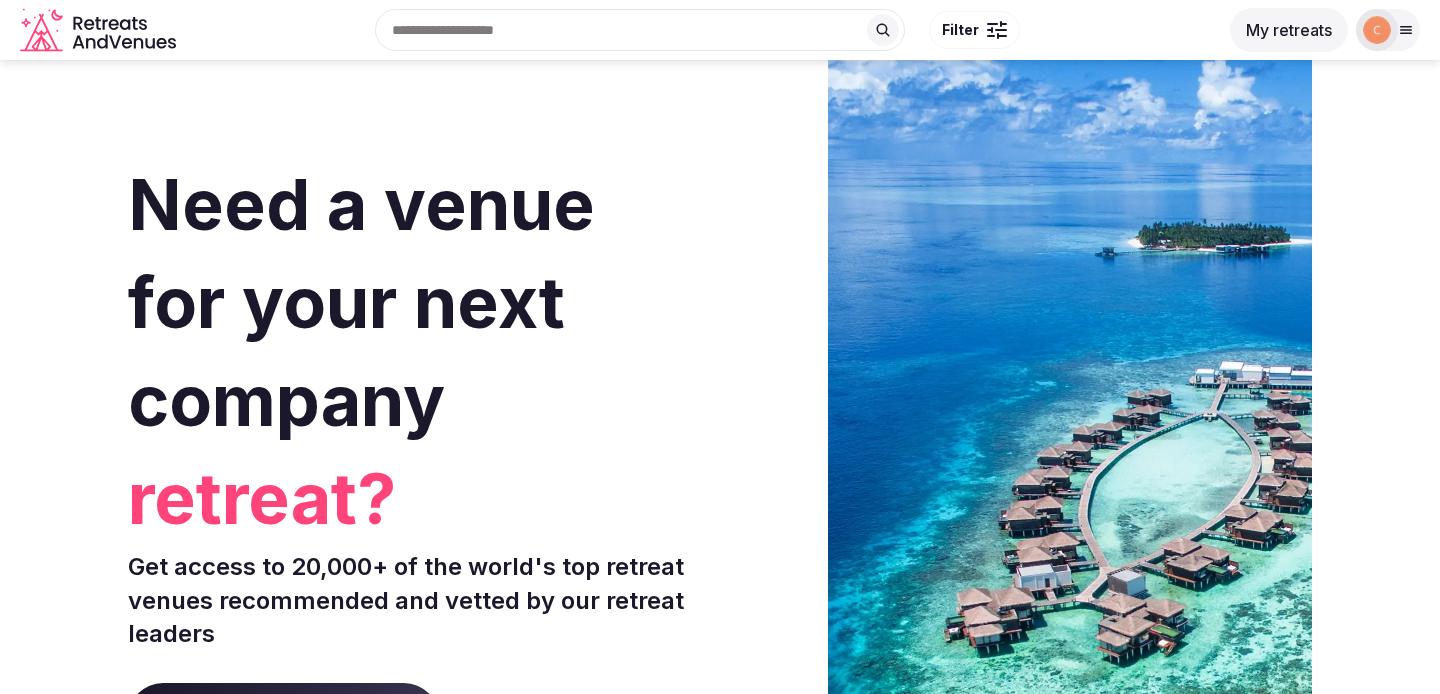 scroll, scrollTop: 0, scrollLeft: 0, axis: both 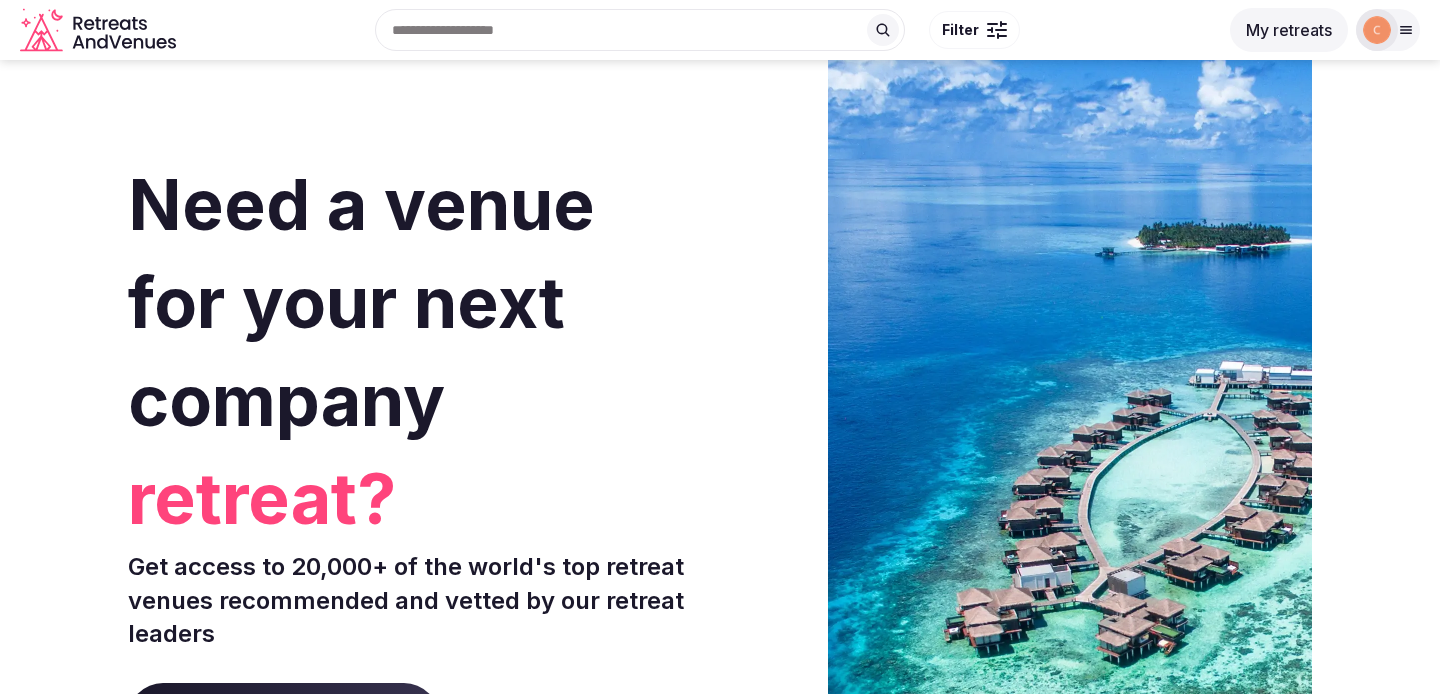 click on "My retreats" at bounding box center (1289, 30) 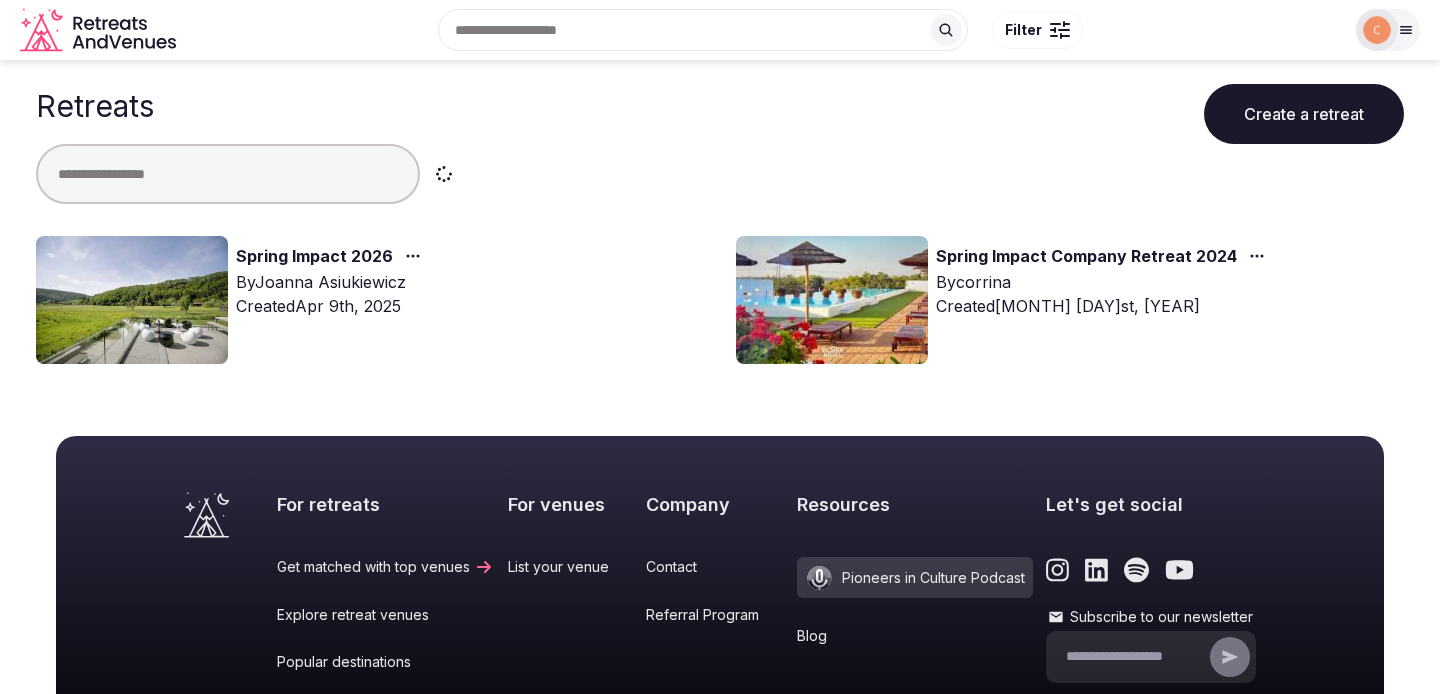 click on "Spring Impact 2026" at bounding box center [314, 257] 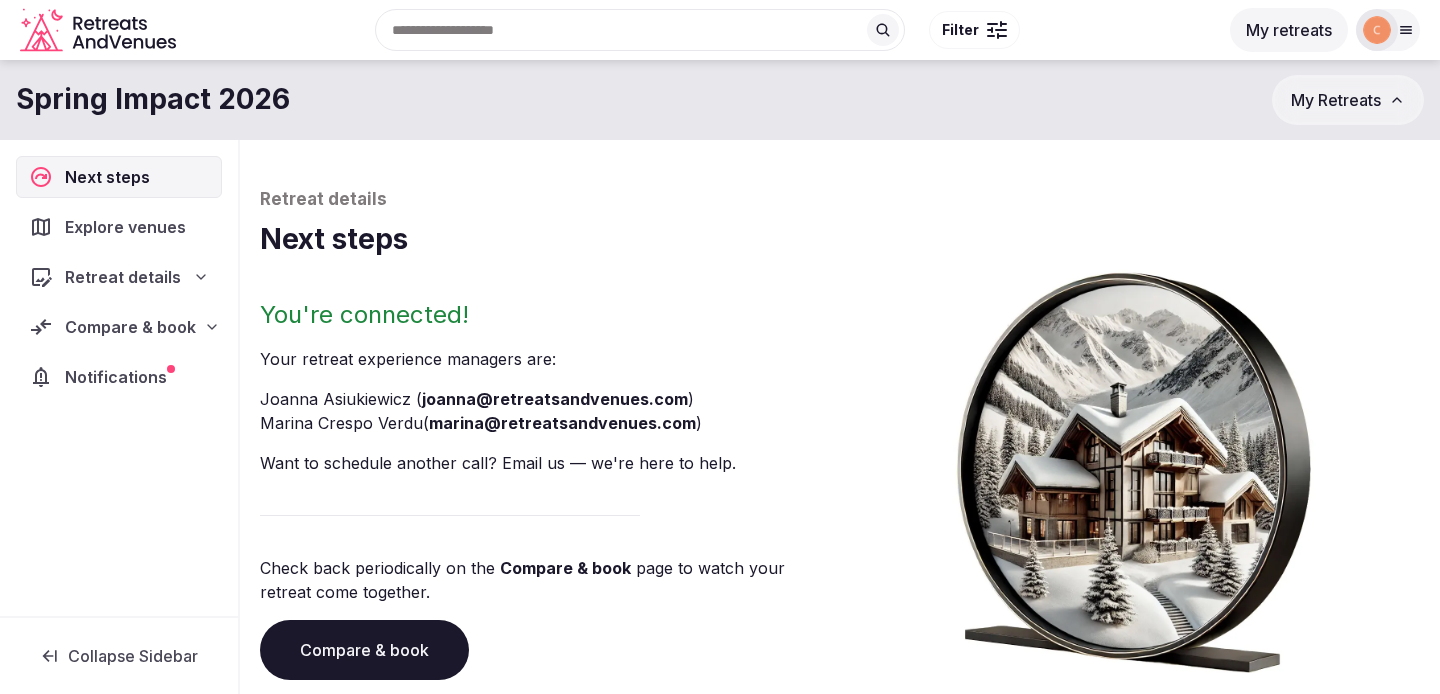 click on "Compare & book" at bounding box center [119, 327] 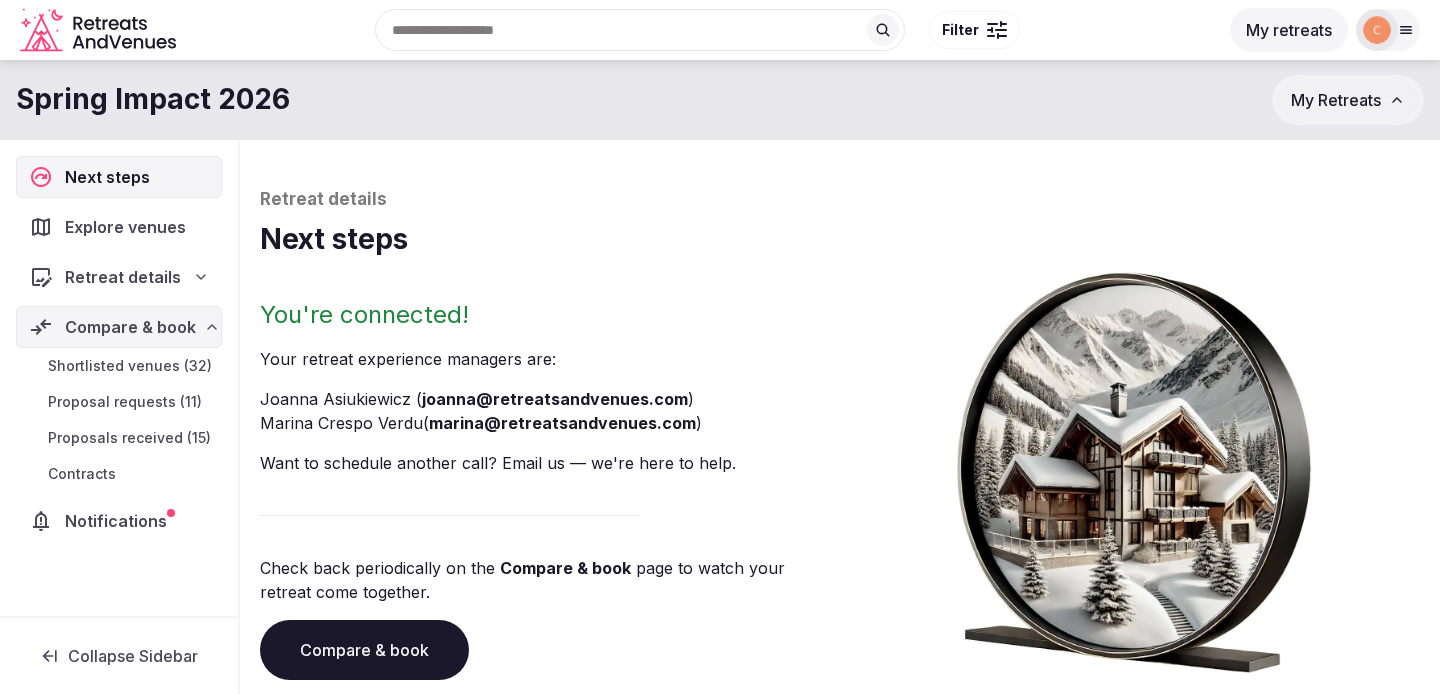 click on "Proposals received (15)" at bounding box center [129, 438] 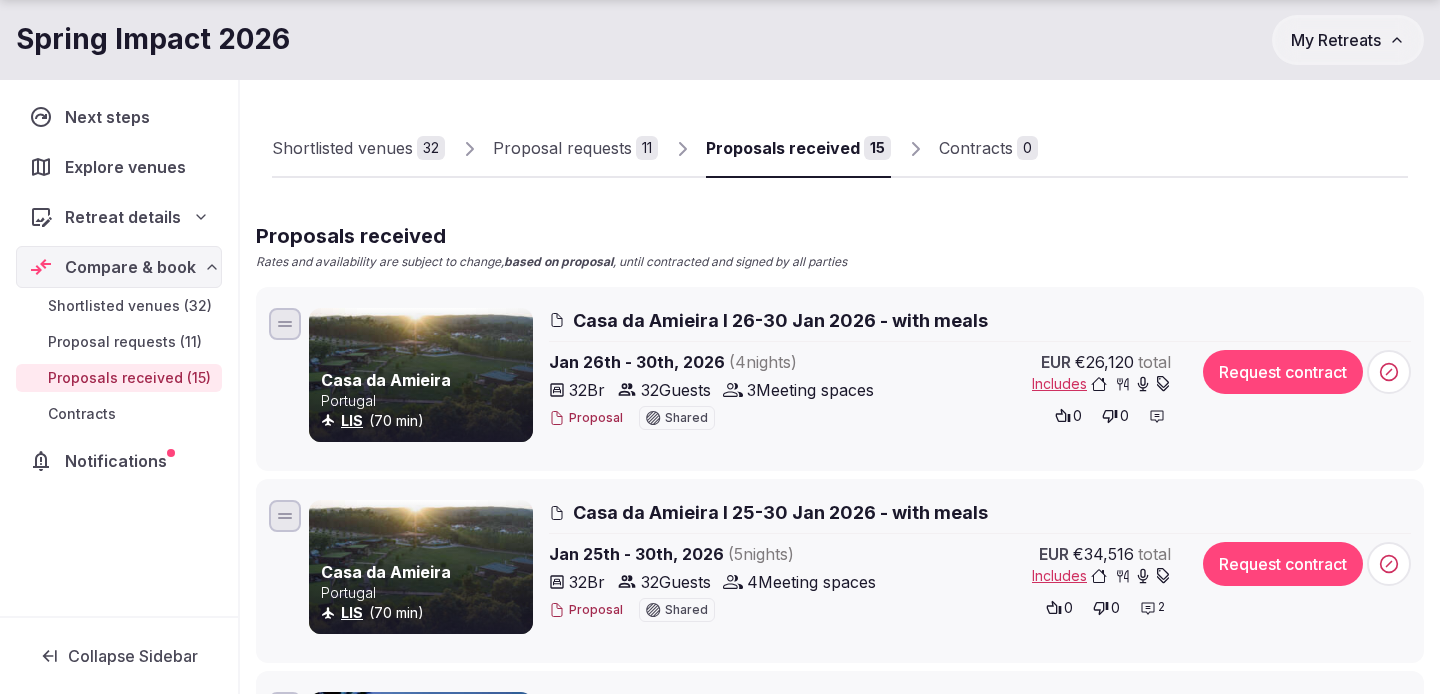 scroll, scrollTop: 418, scrollLeft: 0, axis: vertical 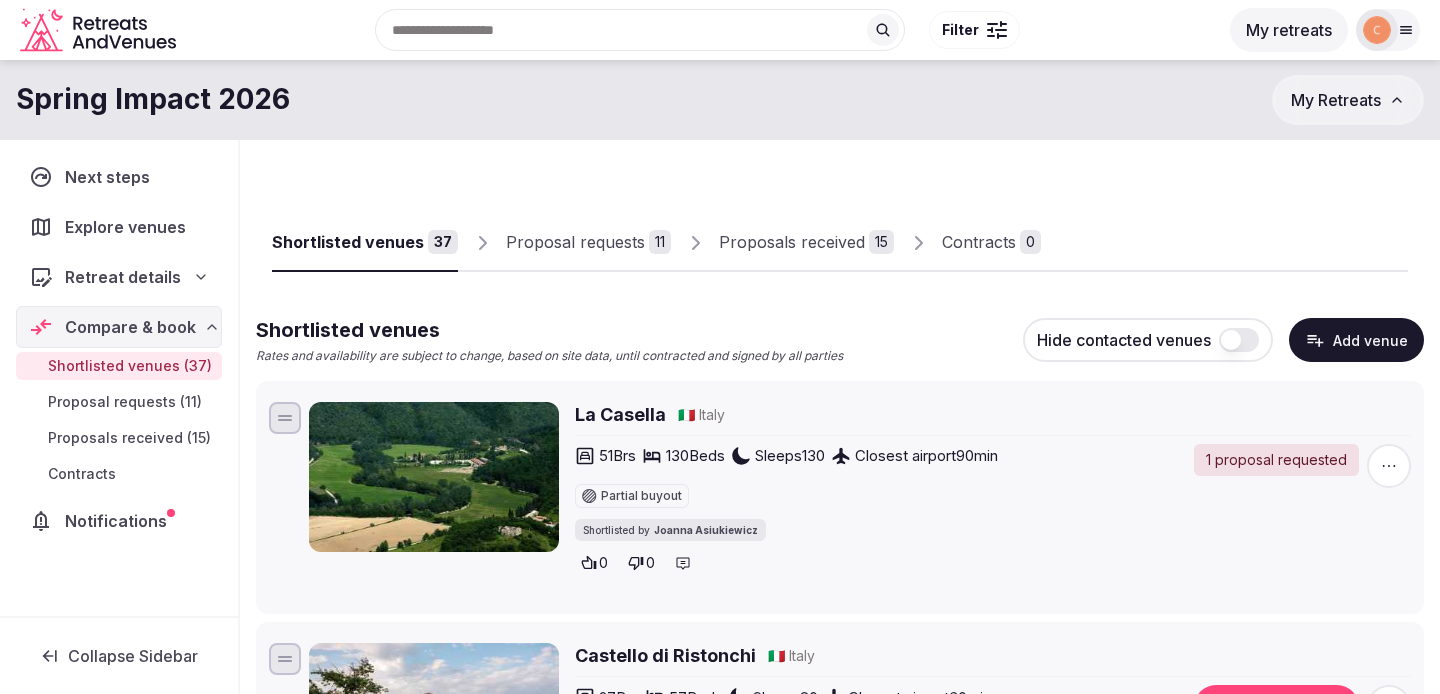 click on "Hide contacted venues" at bounding box center (1148, 340) 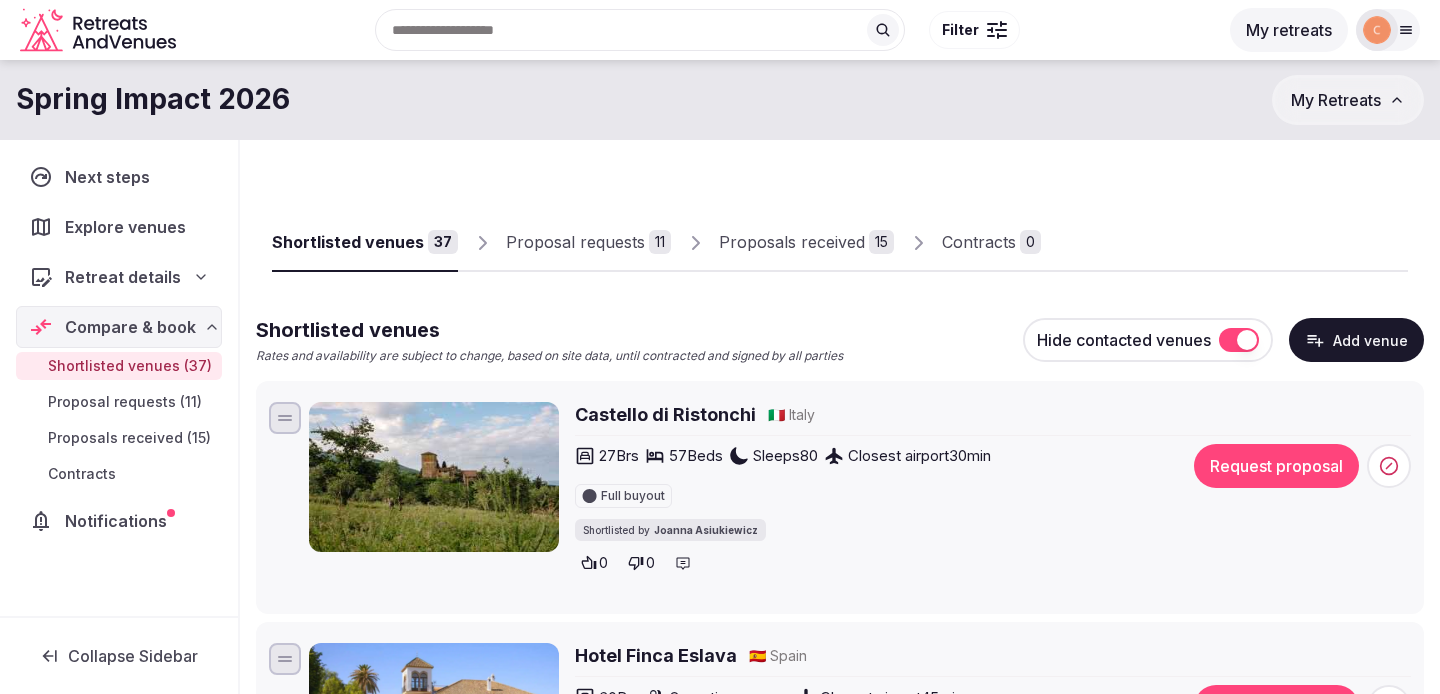 click on "Add venue" at bounding box center [1356, 340] 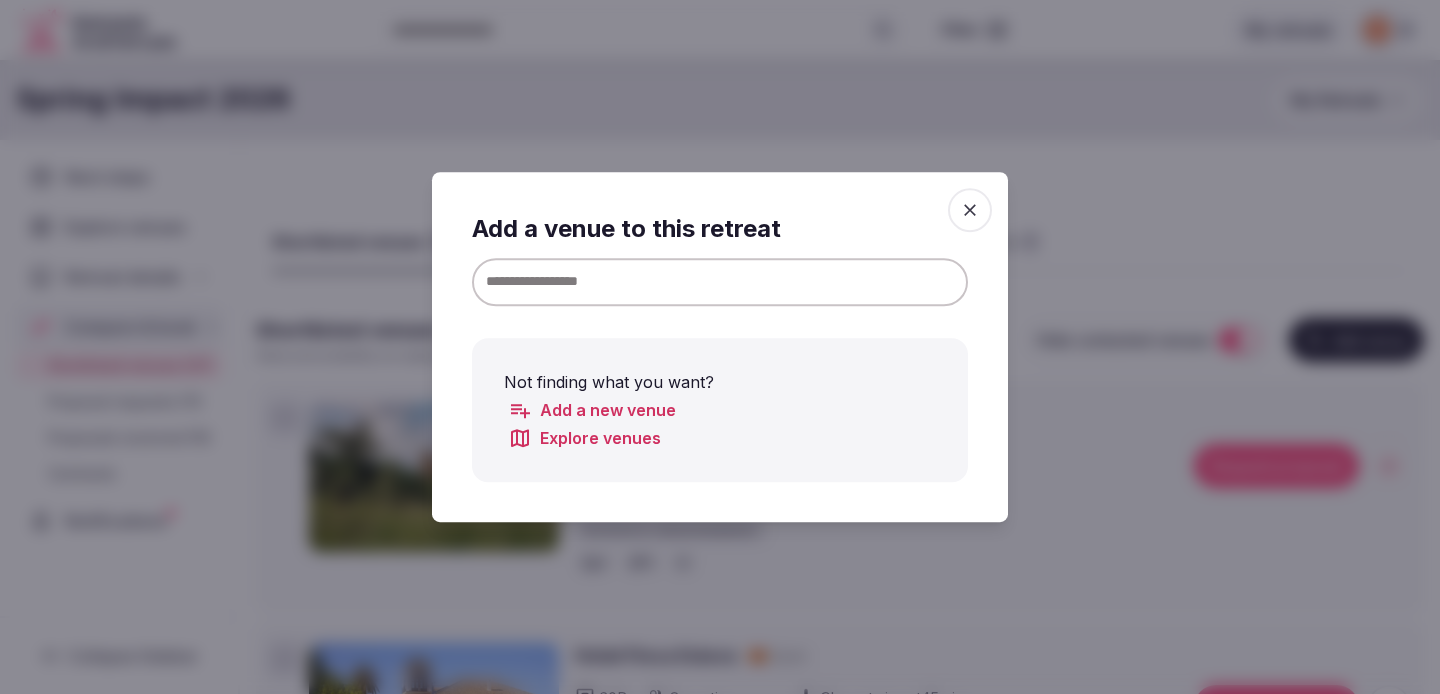 click on "Explore venues" at bounding box center (584, 438) 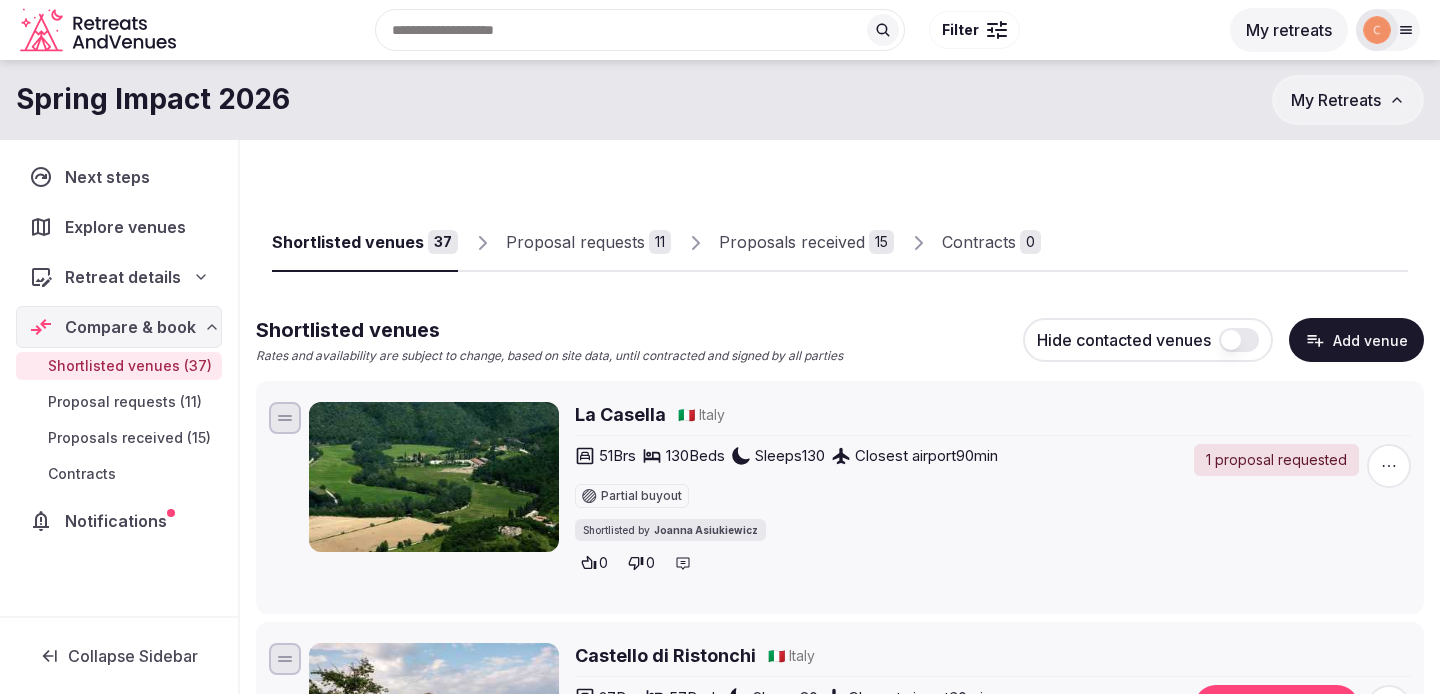 click at bounding box center [1239, 340] 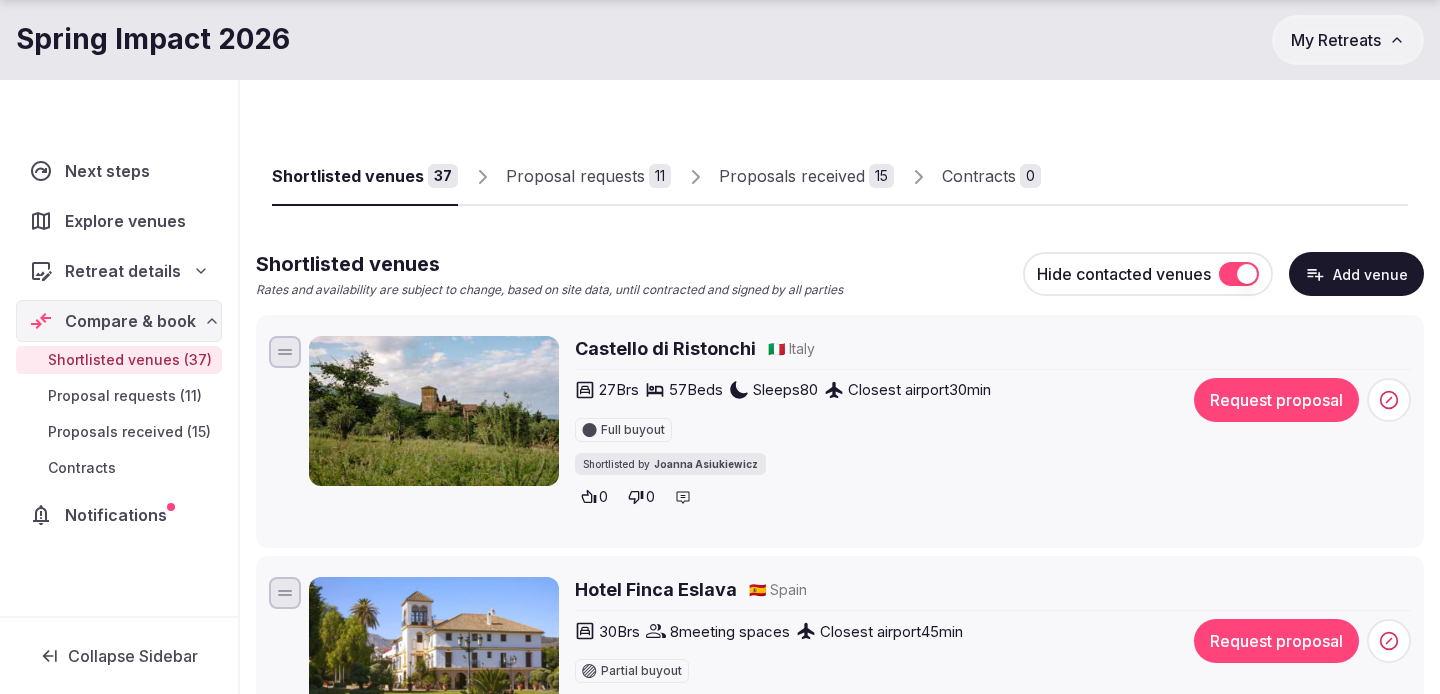 scroll, scrollTop: 138, scrollLeft: 0, axis: vertical 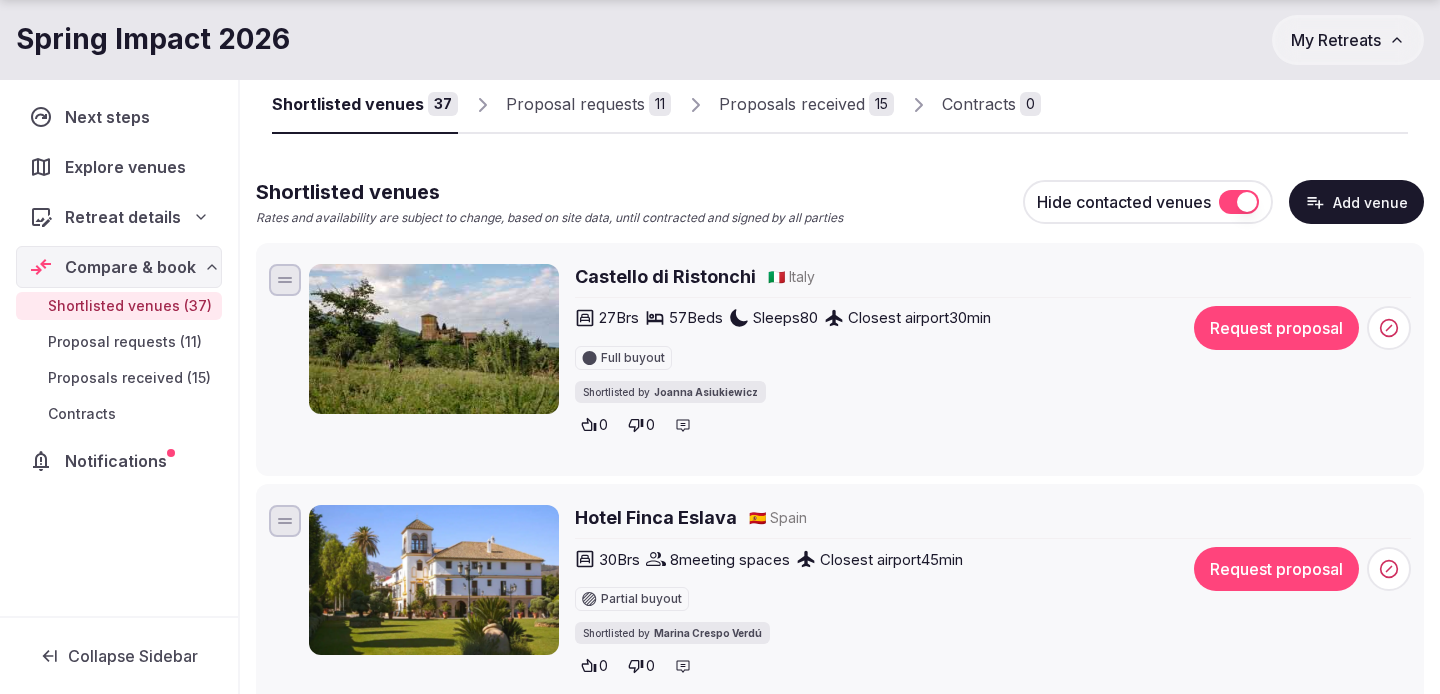 click on "Castello di Ristonchi" at bounding box center [665, 276] 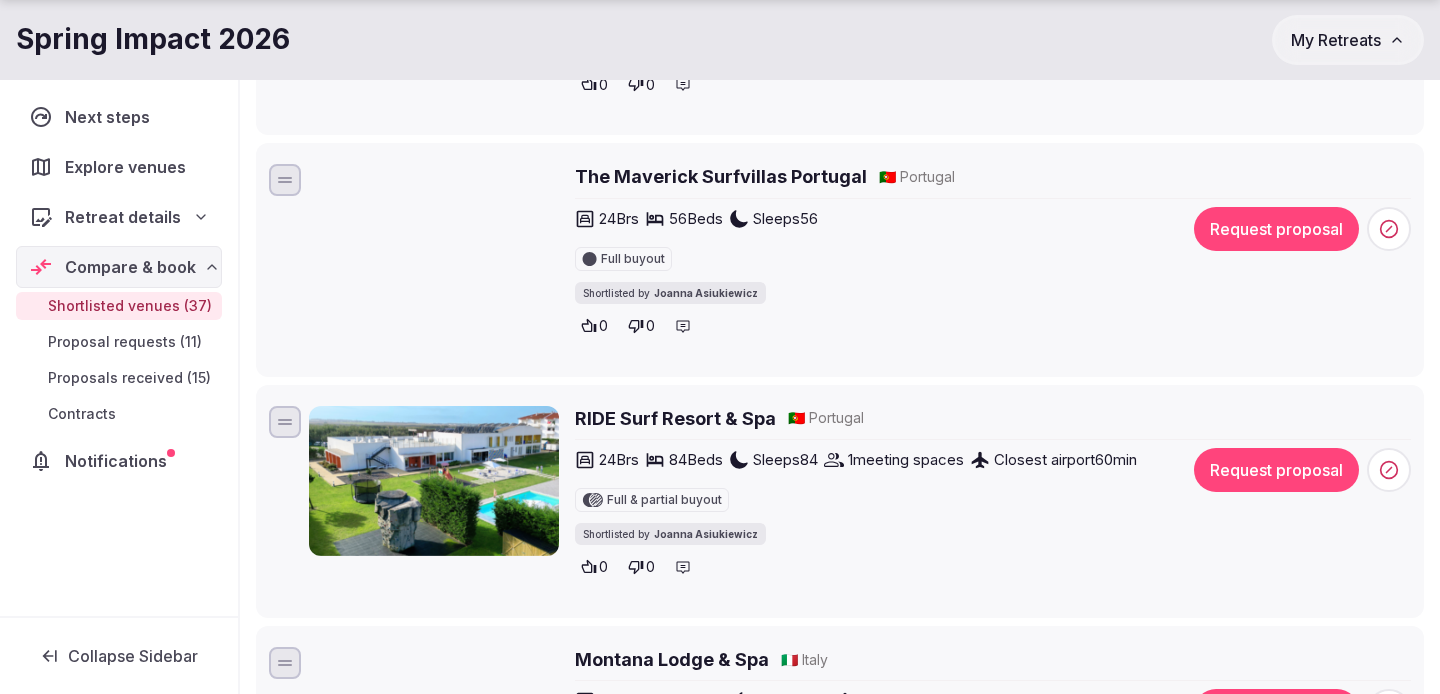 scroll, scrollTop: 1014, scrollLeft: 0, axis: vertical 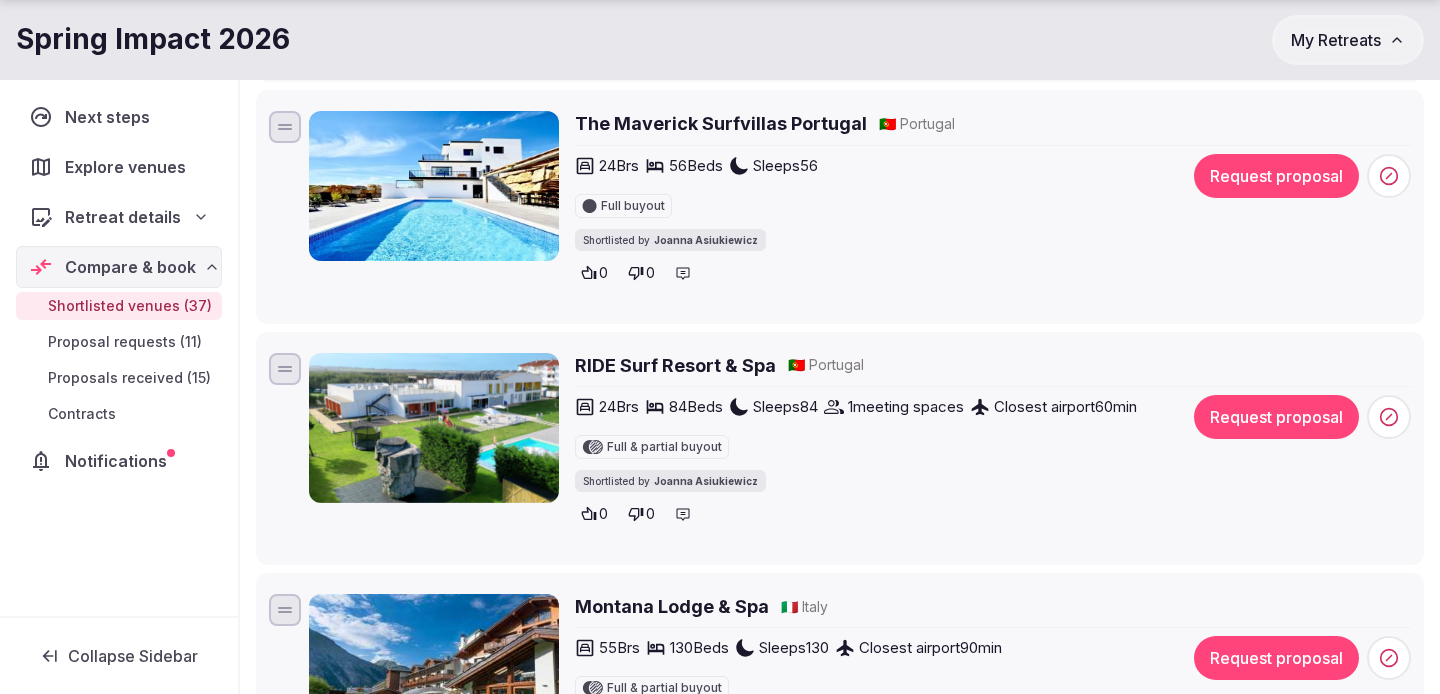 click on "The Maverick Surfvillas Portugal" at bounding box center (721, 123) 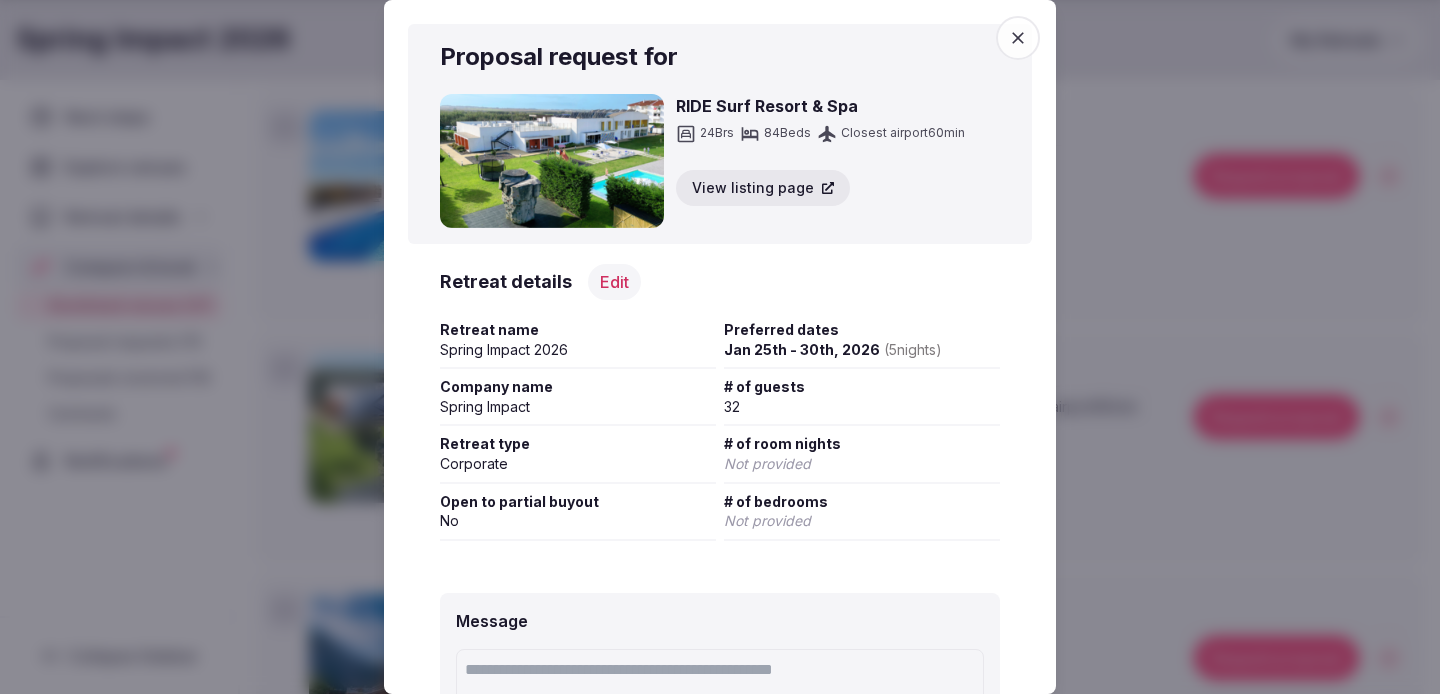 scroll, scrollTop: 213, scrollLeft: 0, axis: vertical 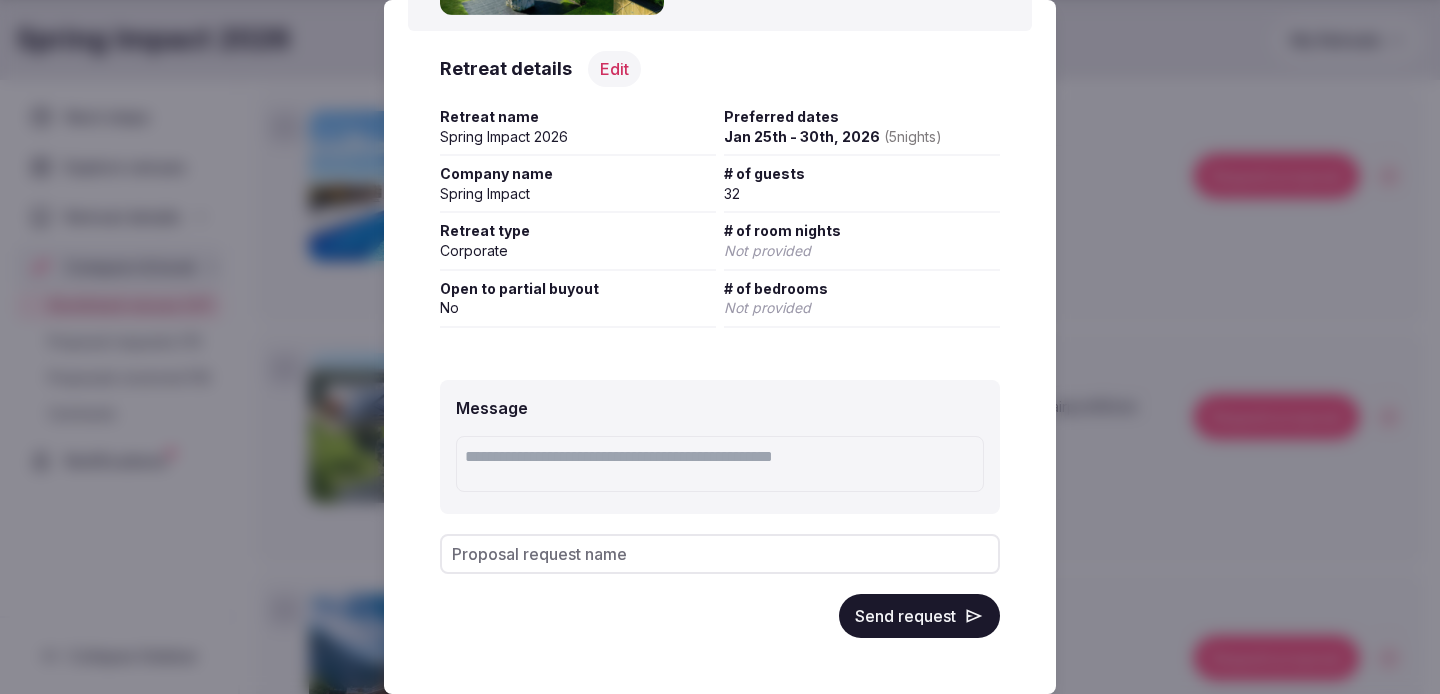 click on "Send request" at bounding box center [919, 616] 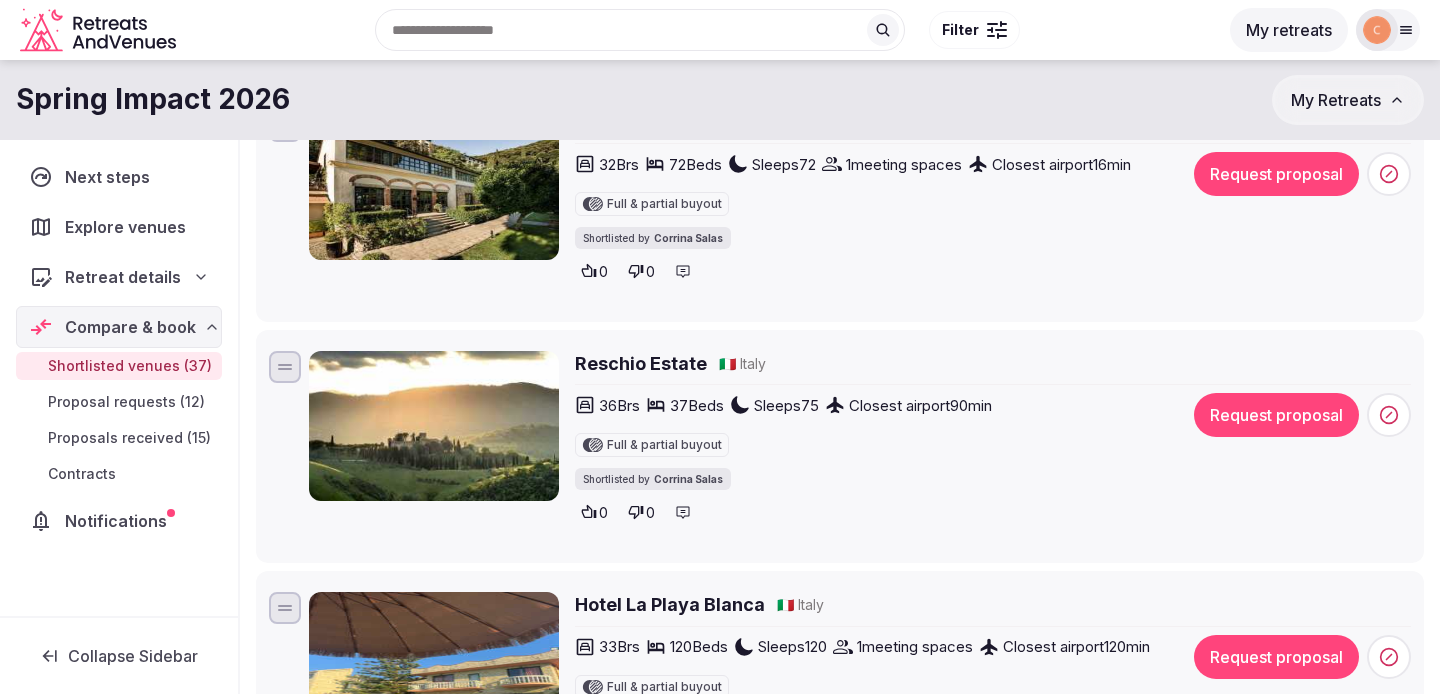 scroll, scrollTop: 1741, scrollLeft: 0, axis: vertical 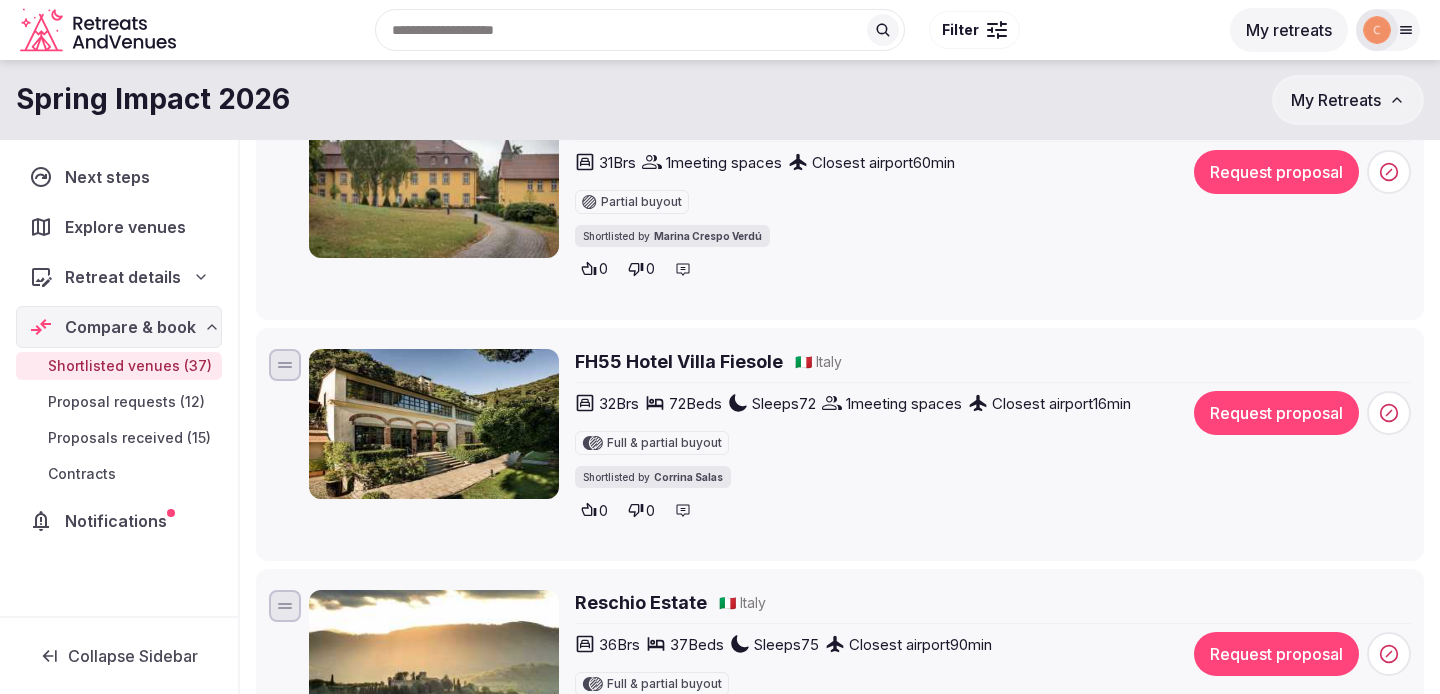 click on "FH55 Hotel Villa Fiesole" at bounding box center (679, 361) 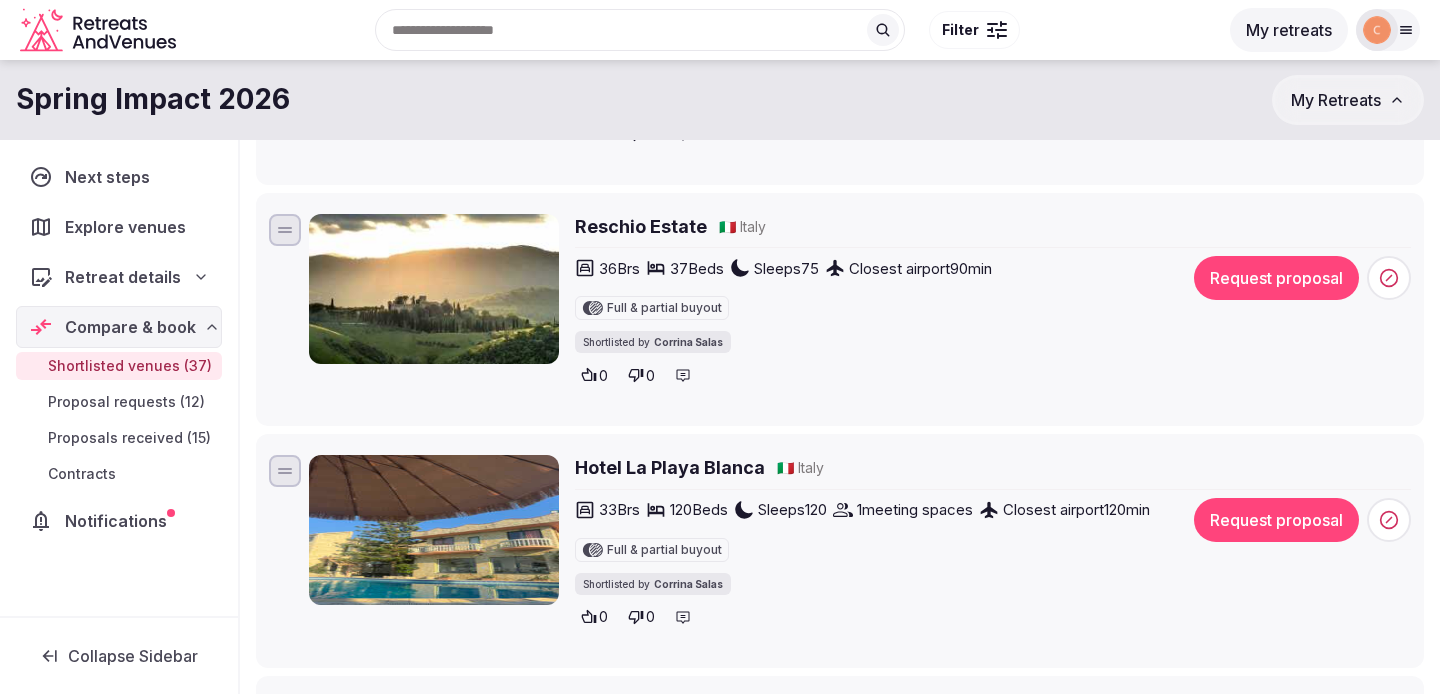 scroll, scrollTop: 2113, scrollLeft: 0, axis: vertical 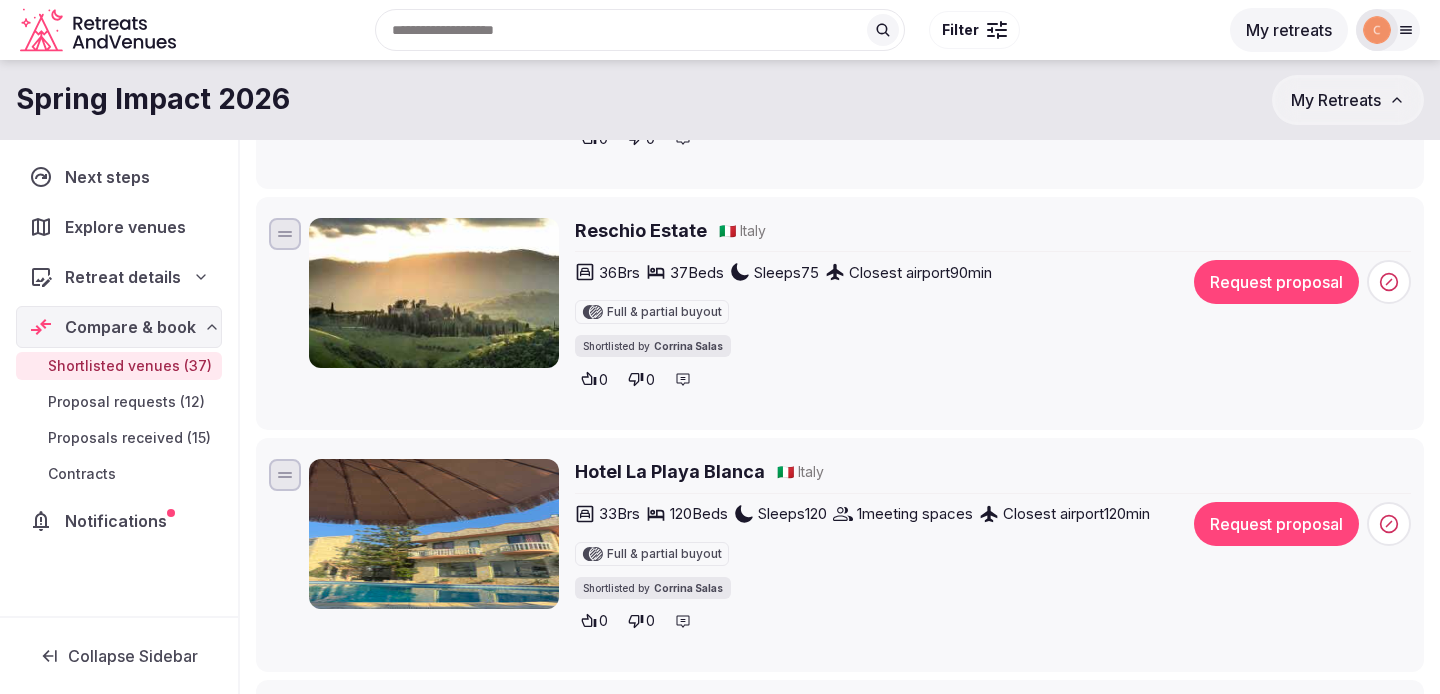 click on "Reschio Estate" at bounding box center (641, 230) 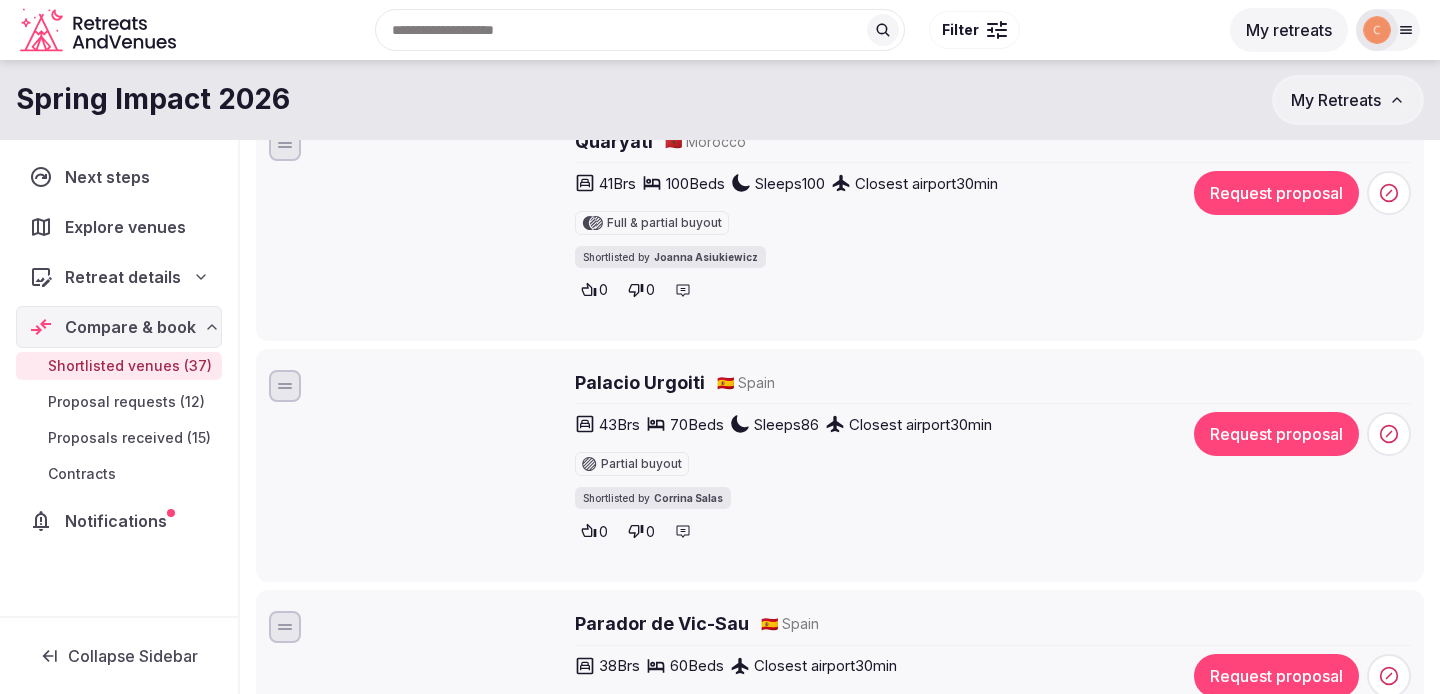 scroll, scrollTop: 3086, scrollLeft: 0, axis: vertical 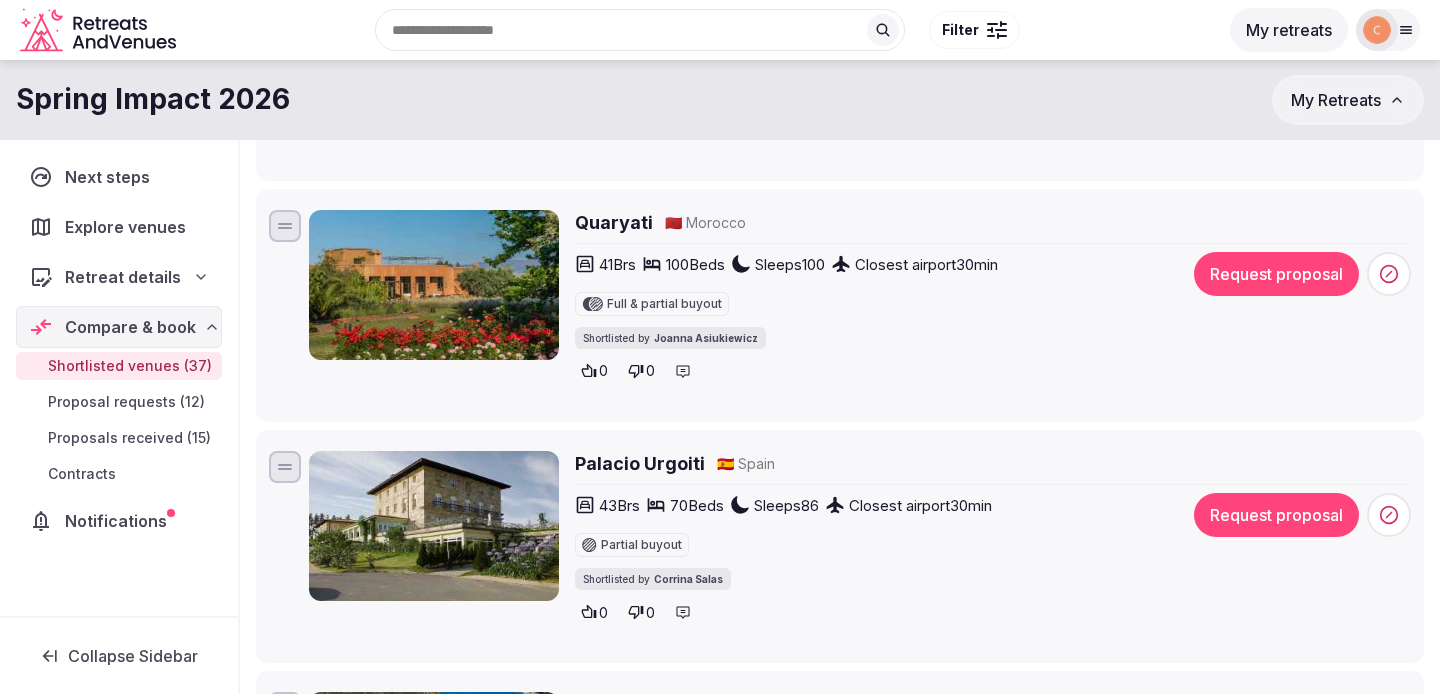 click on "Quaryati" at bounding box center (614, 222) 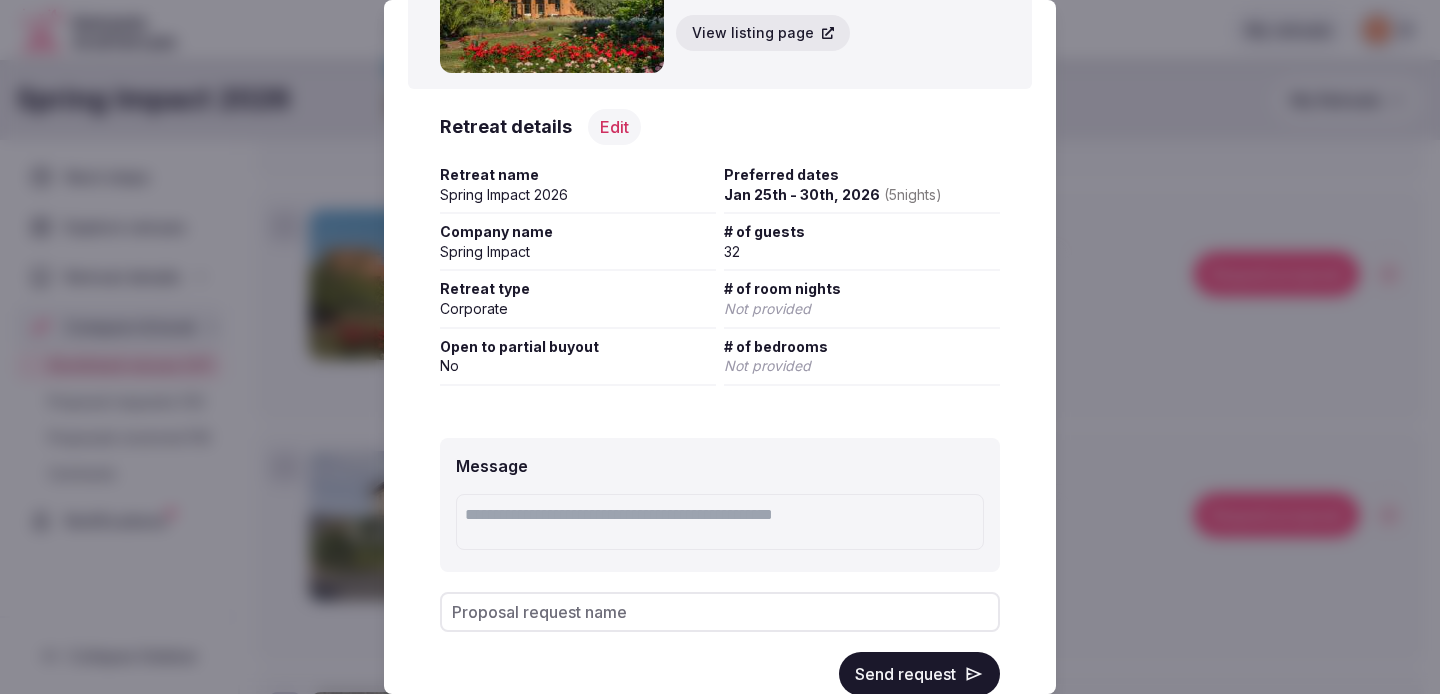scroll, scrollTop: 213, scrollLeft: 0, axis: vertical 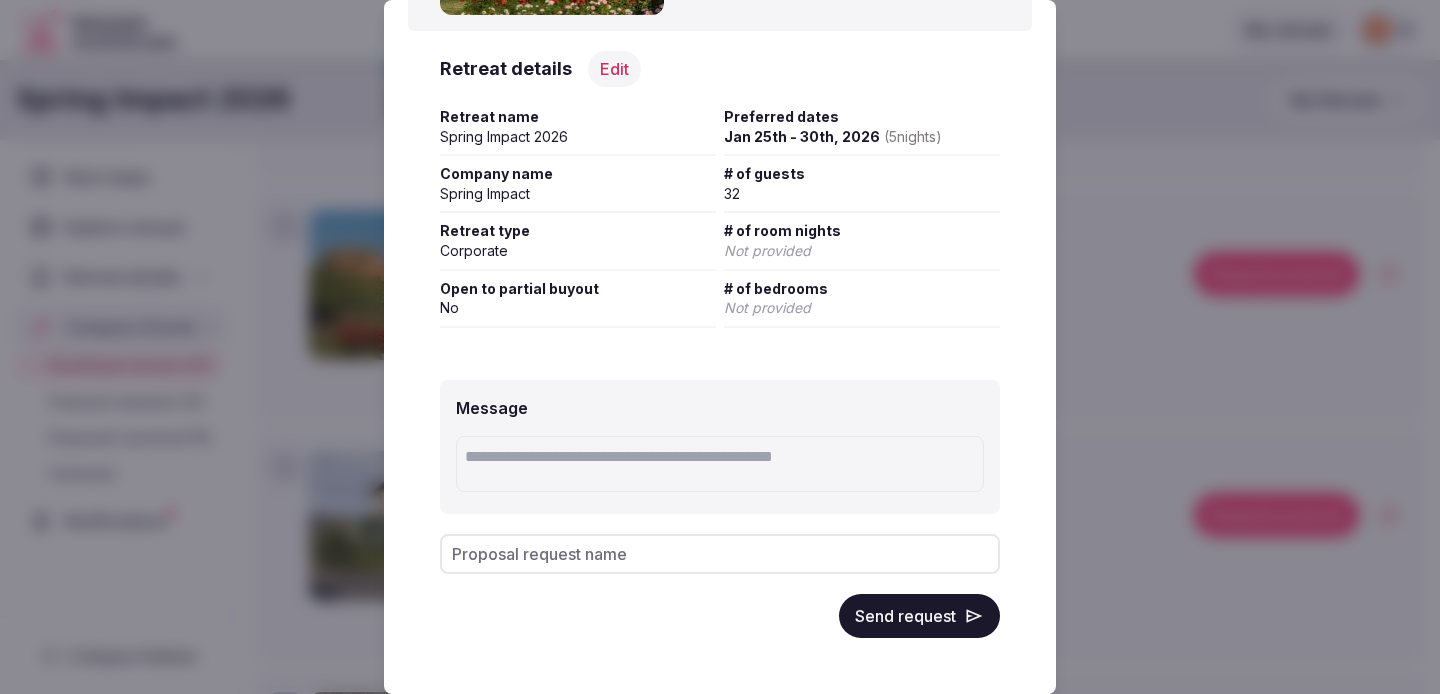 click on "Send request" at bounding box center [919, 616] 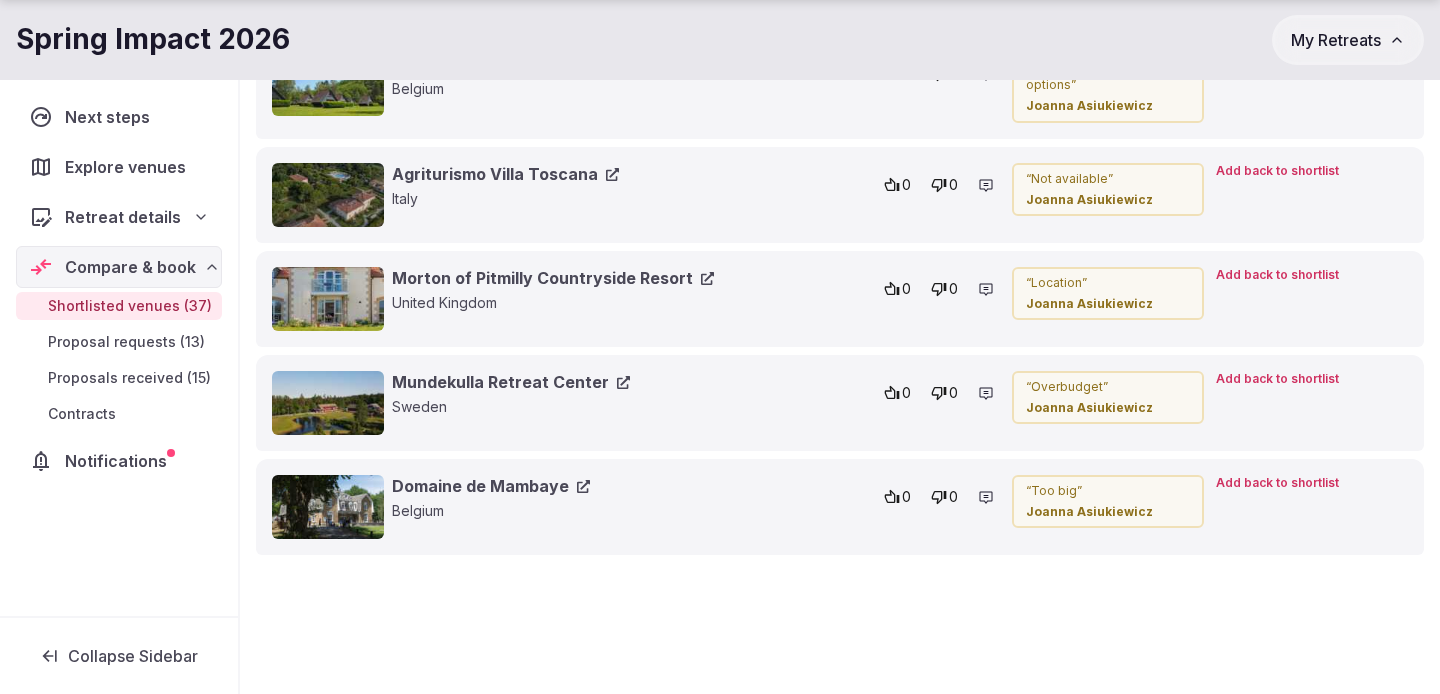 scroll, scrollTop: 6857, scrollLeft: 0, axis: vertical 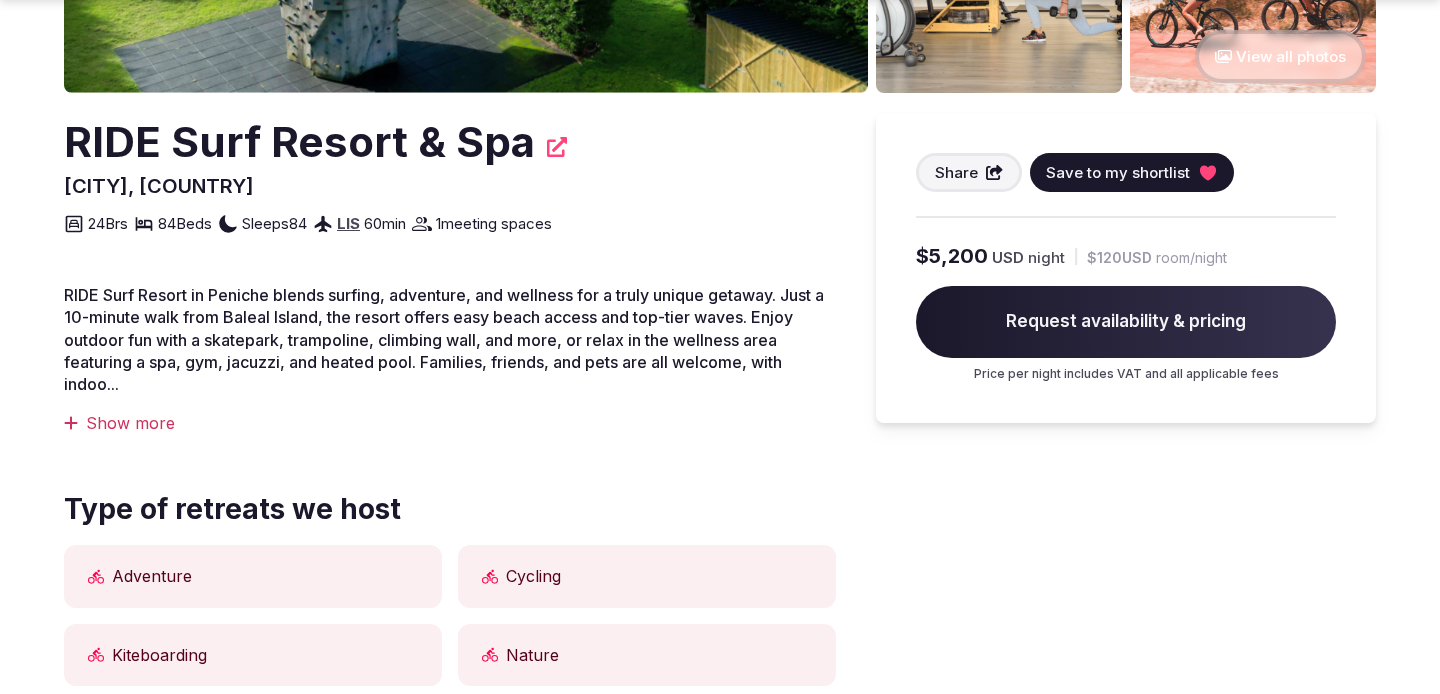 click on "Show more" at bounding box center [450, 423] 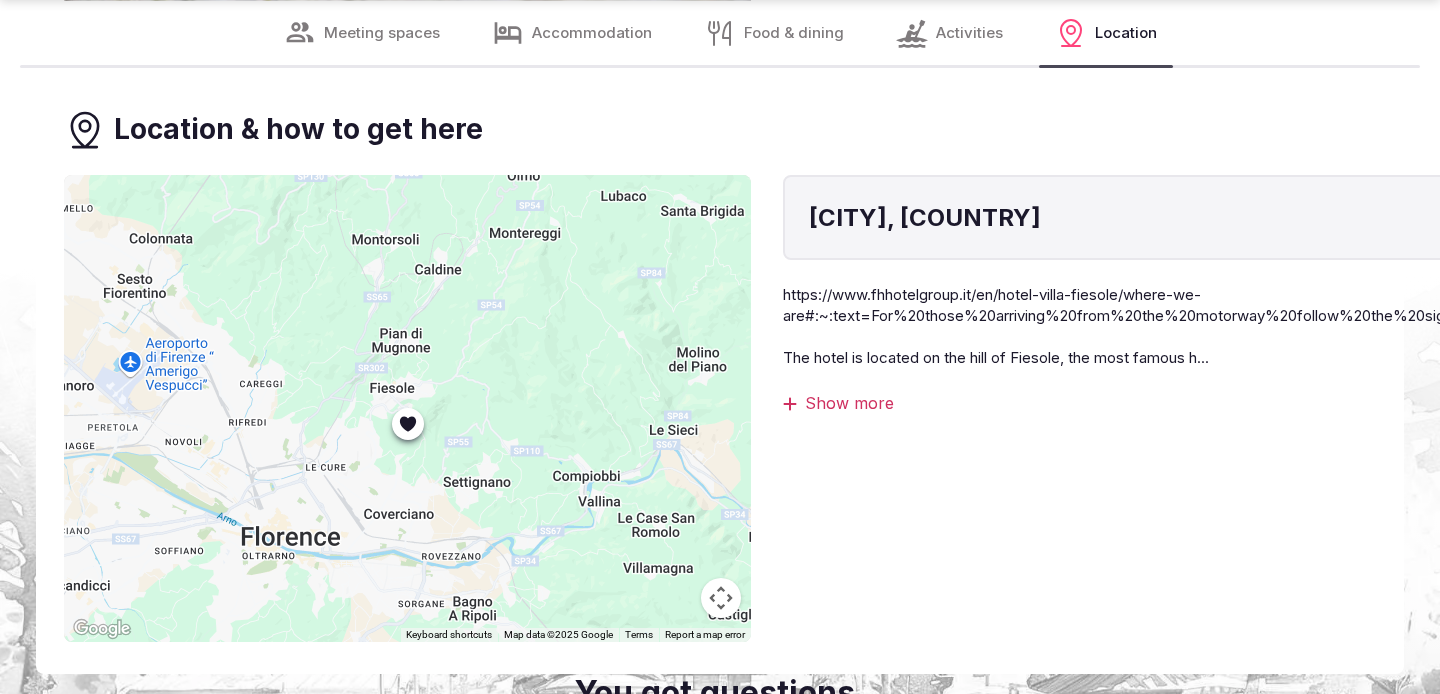 scroll, scrollTop: 7111, scrollLeft: 0, axis: vertical 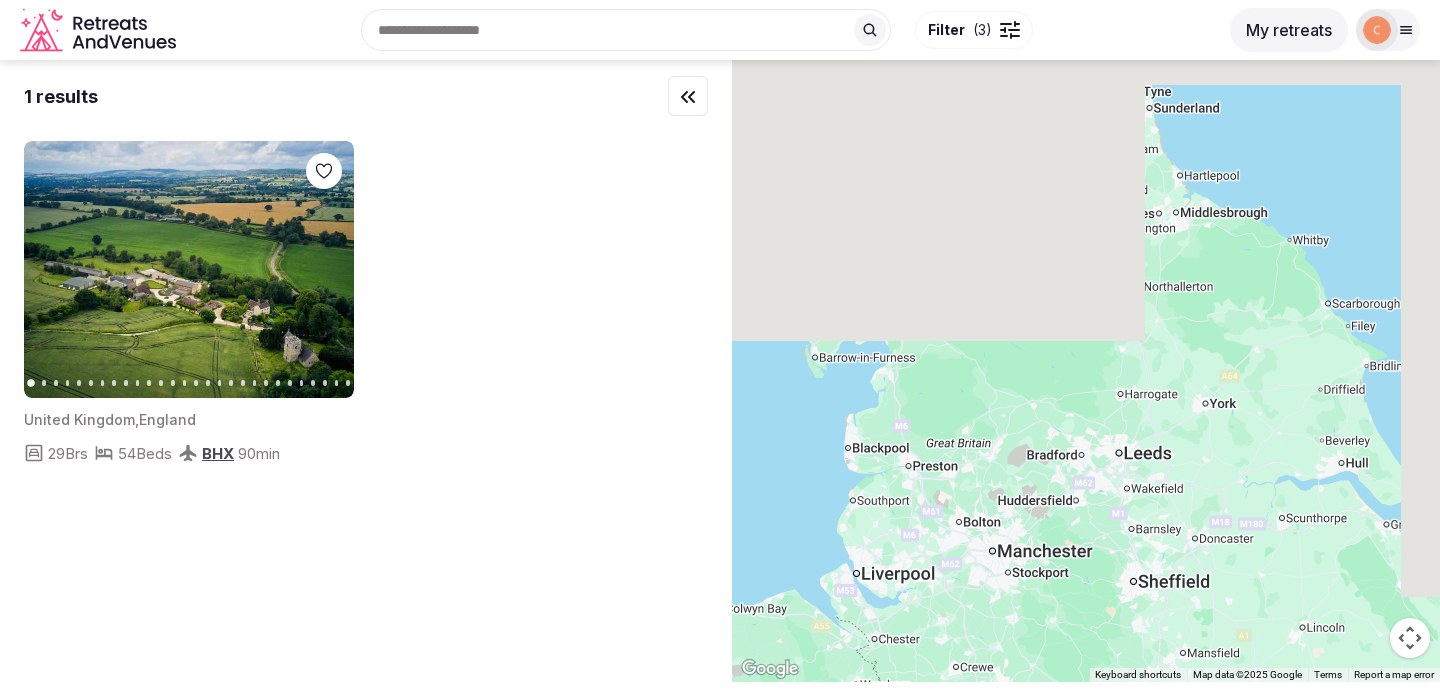 drag, startPoint x: 1091, startPoint y: 180, endPoint x: 992, endPoint y: 628, distance: 458.80823 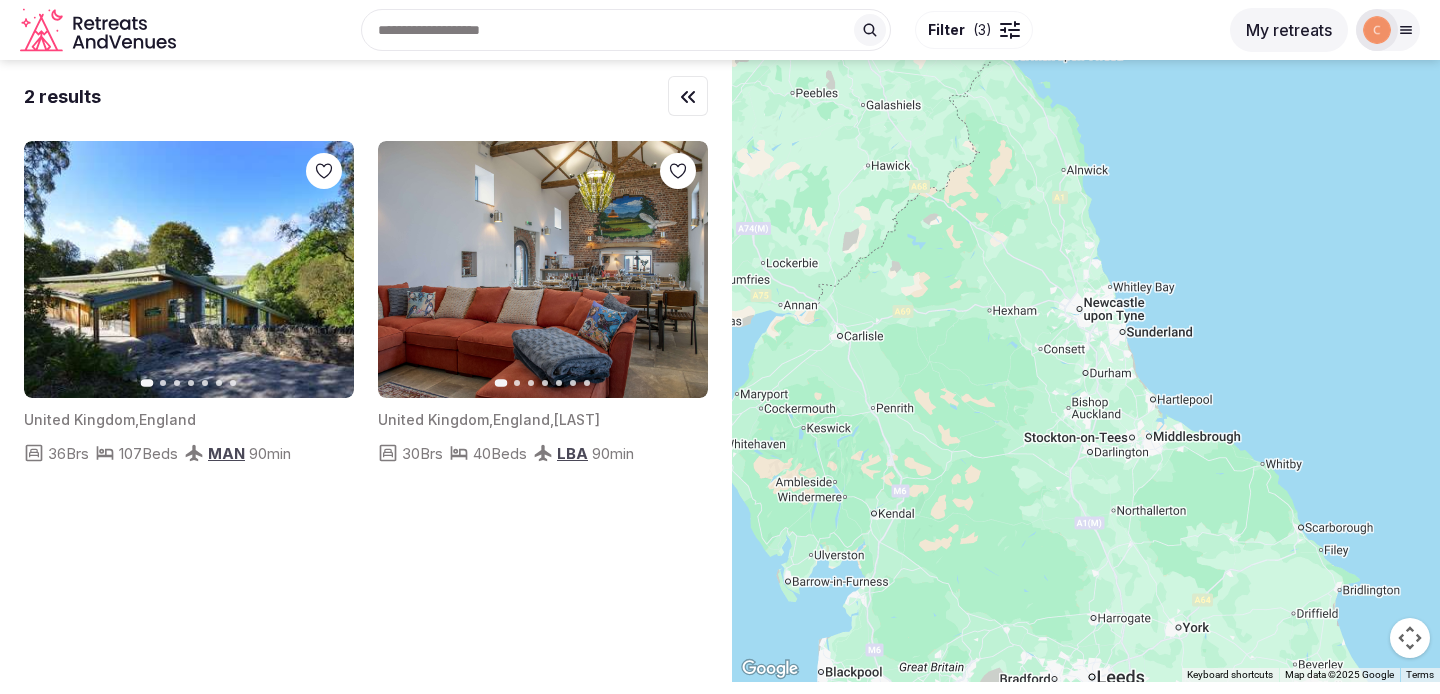 drag, startPoint x: 994, startPoint y: 468, endPoint x: 1109, endPoint y: 533, distance: 132.09845 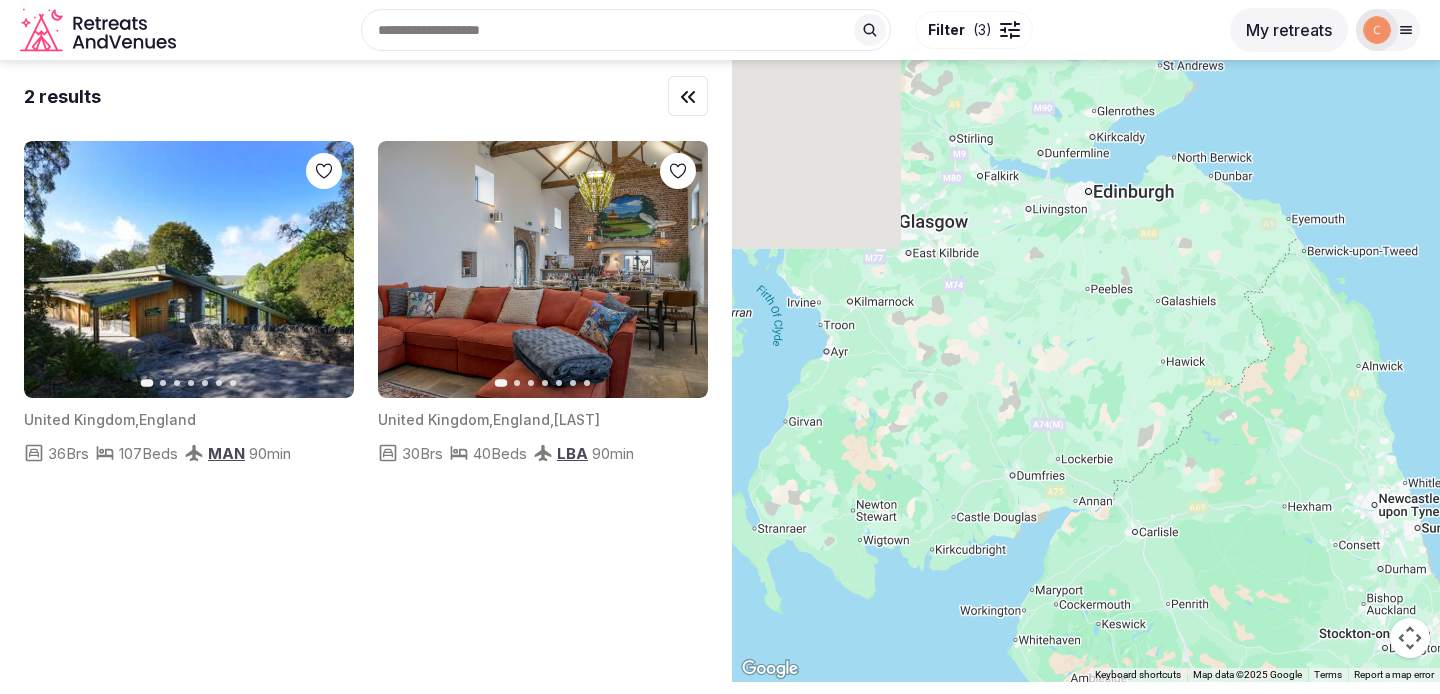 drag, startPoint x: 969, startPoint y: 297, endPoint x: 1147, endPoint y: 417, distance: 214.67184 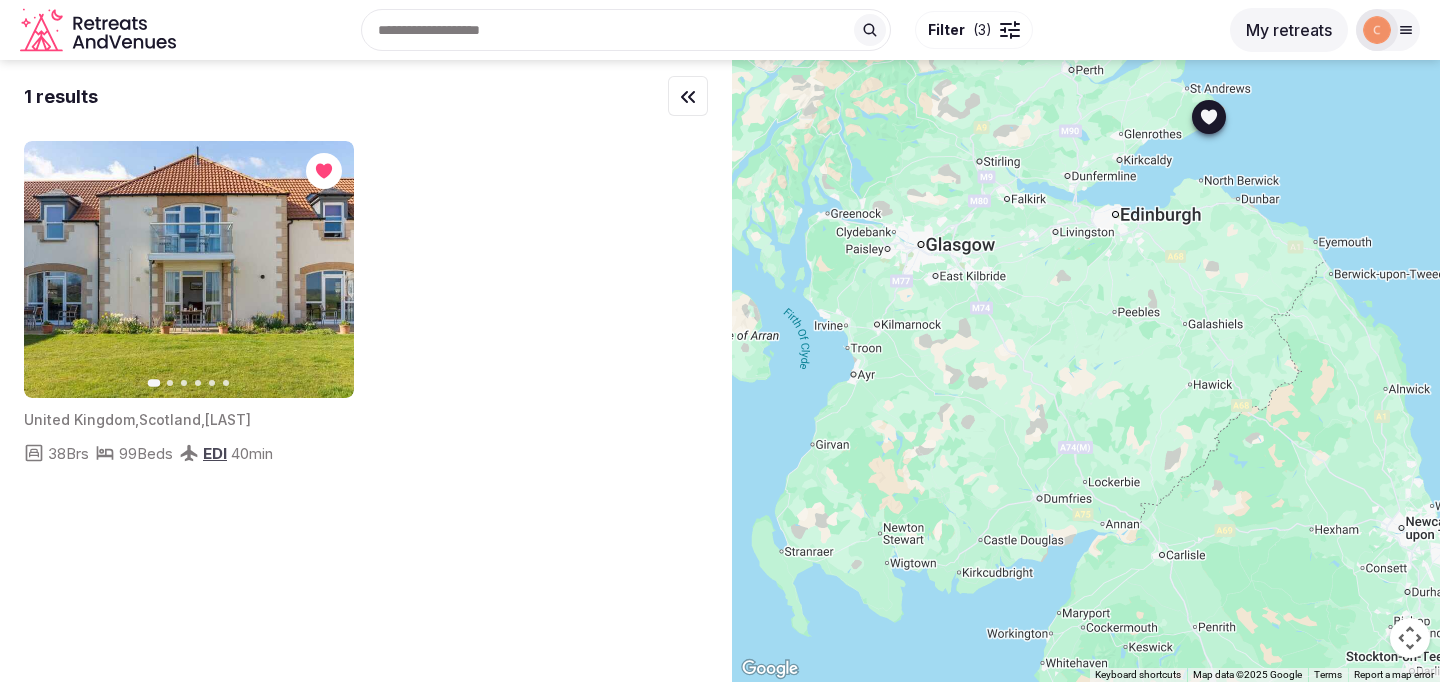 click 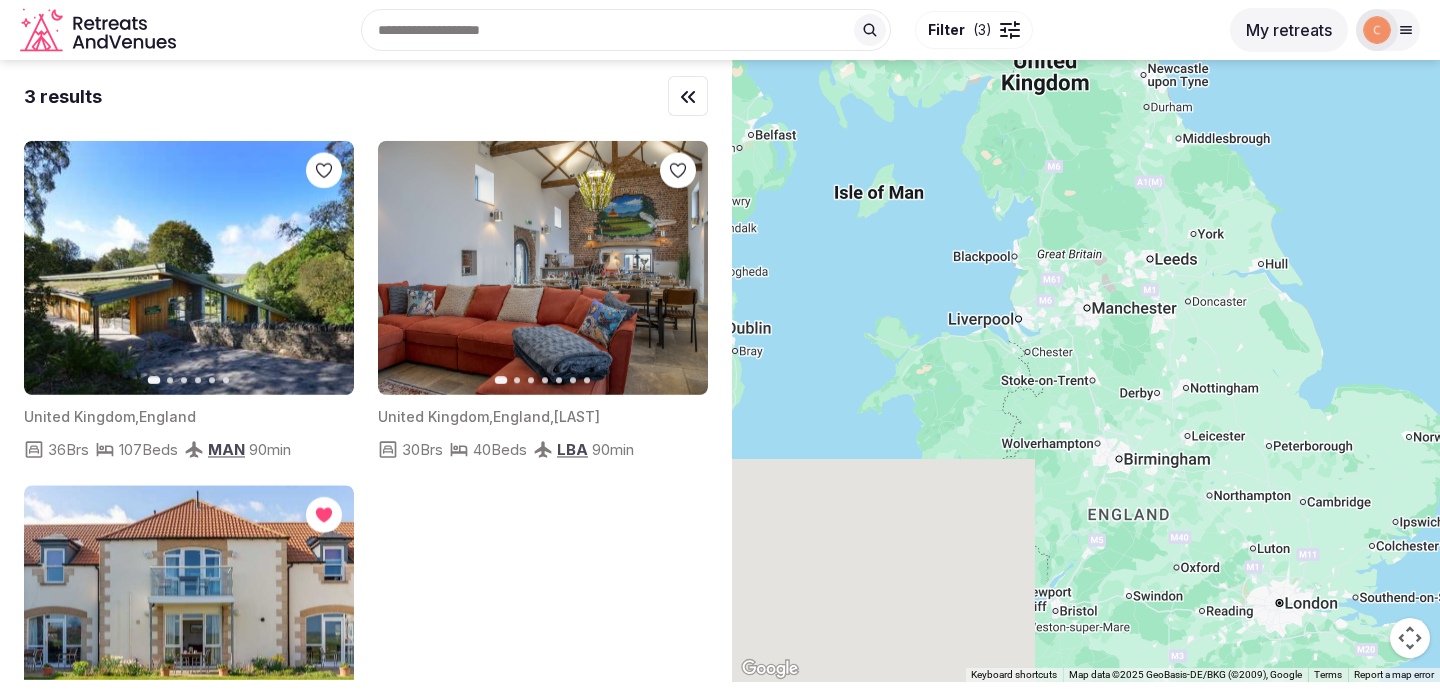 drag, startPoint x: 972, startPoint y: 528, endPoint x: 999, endPoint y: 136, distance: 392.92874 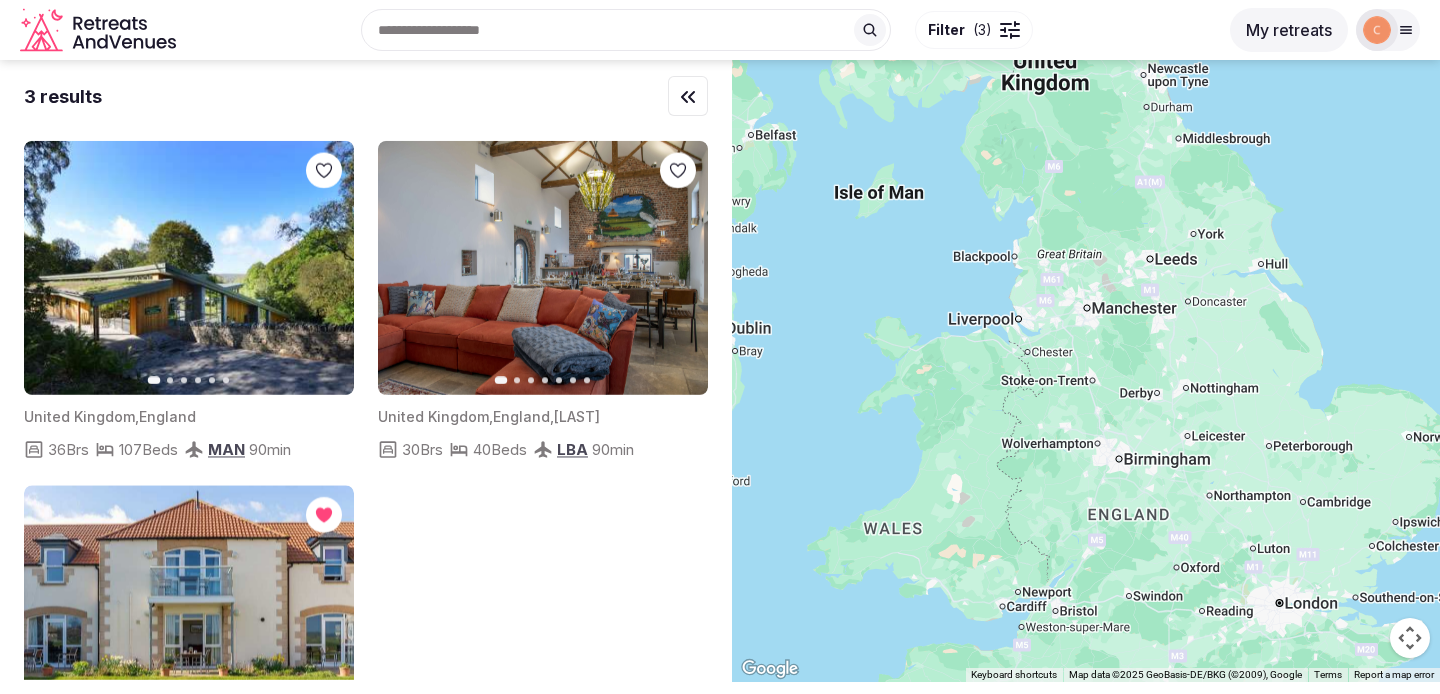 click at bounding box center [1086, 371] 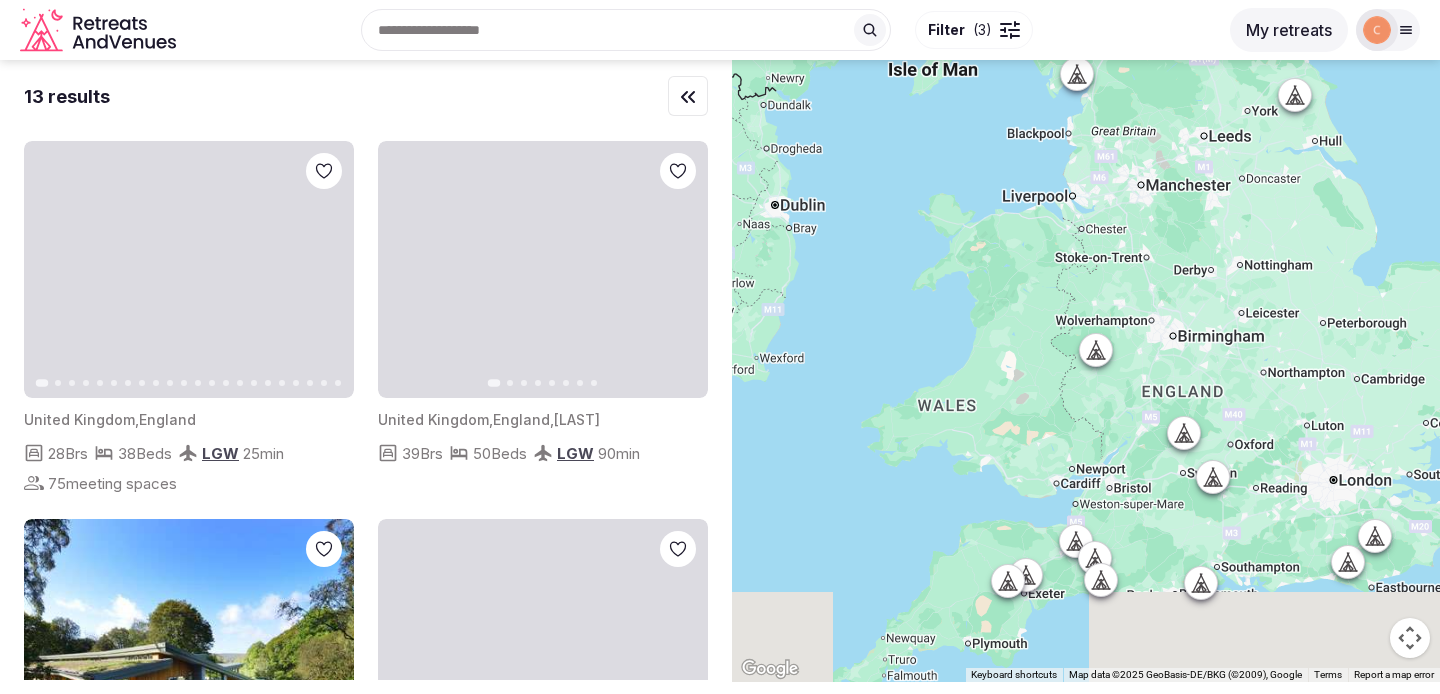 drag, startPoint x: 1003, startPoint y: 555, endPoint x: 1085, endPoint y: 361, distance: 210.61813 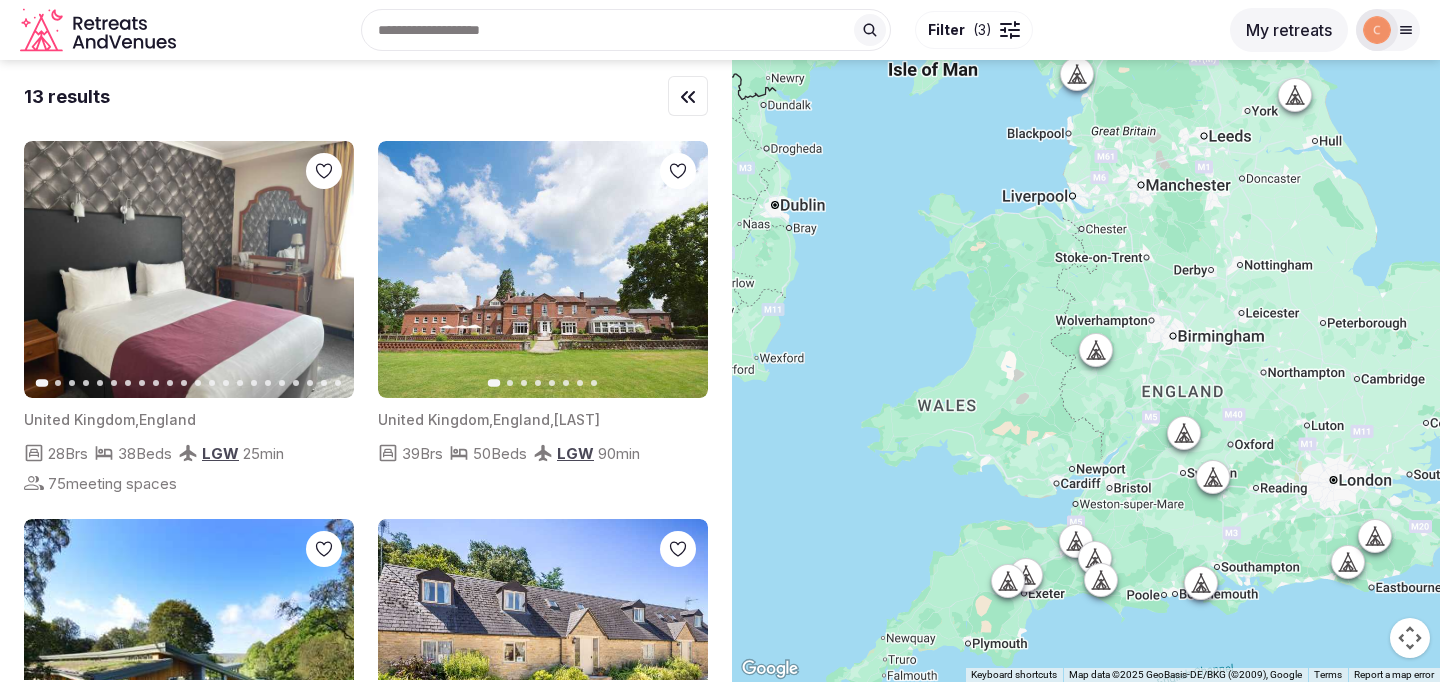 click at bounding box center (1086, 371) 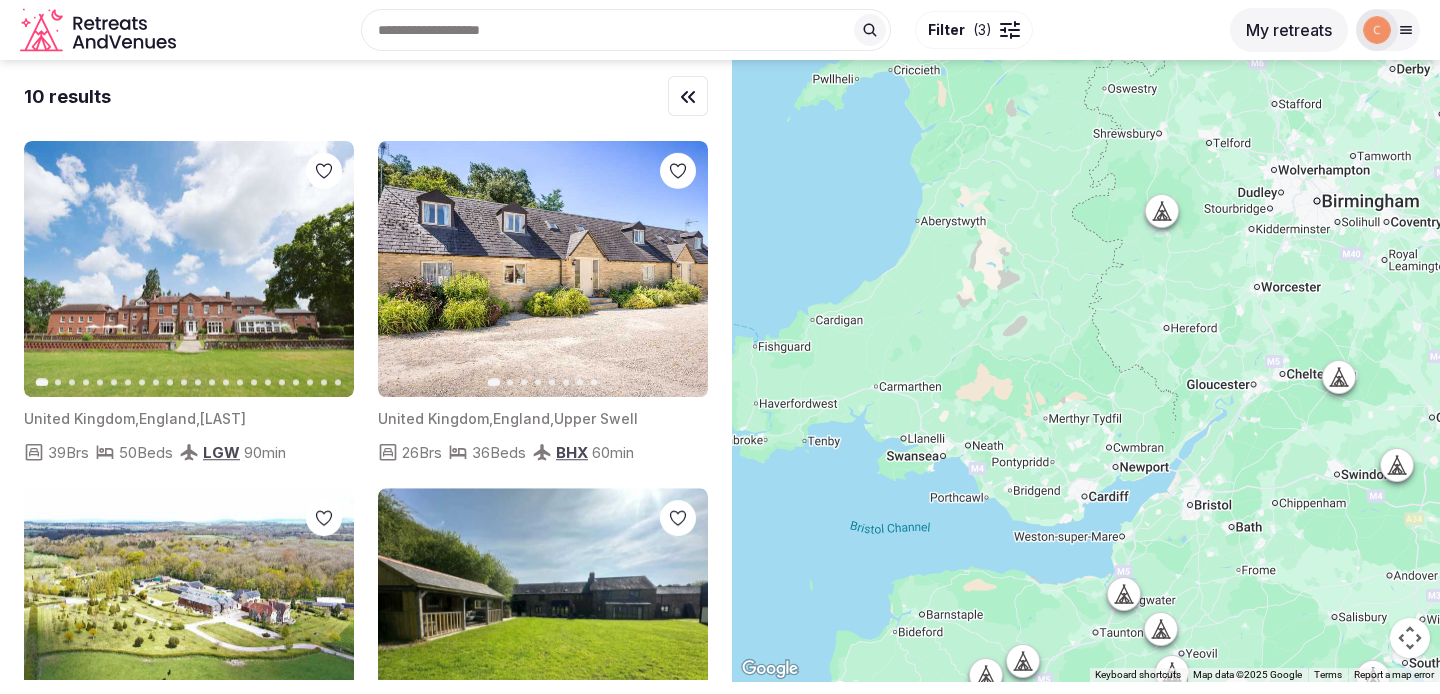 click 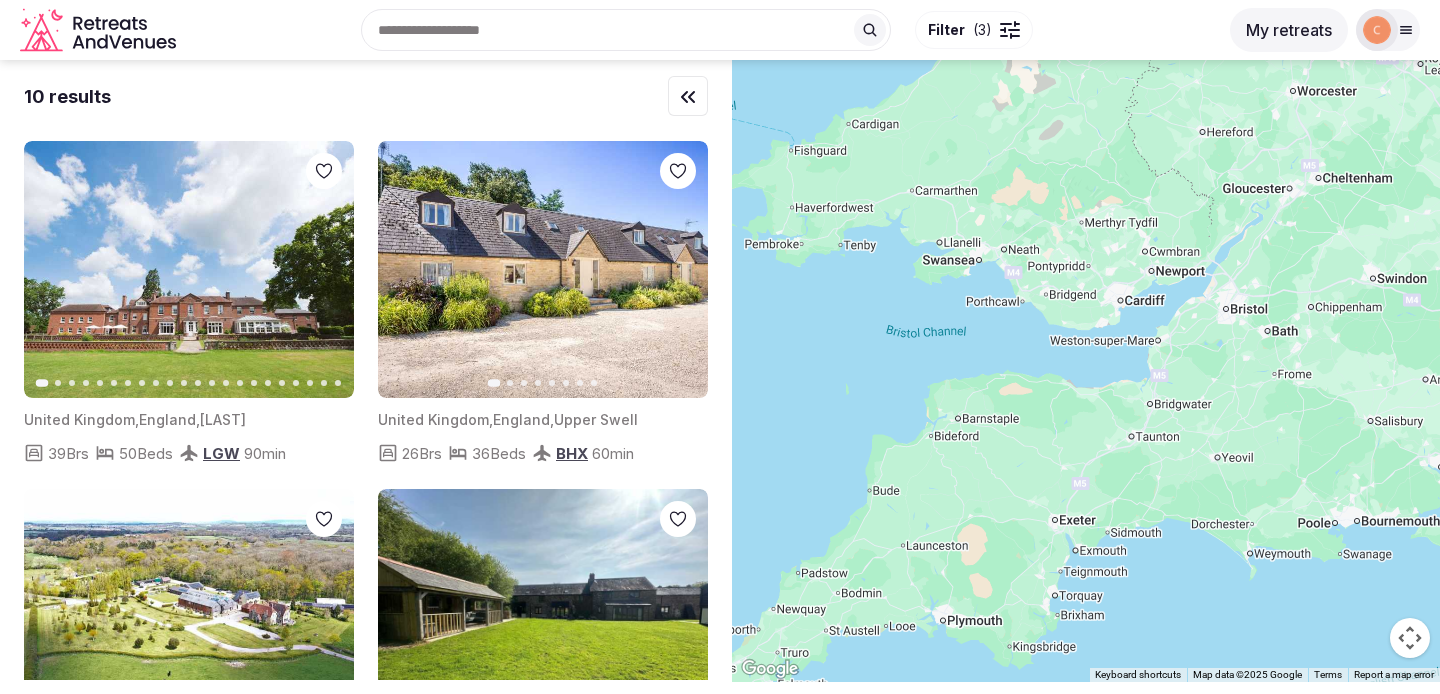 drag, startPoint x: 1217, startPoint y: 473, endPoint x: 1285, endPoint y: 166, distance: 314.44077 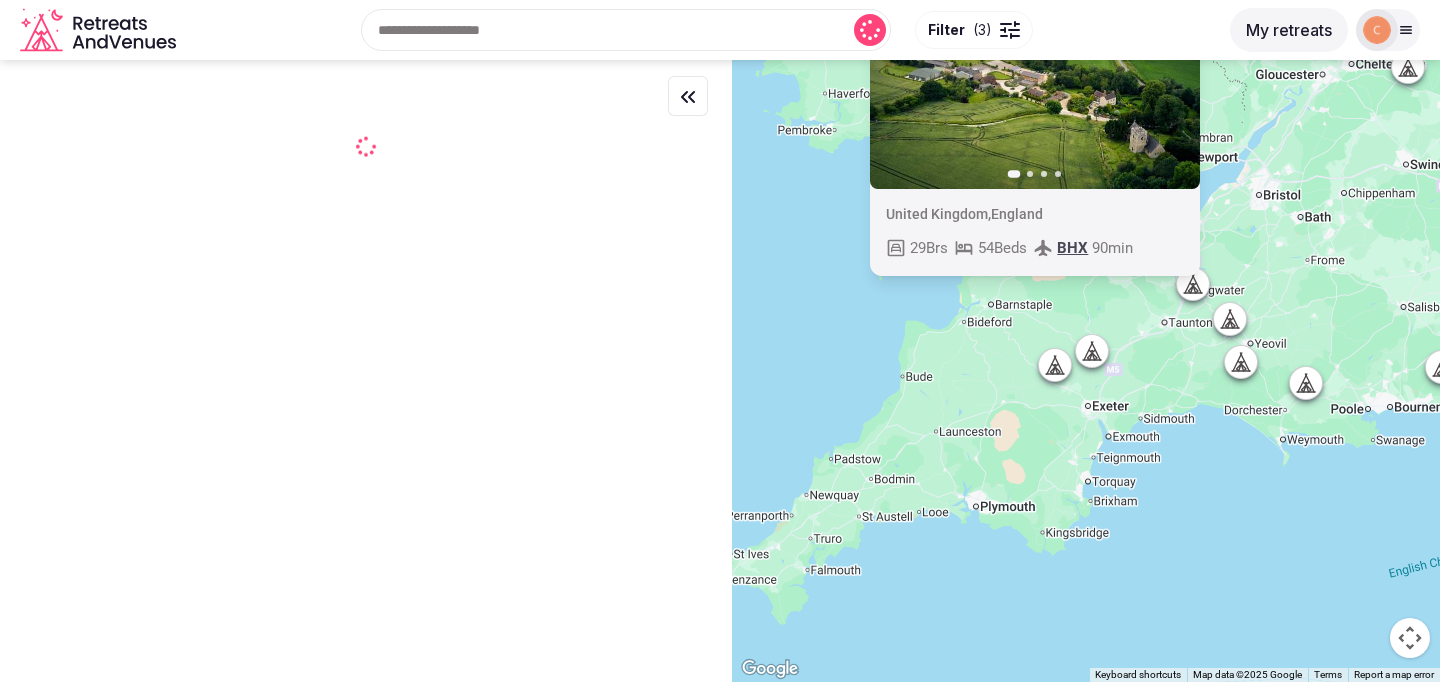 click 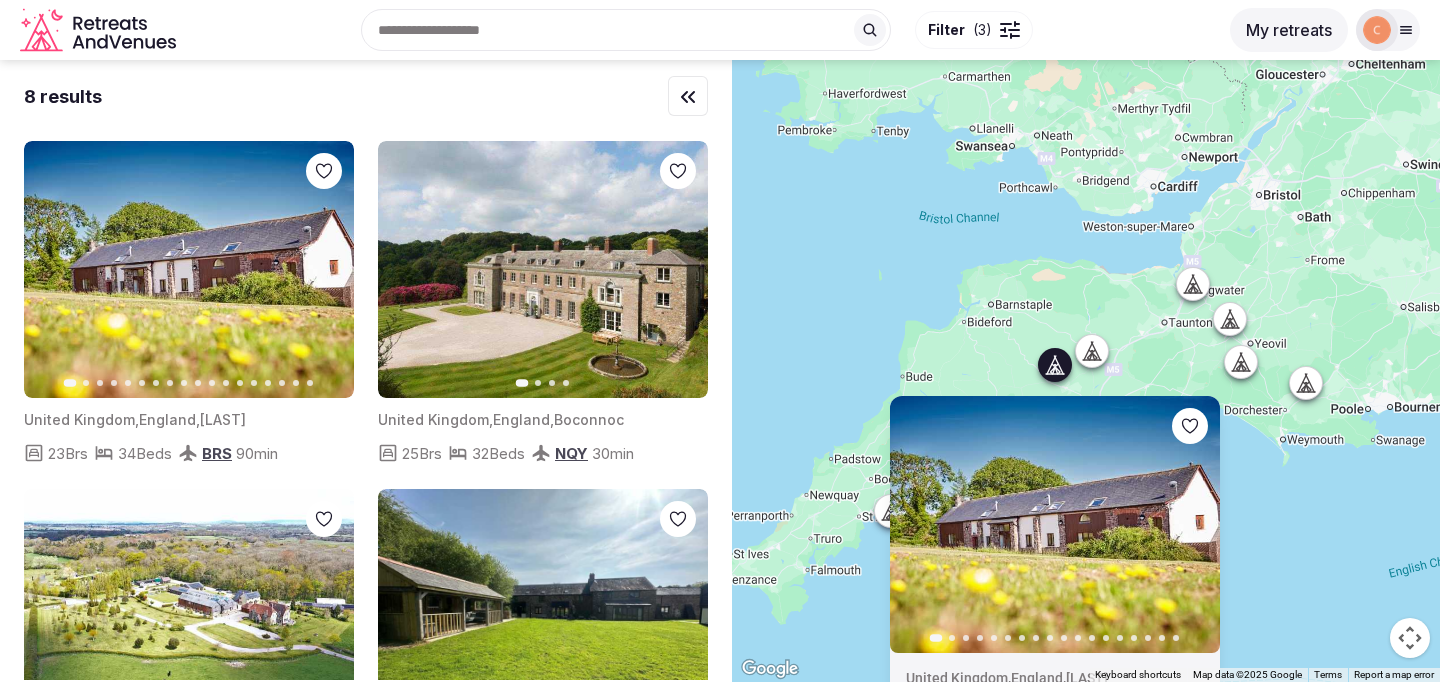 click 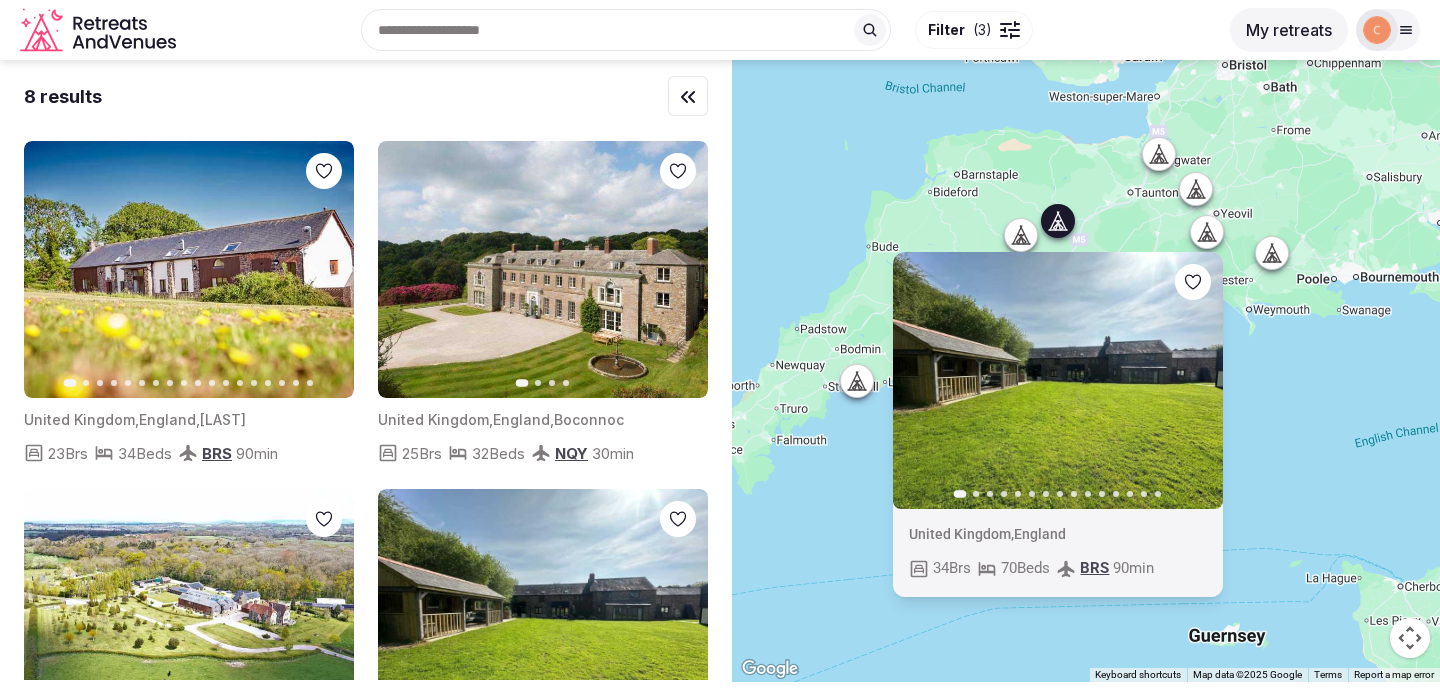 drag, startPoint x: 1149, startPoint y: 336, endPoint x: 1115, endPoint y: 202, distance: 138.24615 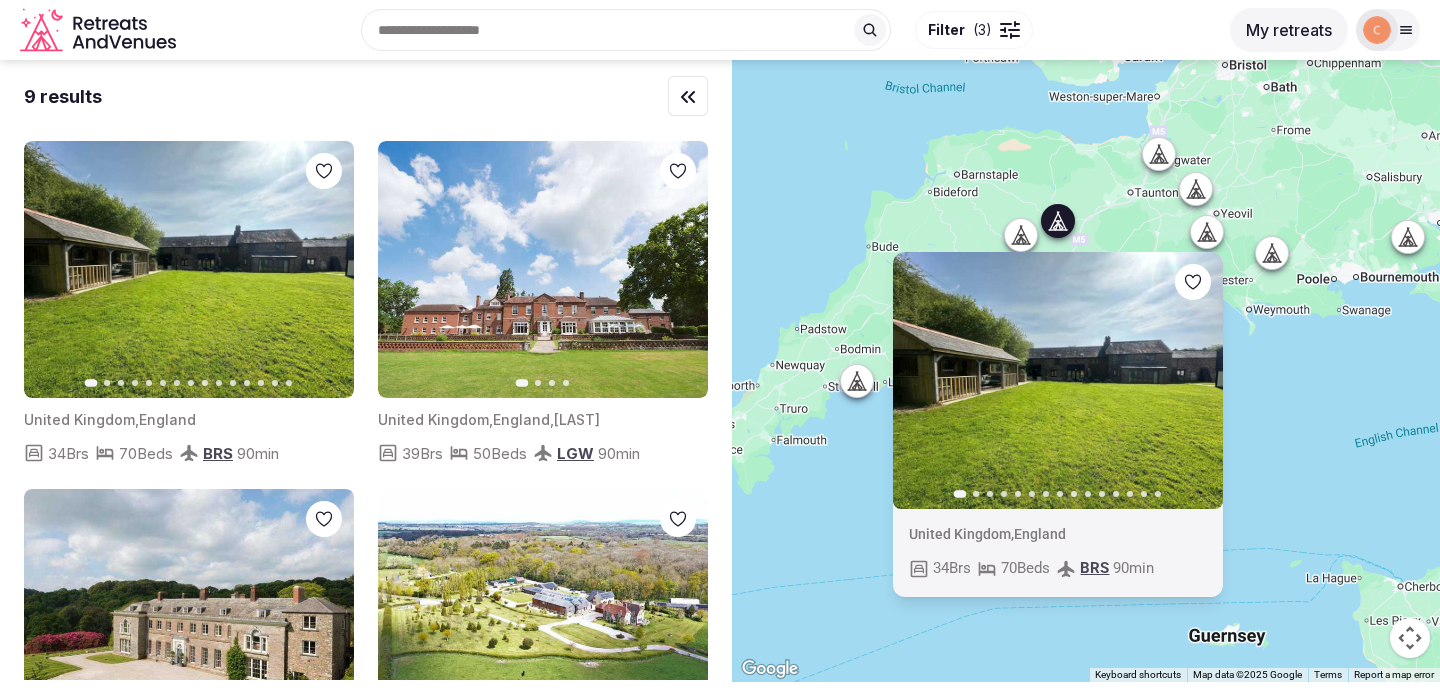 click 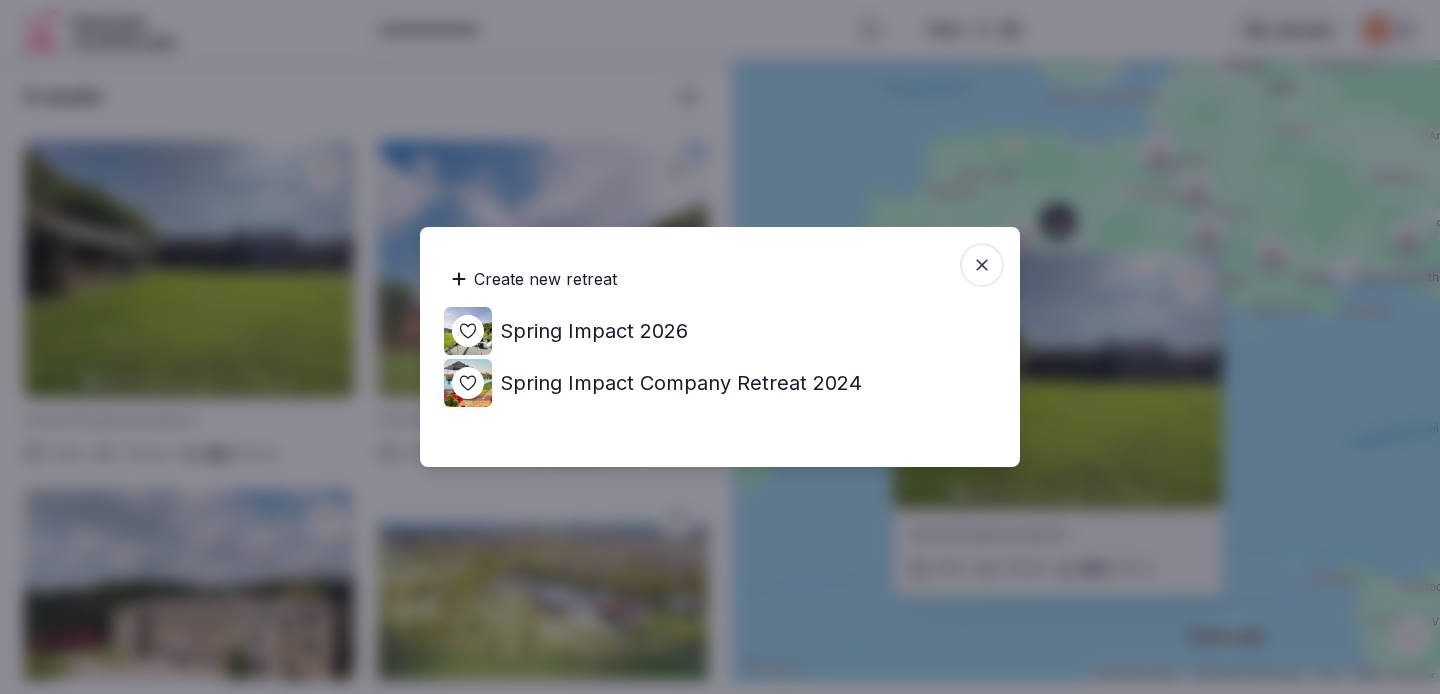 click on "Spring Impact 2026" at bounding box center [594, 331] 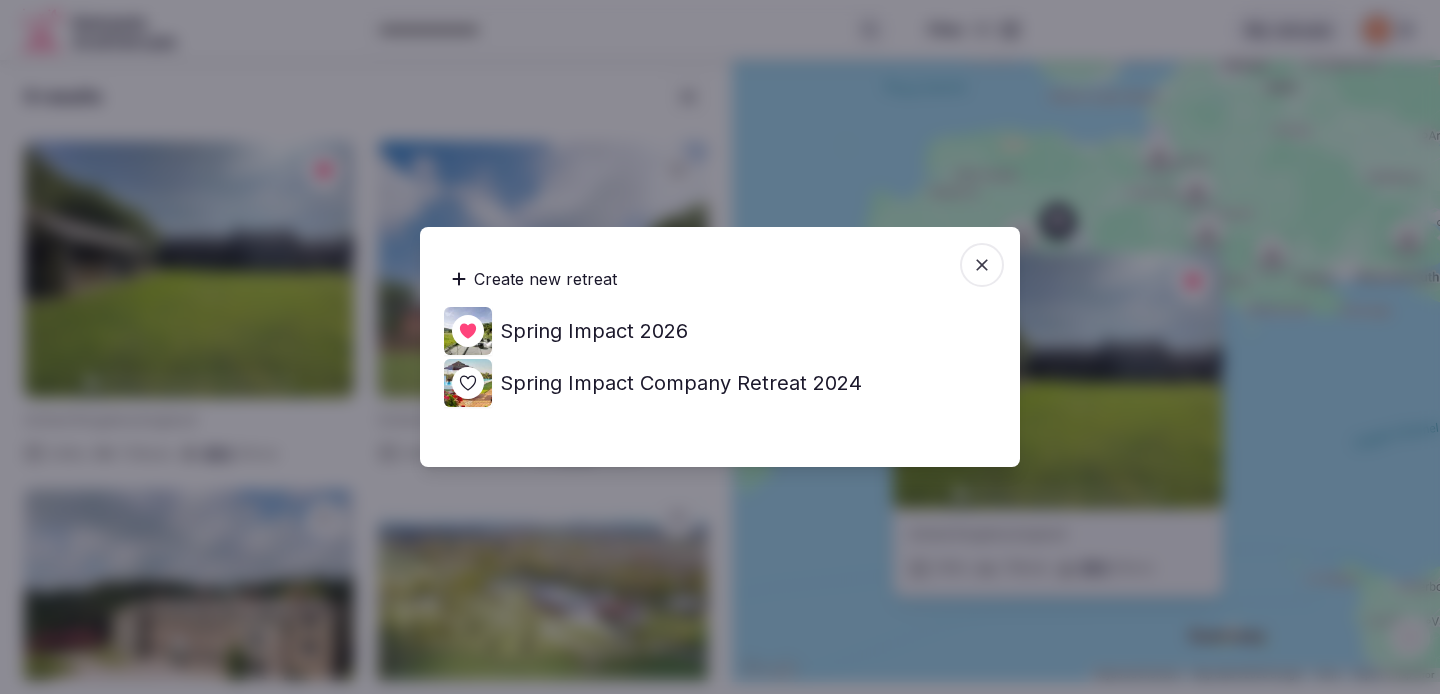 click at bounding box center [982, 265] 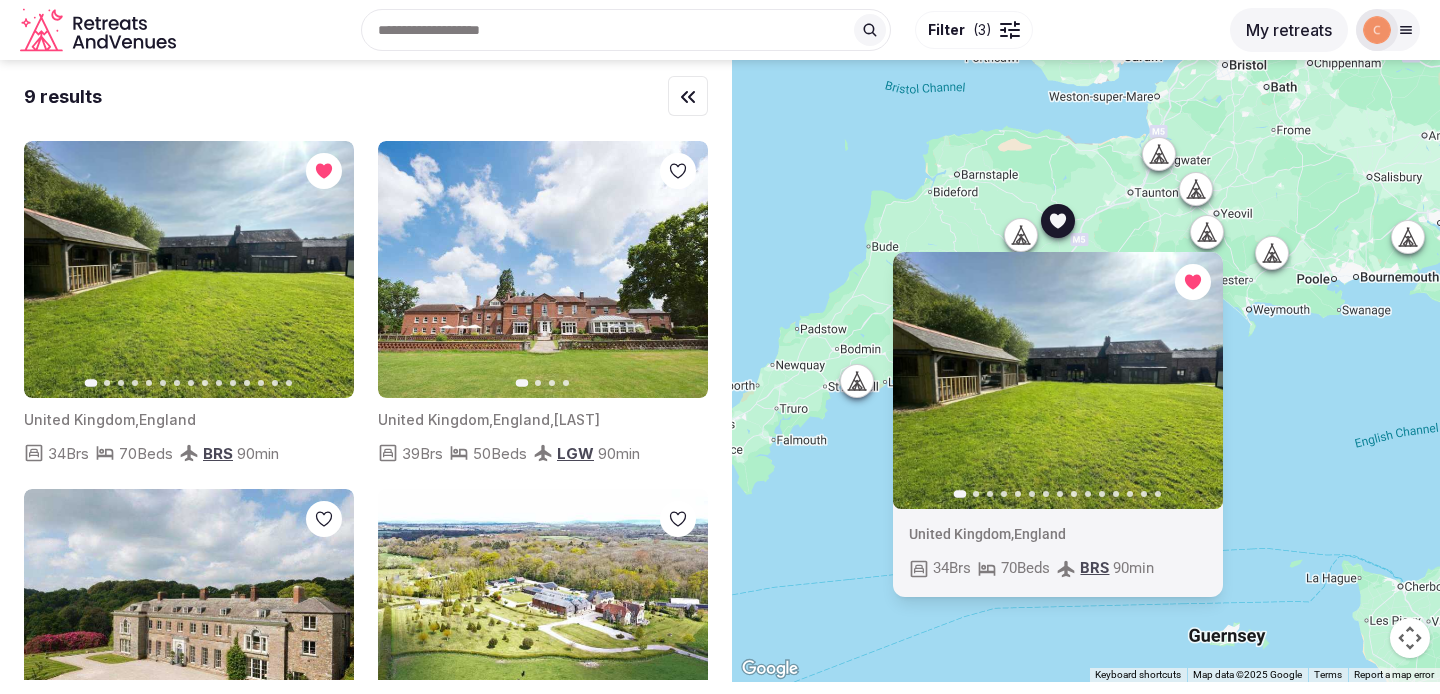 click on "Previous slide Next slide [COUNTRY] ,  [STATE] [NUMBER]  Brs [NUMBER]  Beds BRS [NUMBER]  min" at bounding box center (1086, 371) 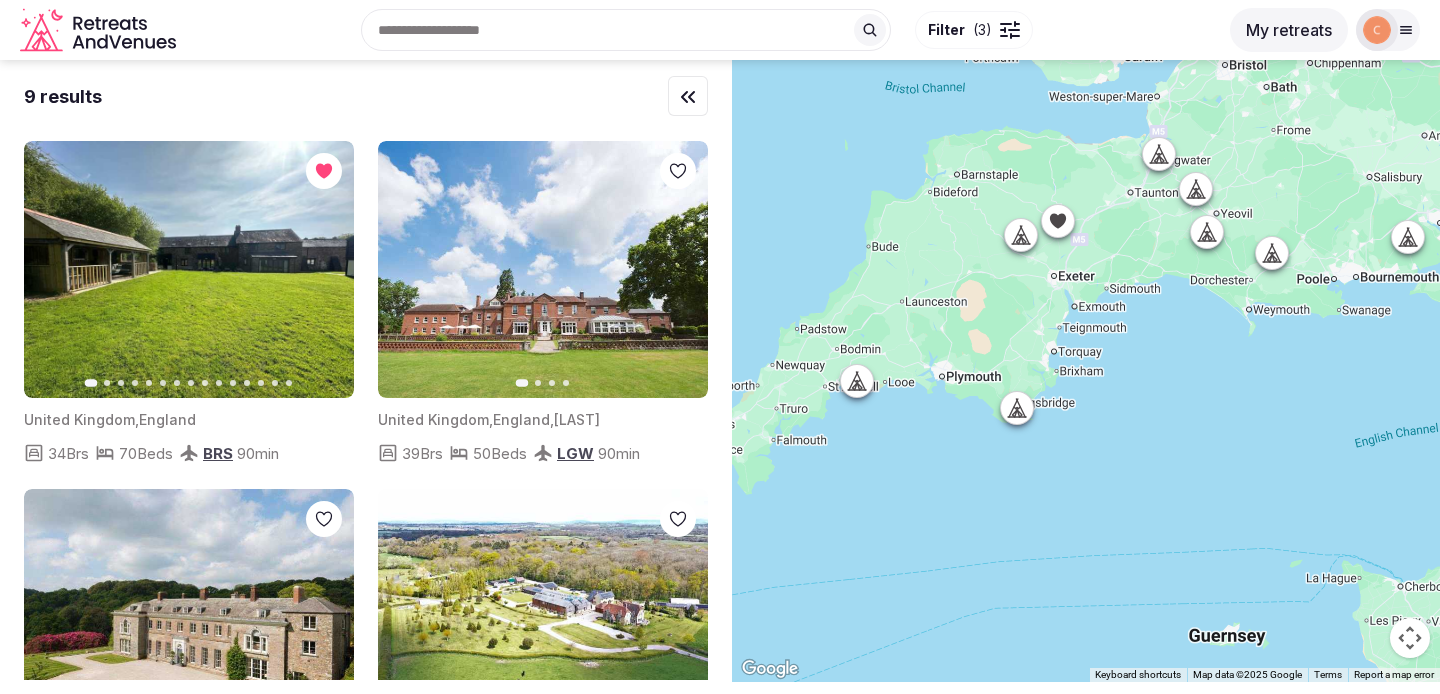 click at bounding box center [1017, 408] 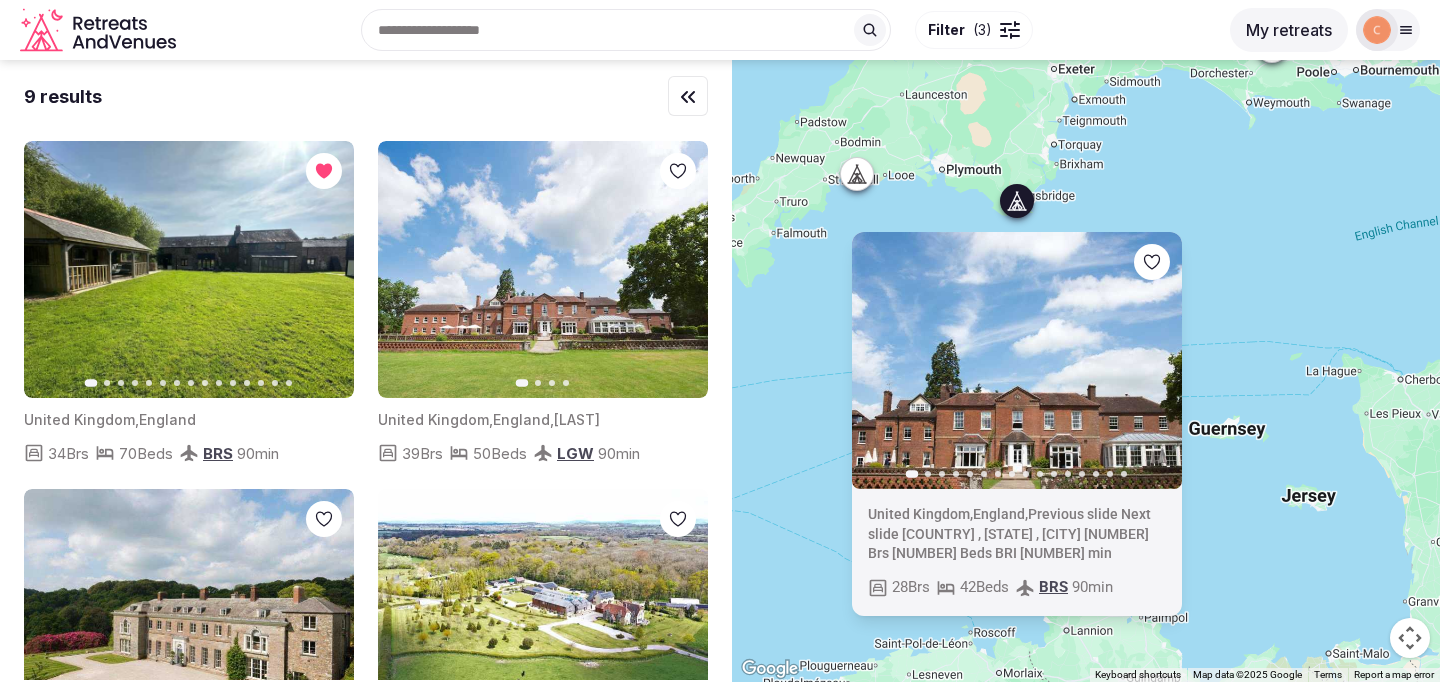 drag, startPoint x: 1142, startPoint y: 415, endPoint x: 1142, endPoint y: 205, distance: 210 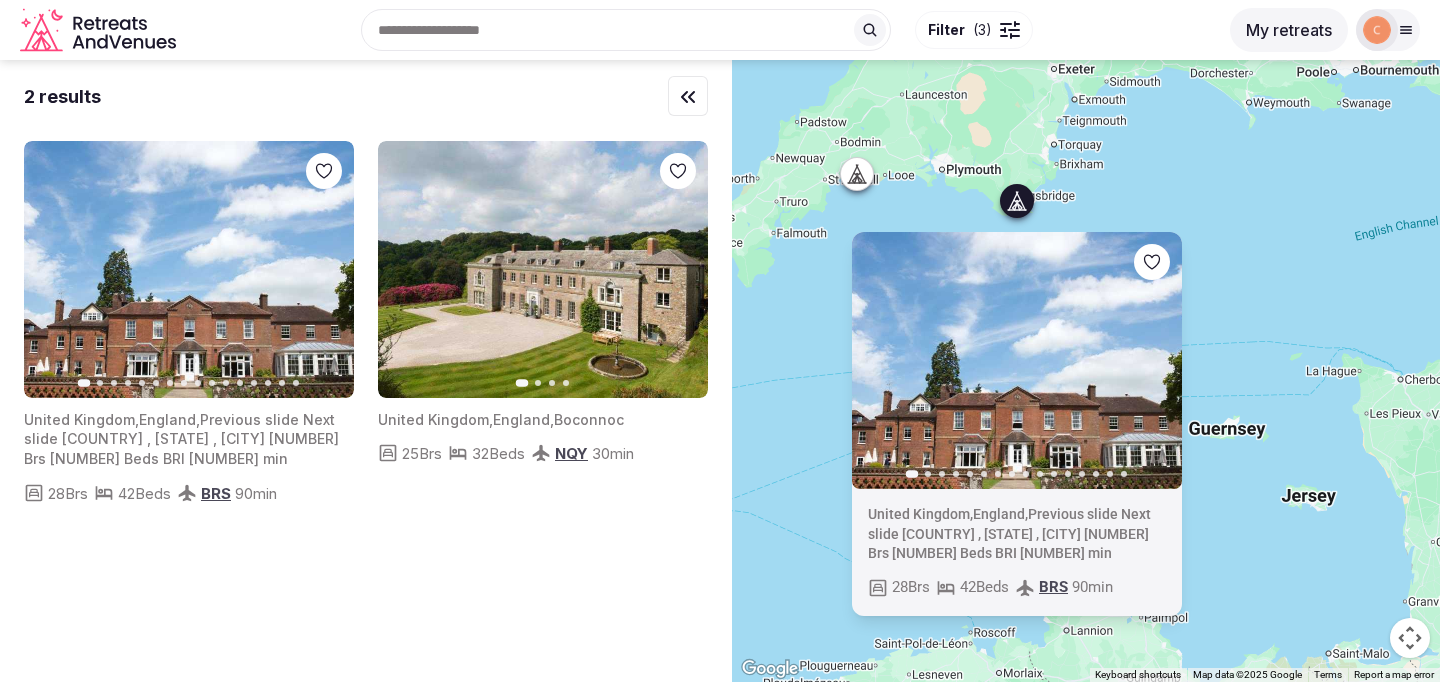 click 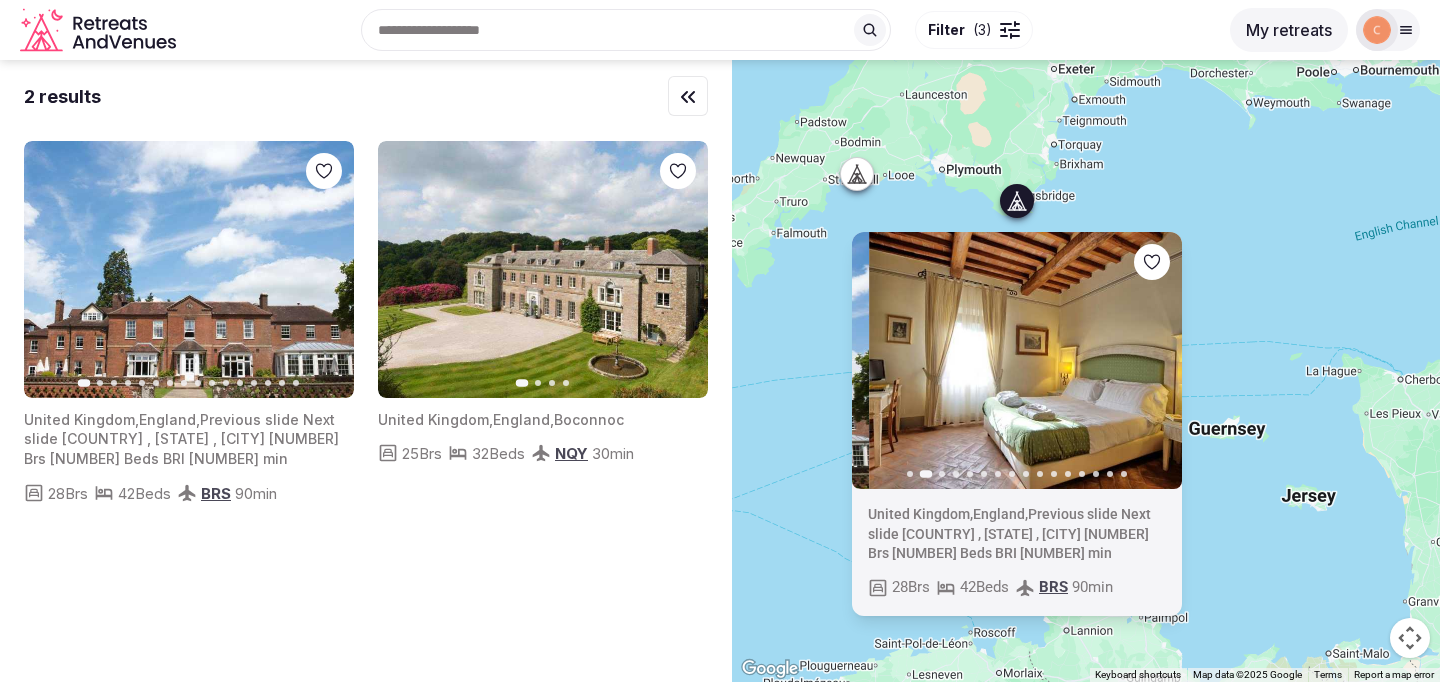click 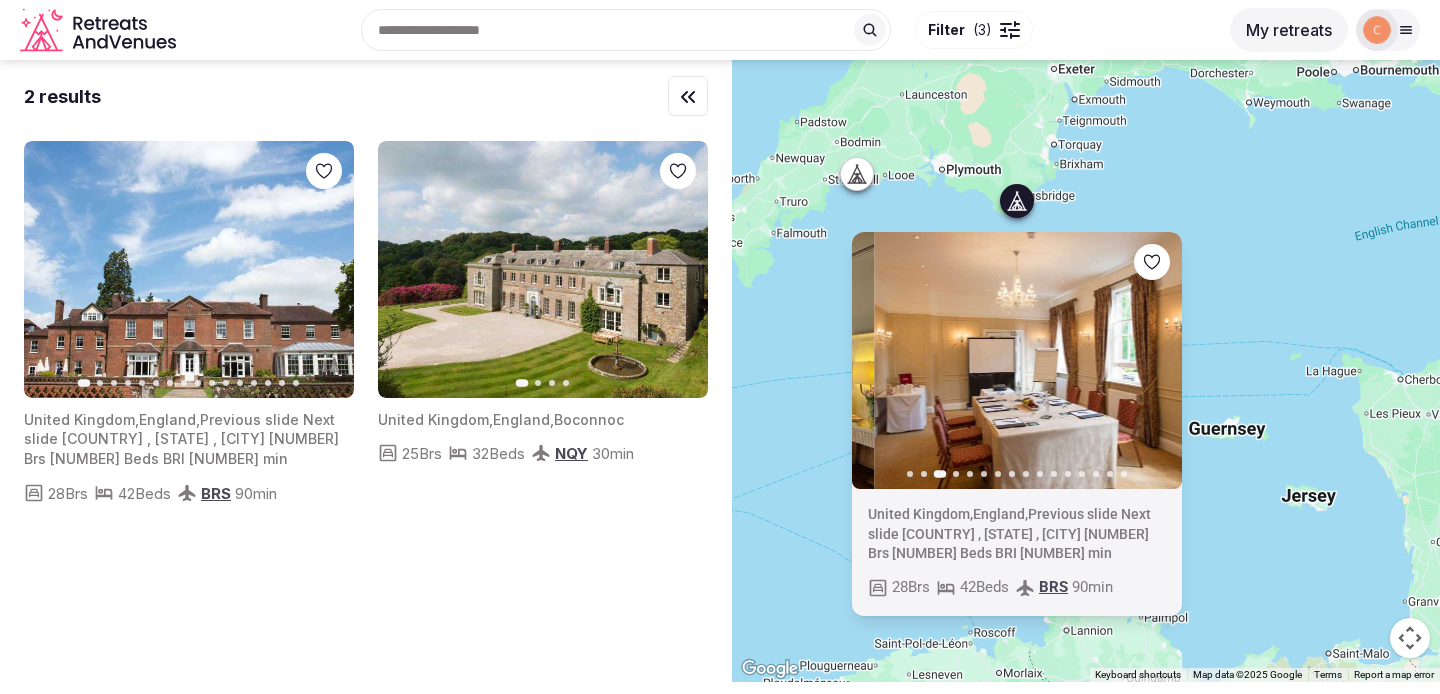 click 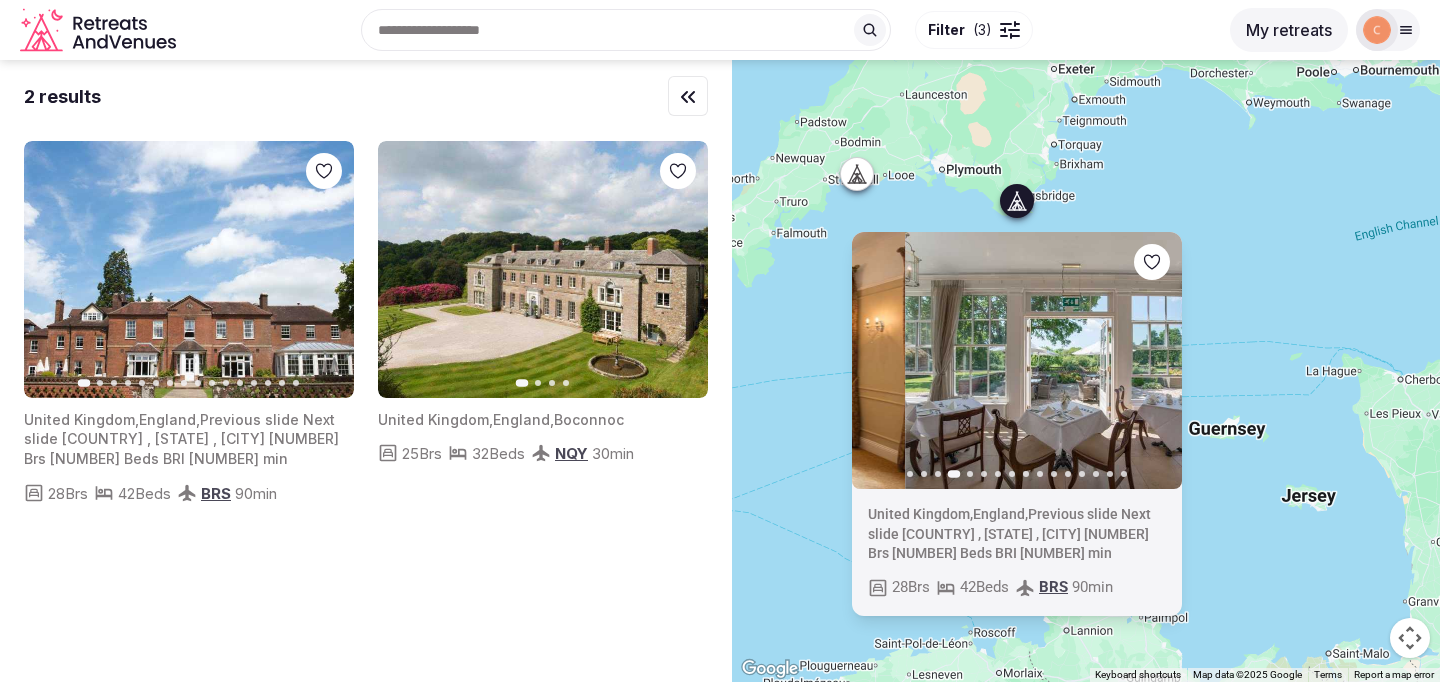 click 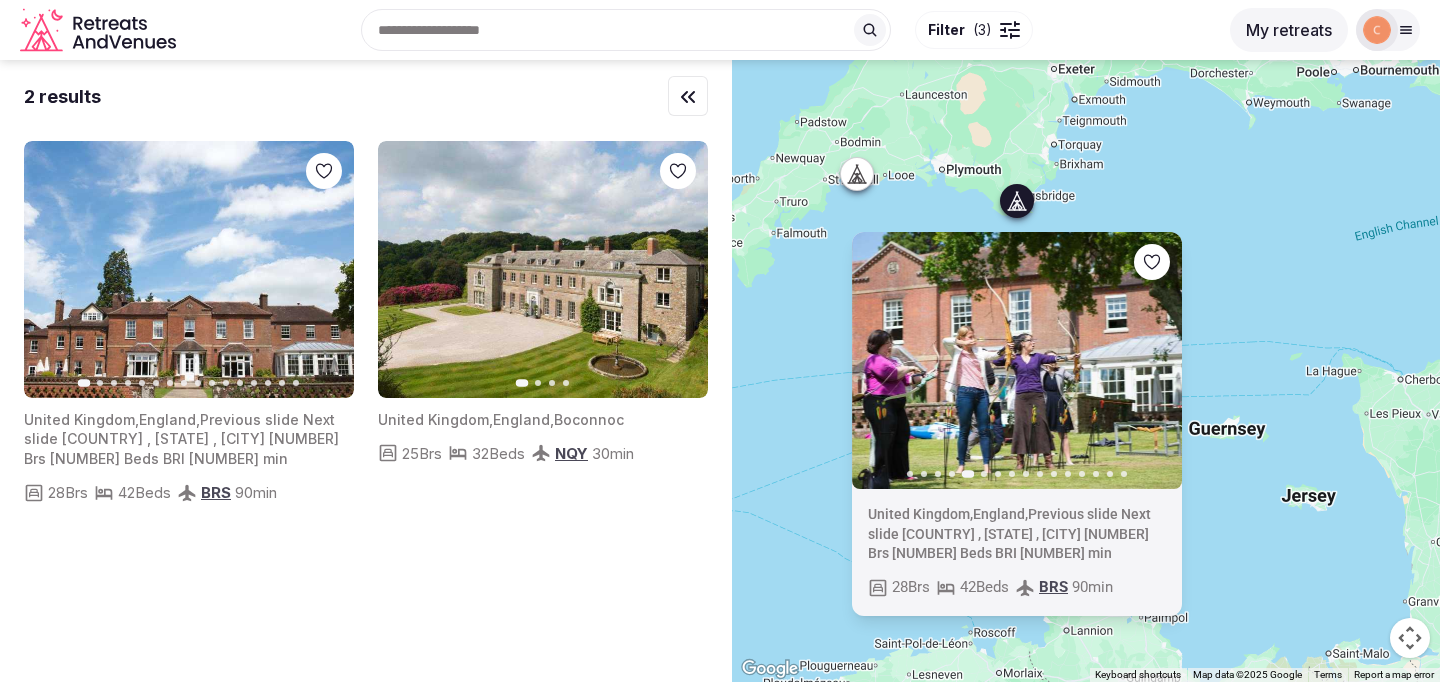 click on "[NAME]" at bounding box center [1086, 371] 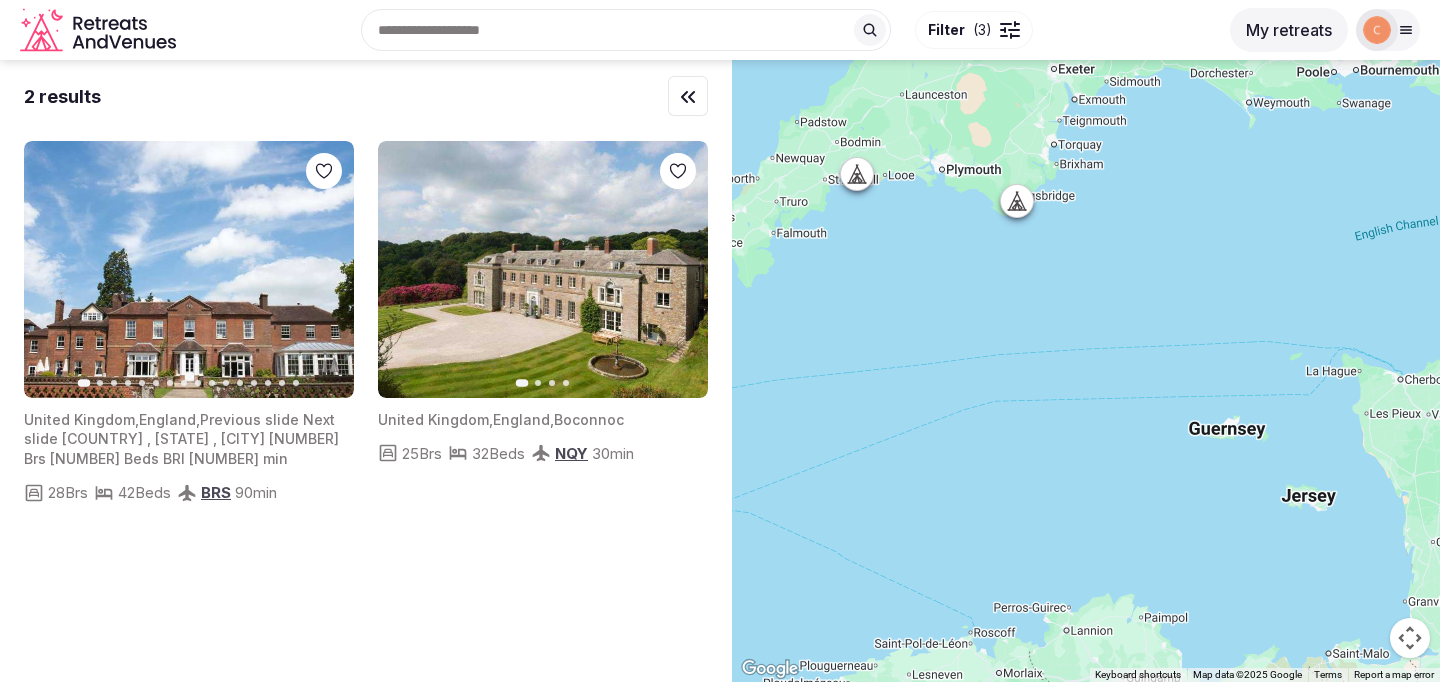 click 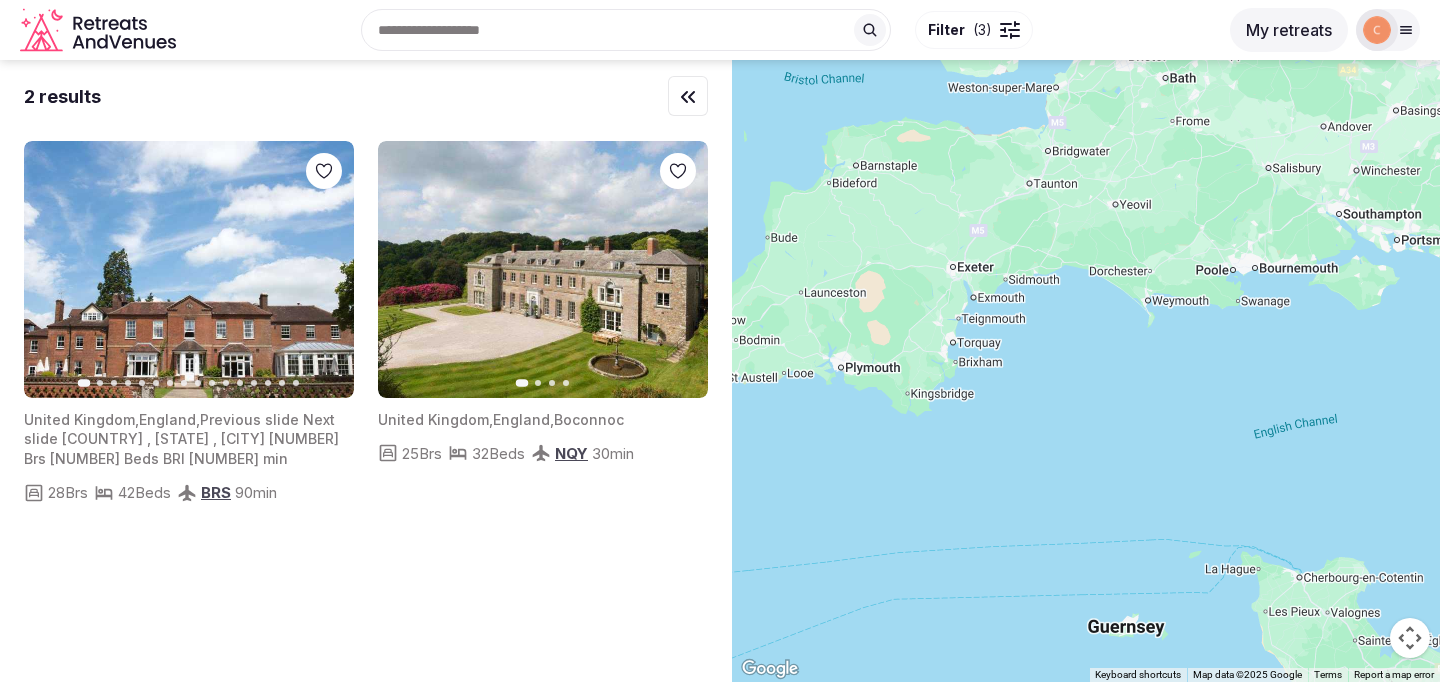 drag, startPoint x: 1180, startPoint y: 153, endPoint x: 1060, endPoint y: 380, distance: 256.76642 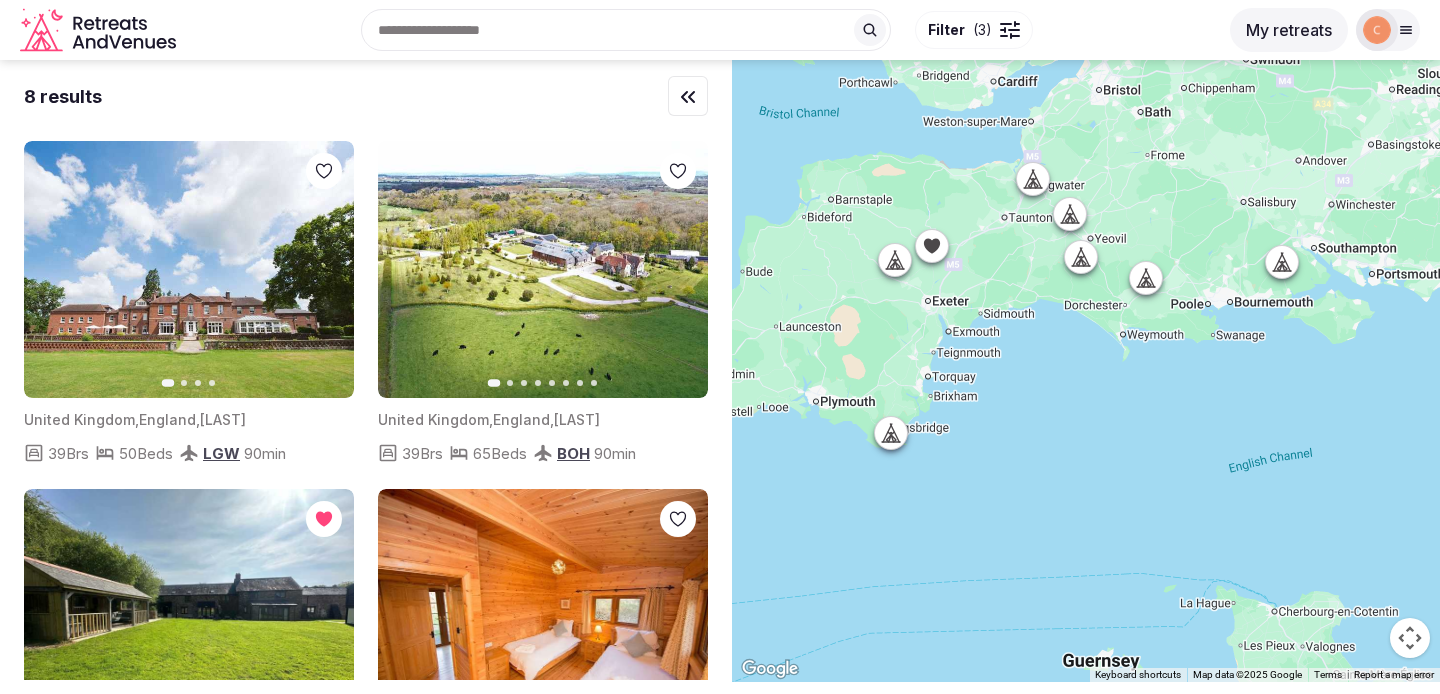 click 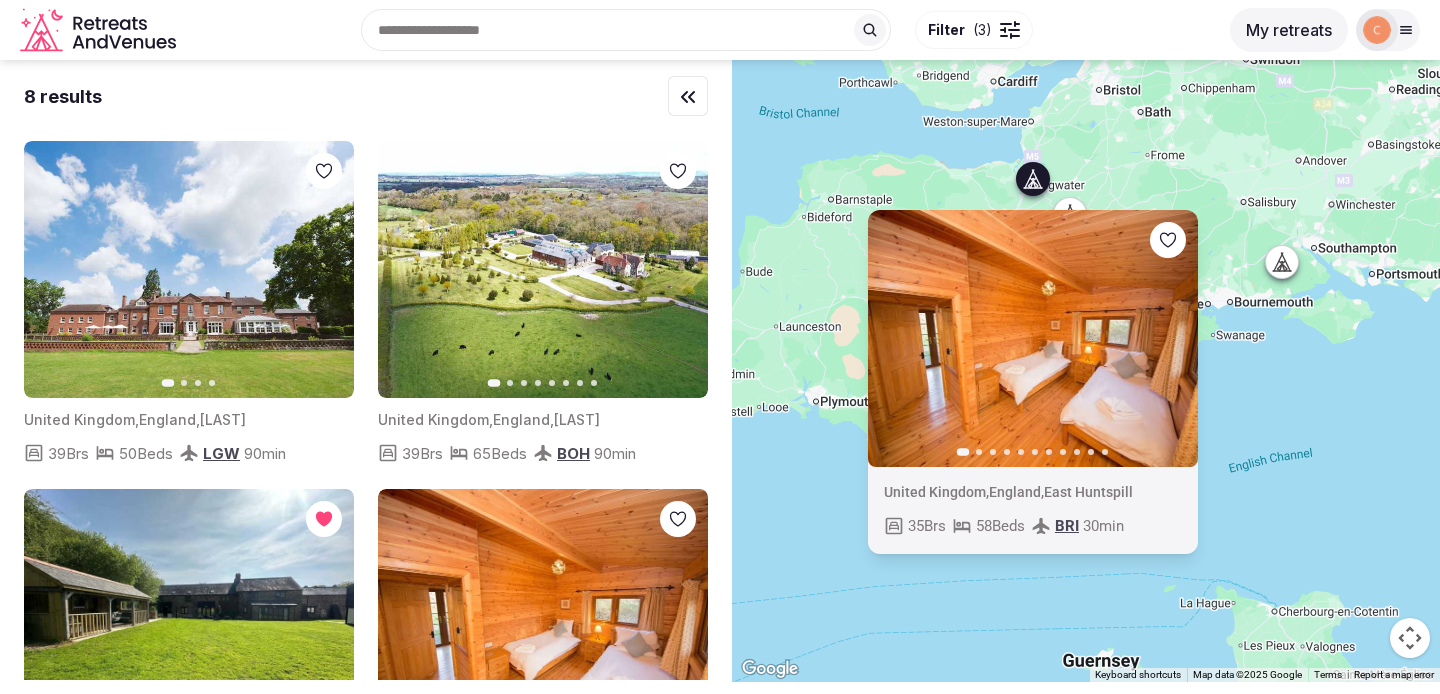 click 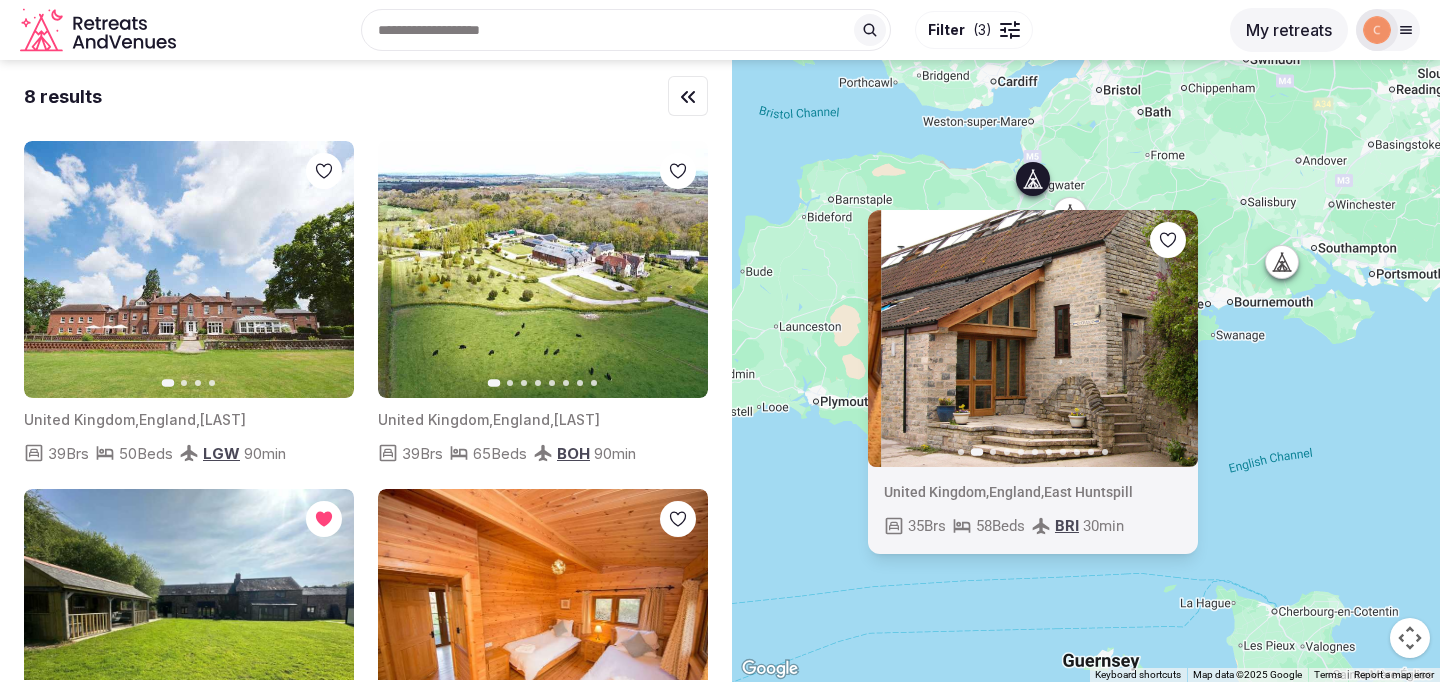 click 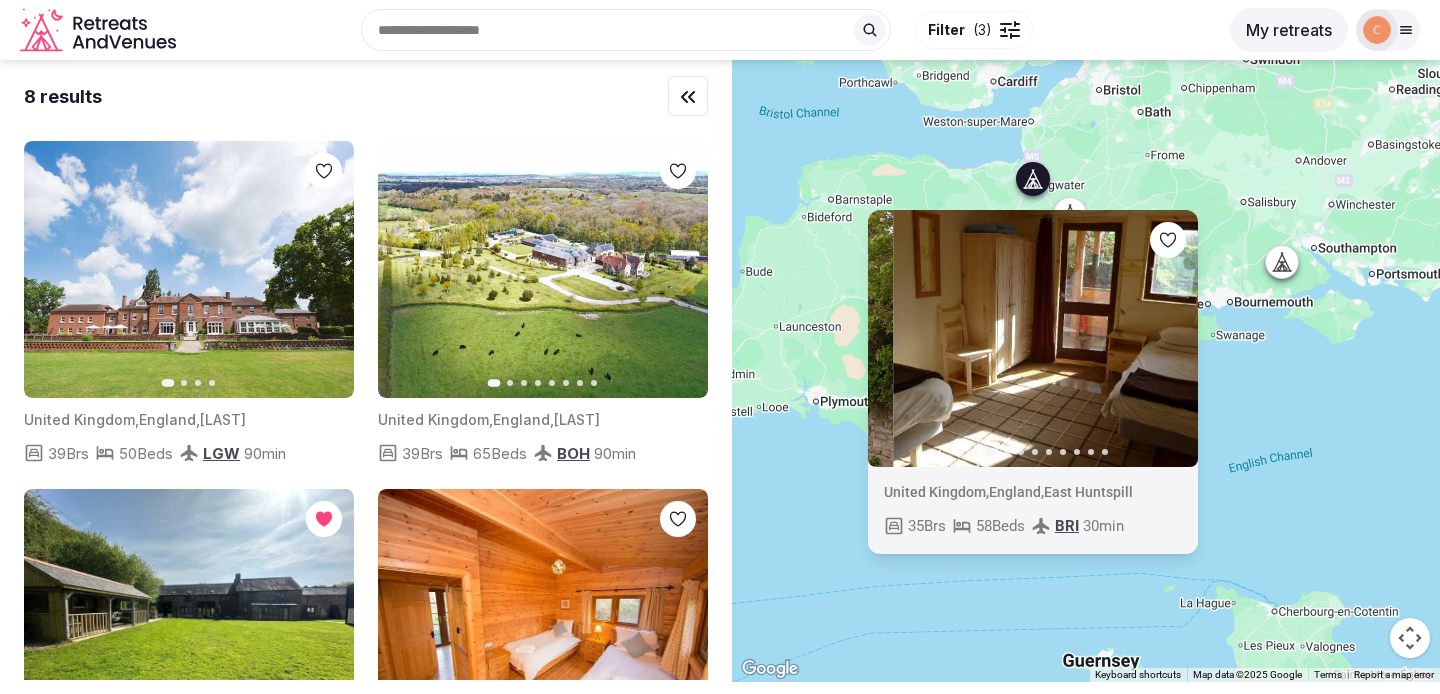 click 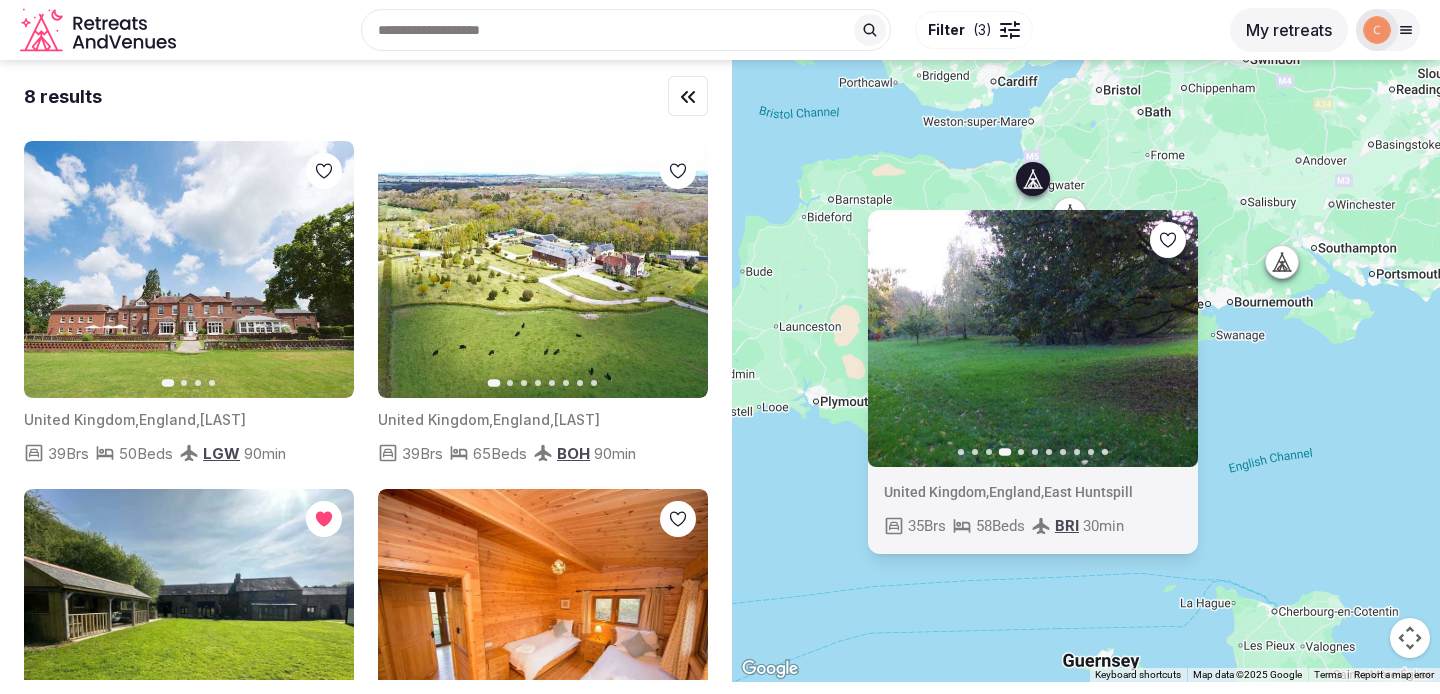 click 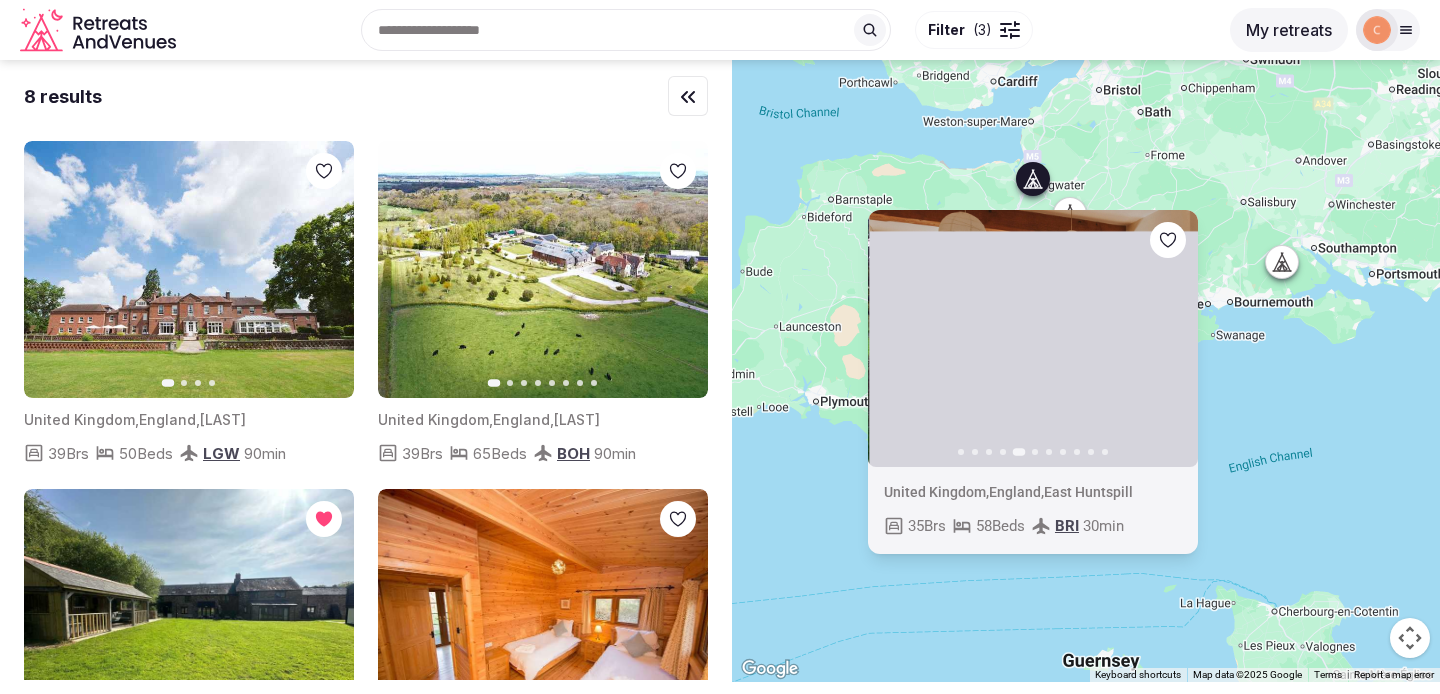 click 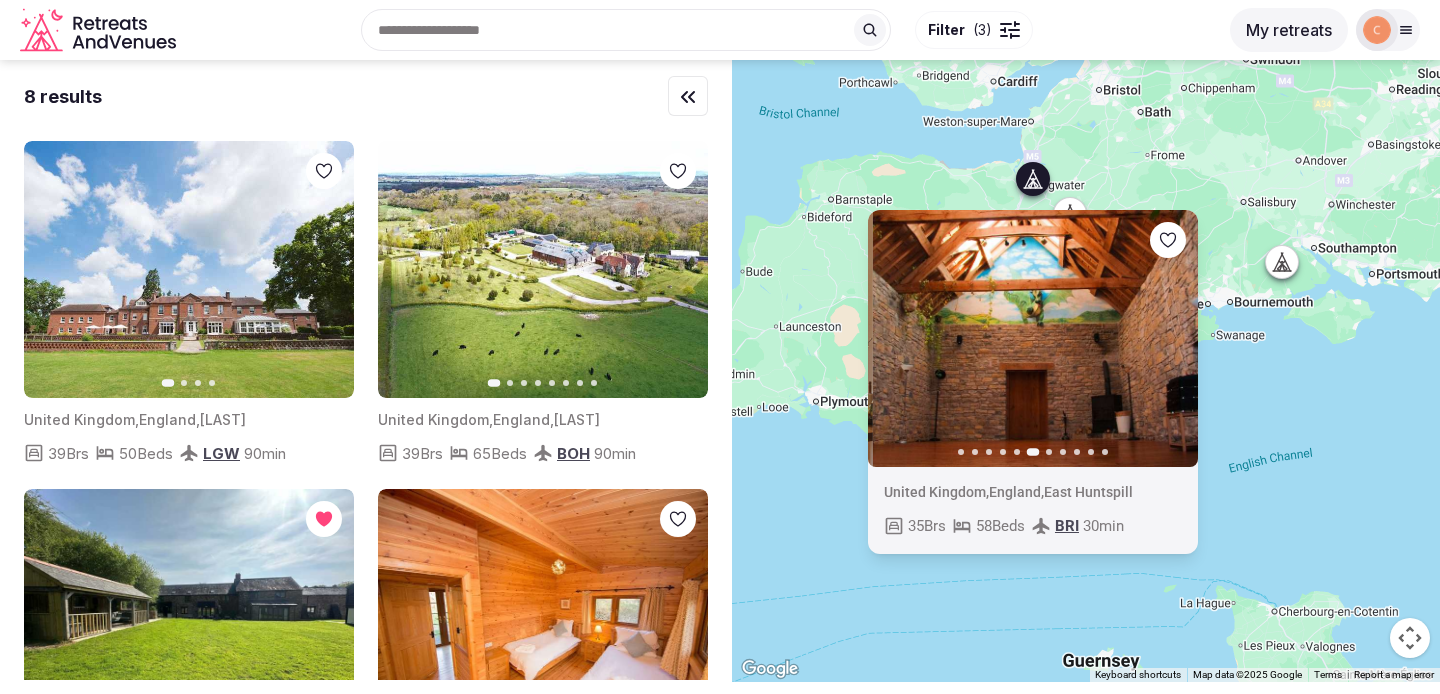 click 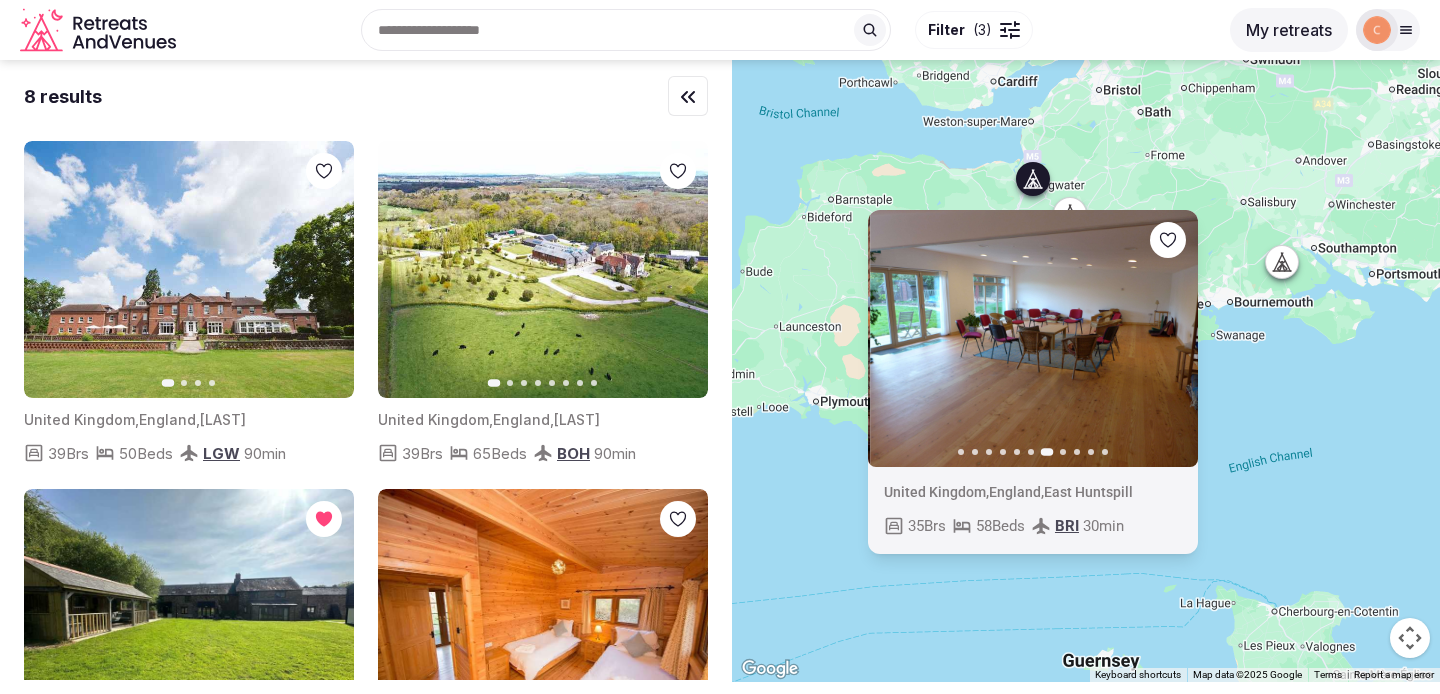click 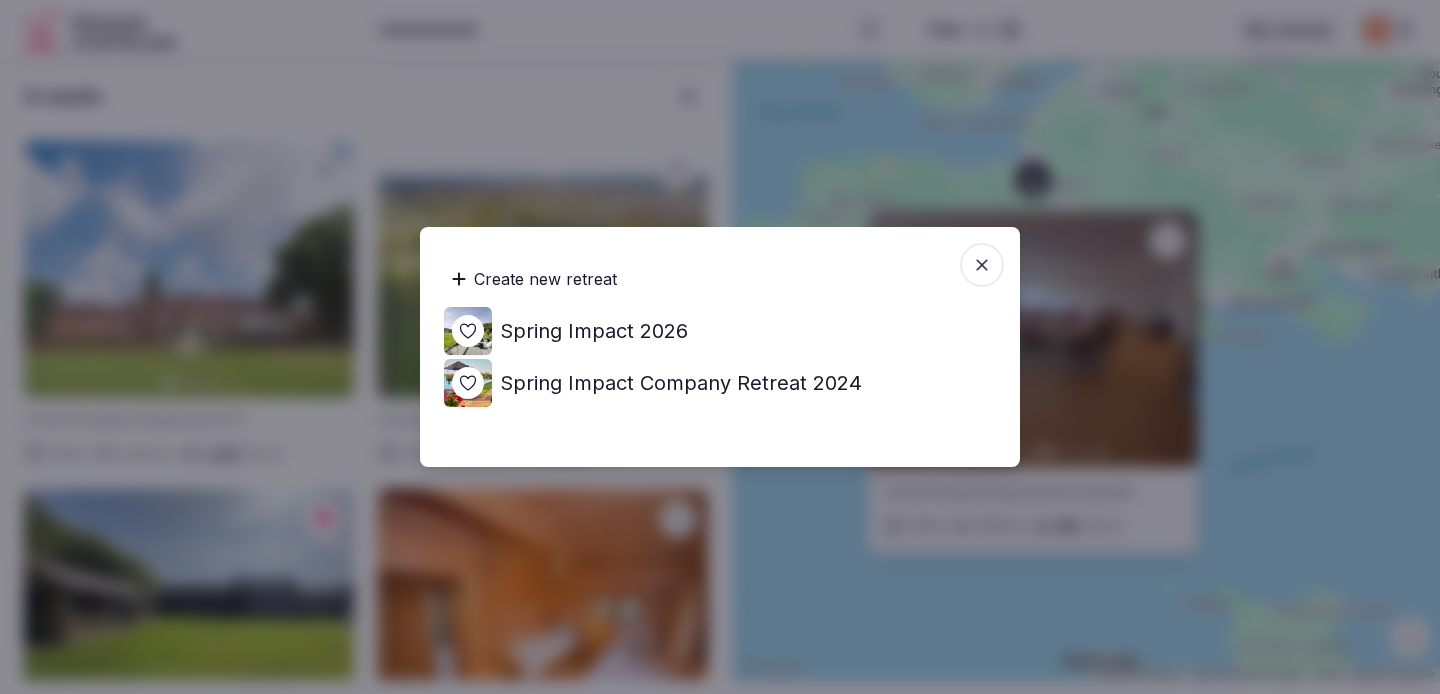 click on "Spring Impact 2026" at bounding box center (594, 331) 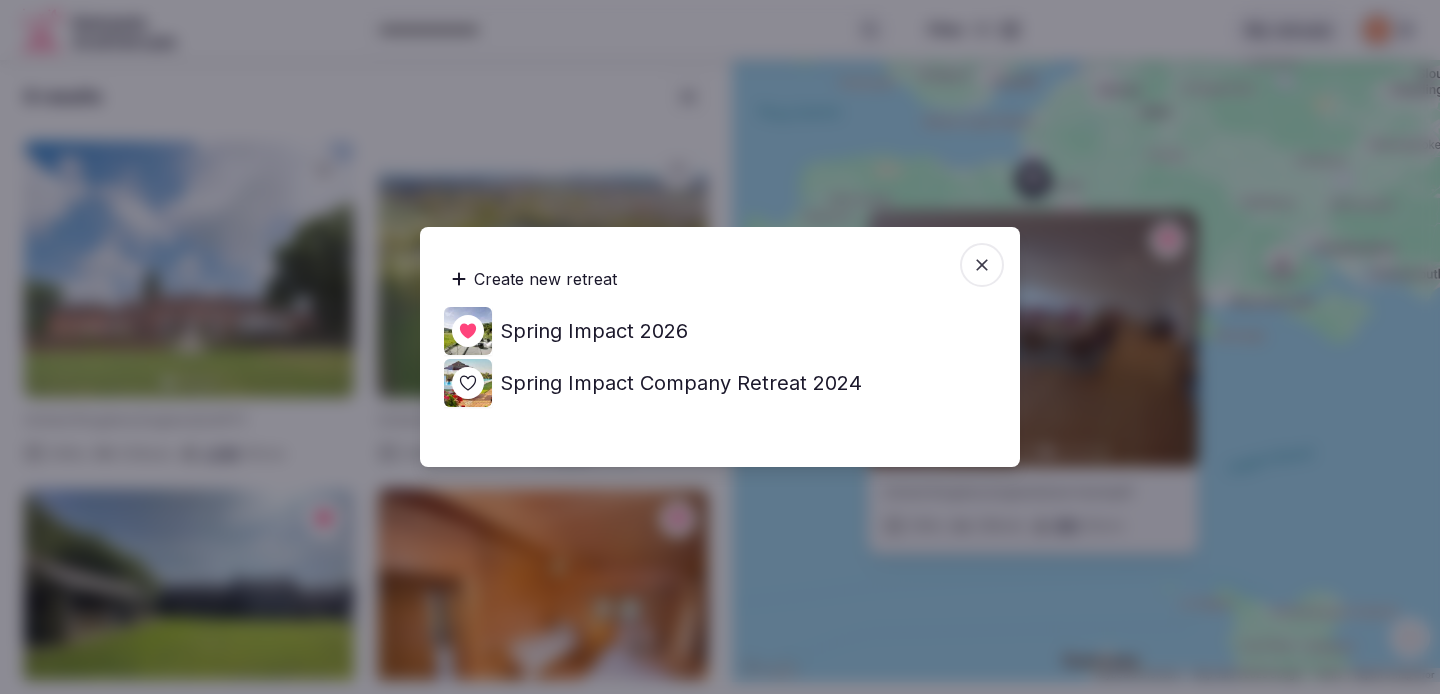click at bounding box center [982, 265] 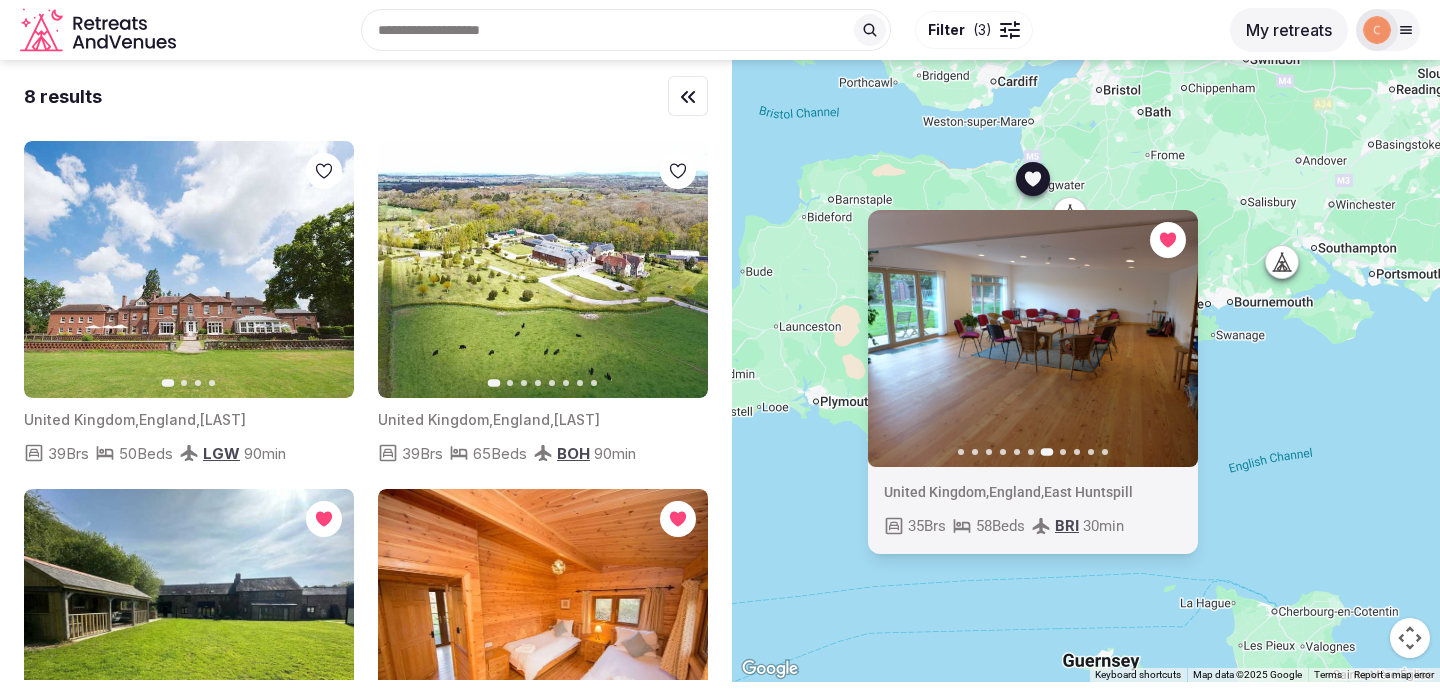 click on "Previous slide Next slide [COUNTRY] ,  [STATE] ,  [CITY] [NUMBER]  Brs [NUMBER]  Beds BRS [NUMBER]  min" at bounding box center [1086, 371] 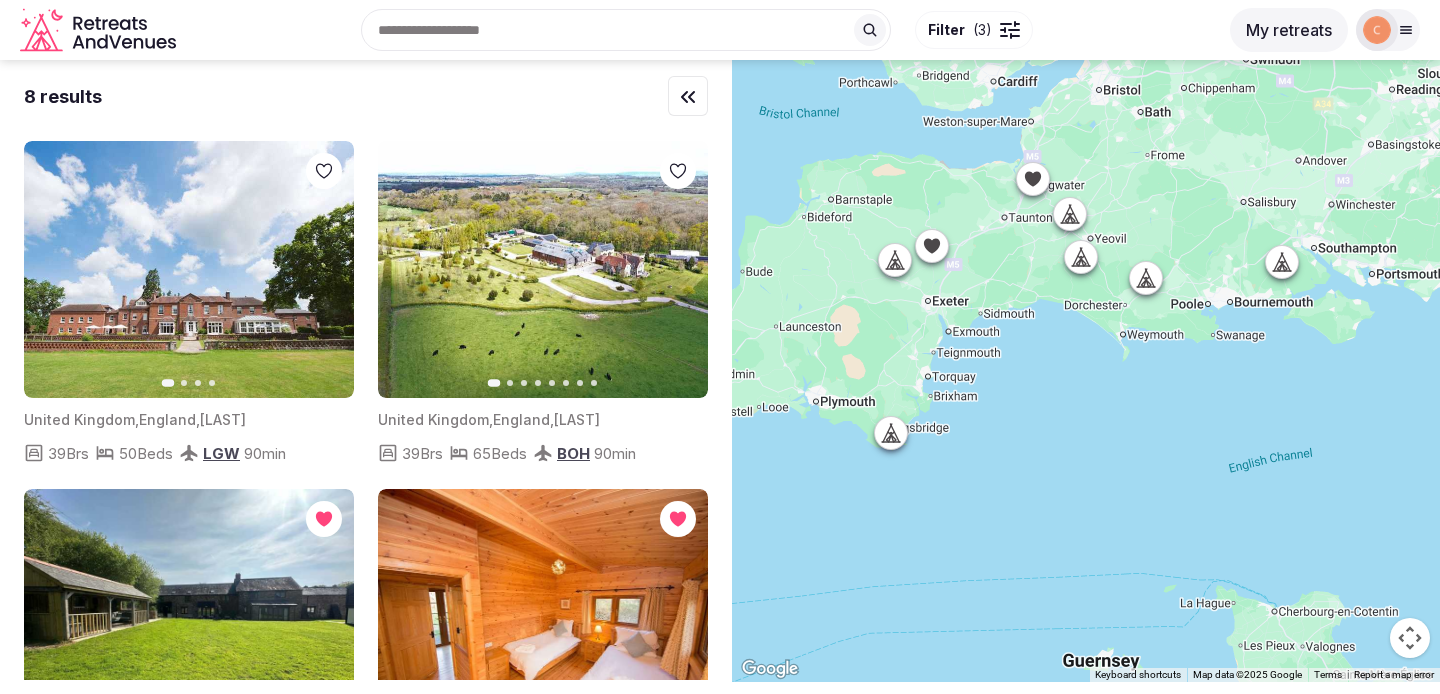 click 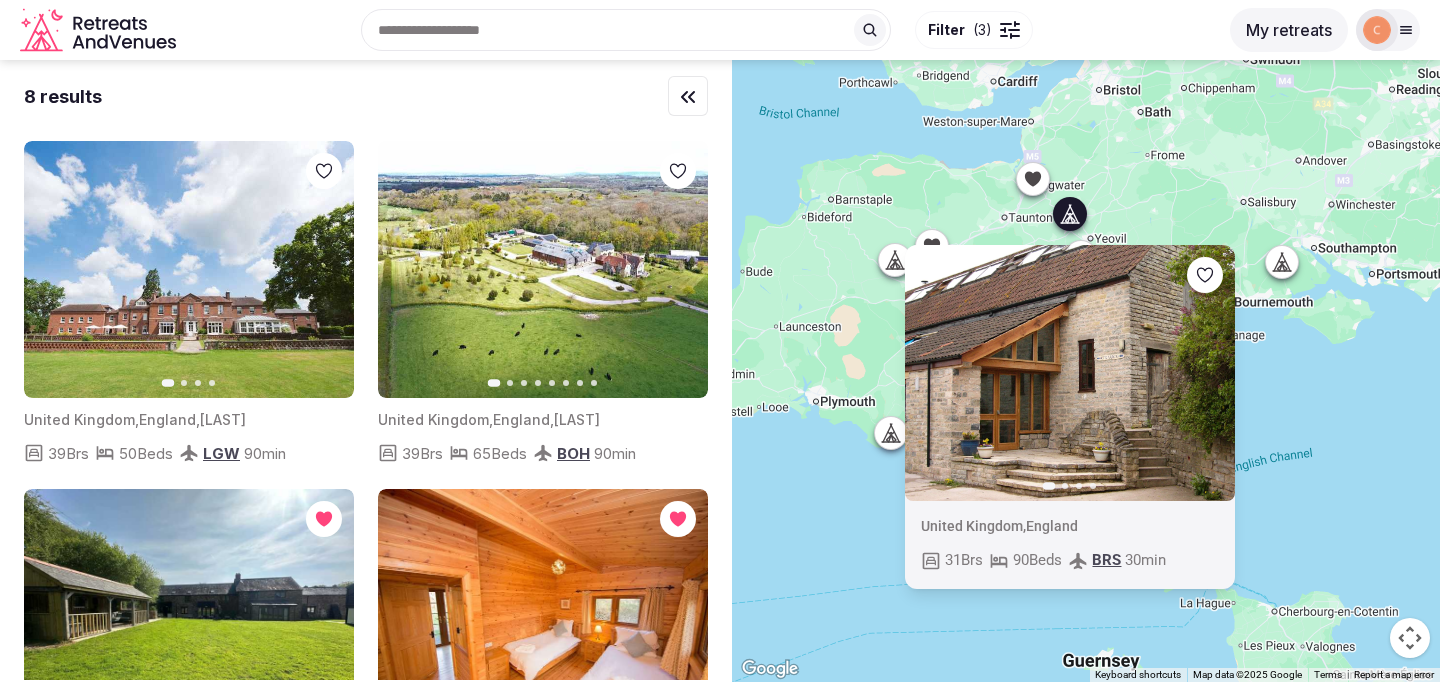 click 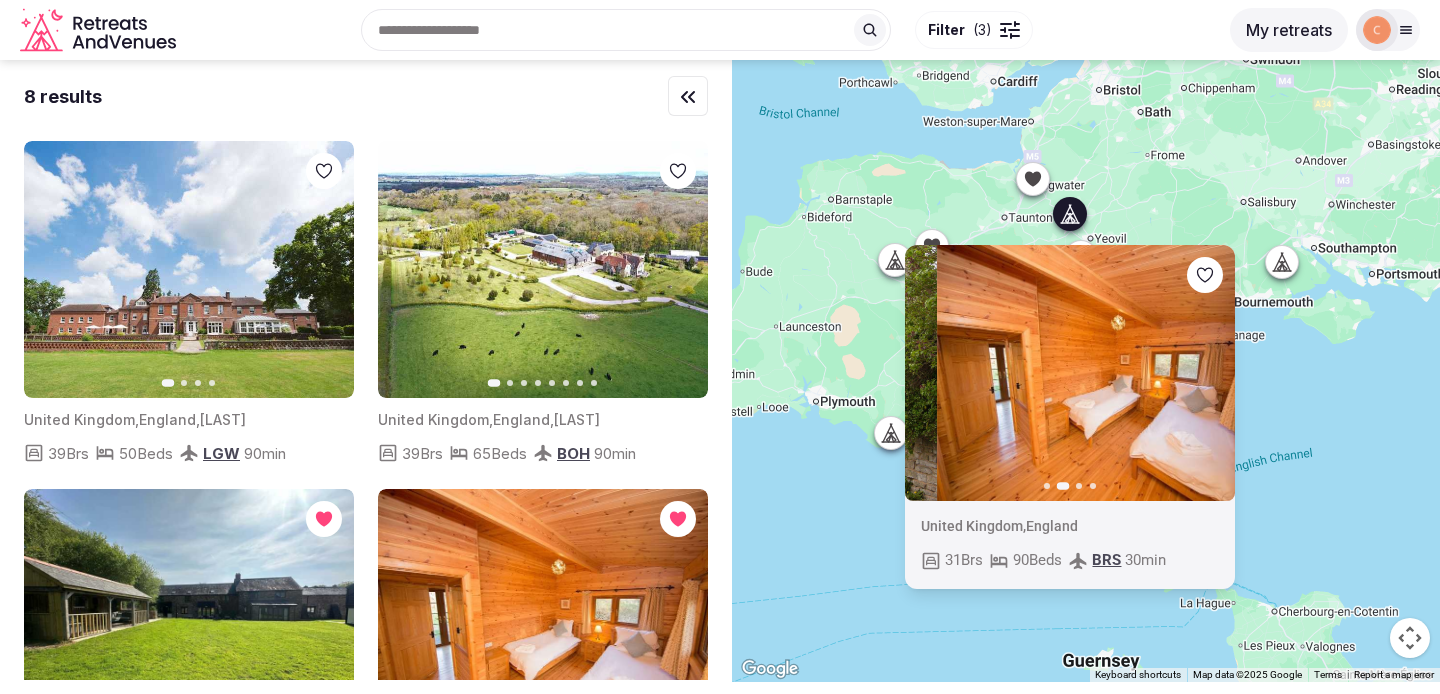 click 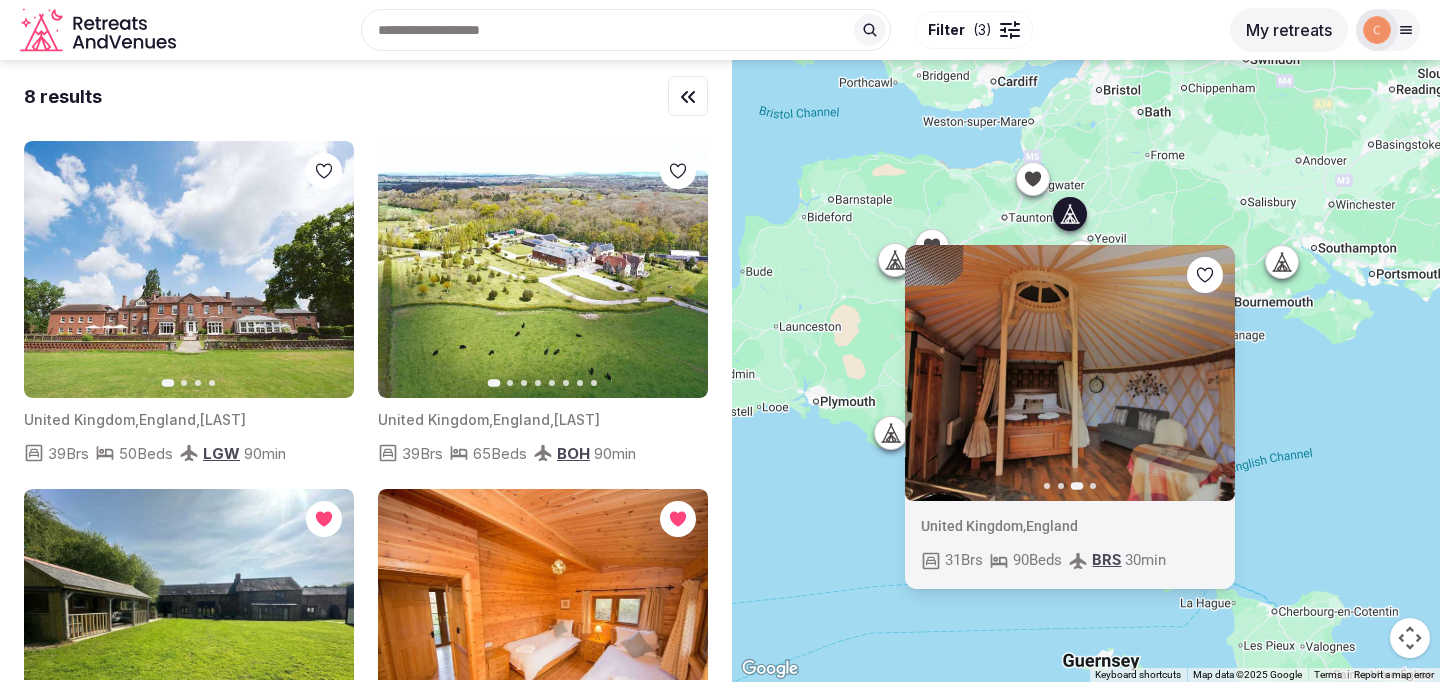 click 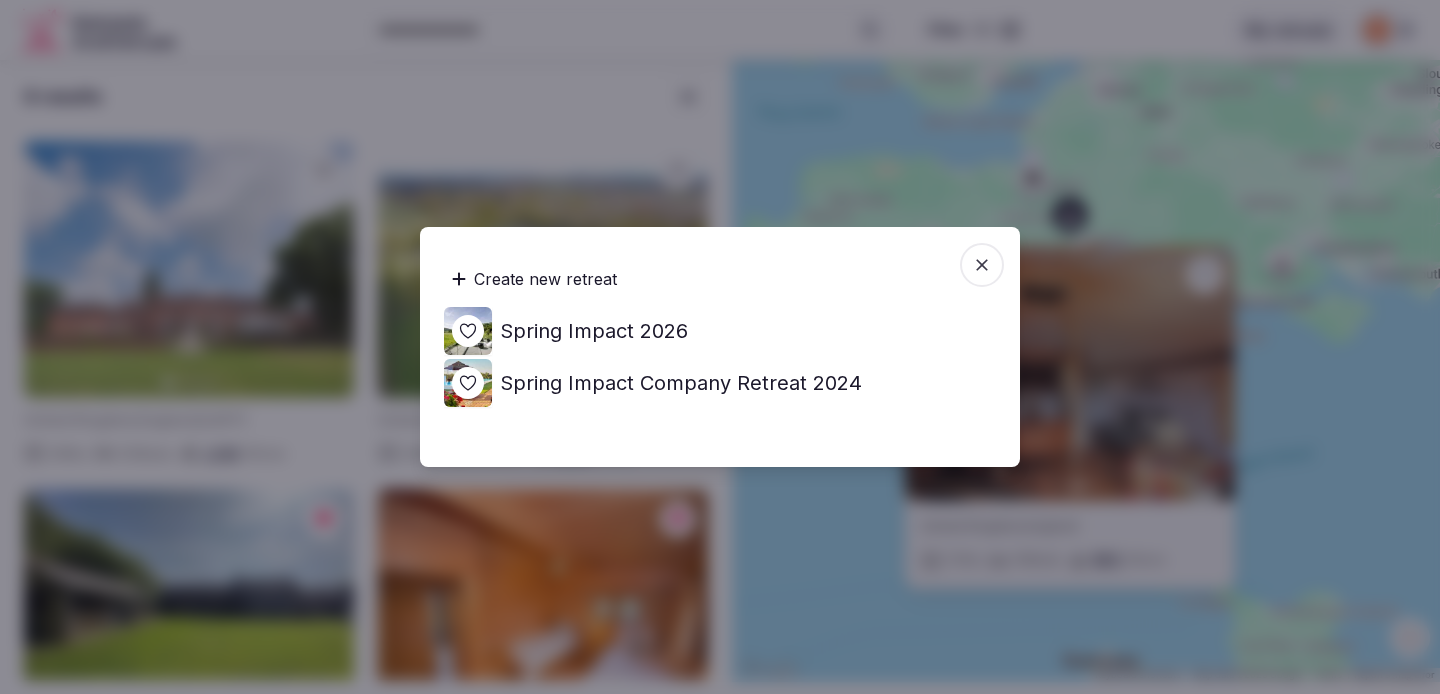 click on "Spring Impact 2026" at bounding box center (594, 331) 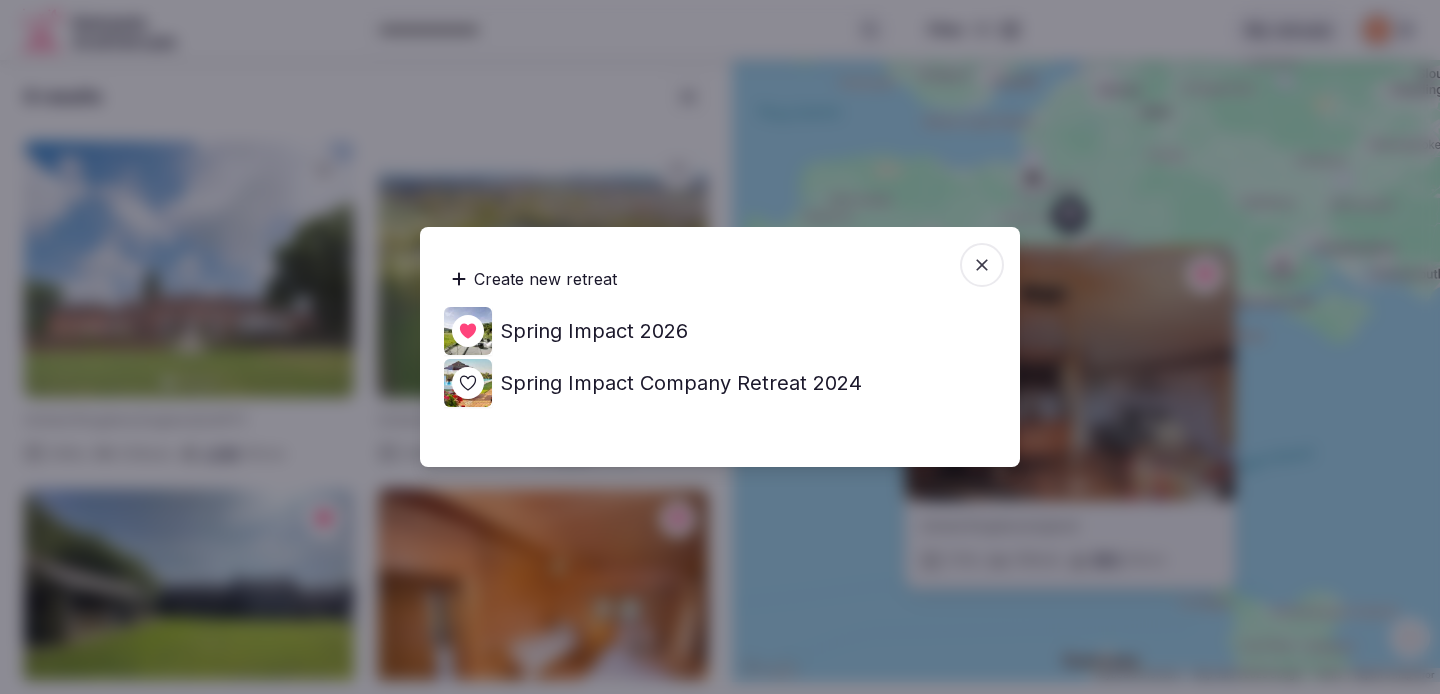 click 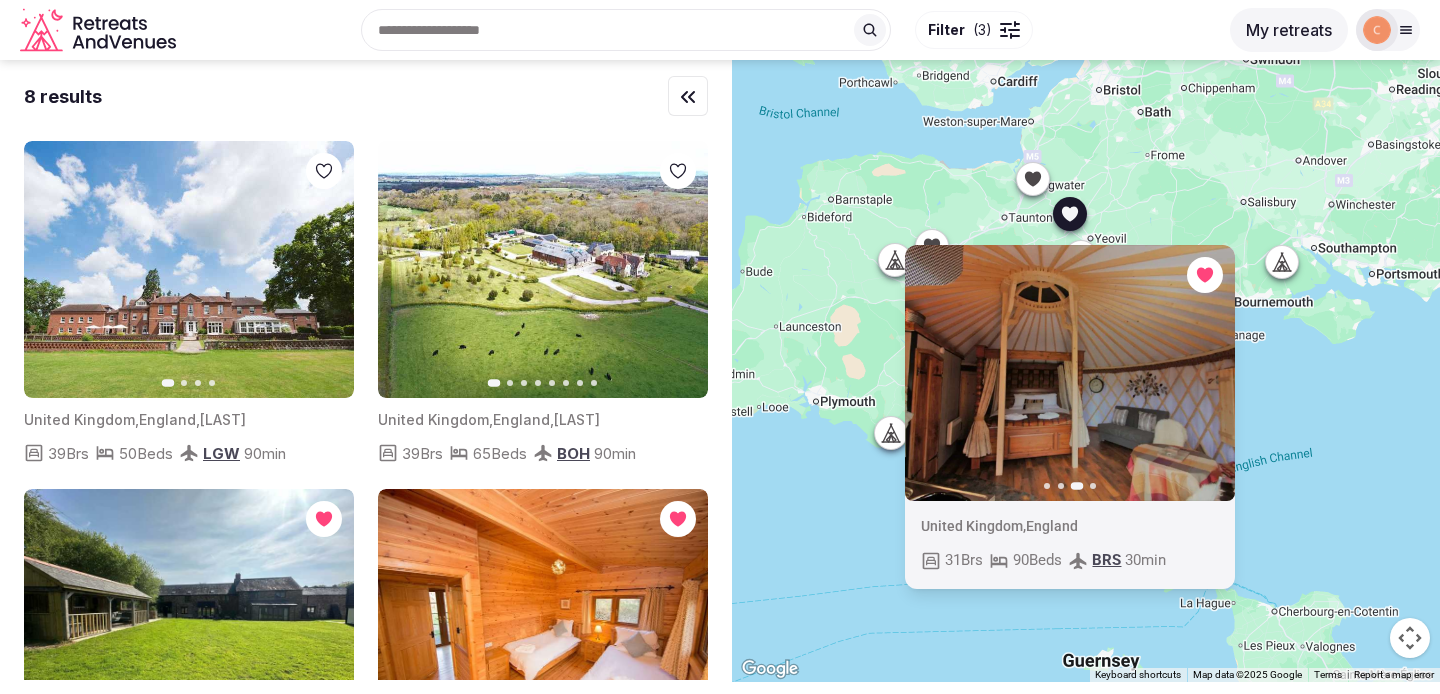 click on "[CITY]" at bounding box center [1086, 371] 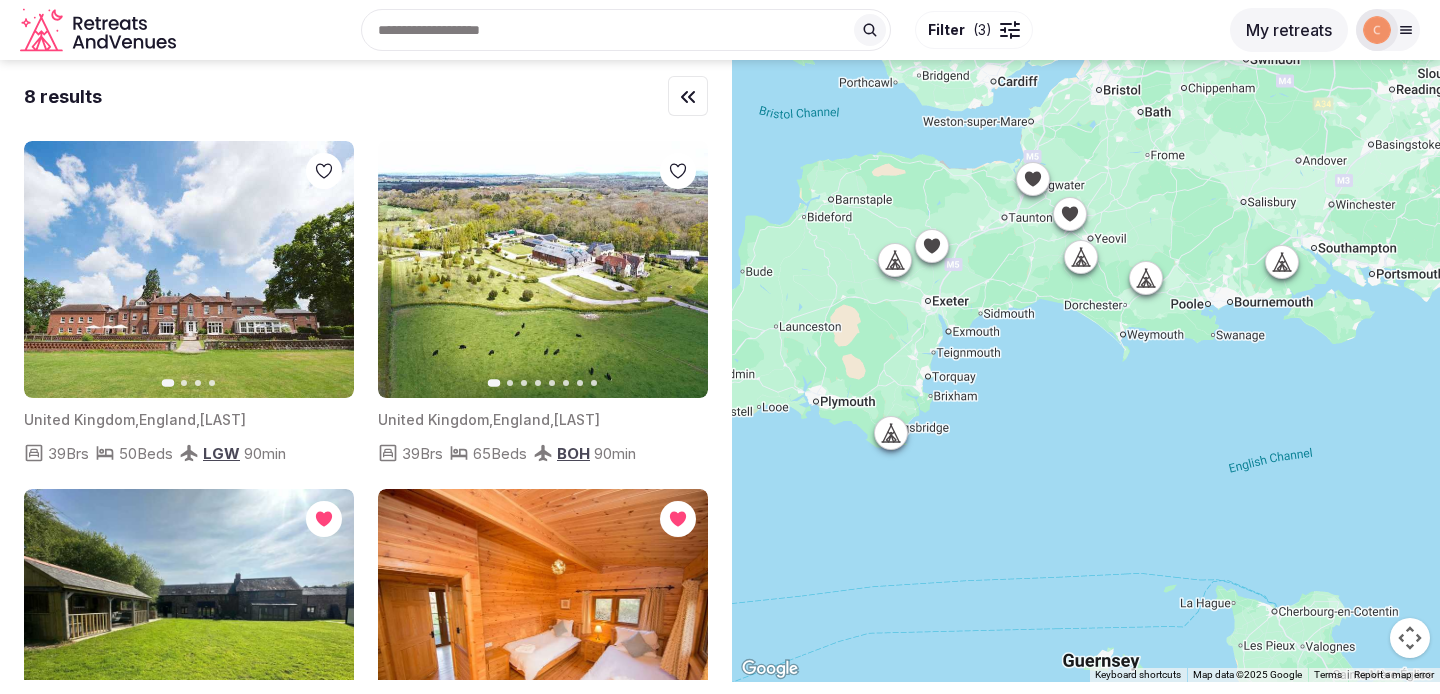 click 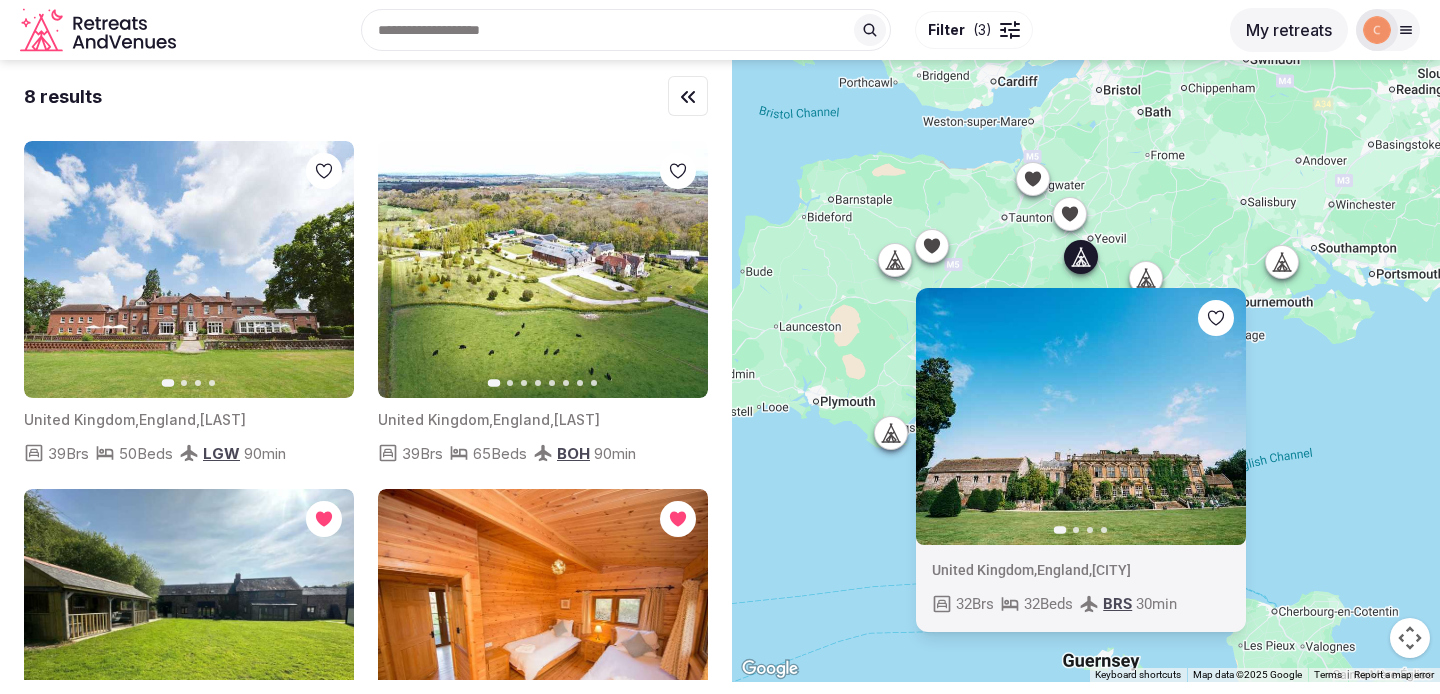 click on "Next slide" at bounding box center [1218, 417] 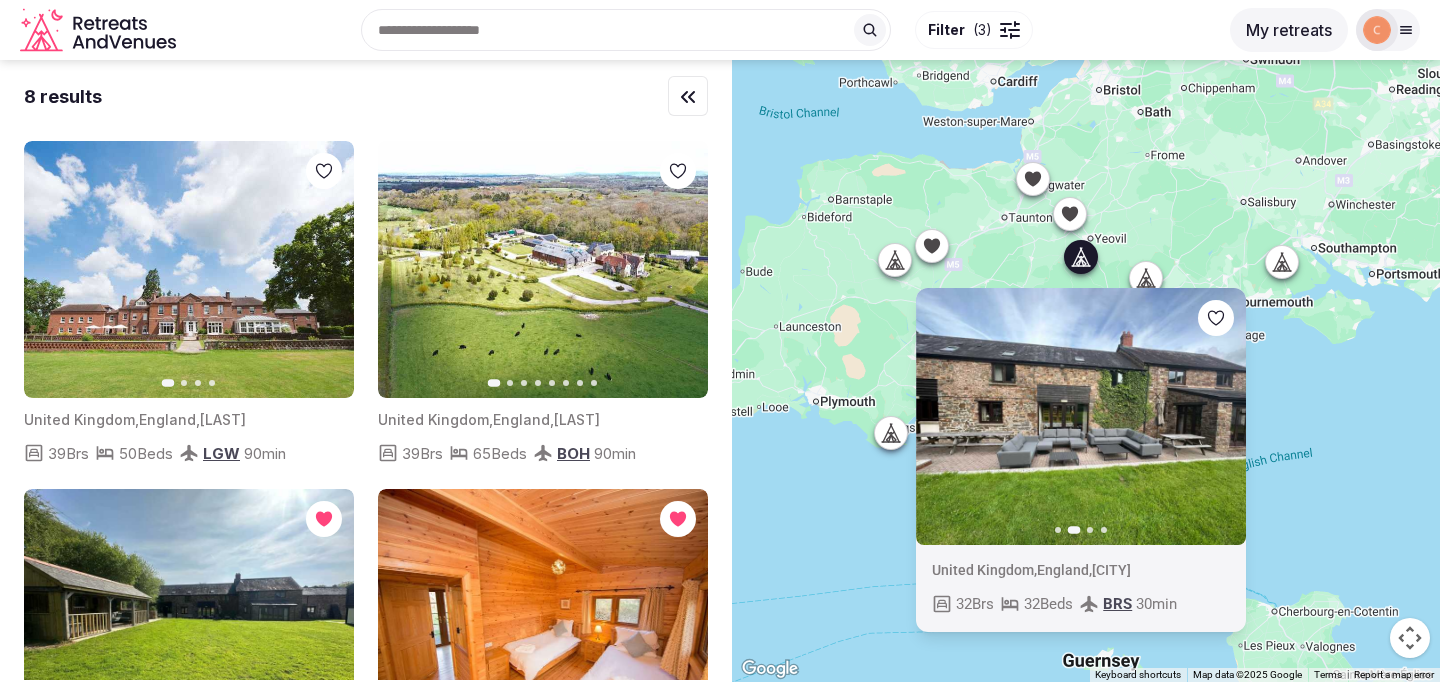 click 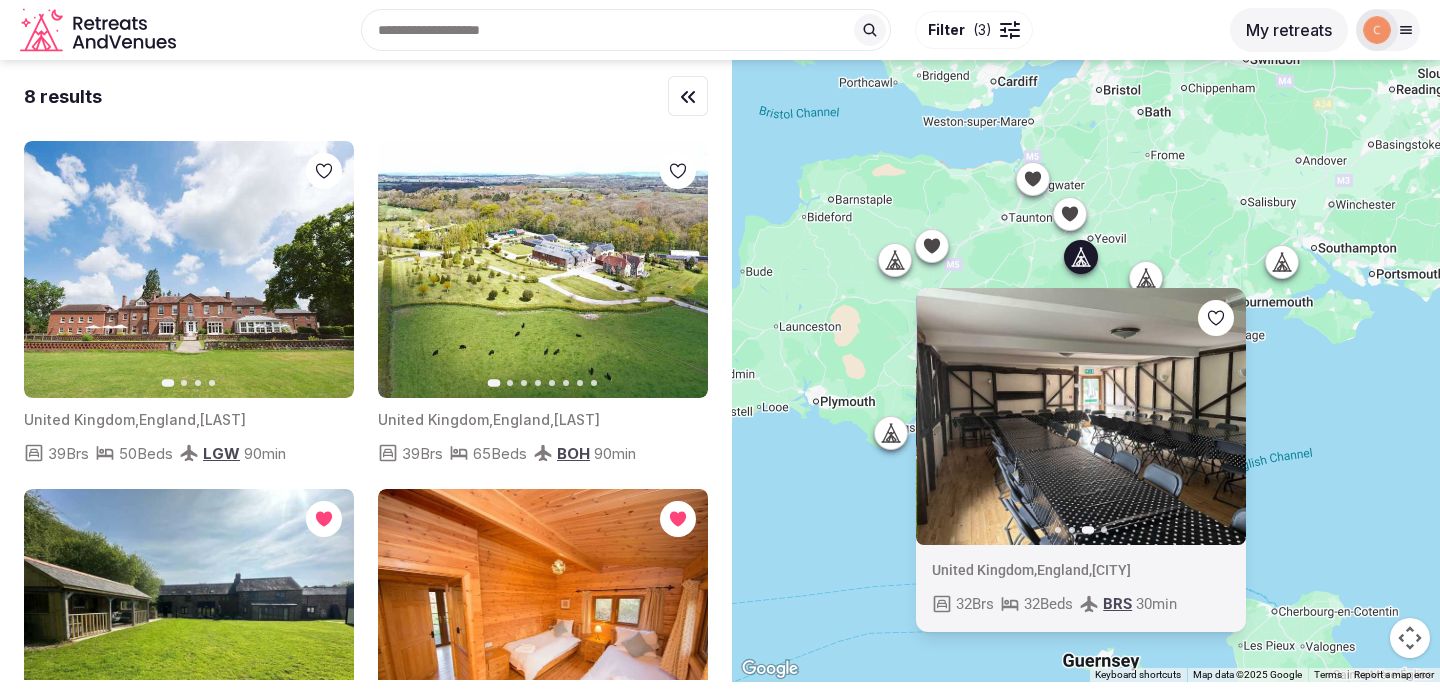 click 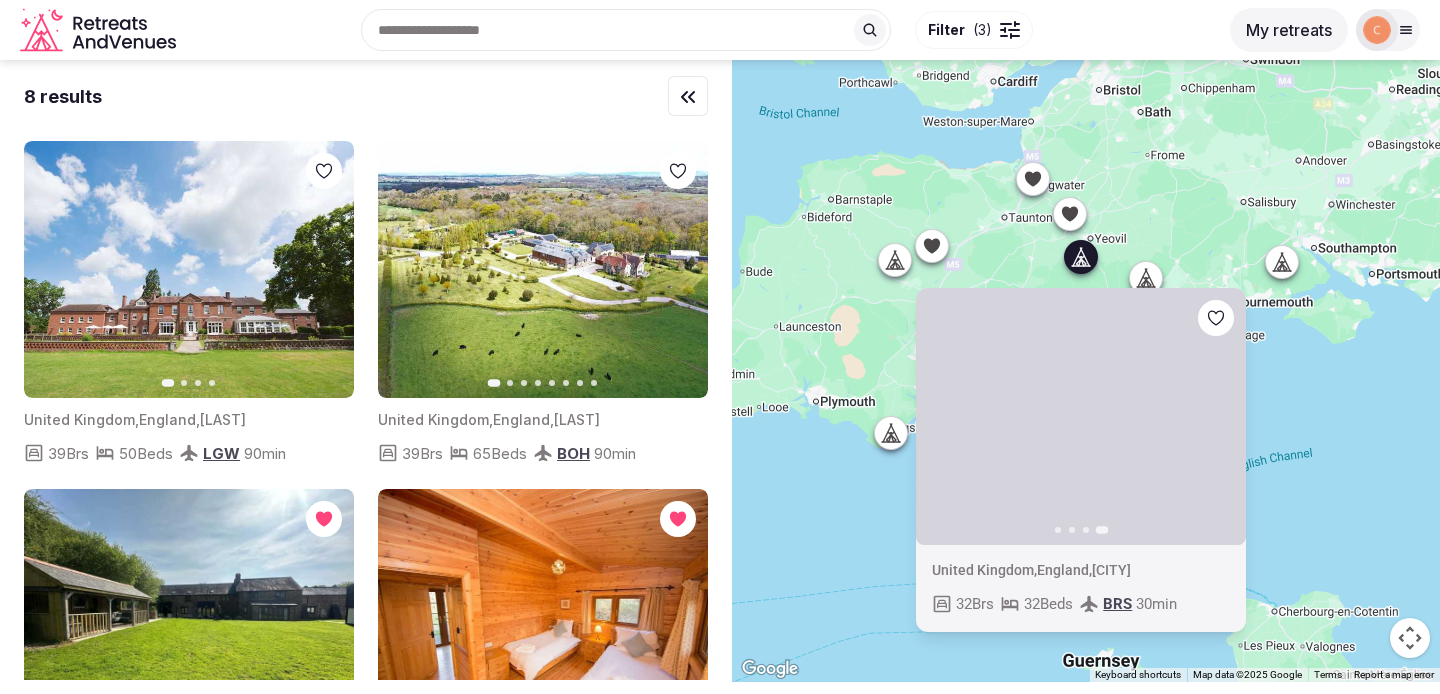 click on "Previous slide Next slide [COUNTRY] ,  [STATE] [NUMBER]  Brs [NUMBER]  Beds BRS [NUMBER]  min" at bounding box center [1086, 371] 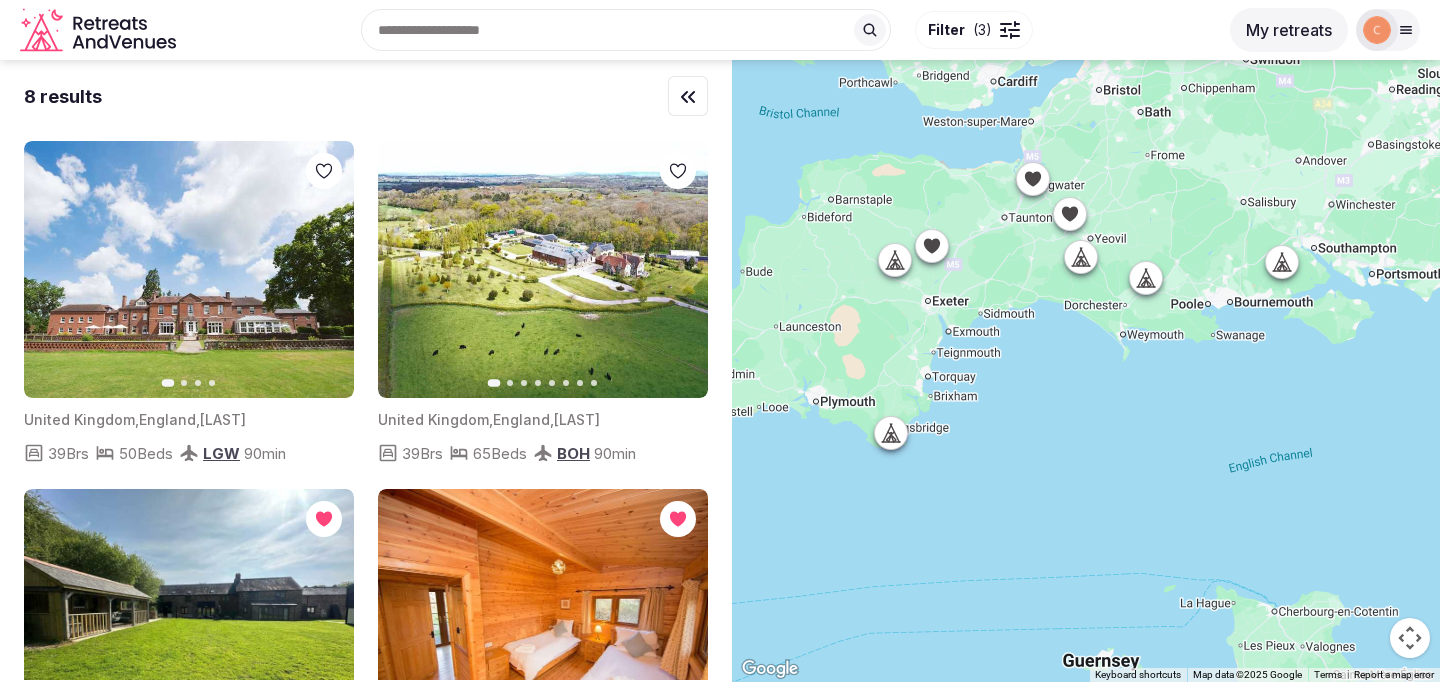click 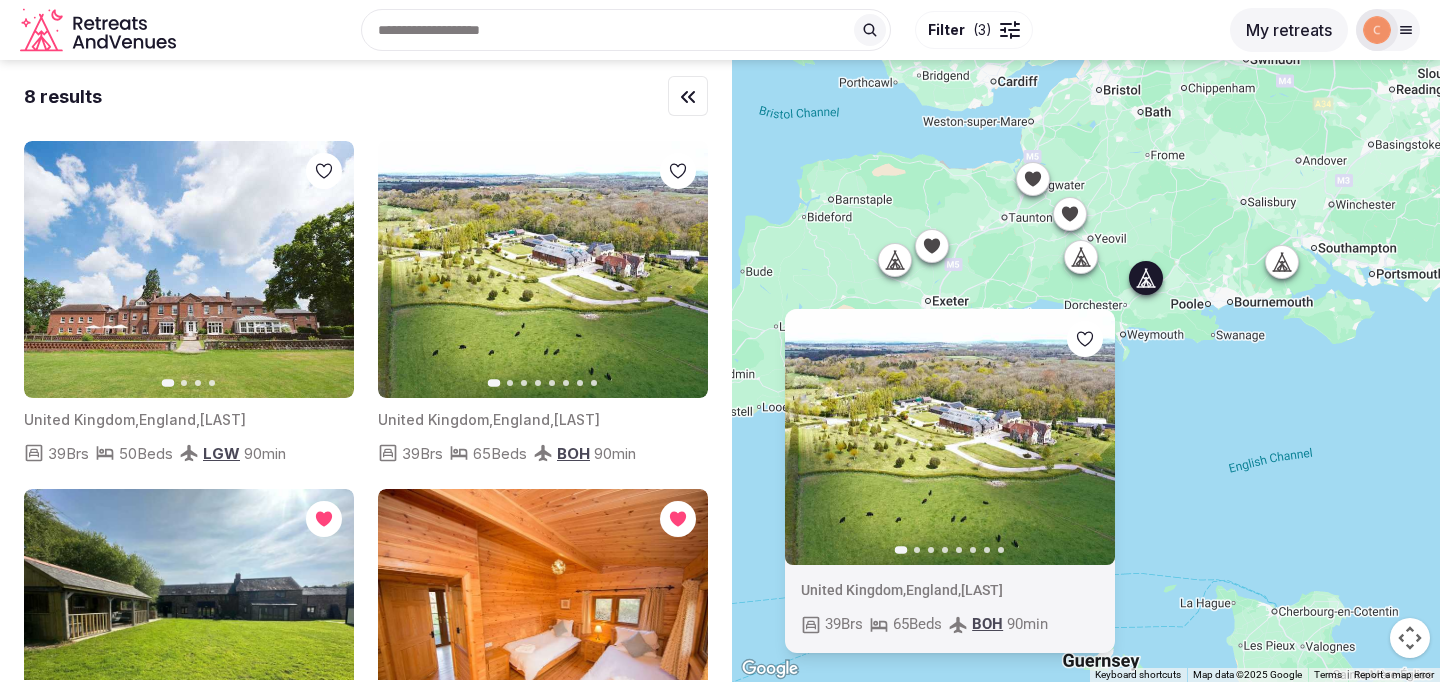 click on "Next slide" at bounding box center (1087, 437) 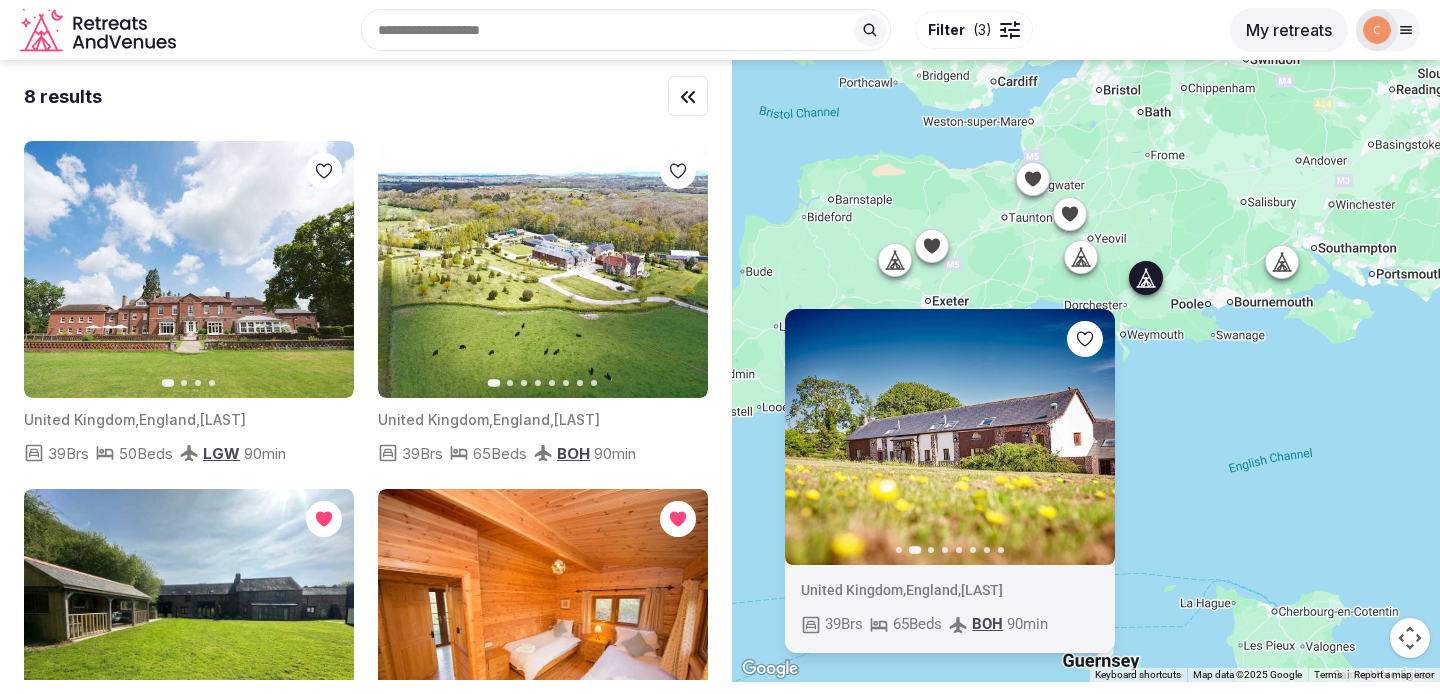 click on "Next slide" at bounding box center (1087, 437) 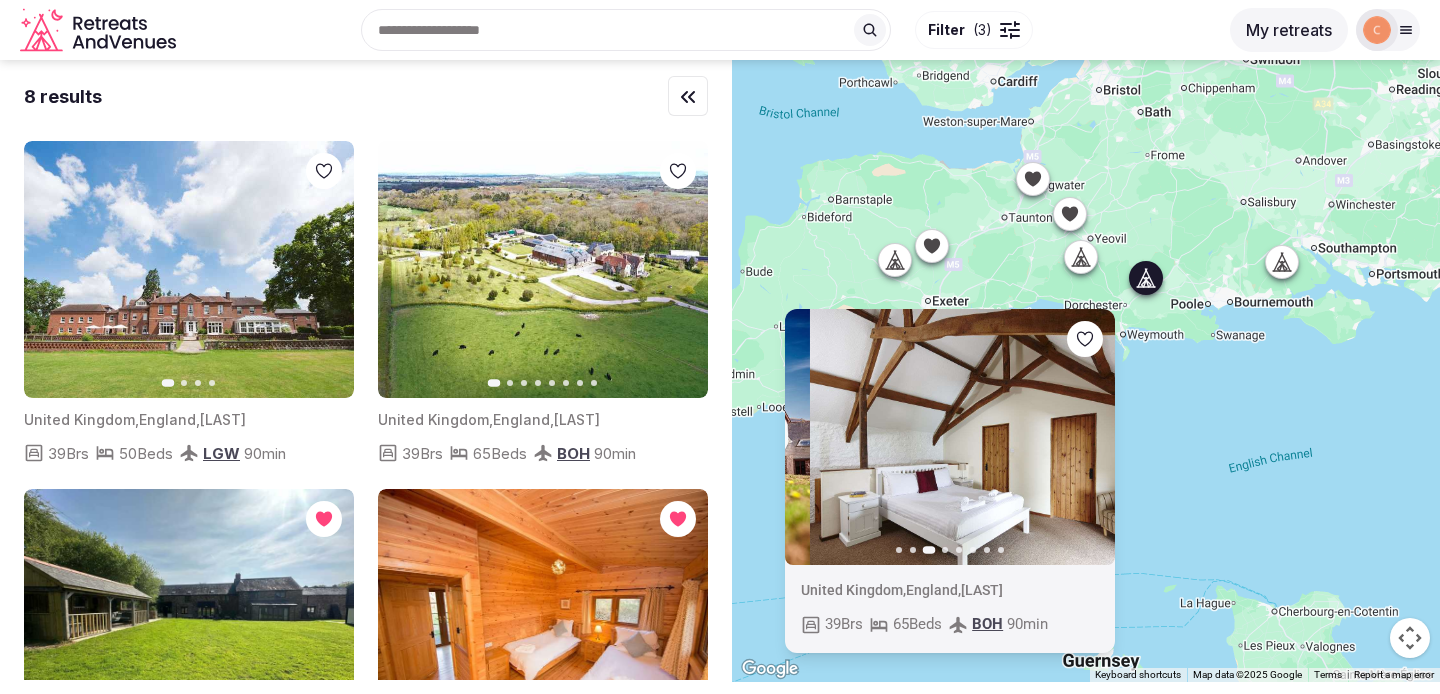 click on "Next slide" at bounding box center (1087, 437) 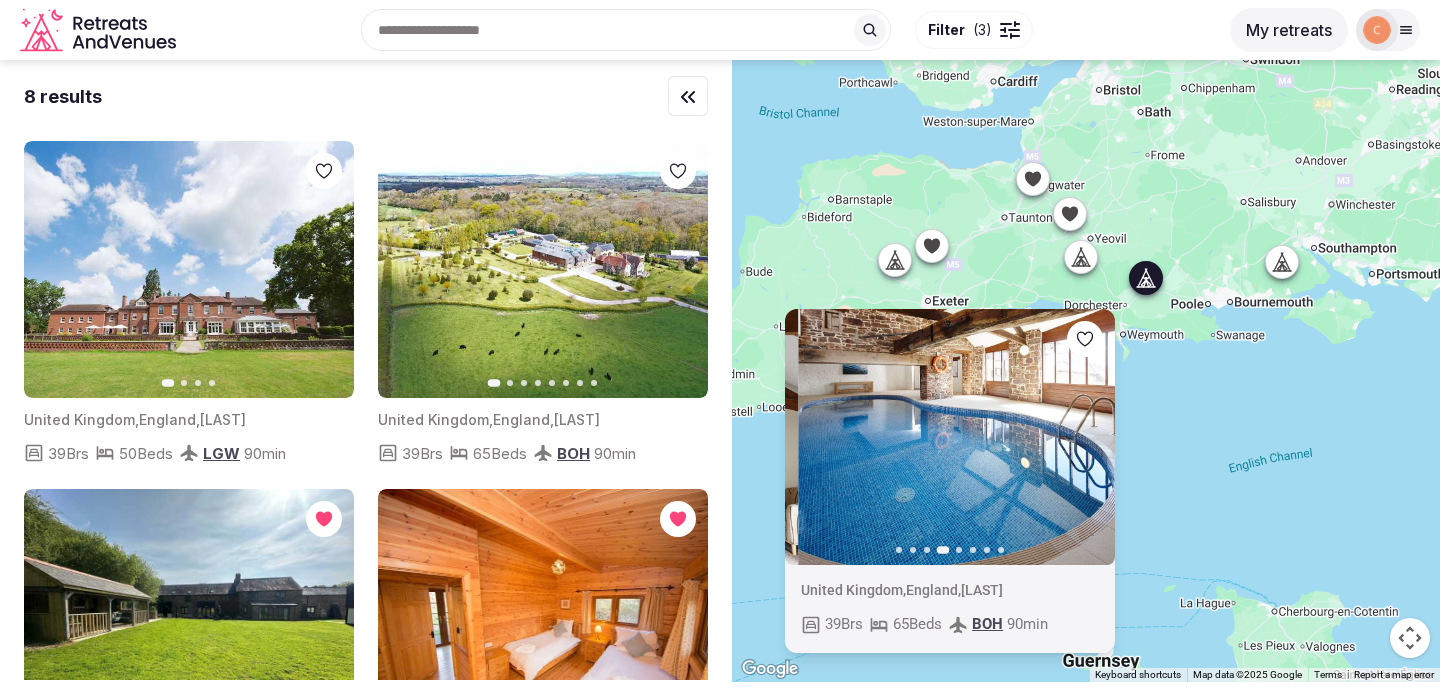 click on "Next slide" at bounding box center (1087, 437) 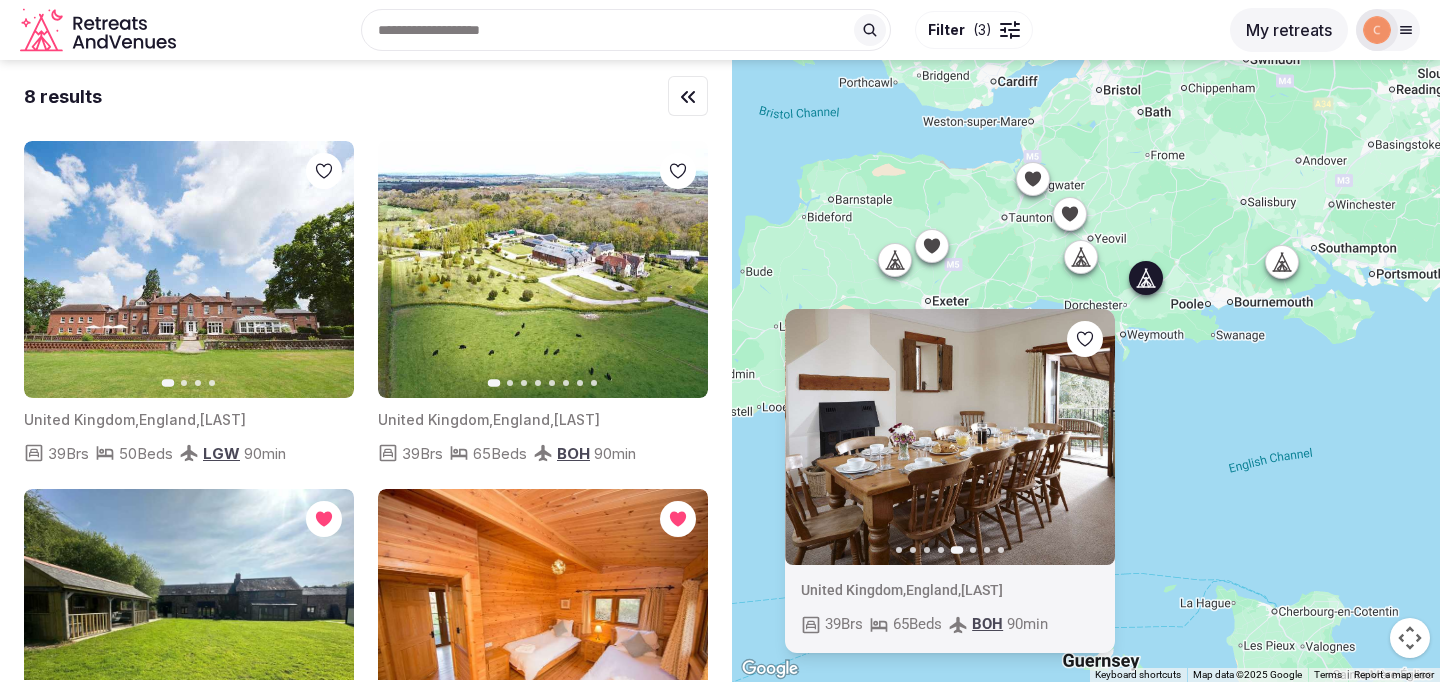 click on "Next slide" at bounding box center (1087, 437) 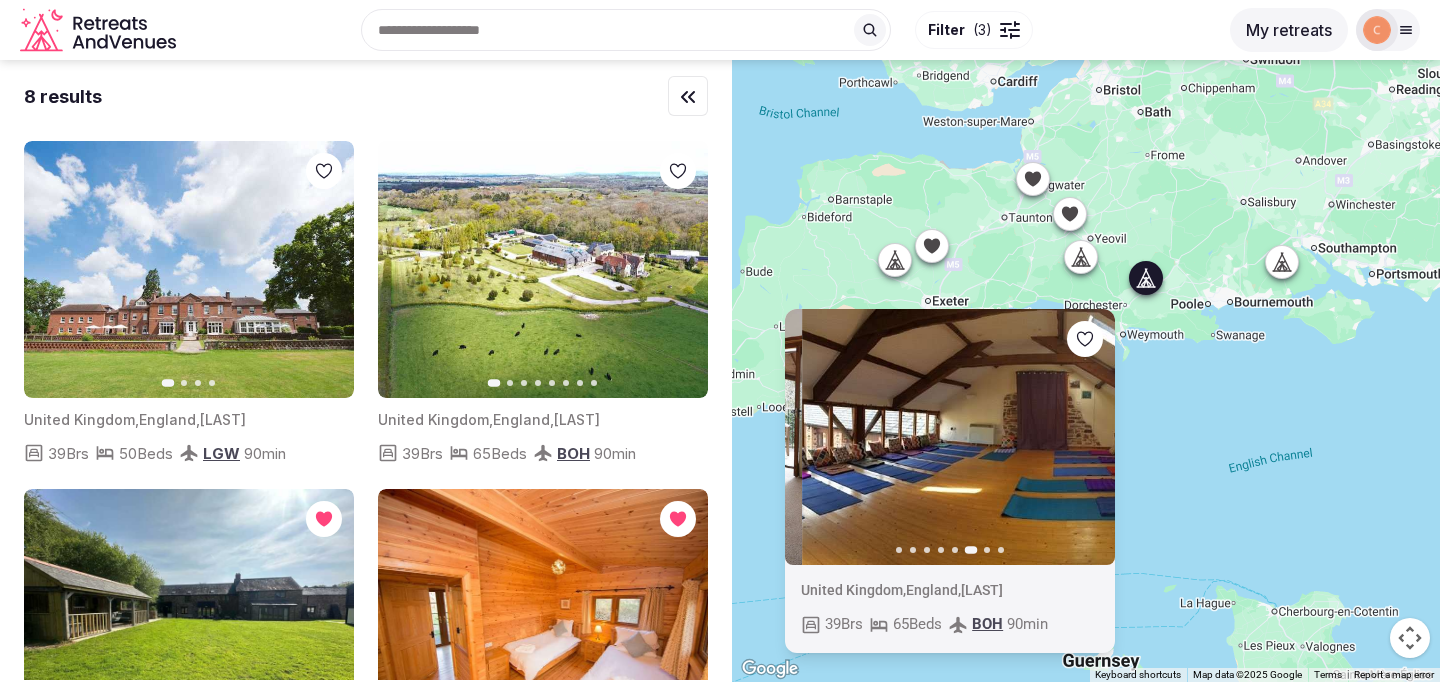 click on "Next slide" at bounding box center [1087, 437] 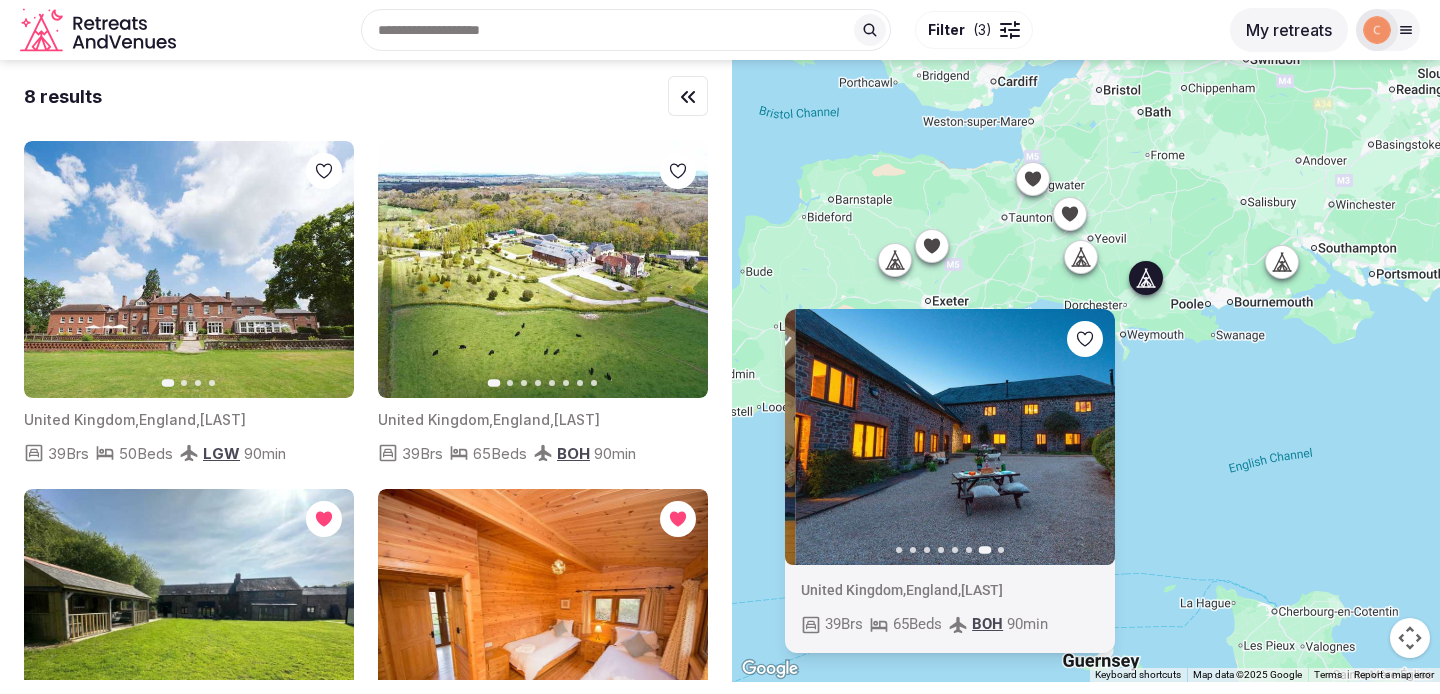 click on "Next slide" at bounding box center (1087, 437) 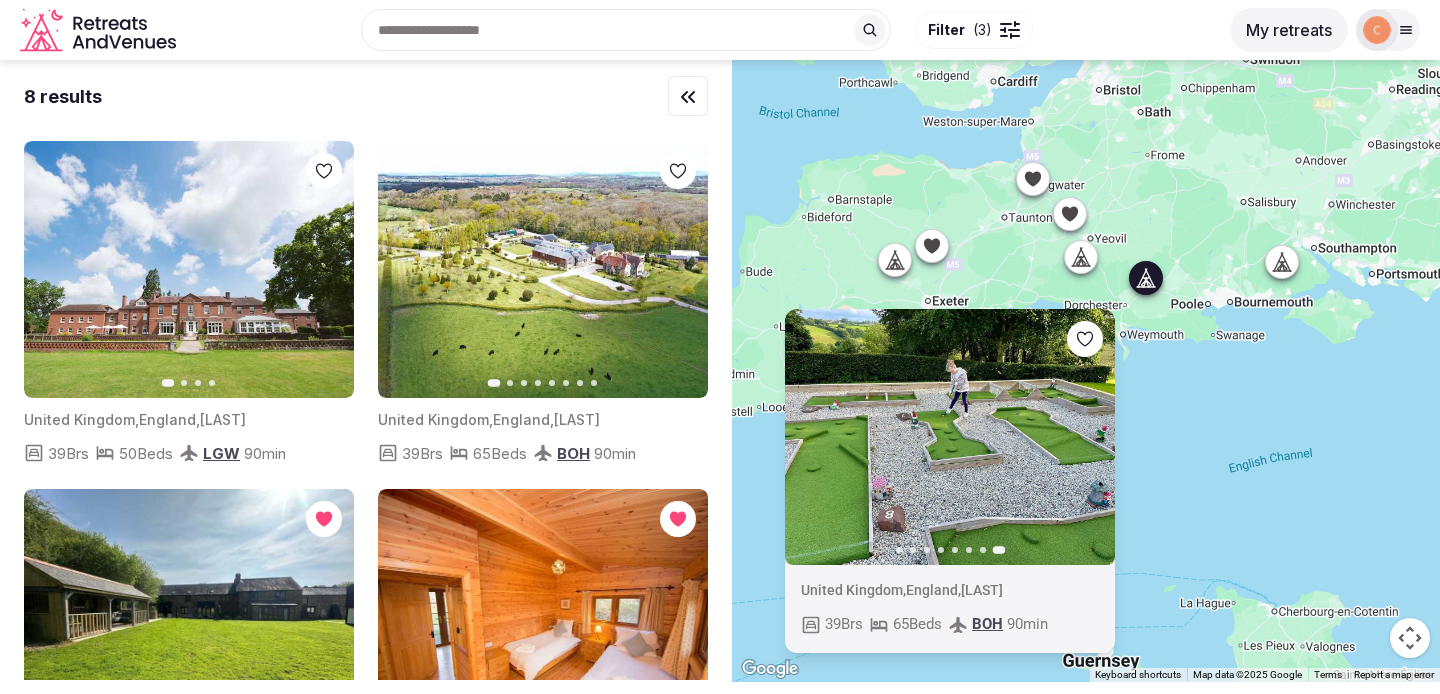 click 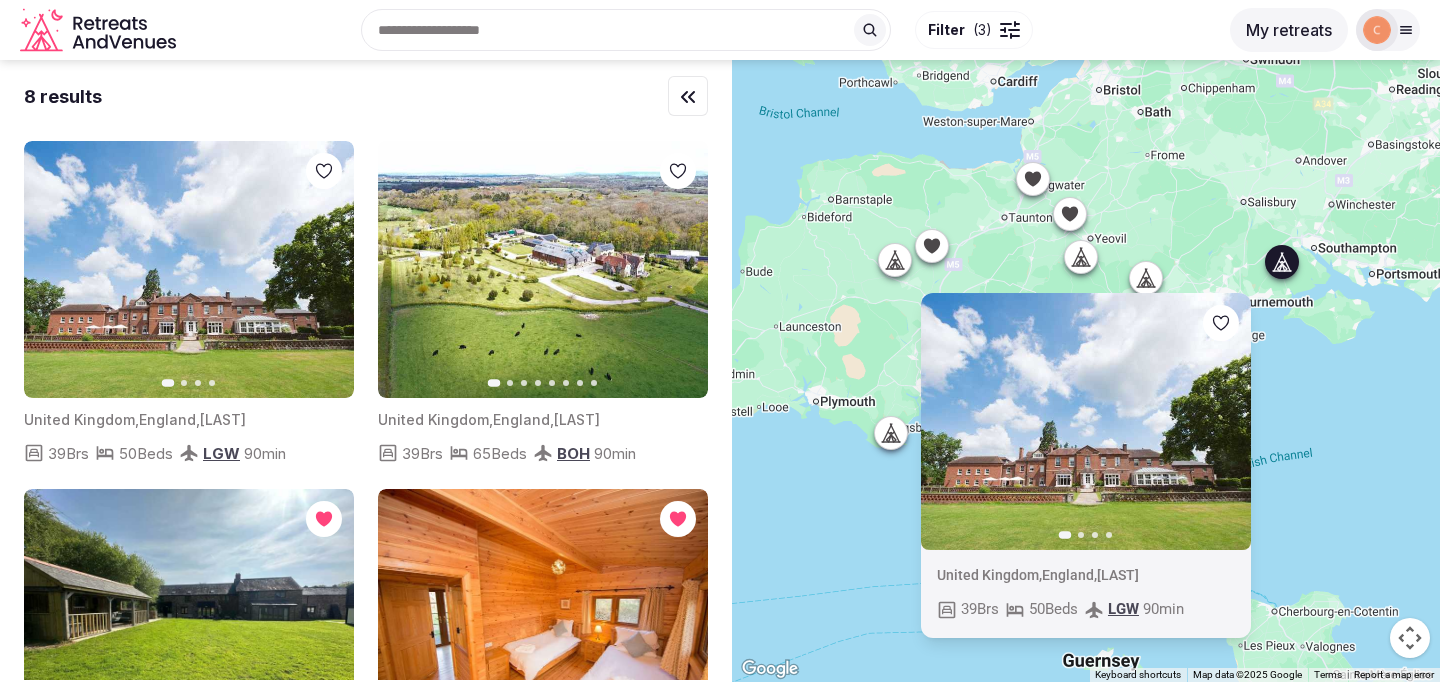 click on "Next slide" at bounding box center [1223, 422] 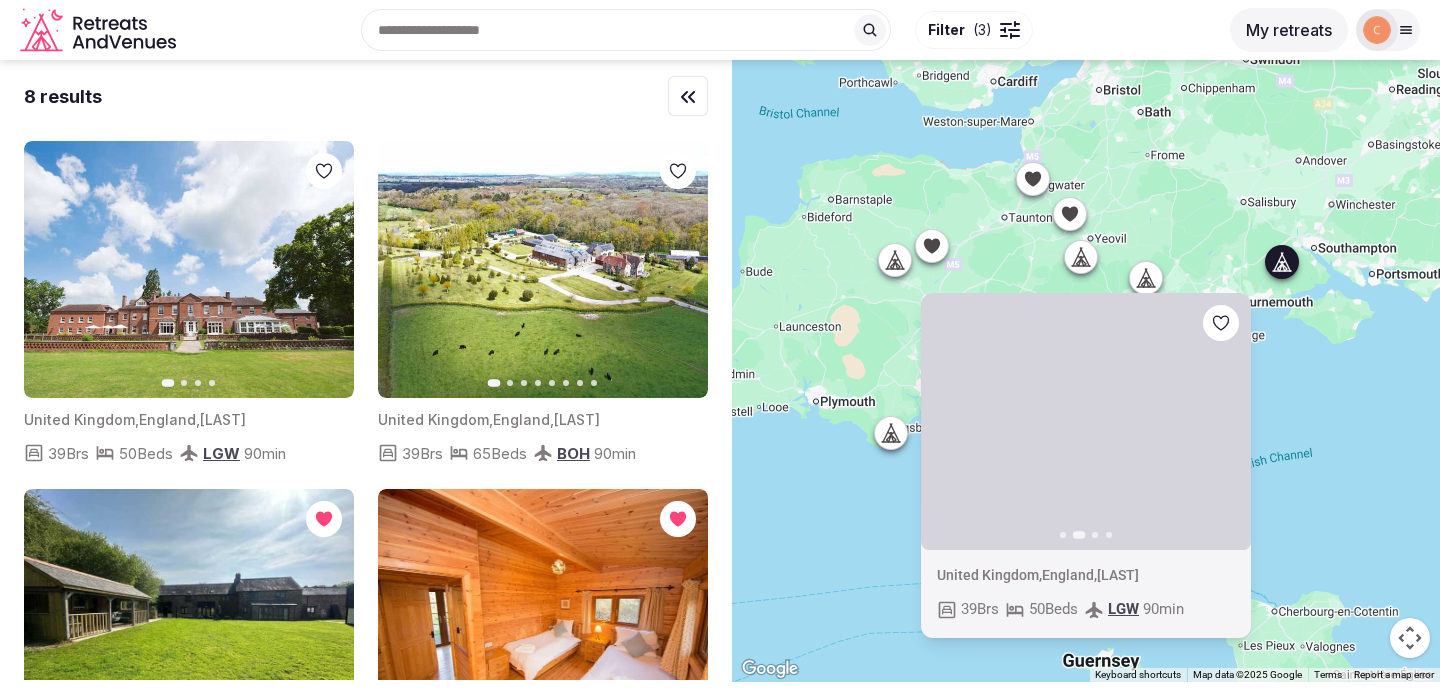 click 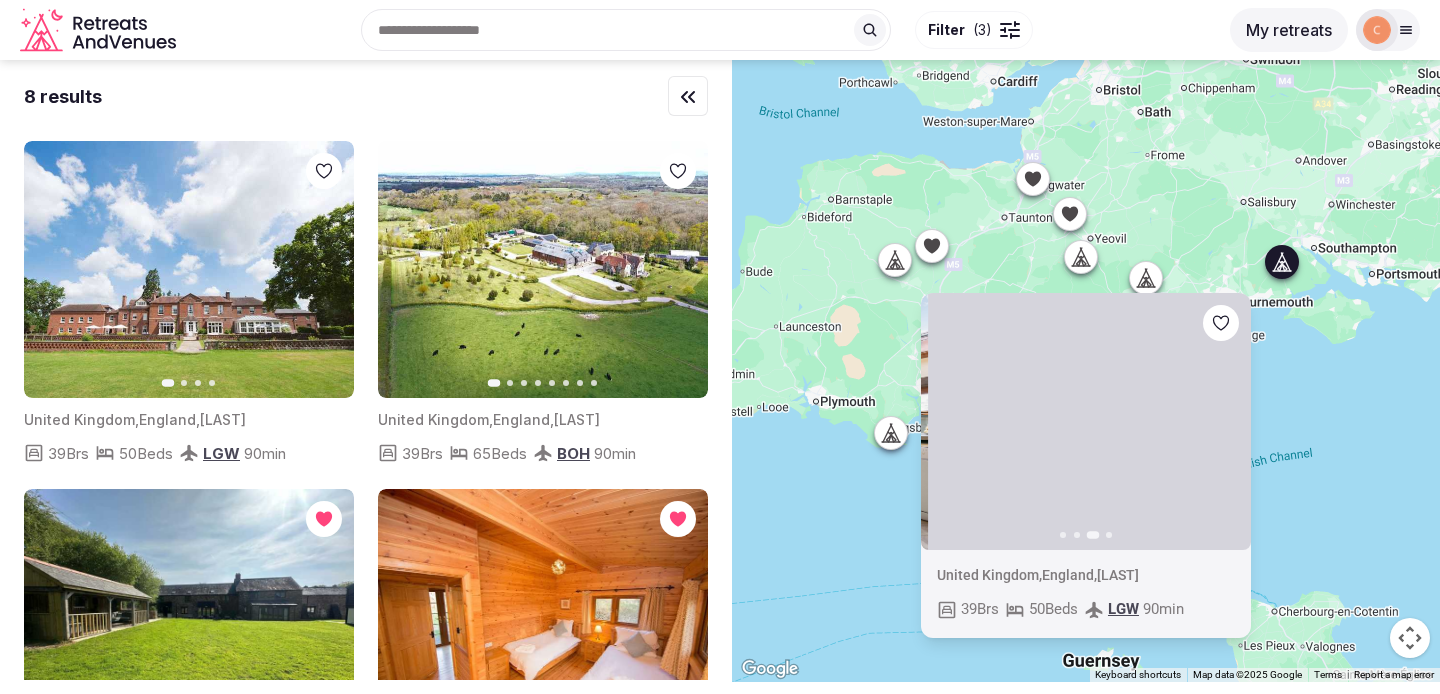 click 